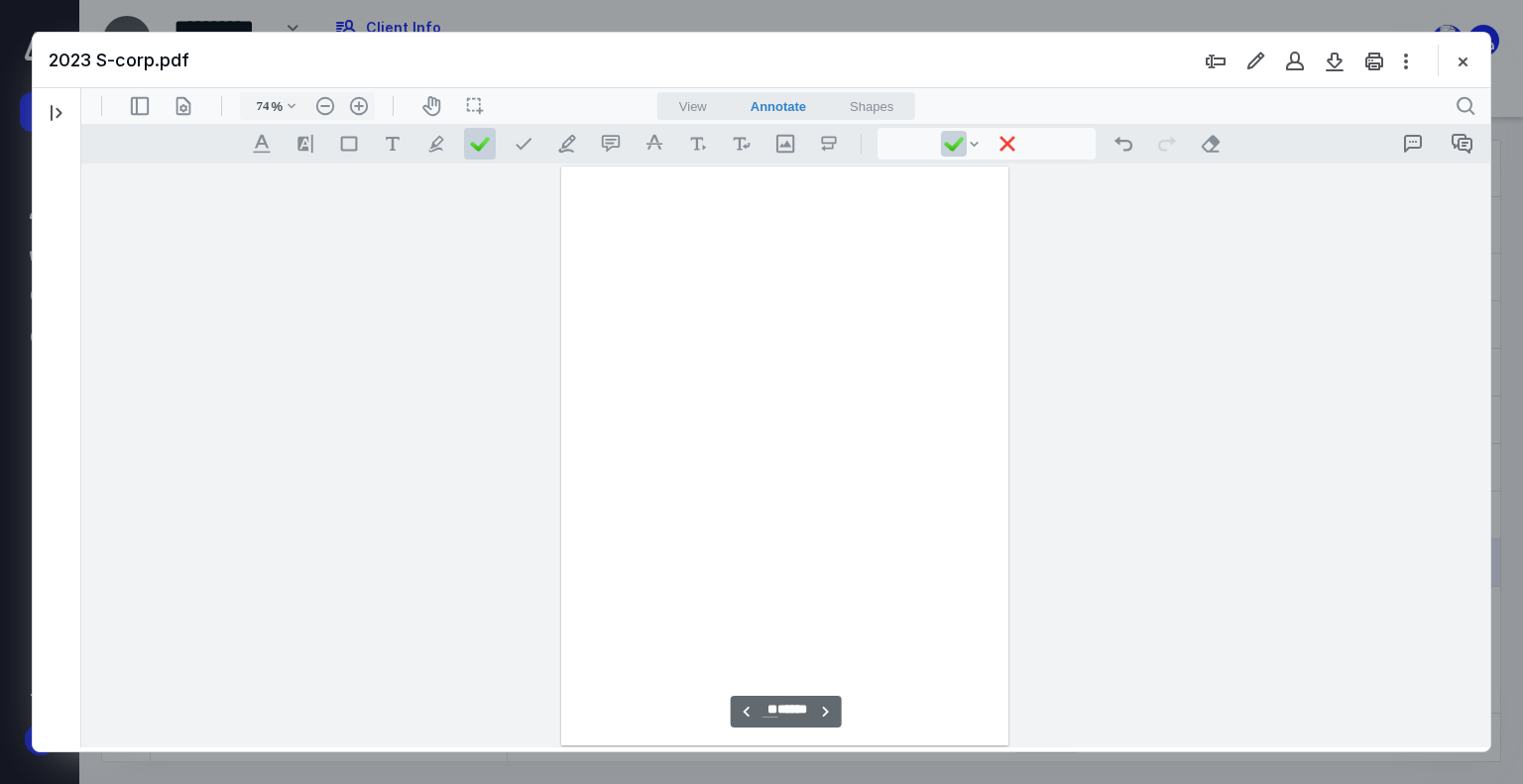 scroll, scrollTop: 0, scrollLeft: 0, axis: both 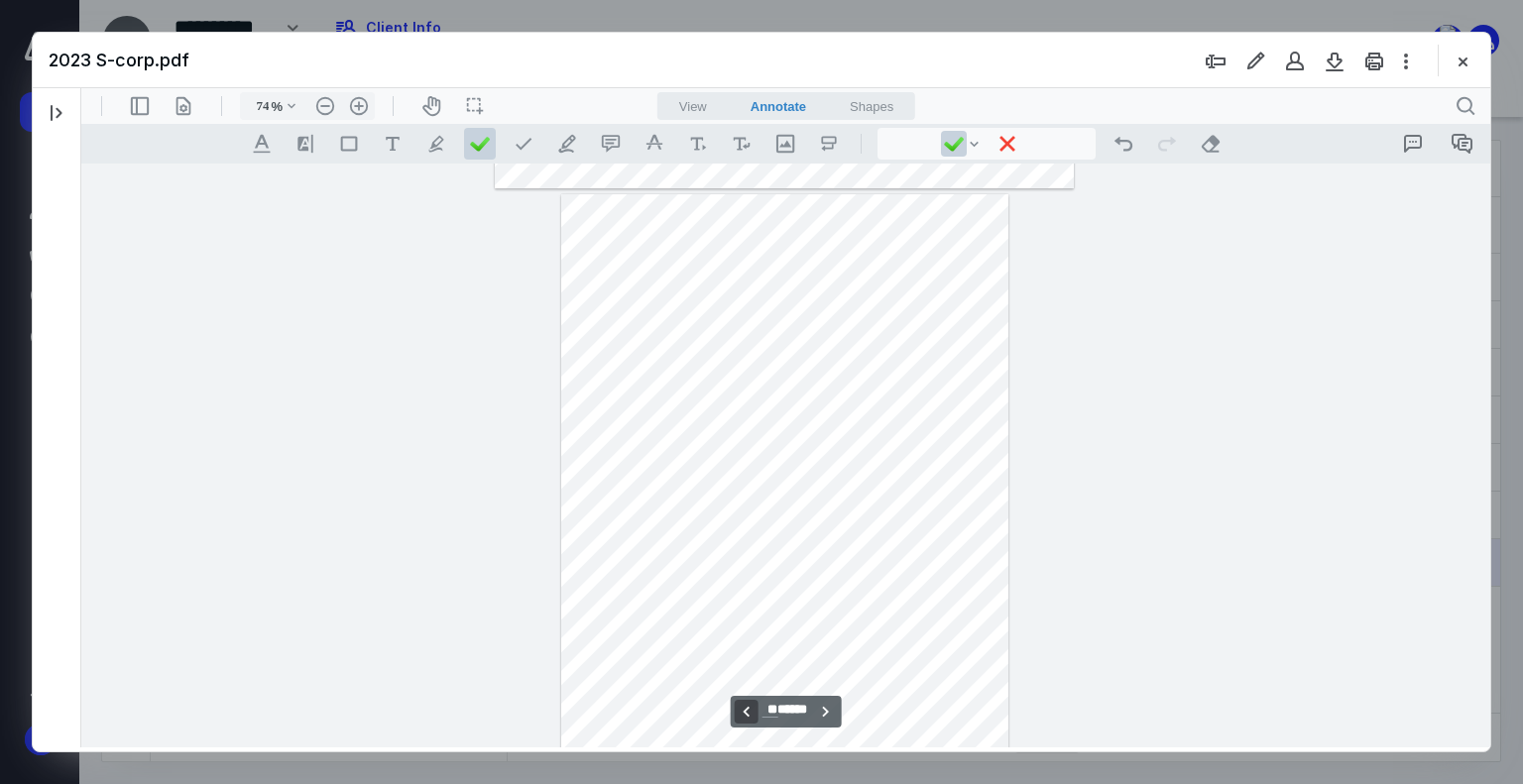 click on "**********" at bounding box center [746, 712] 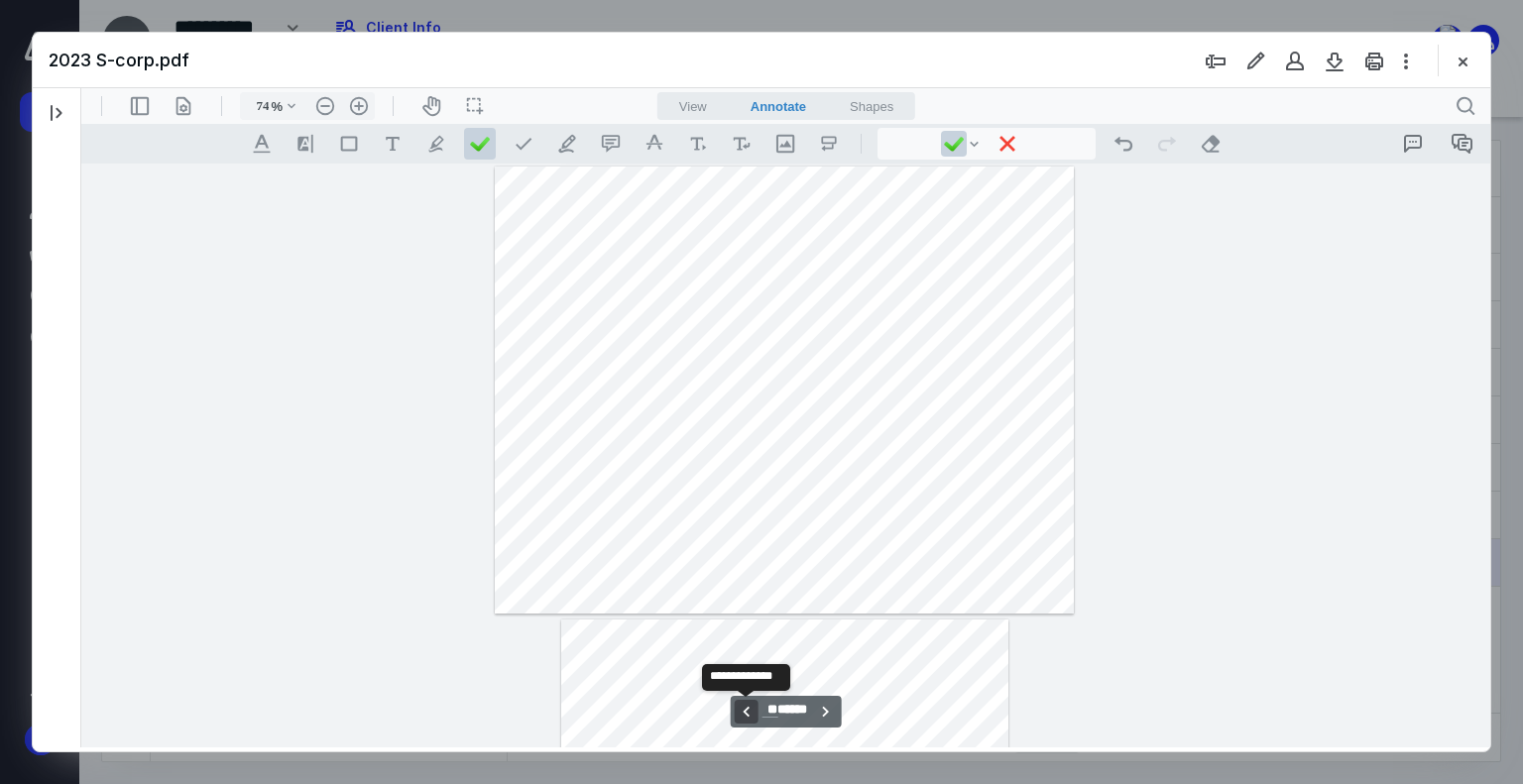 click on "**********" at bounding box center (746, 712) 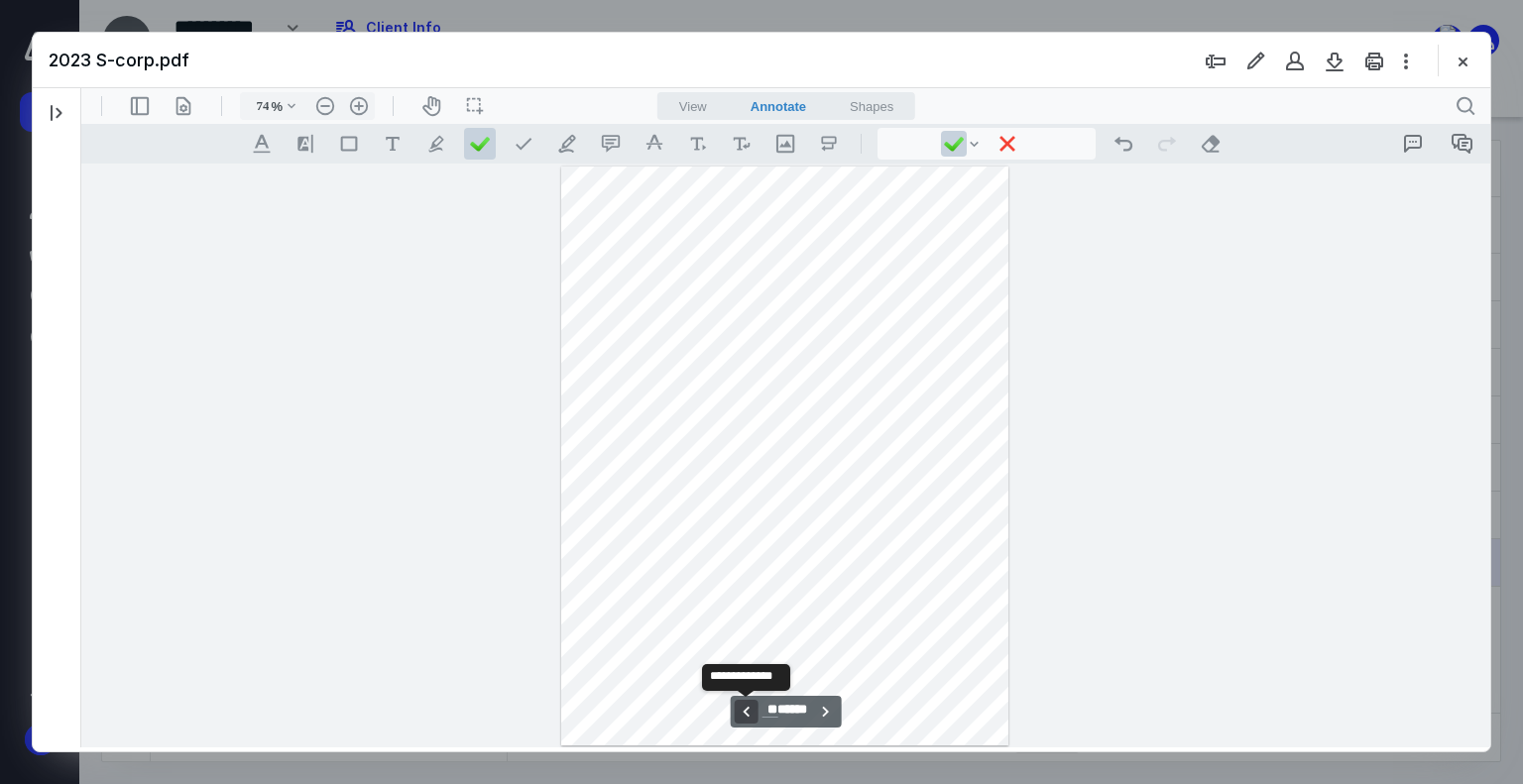 click on "**********" at bounding box center (746, 712) 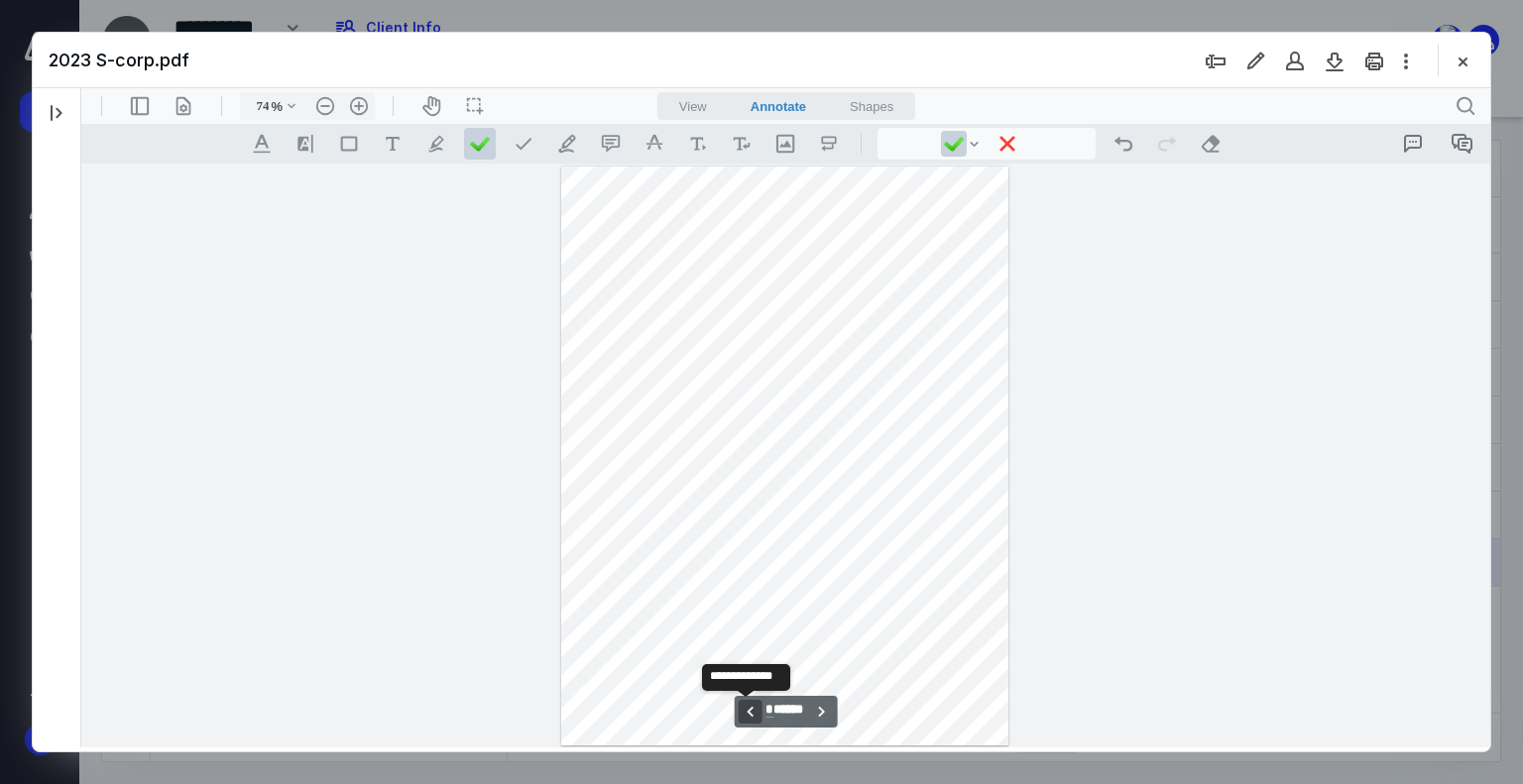 click on "**********" at bounding box center [750, 712] 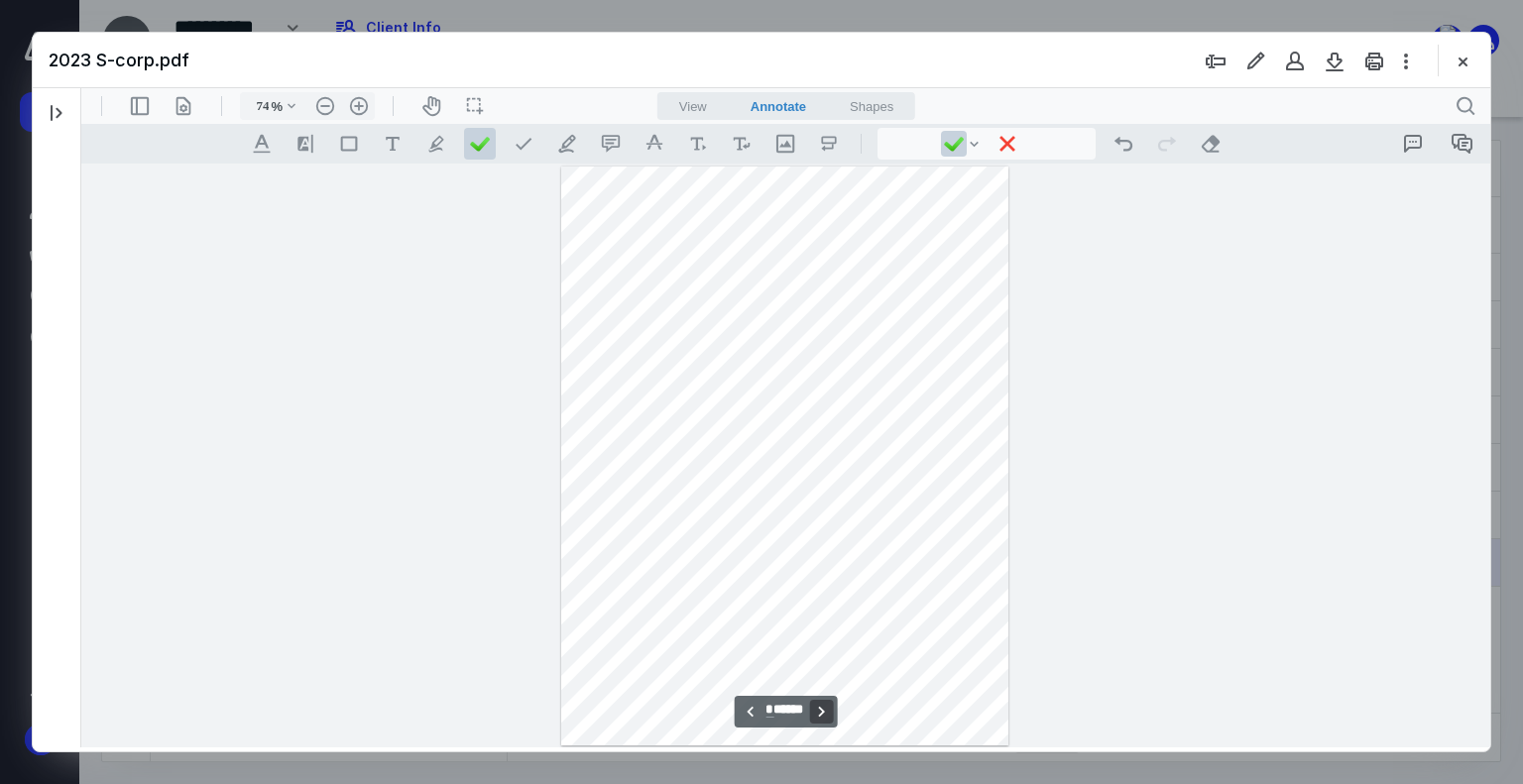 click on "**********" at bounding box center (822, 712) 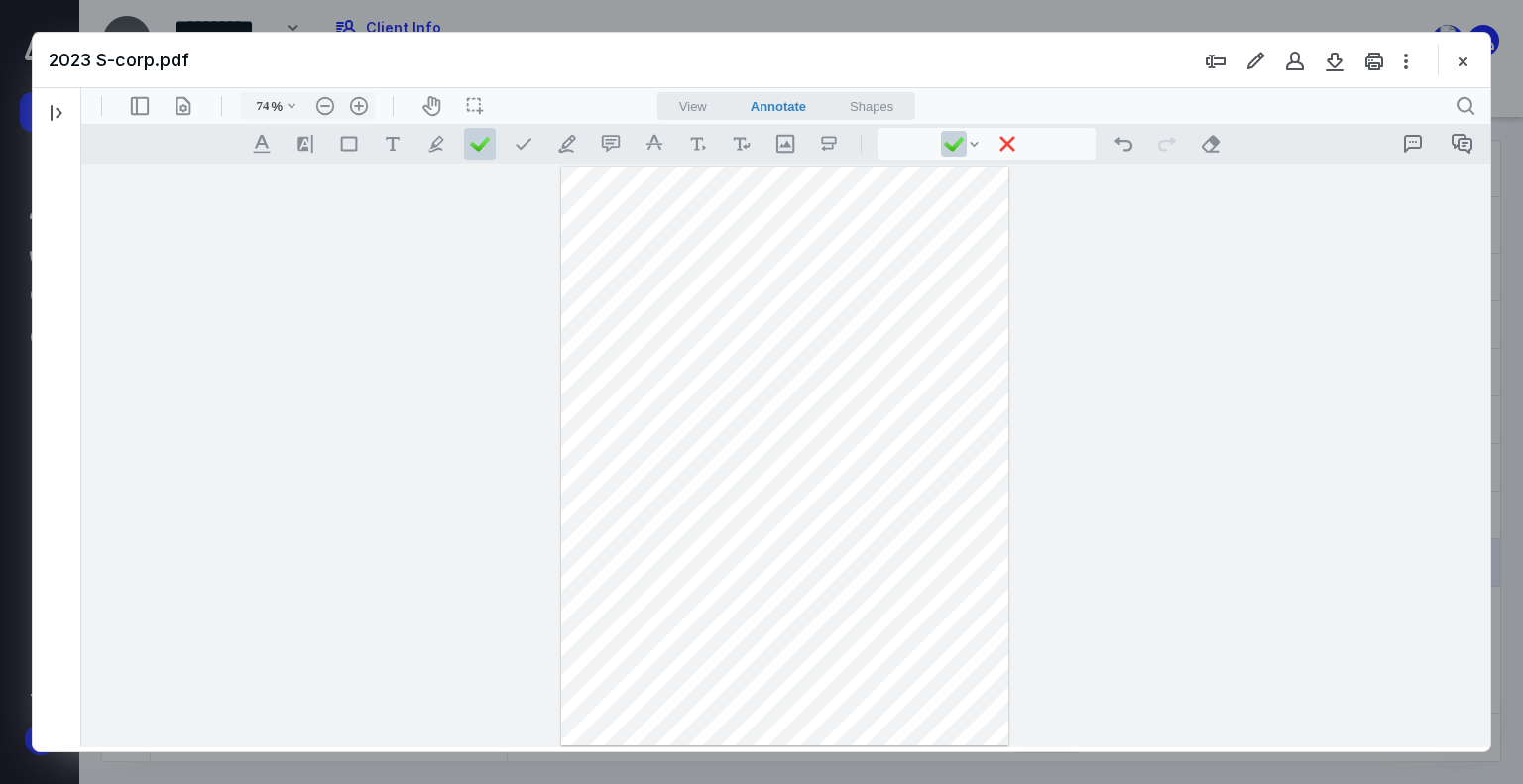 scroll, scrollTop: 5273, scrollLeft: 0, axis: vertical 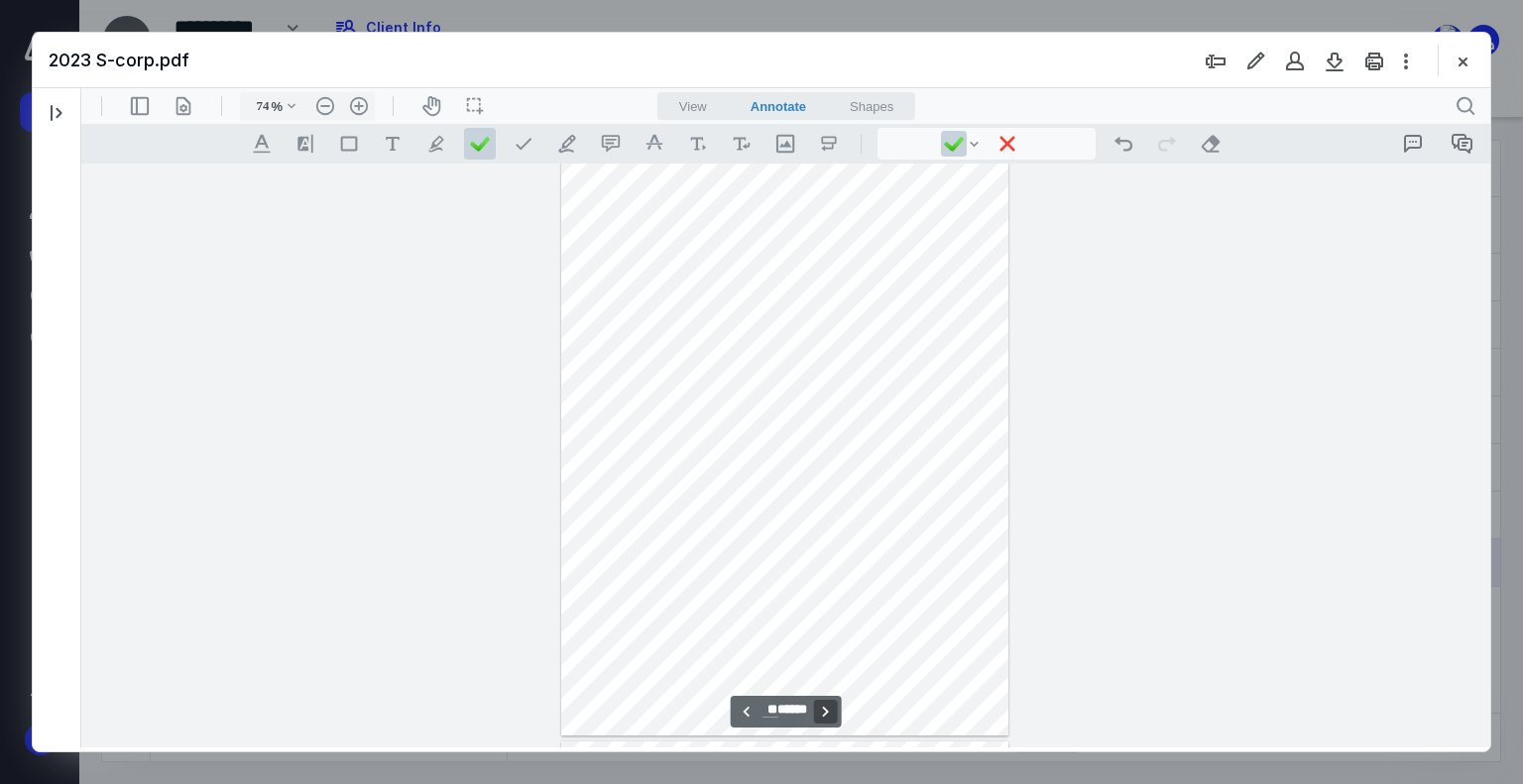 click on "**********" at bounding box center [826, 712] 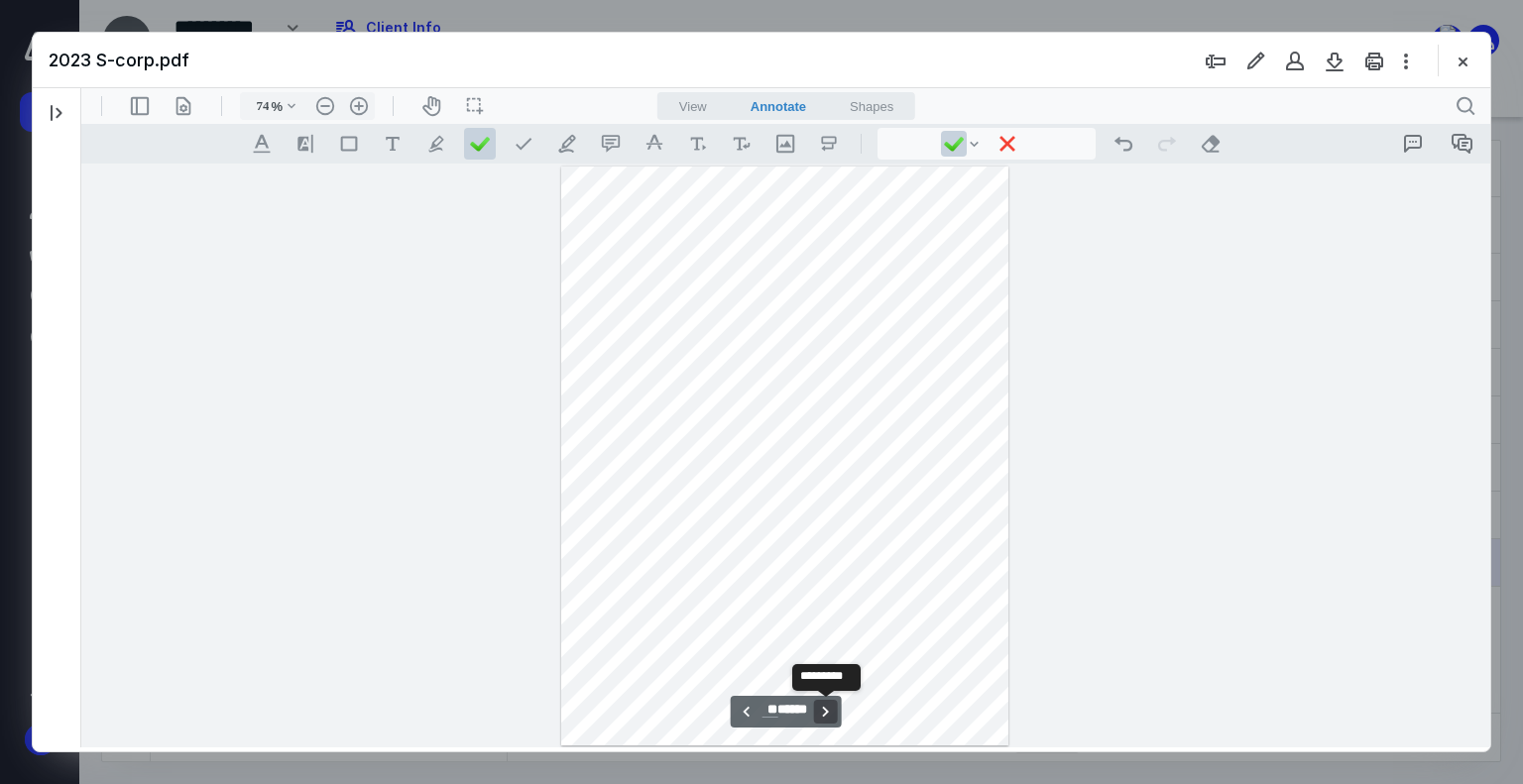 click on "**********" at bounding box center [826, 712] 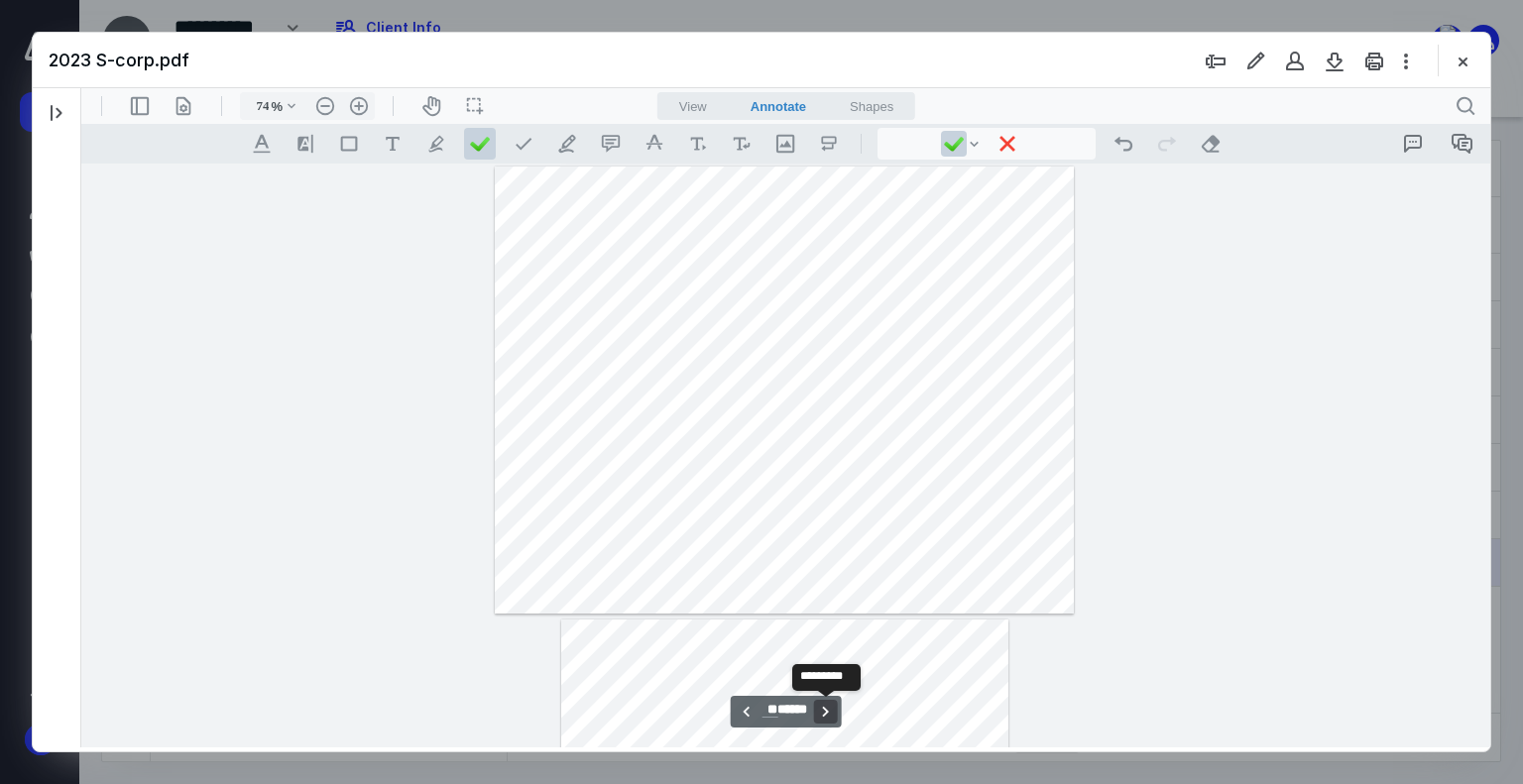 click on "**********" at bounding box center [826, 712] 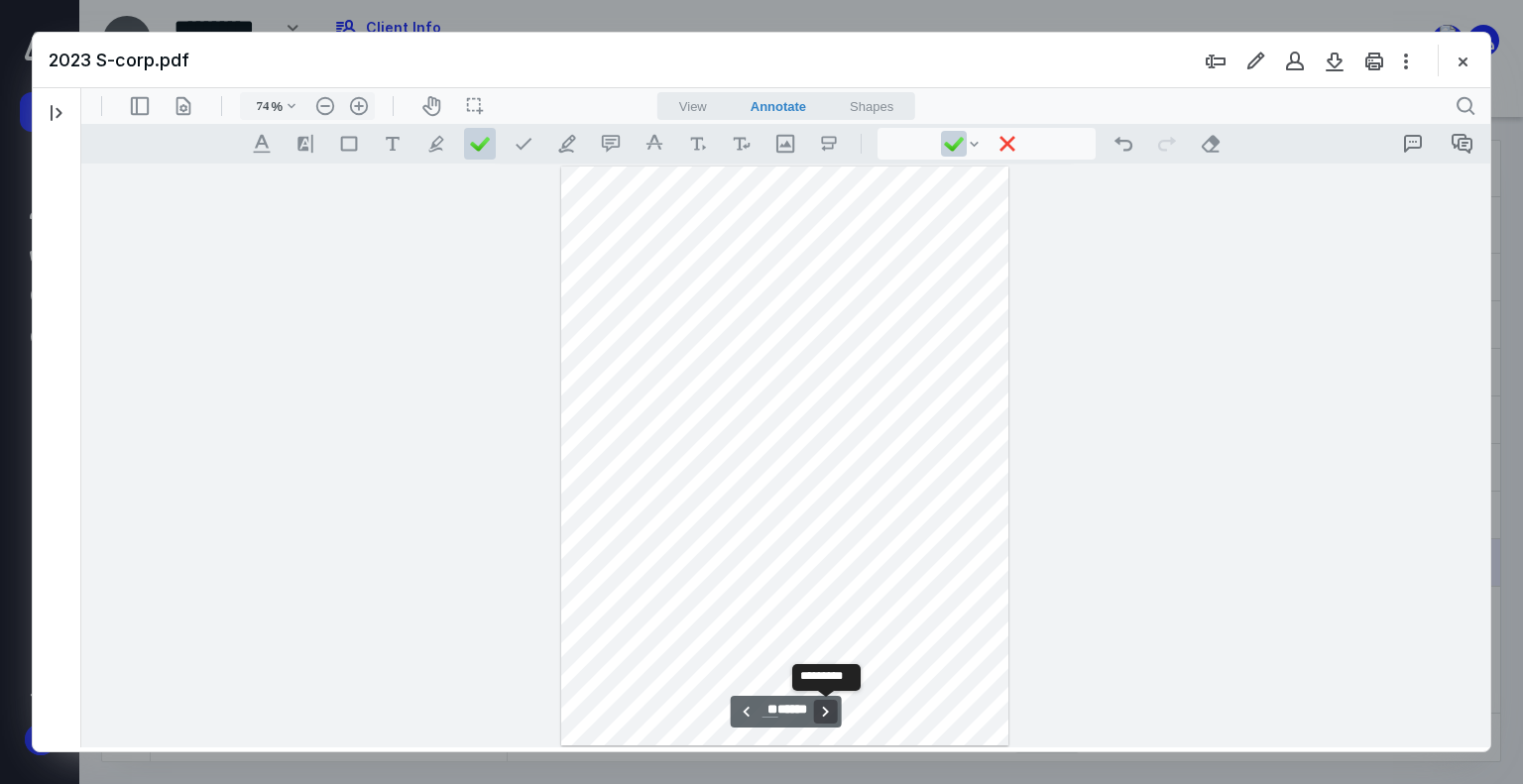 click on "**********" at bounding box center [826, 712] 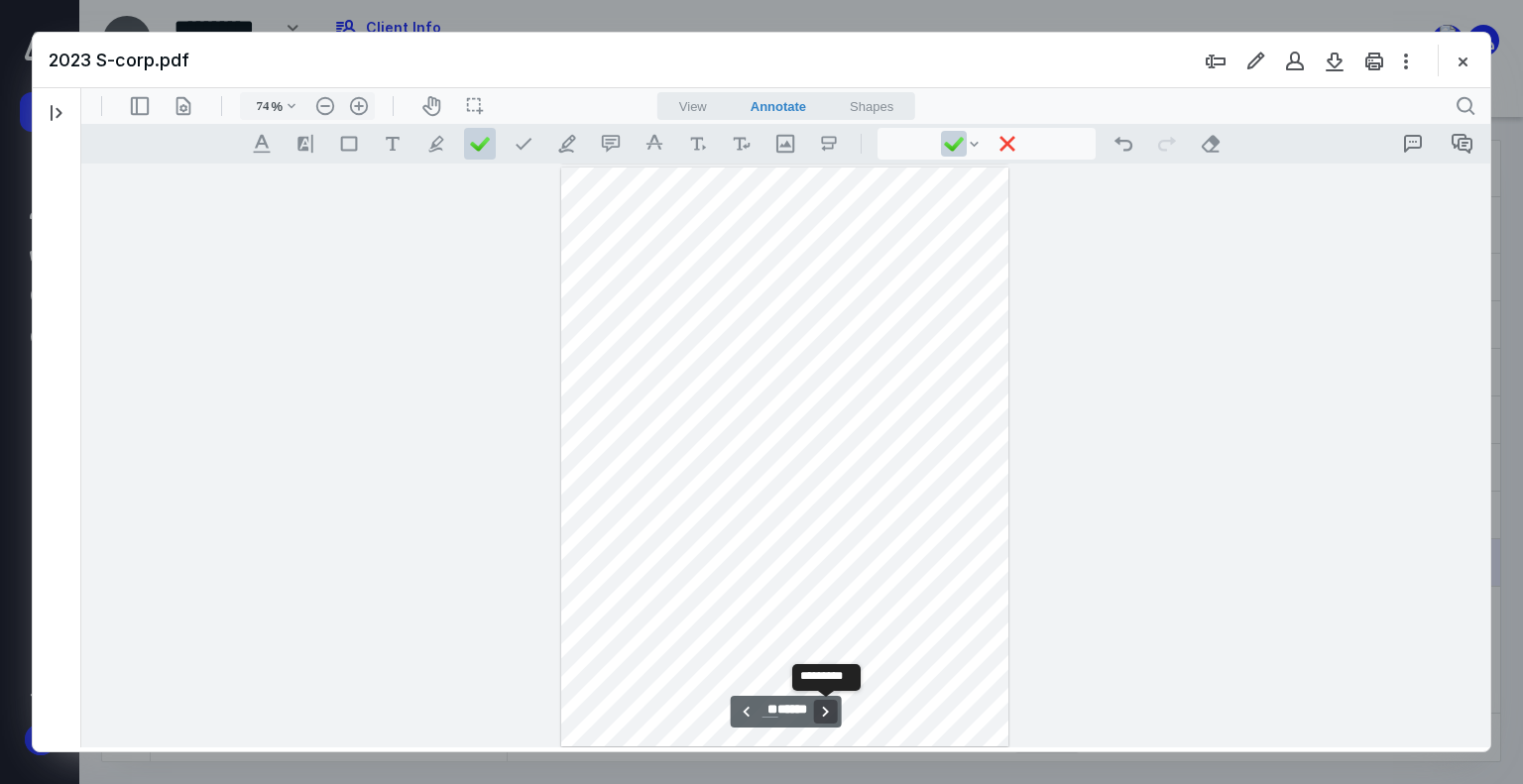 click on "**********" at bounding box center (826, 712) 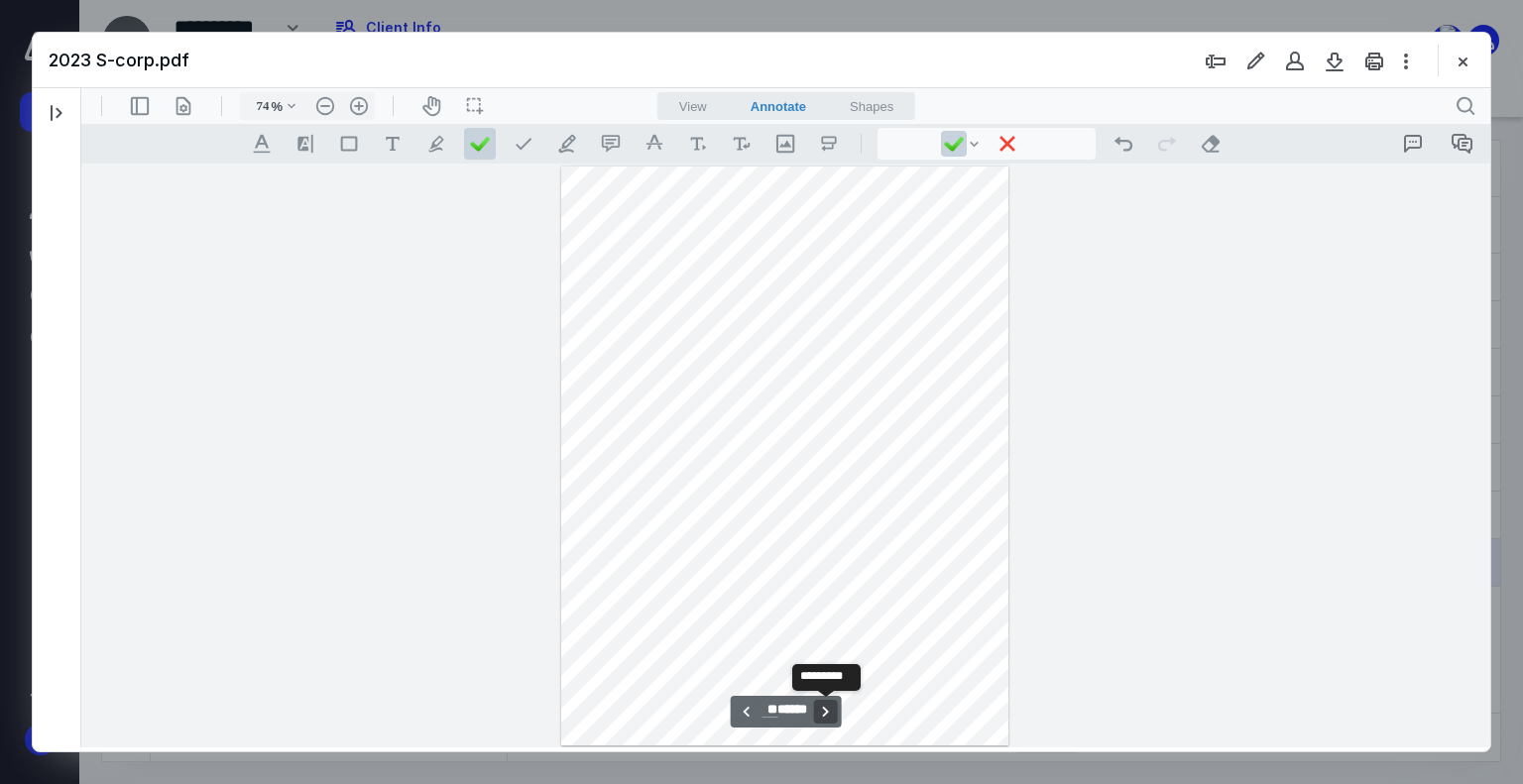click on "**********" at bounding box center (826, 712) 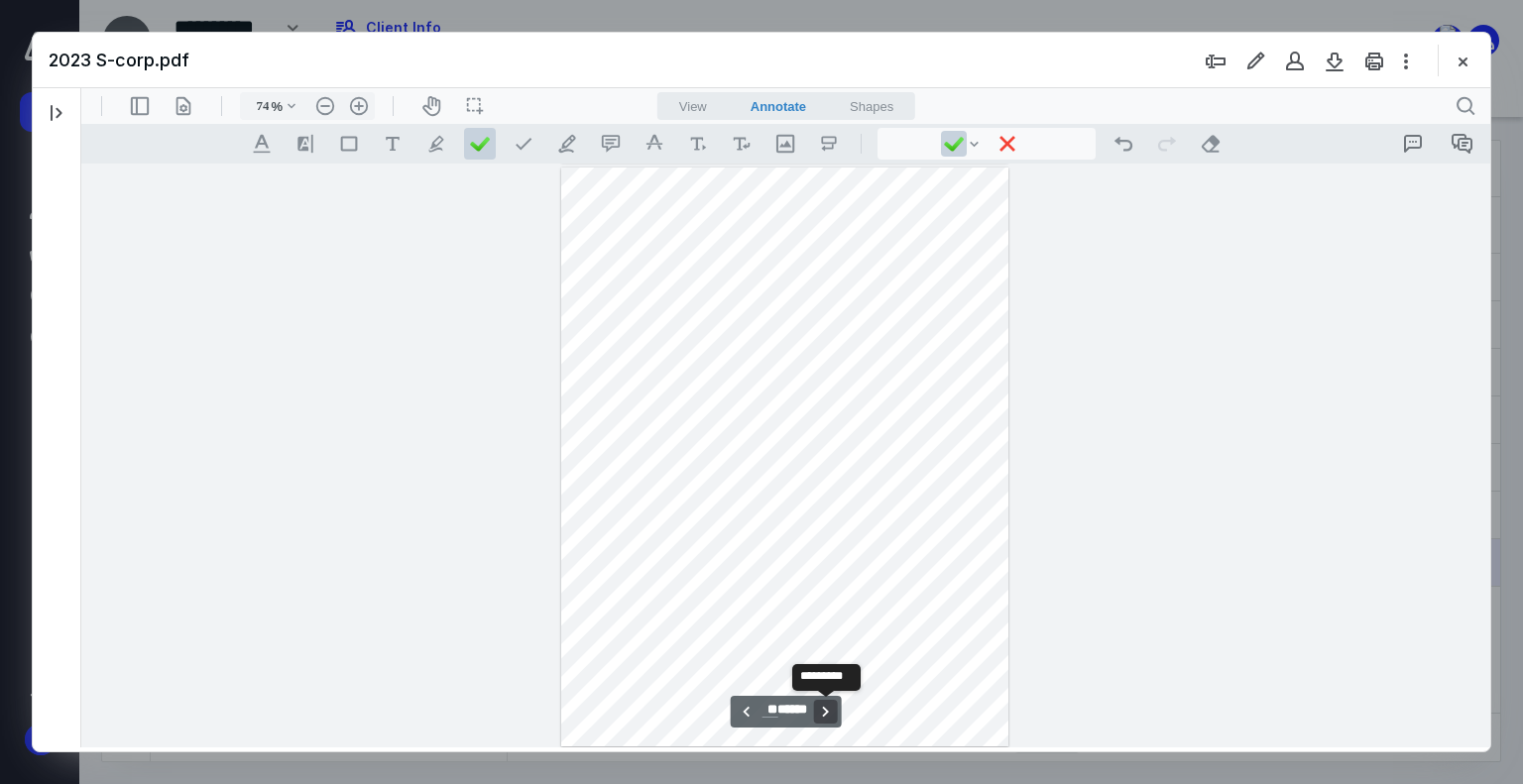 click on "**********" at bounding box center [826, 712] 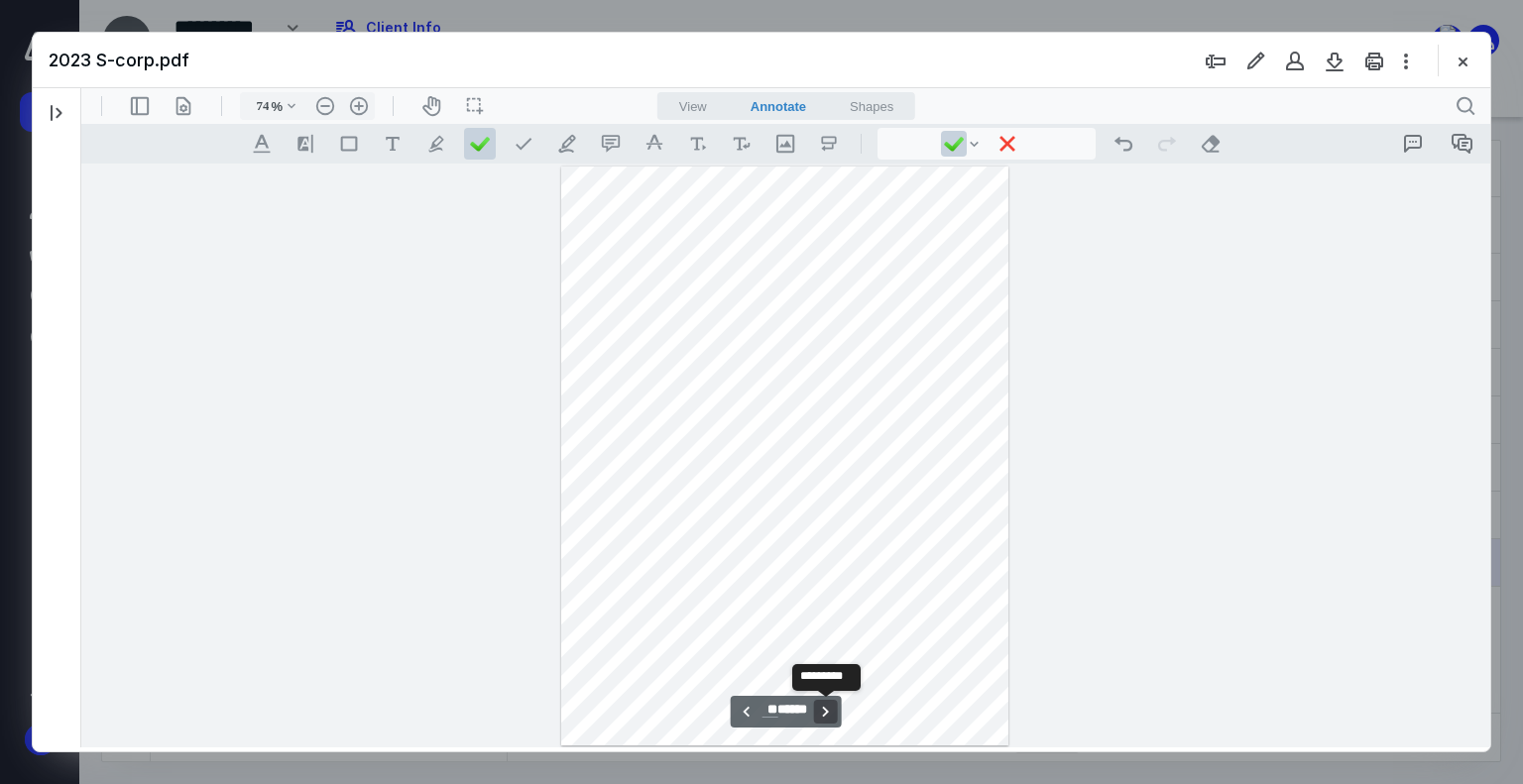 click on "**********" at bounding box center [826, 712] 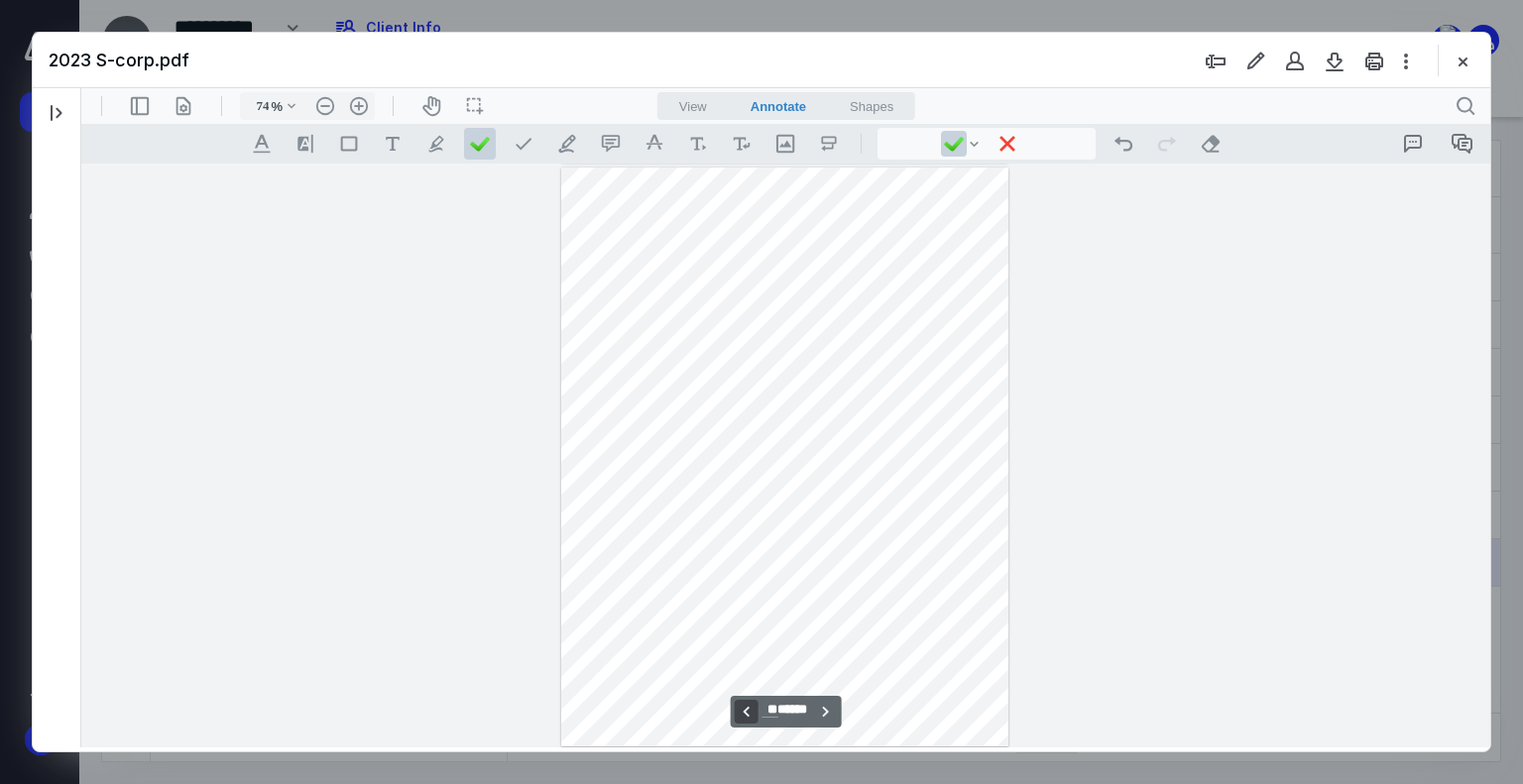 click on "**********" at bounding box center [746, 712] 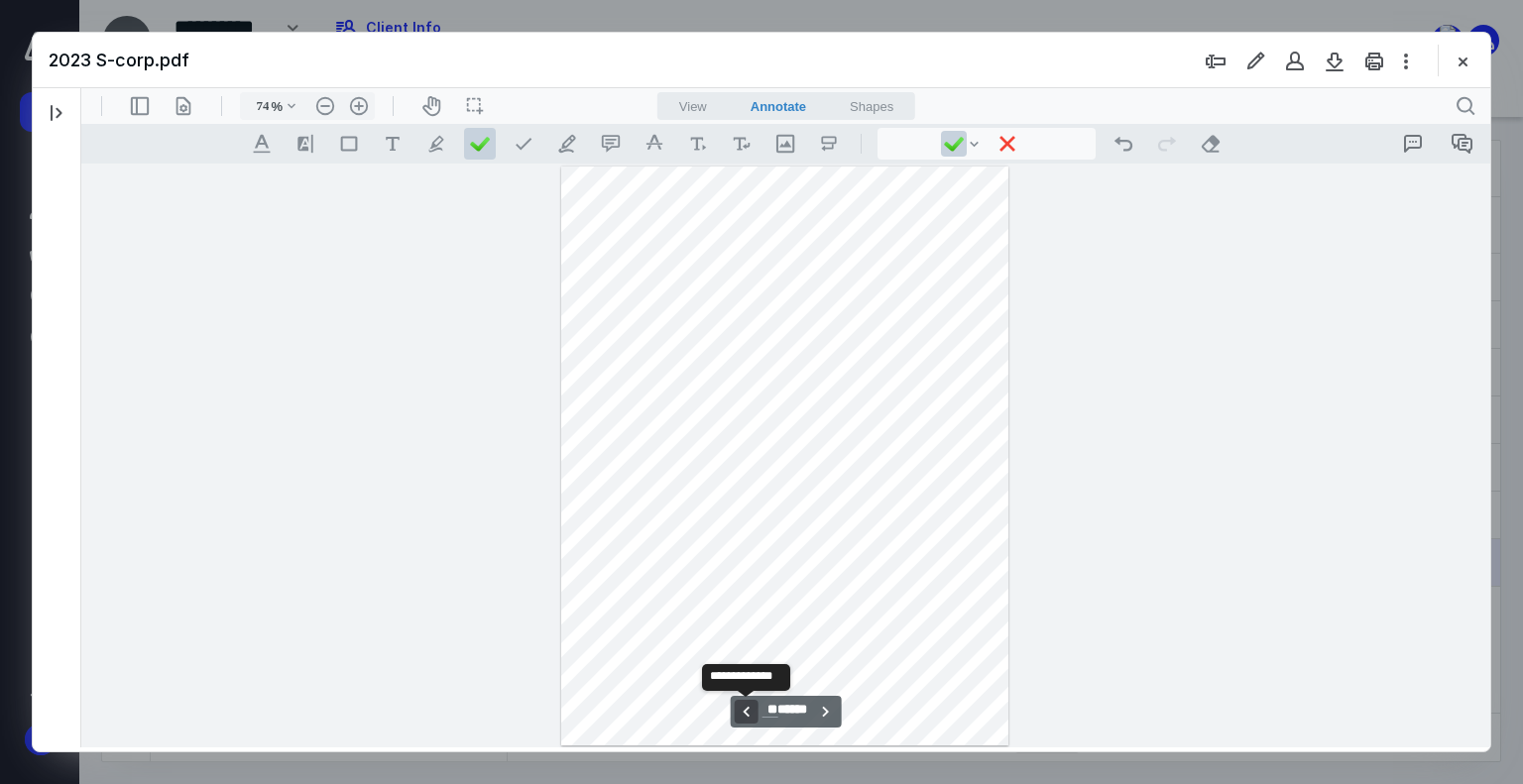 type 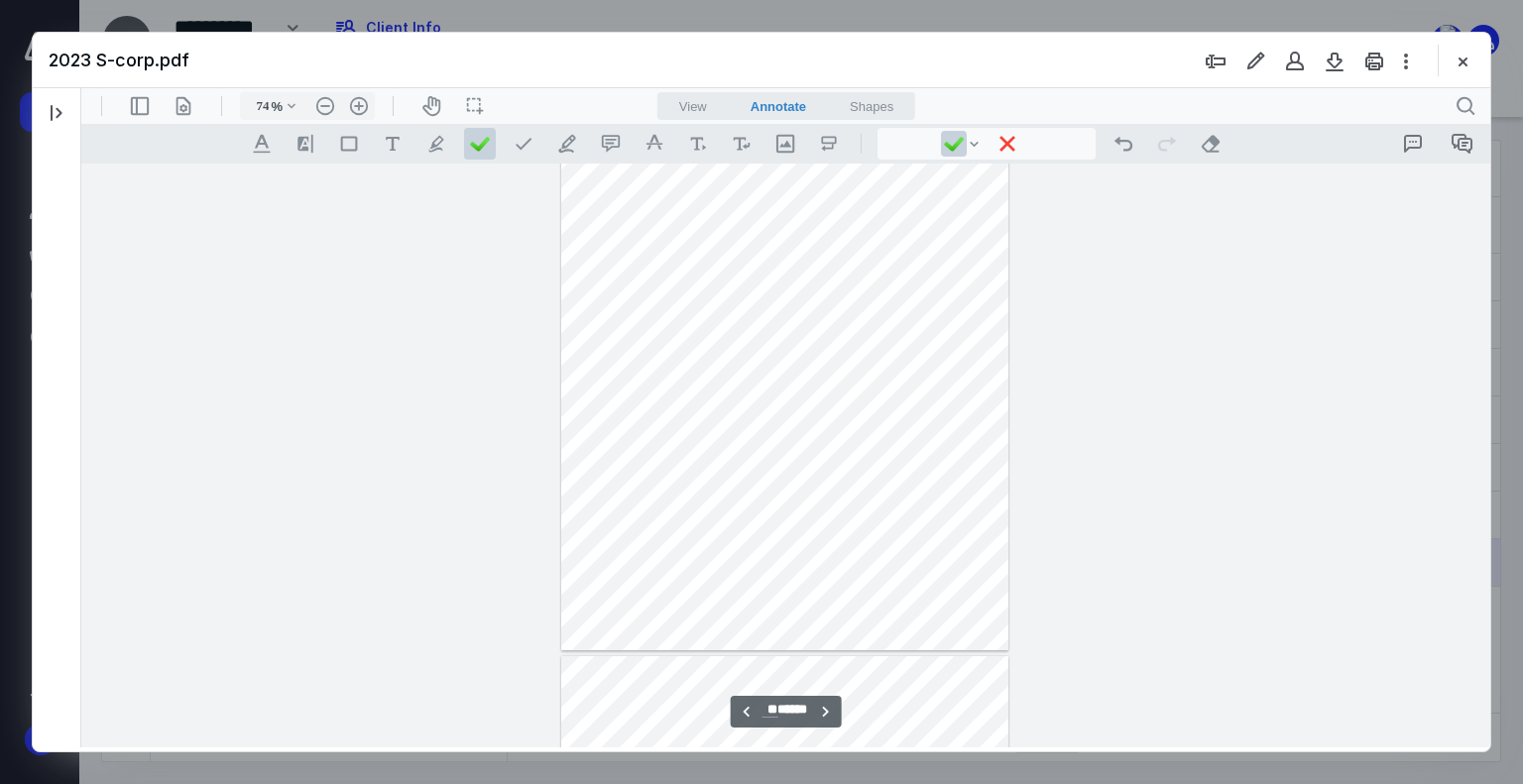 scroll, scrollTop: 13427, scrollLeft: 0, axis: vertical 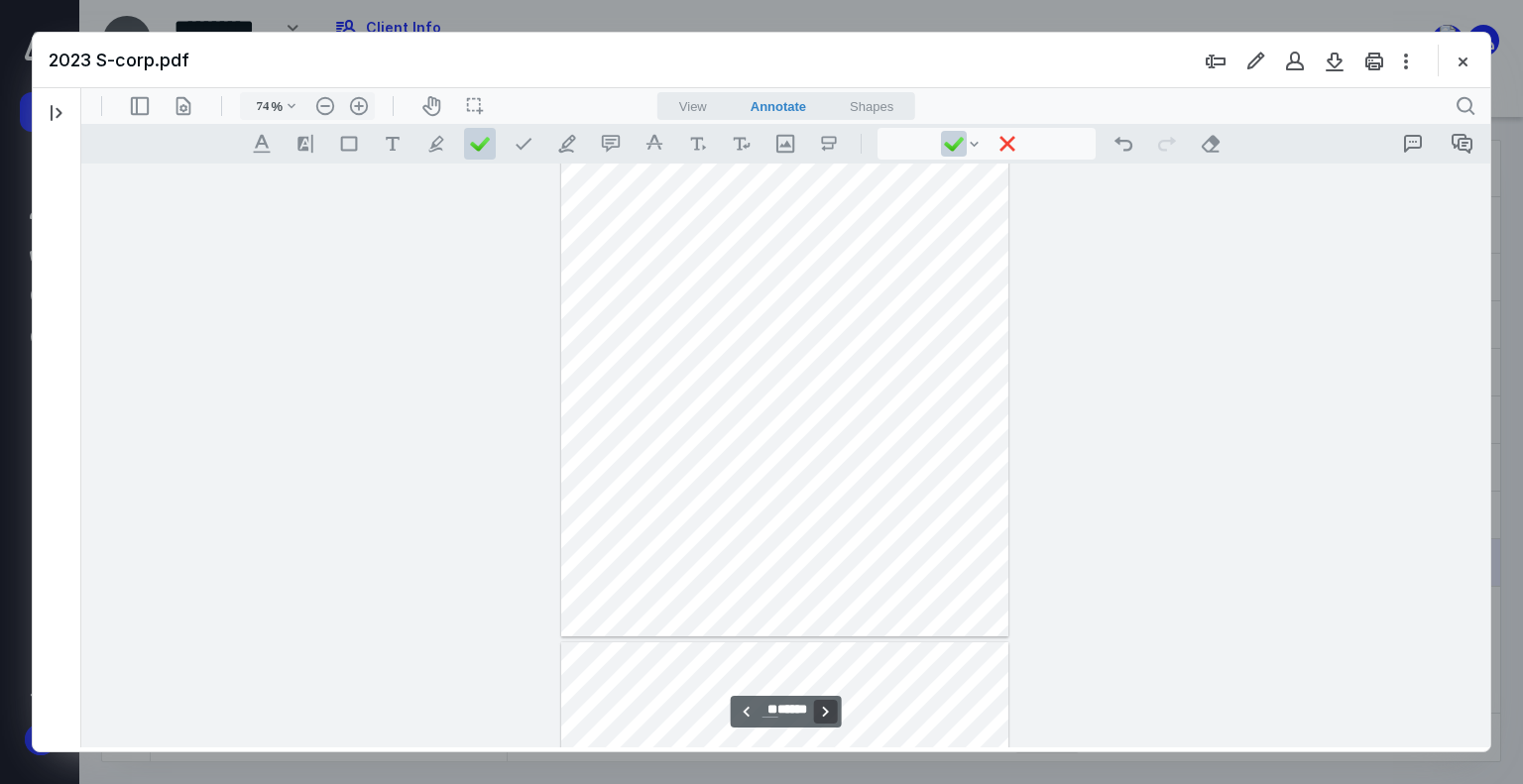 click on "**********" at bounding box center [826, 712] 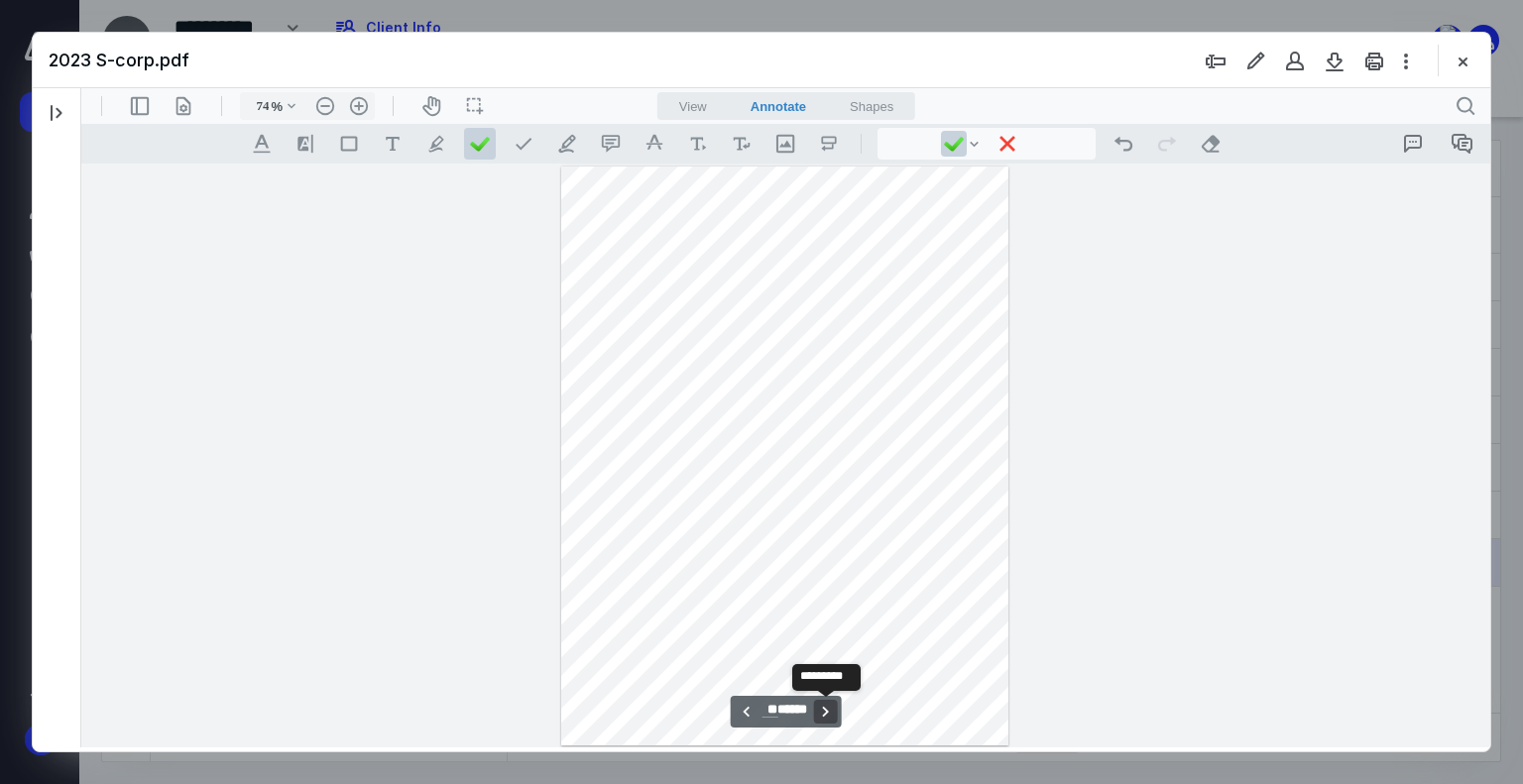 click on "**********" at bounding box center [826, 712] 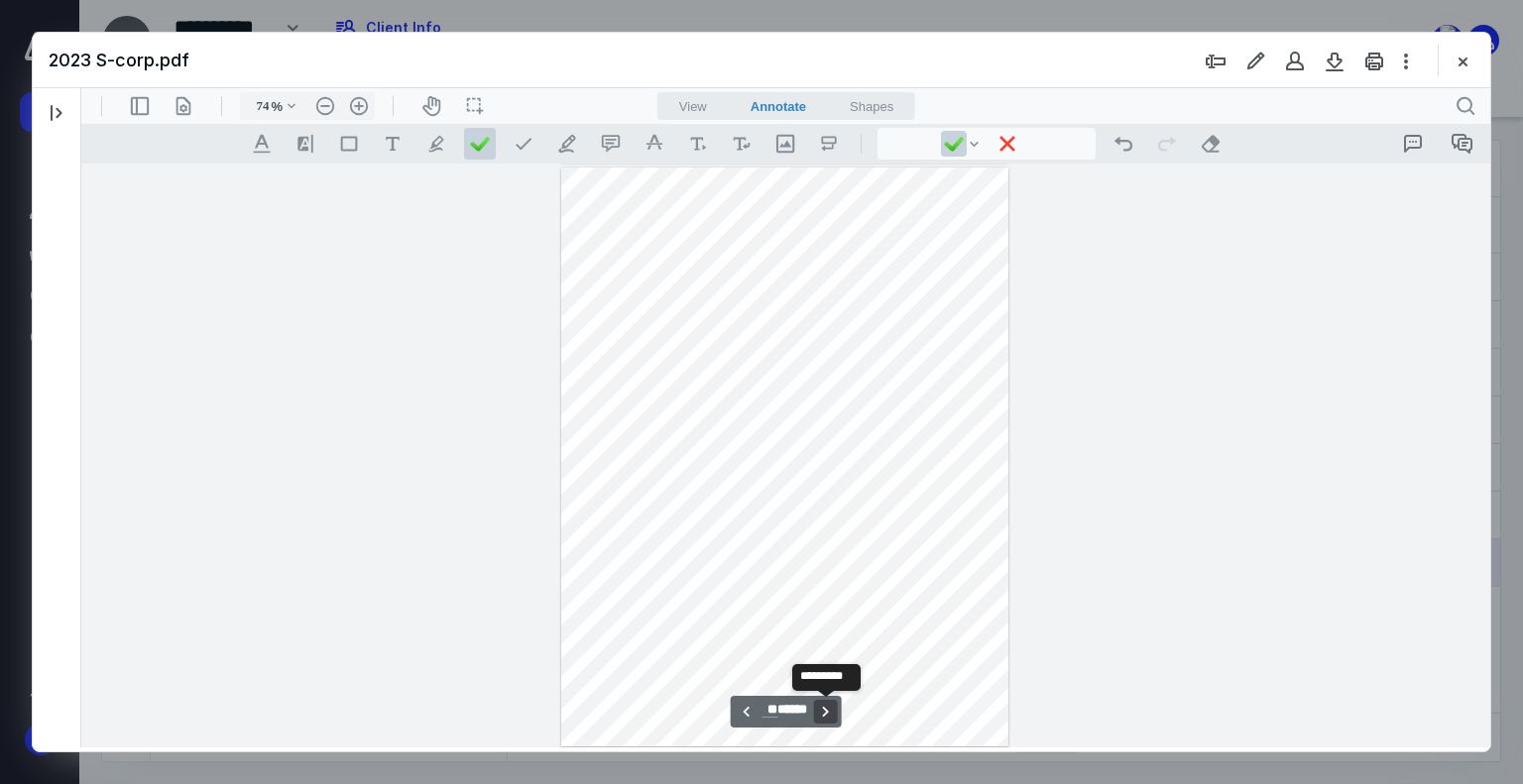 click on "**********" at bounding box center (826, 712) 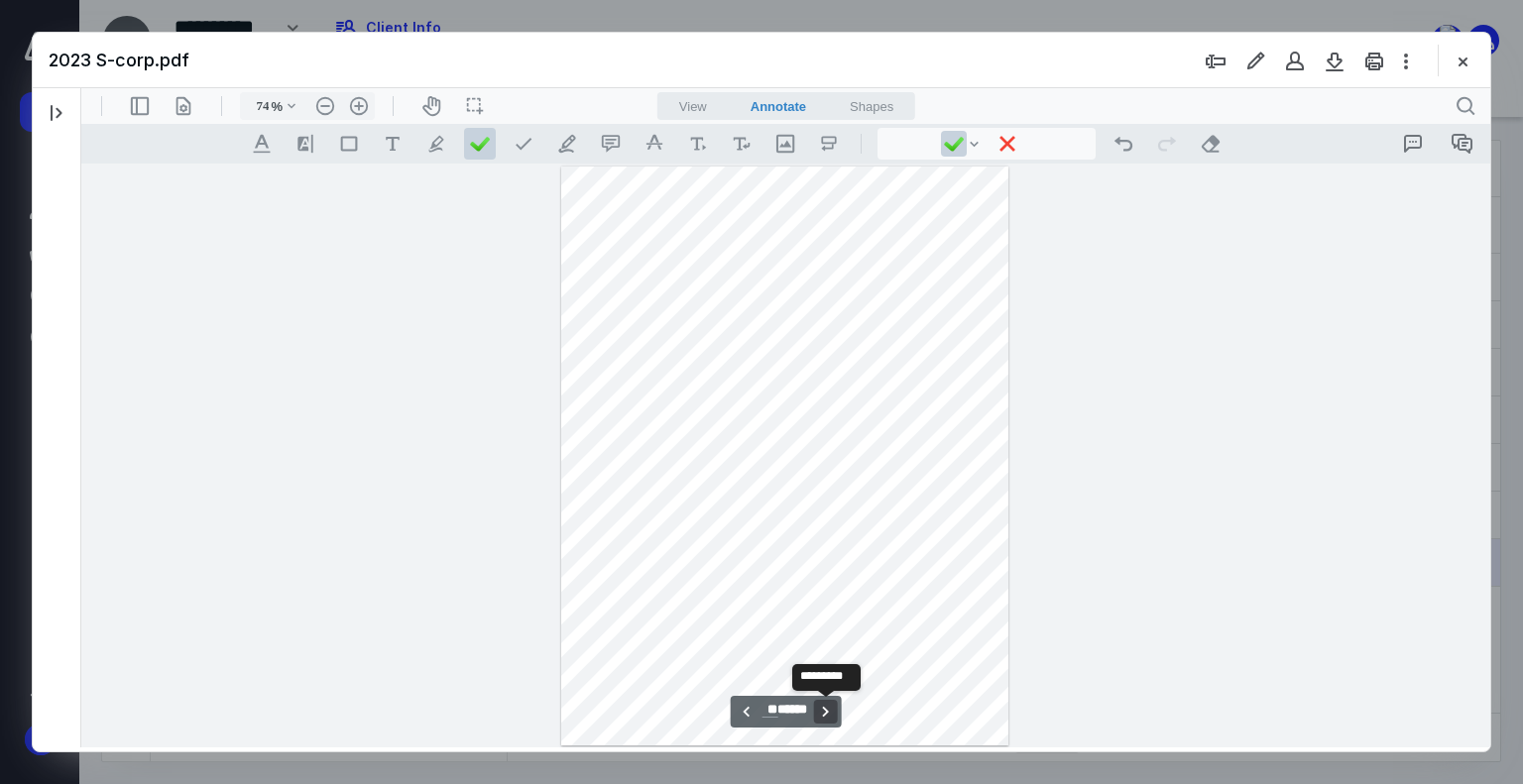 click on "**********" at bounding box center [826, 712] 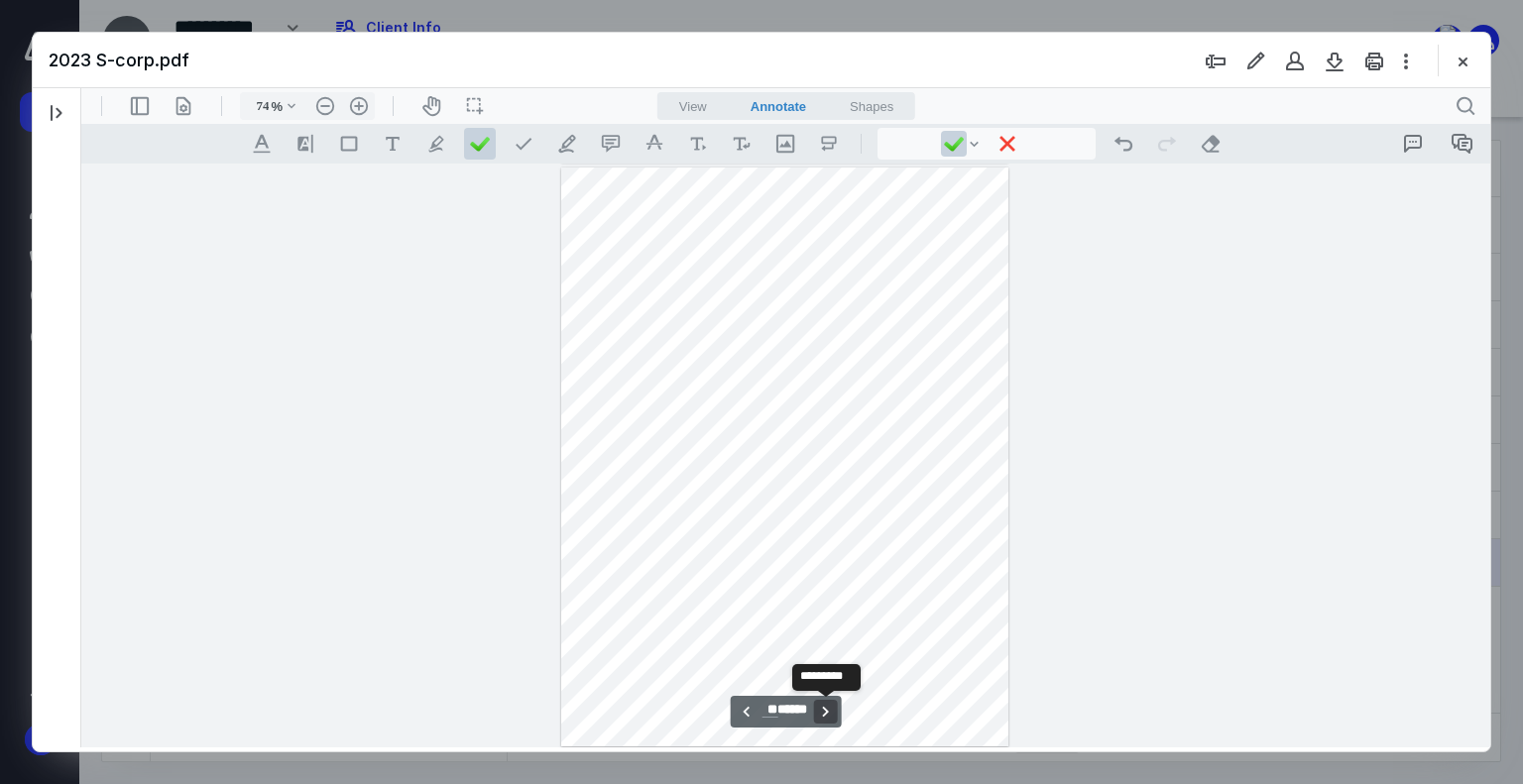 click on "**********" at bounding box center (826, 712) 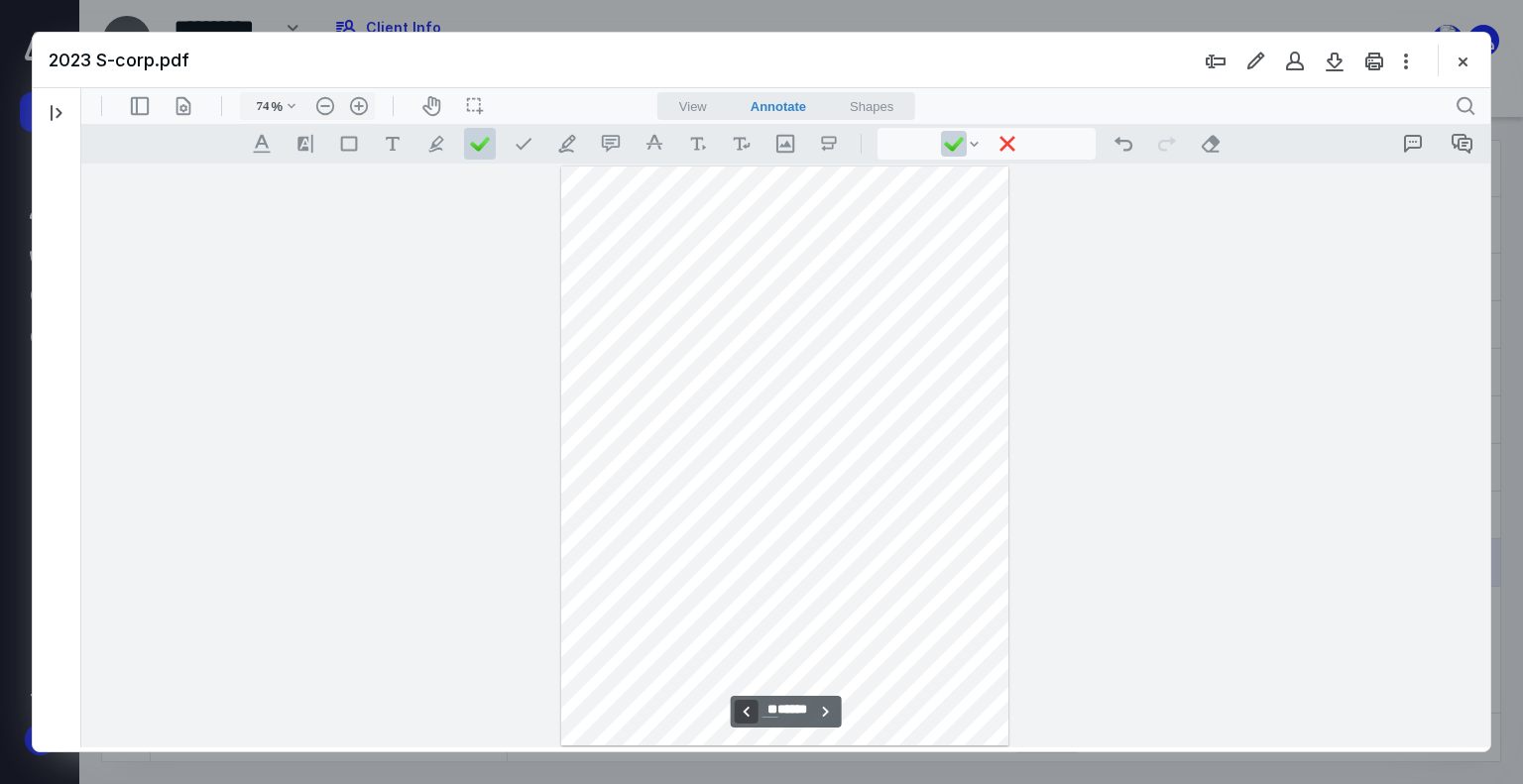 click on "**********" at bounding box center [746, 712] 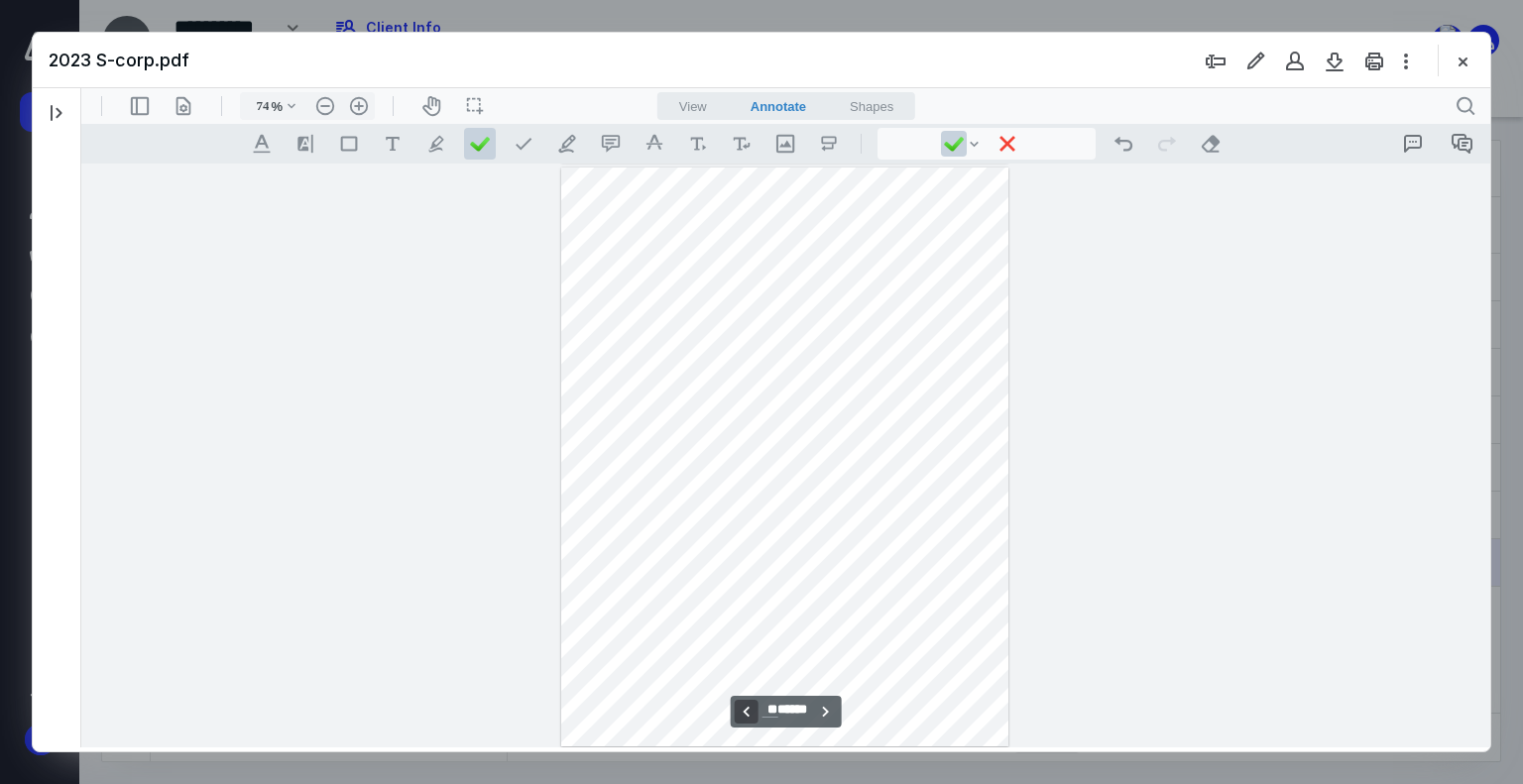 click on "**********" at bounding box center (746, 712) 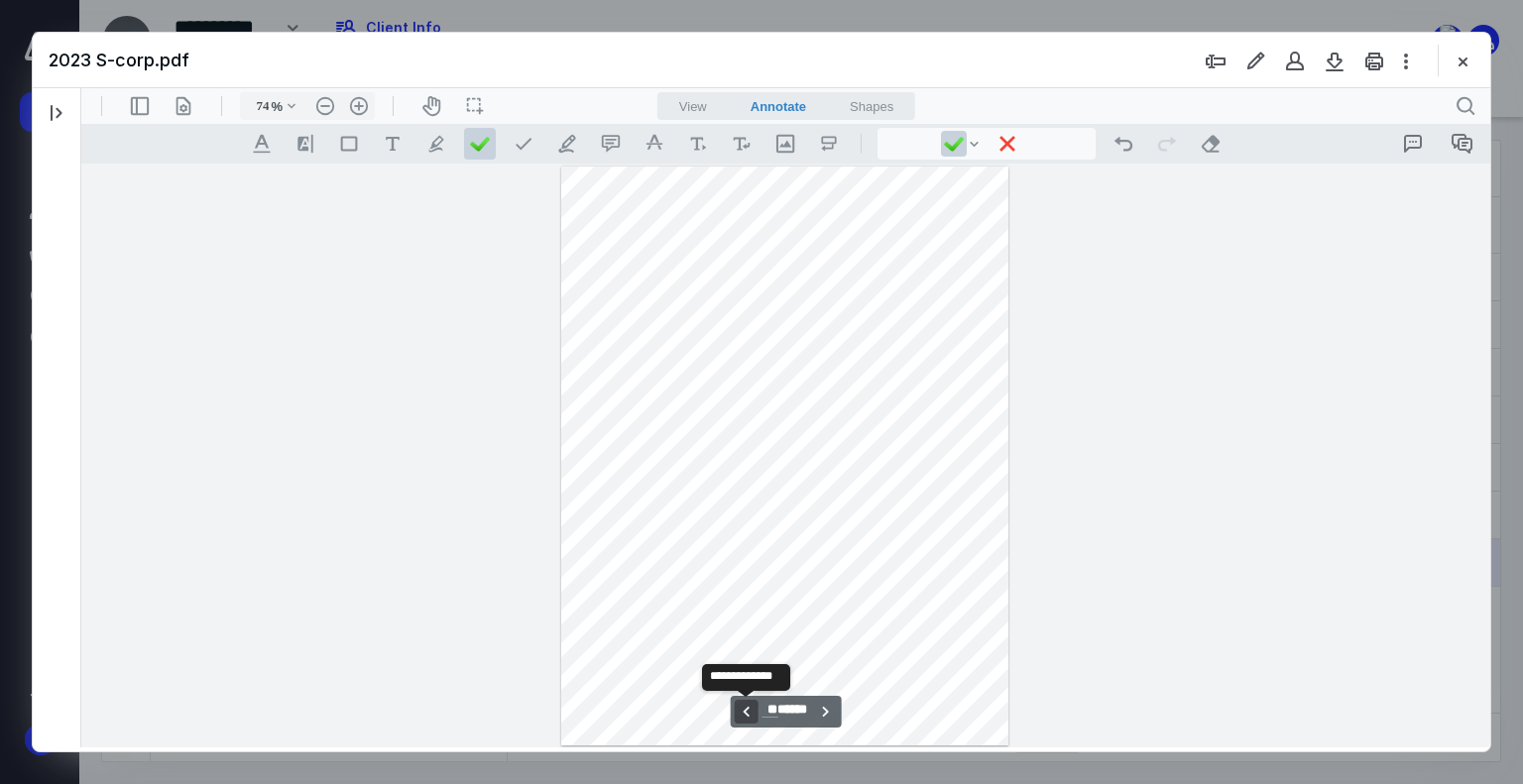 click on "**********" at bounding box center (746, 712) 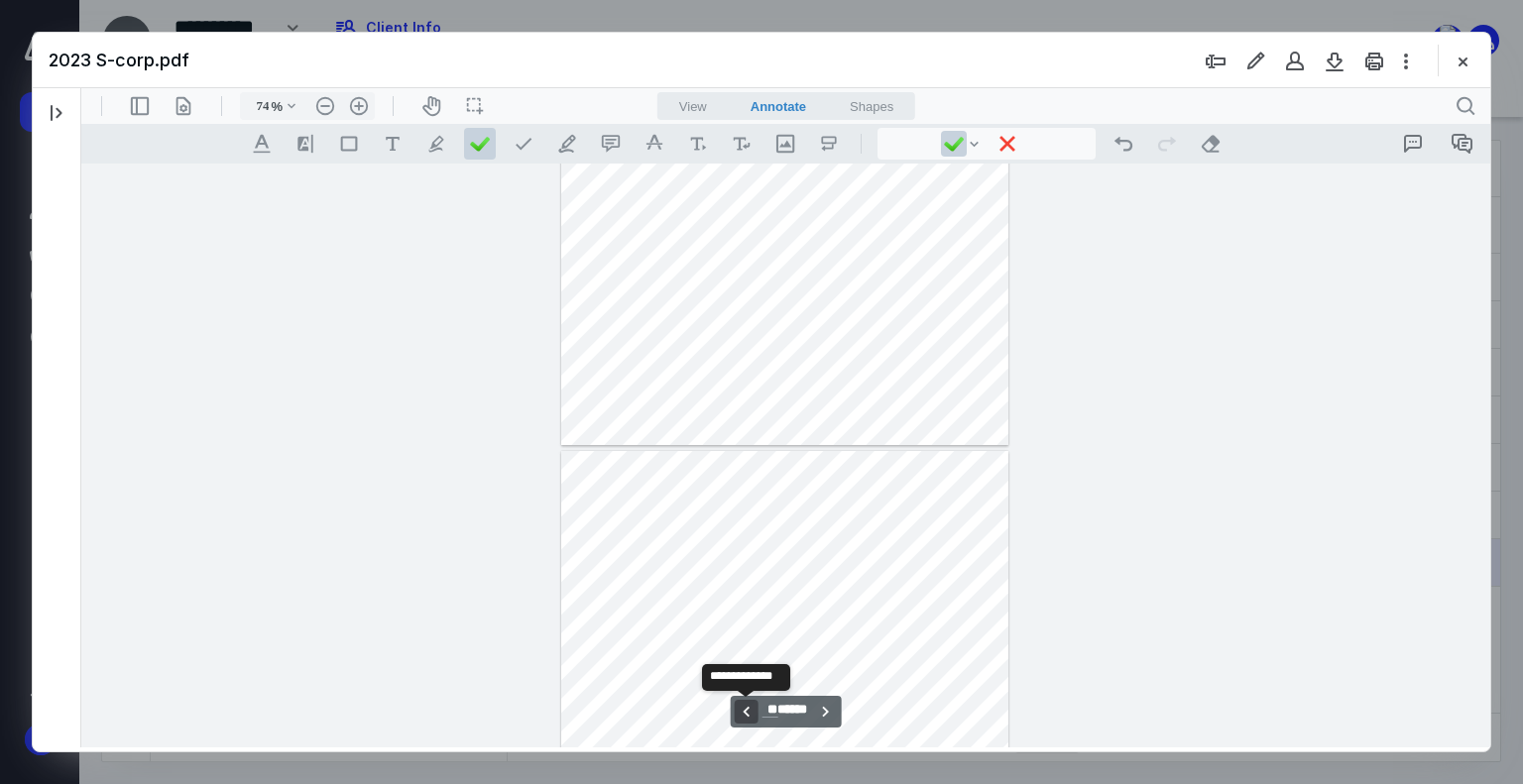 click on "**********" at bounding box center [746, 712] 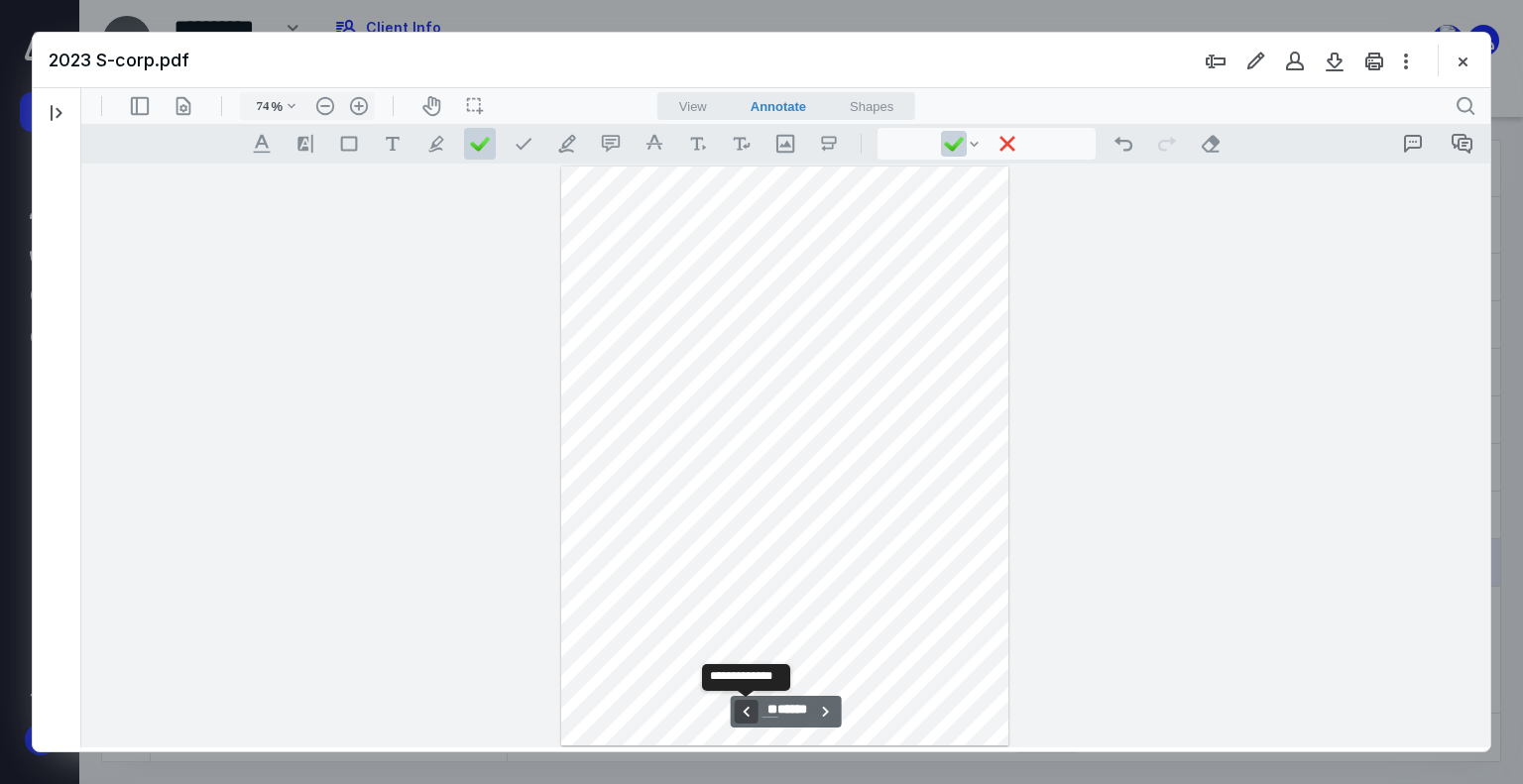 click on "**********" at bounding box center (746, 712) 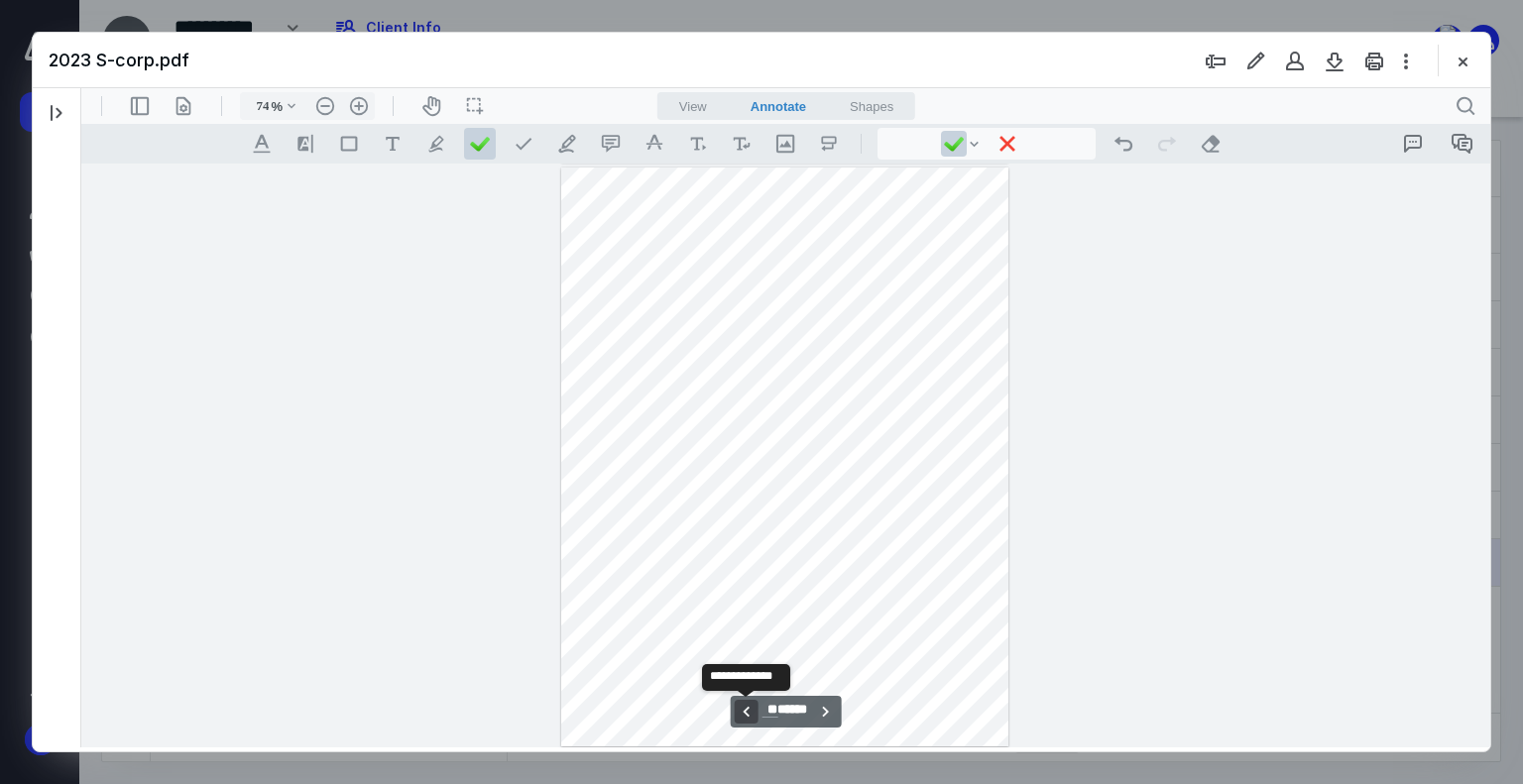 click on "**********" at bounding box center [746, 712] 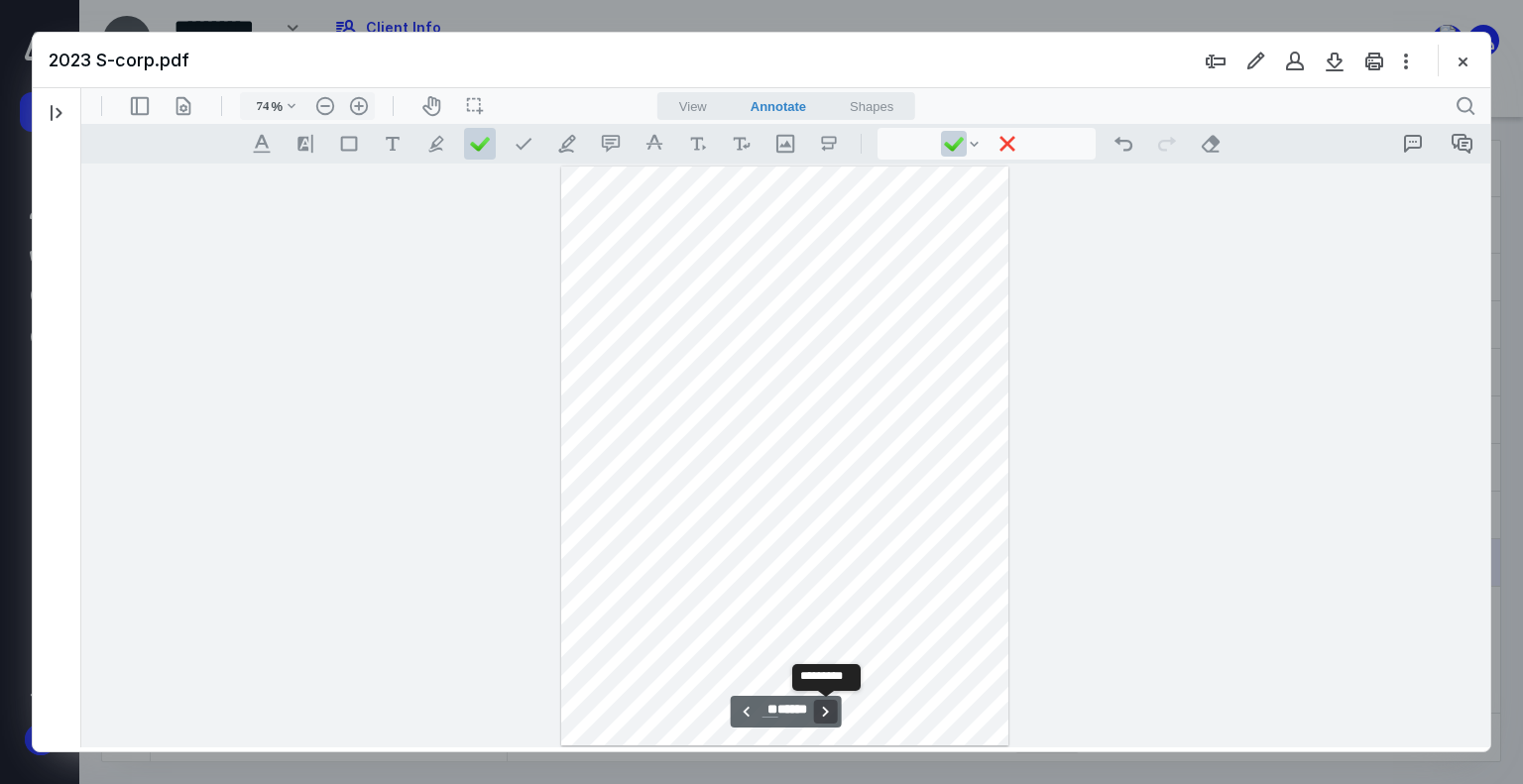 click on "**********" at bounding box center [826, 712] 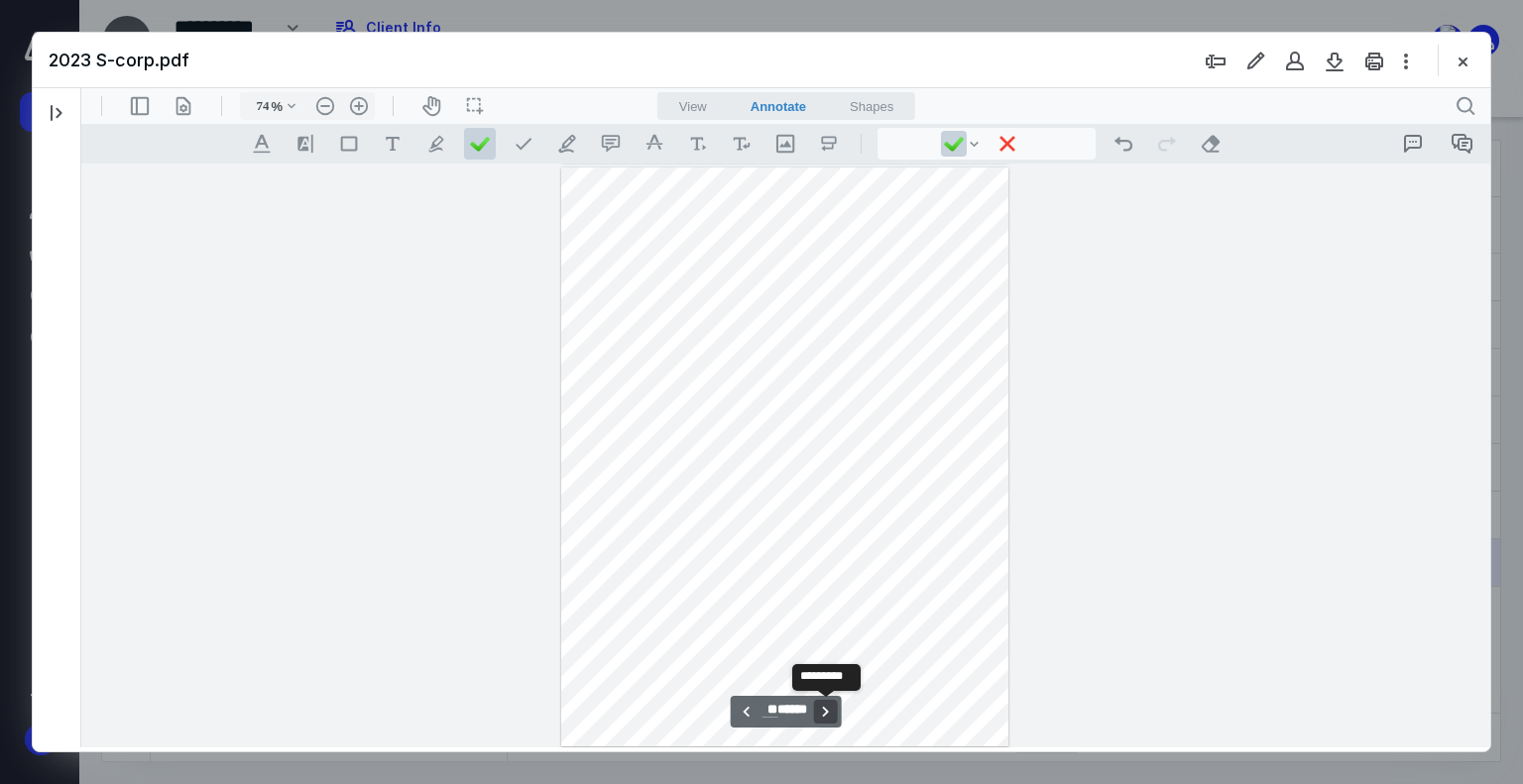 click on "**********" at bounding box center (826, 712) 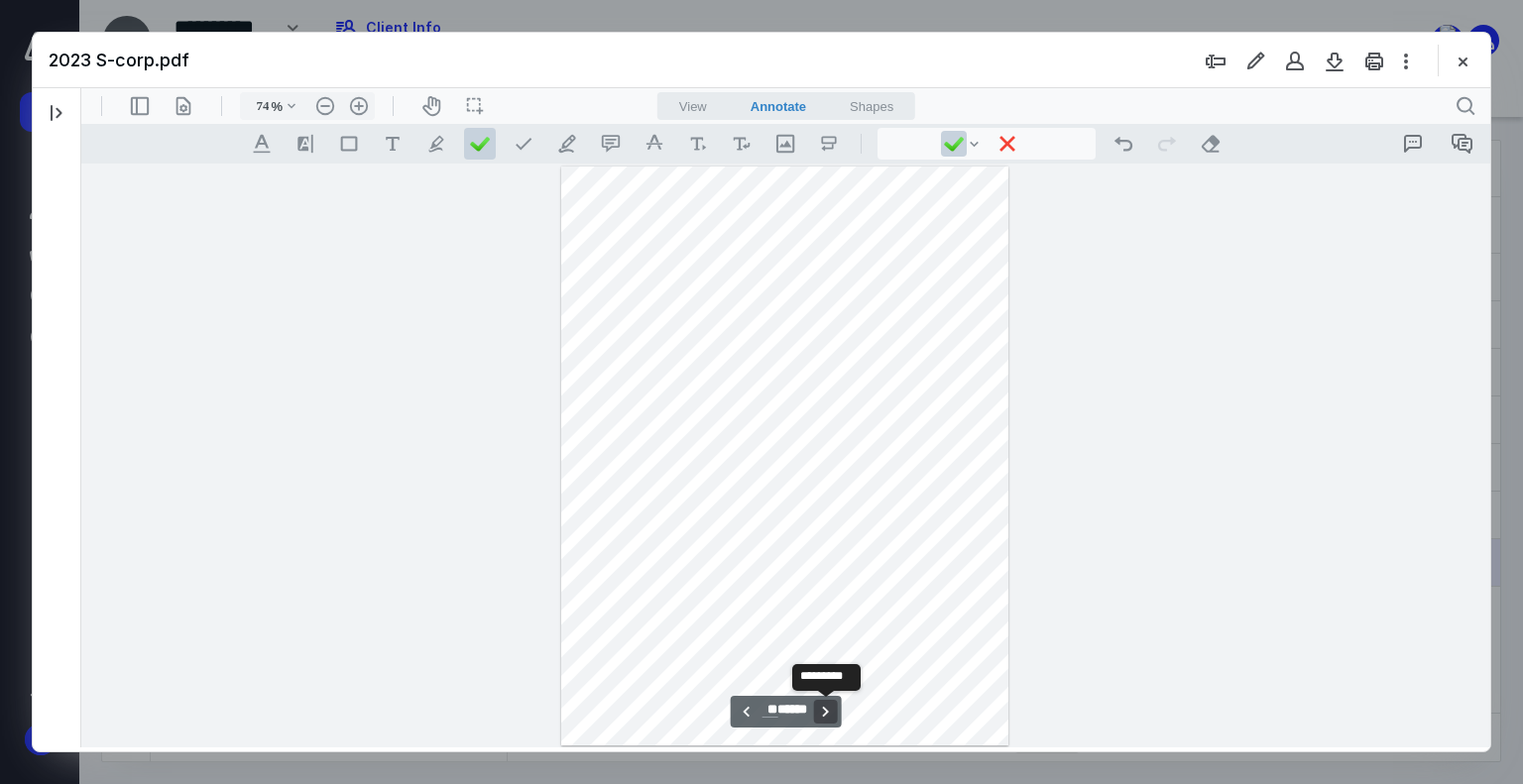 click on "**********" at bounding box center [826, 712] 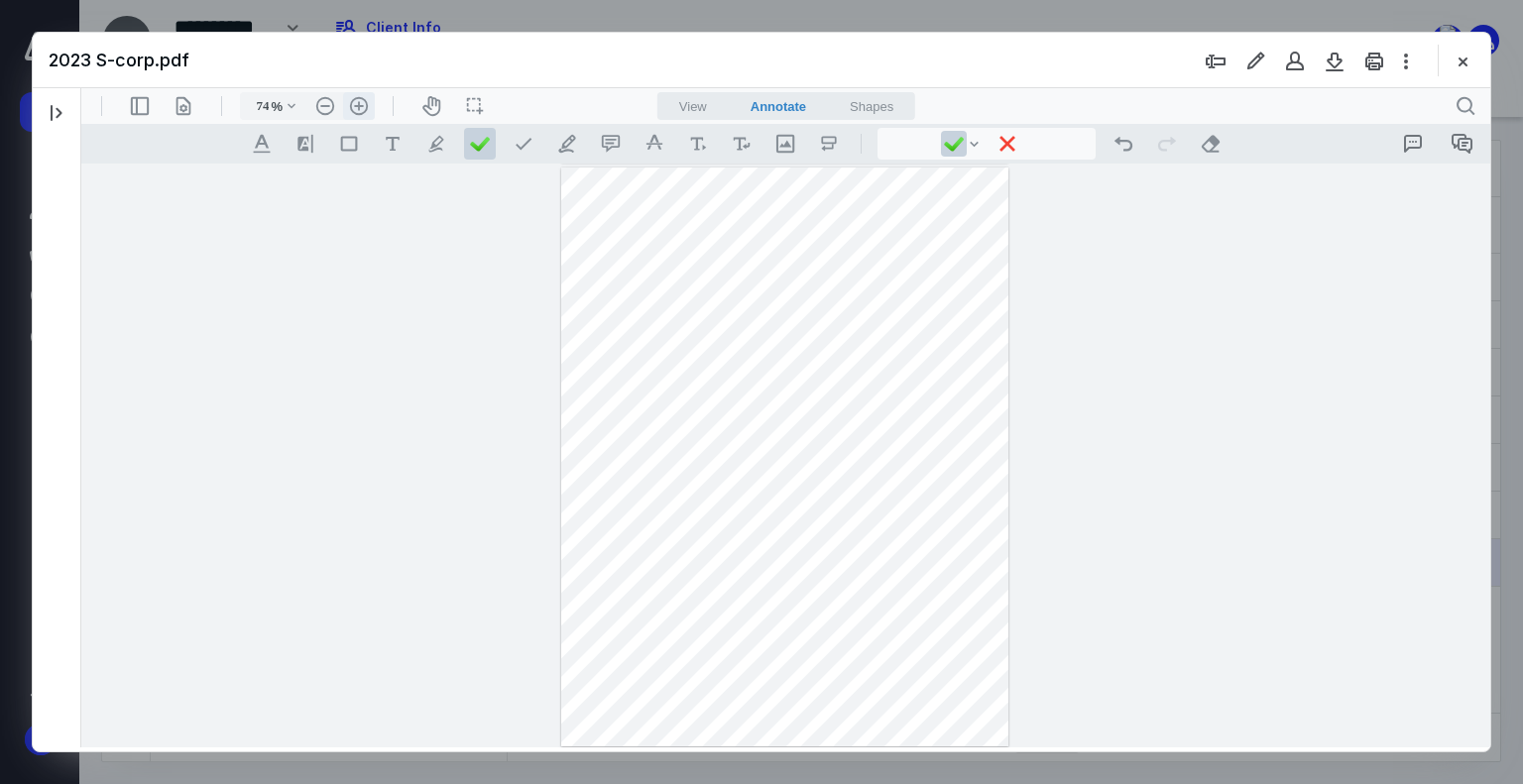 click on ".cls-1{fill:#abb0c4;} icon - header - zoom - in - line" at bounding box center (359, 106) 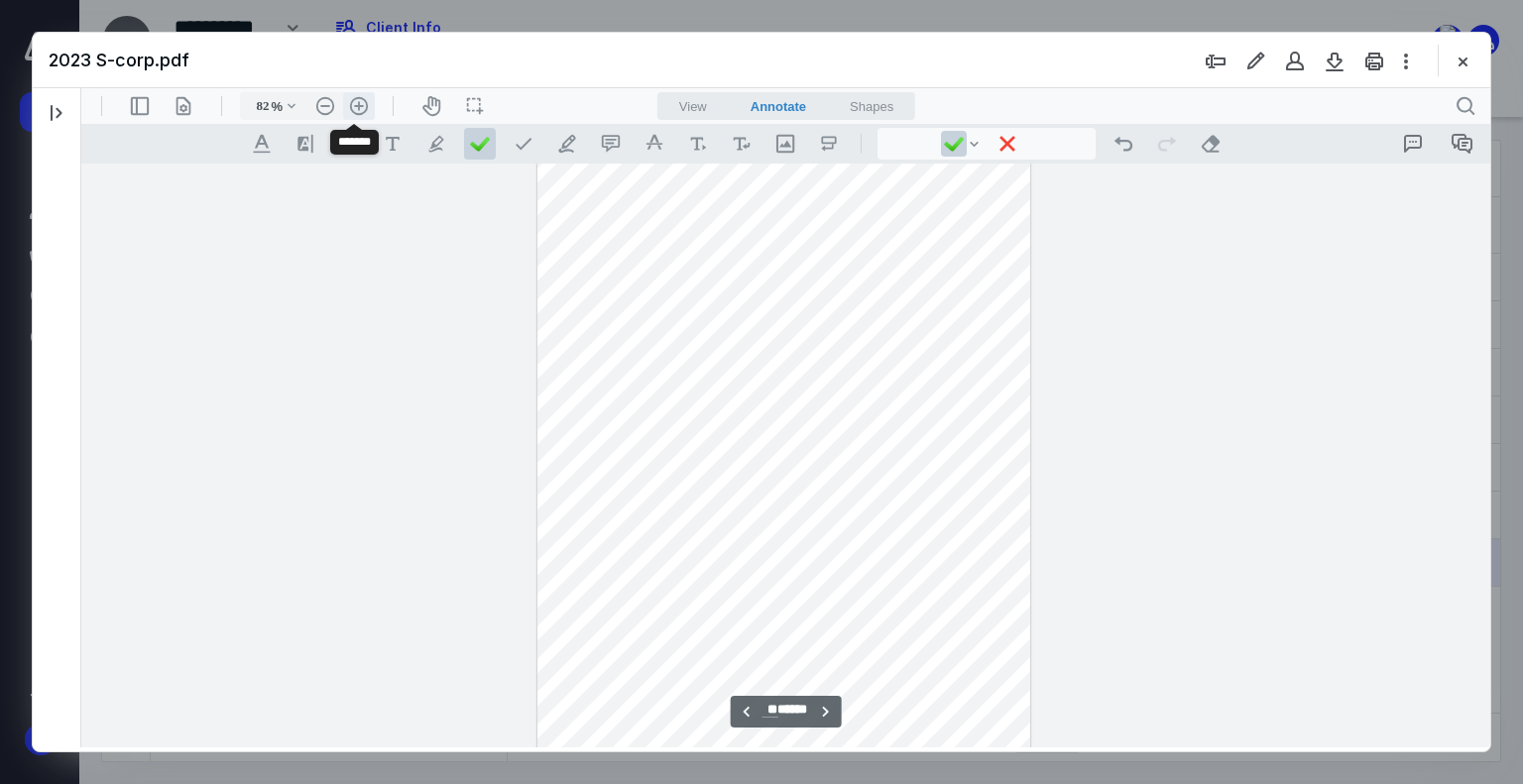 click on ".cls-1{fill:#abb0c4;} icon - header - zoom - in - line" at bounding box center [359, 106] 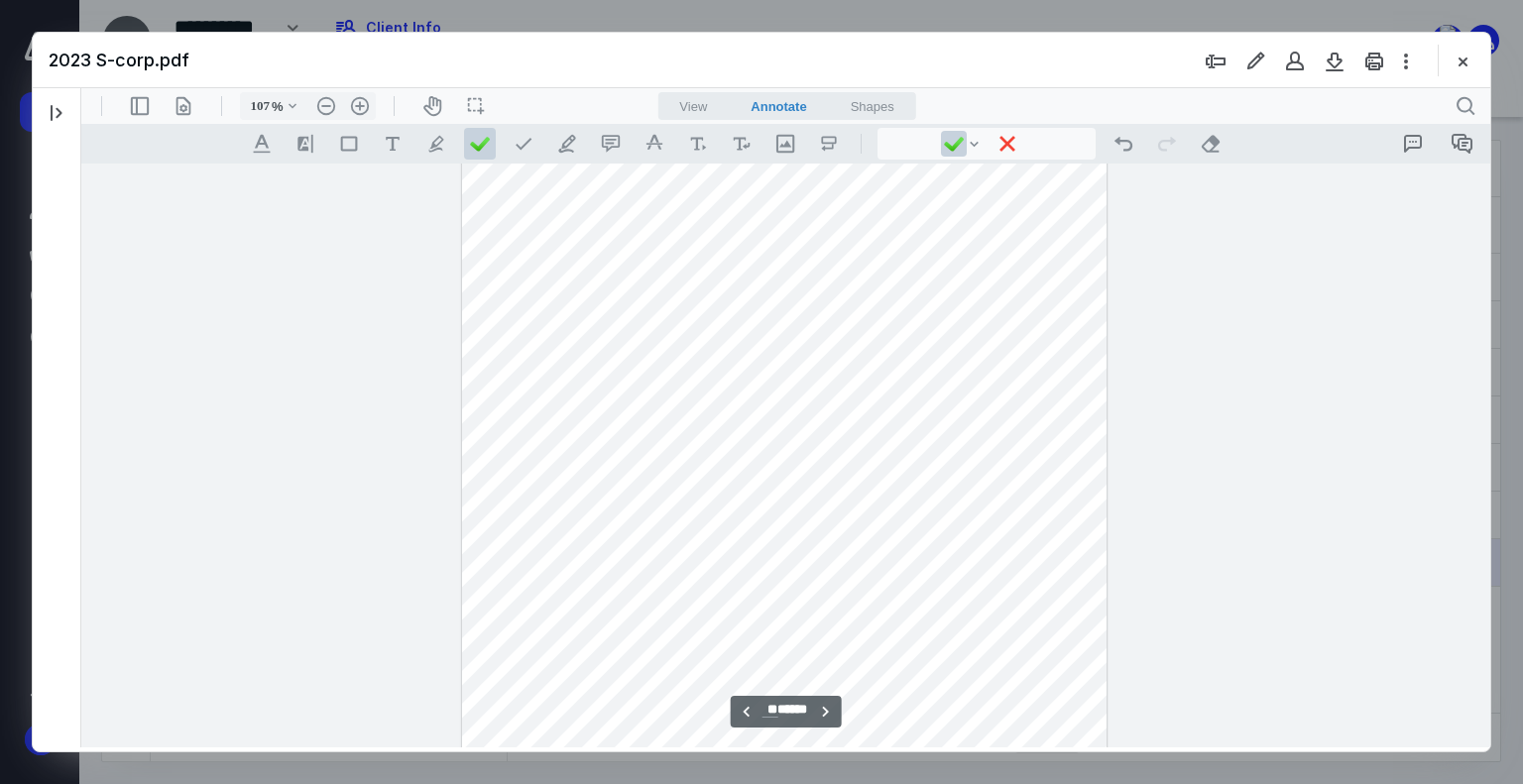 scroll, scrollTop: 20687, scrollLeft: 0, axis: vertical 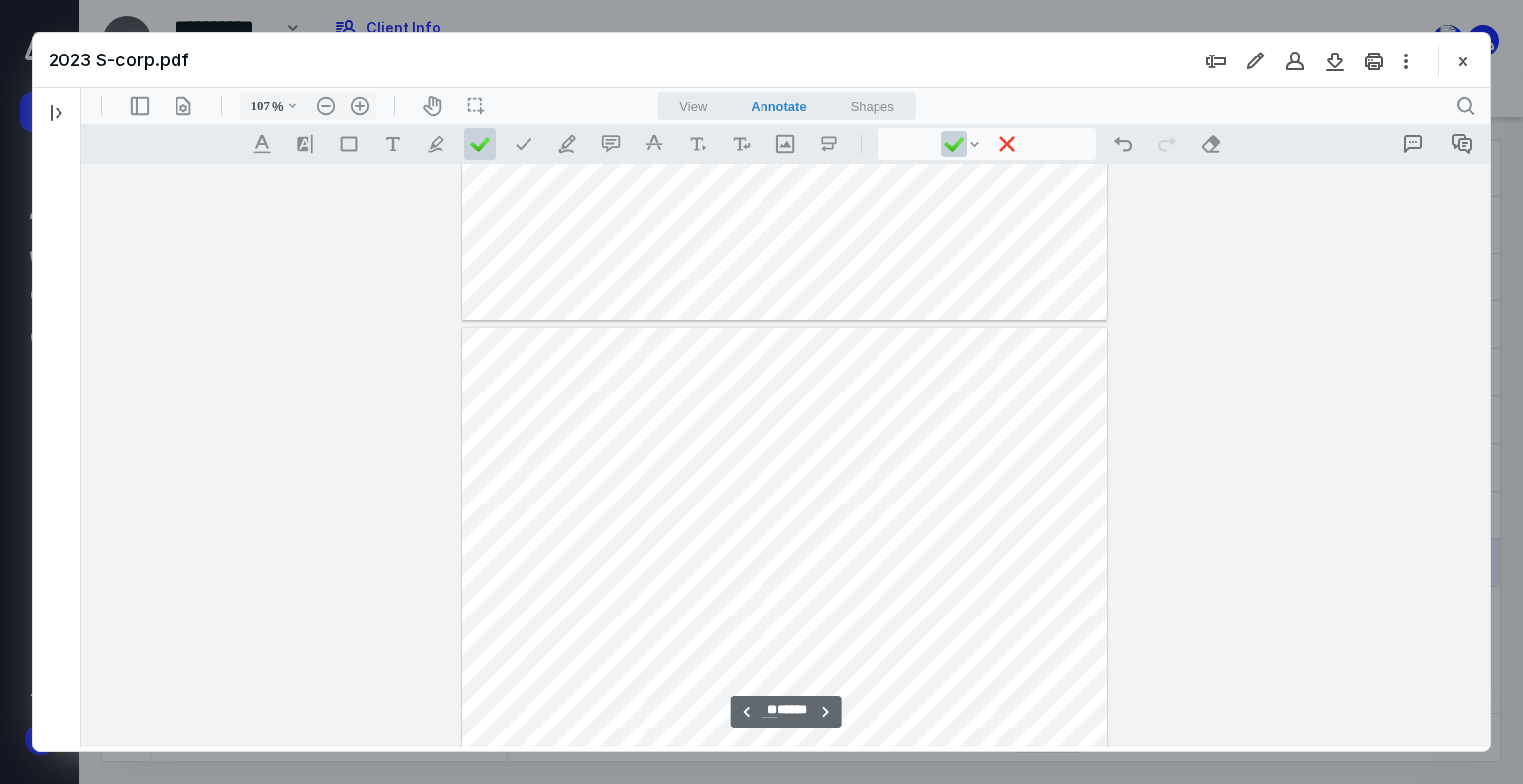 type 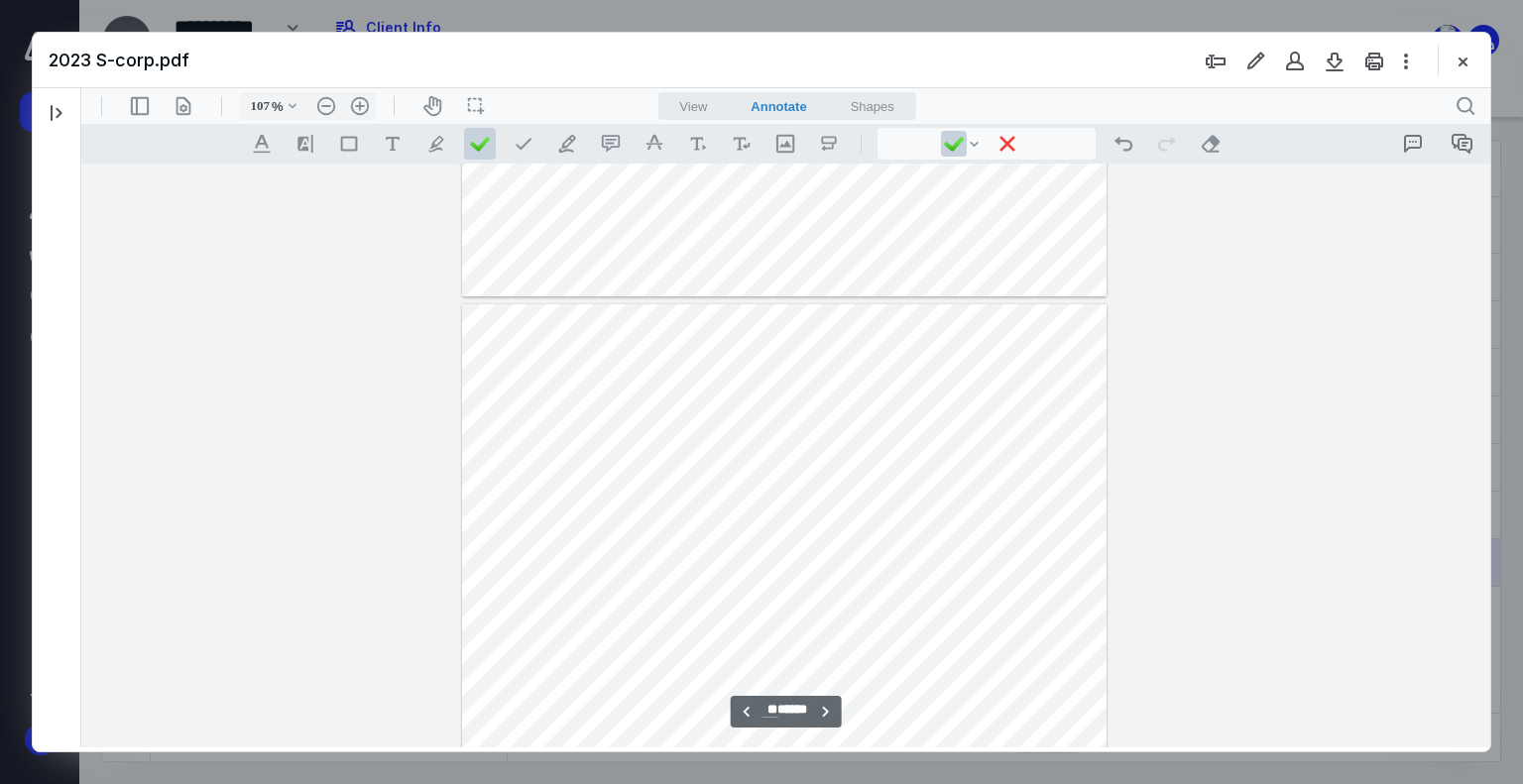 scroll, scrollTop: 30995, scrollLeft: 0, axis: vertical 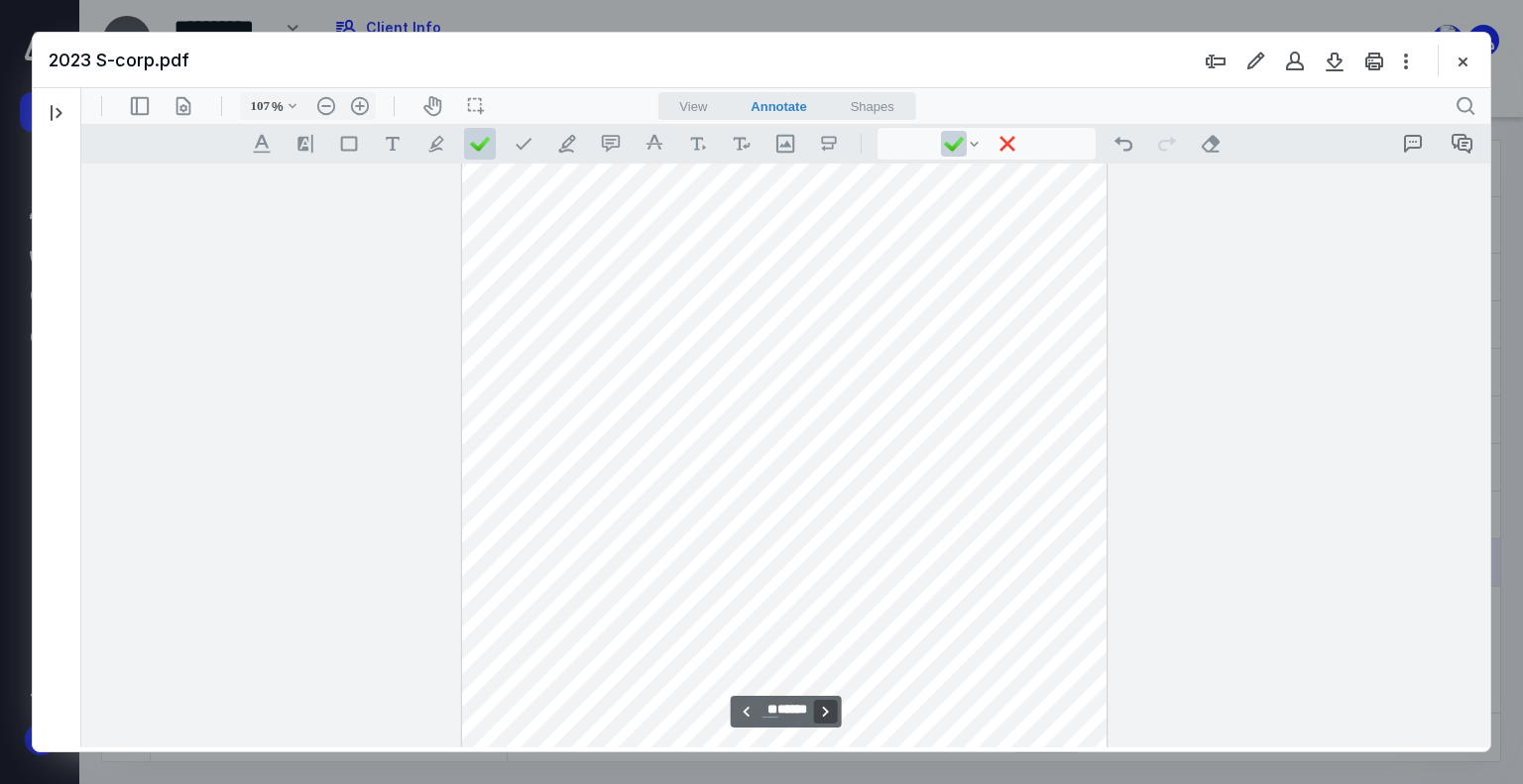 click on "**********" at bounding box center (826, 712) 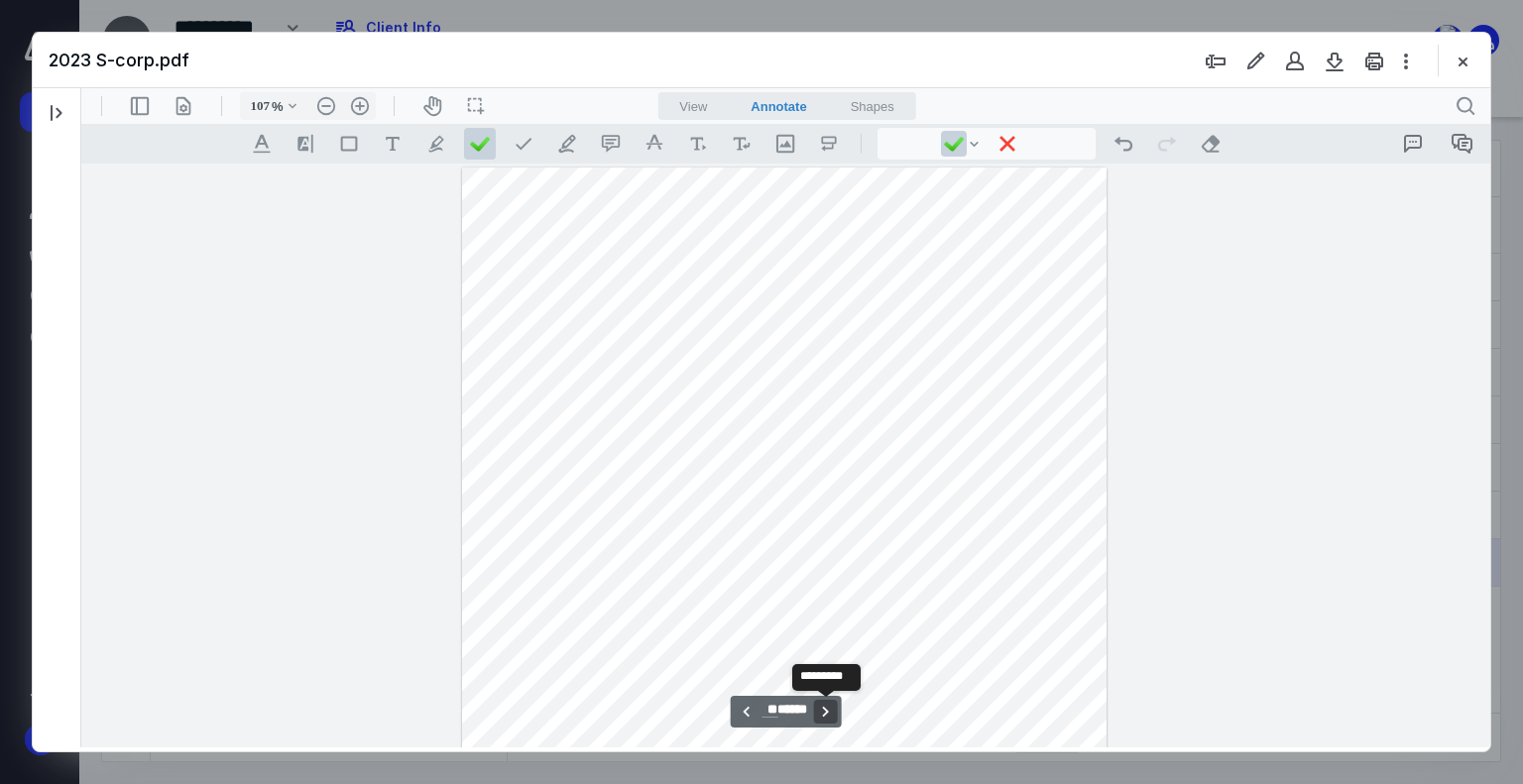 click on "**********" at bounding box center (826, 712) 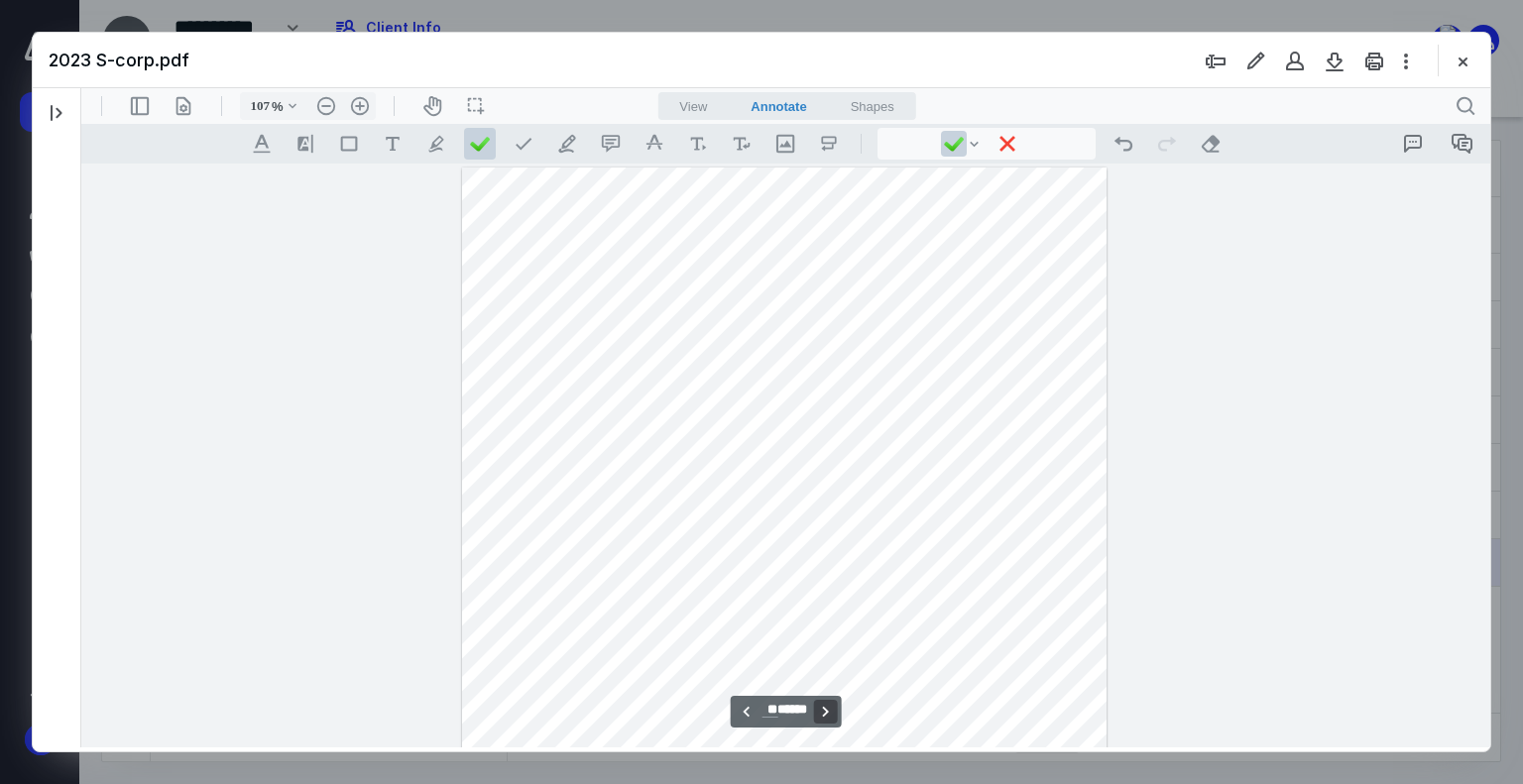click on "**********" at bounding box center [826, 712] 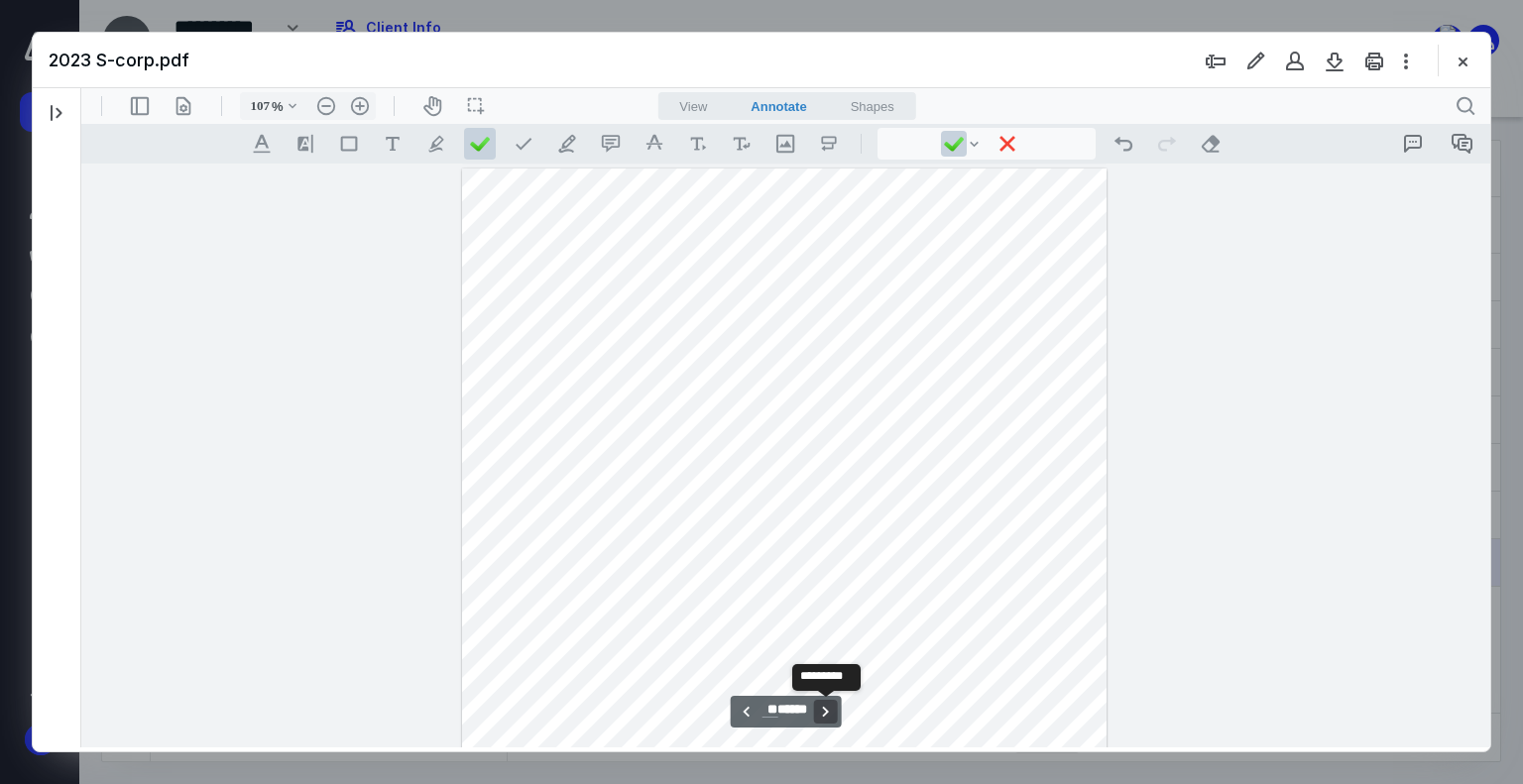 click on "**********" at bounding box center (826, 712) 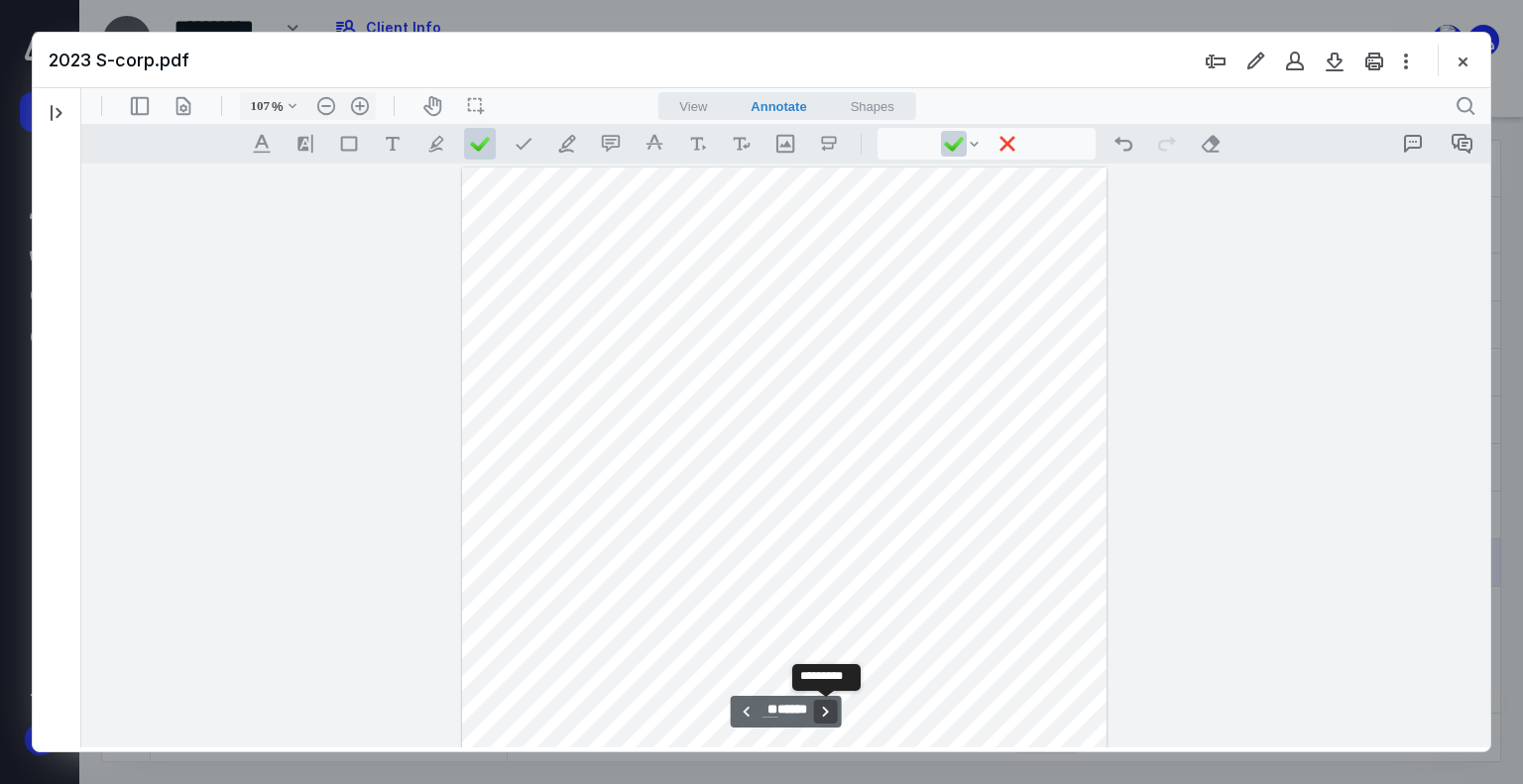 click on "**********" at bounding box center [826, 712] 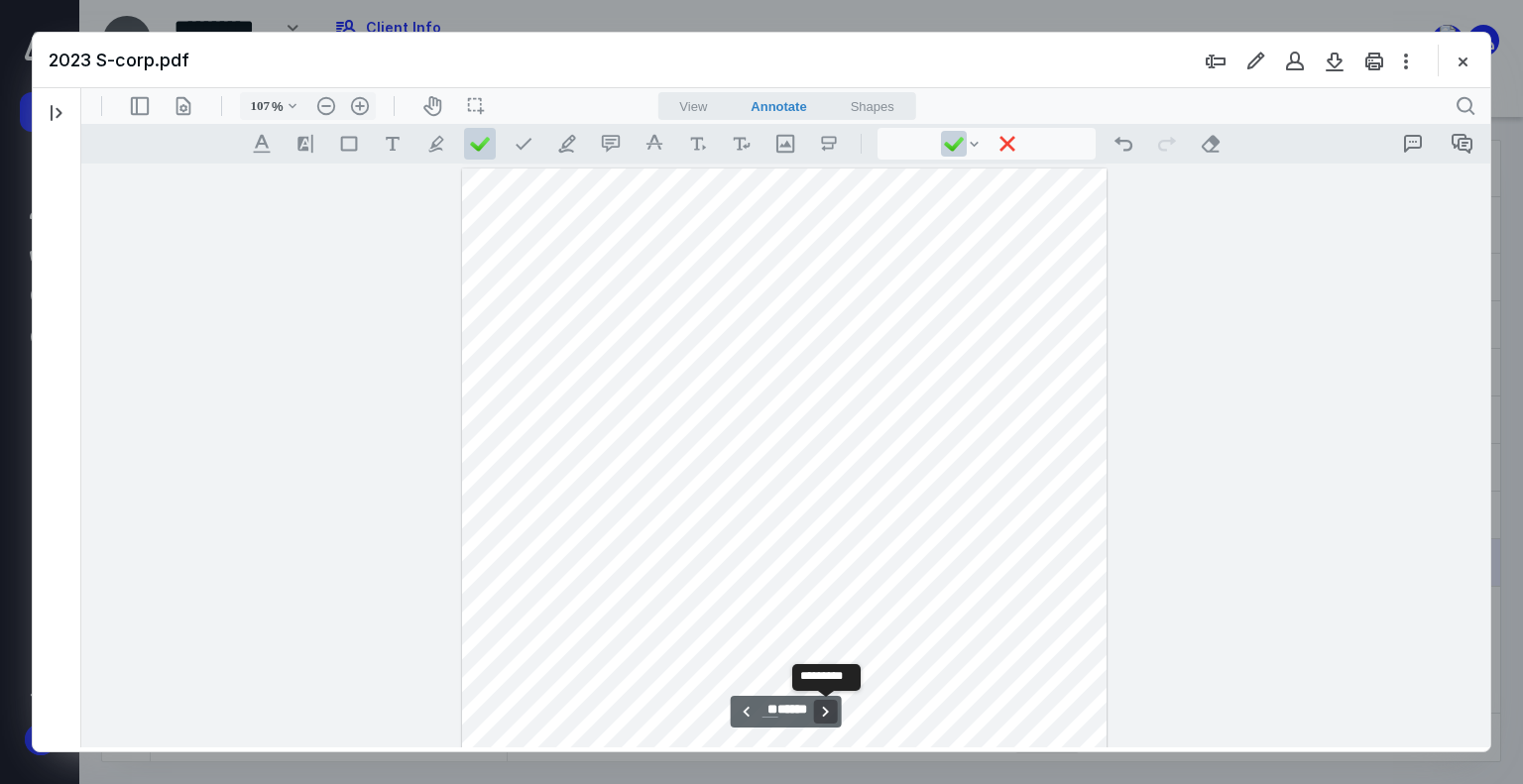 click on "**********" at bounding box center [826, 712] 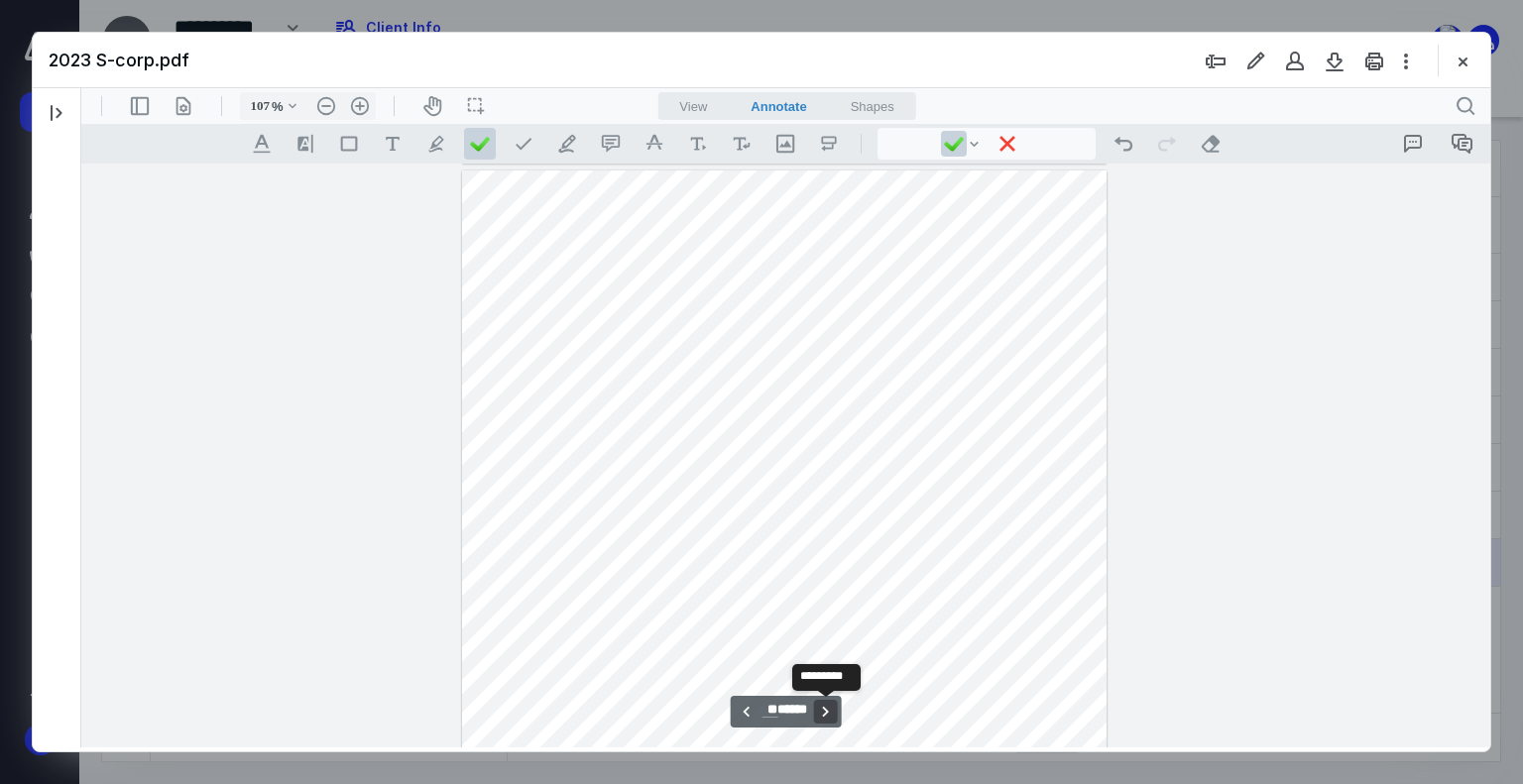 click on "**********" at bounding box center (826, 712) 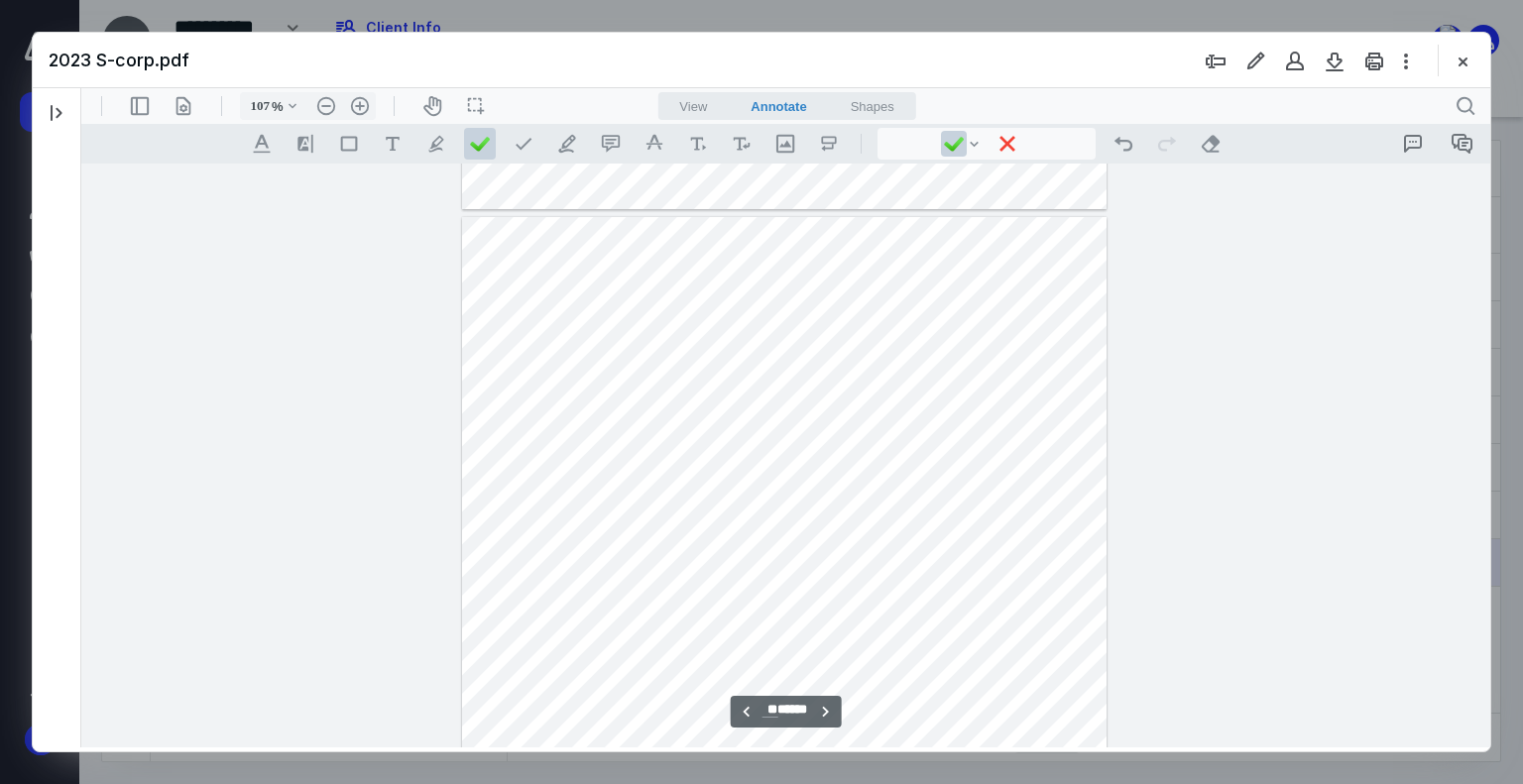 scroll, scrollTop: 35939, scrollLeft: 0, axis: vertical 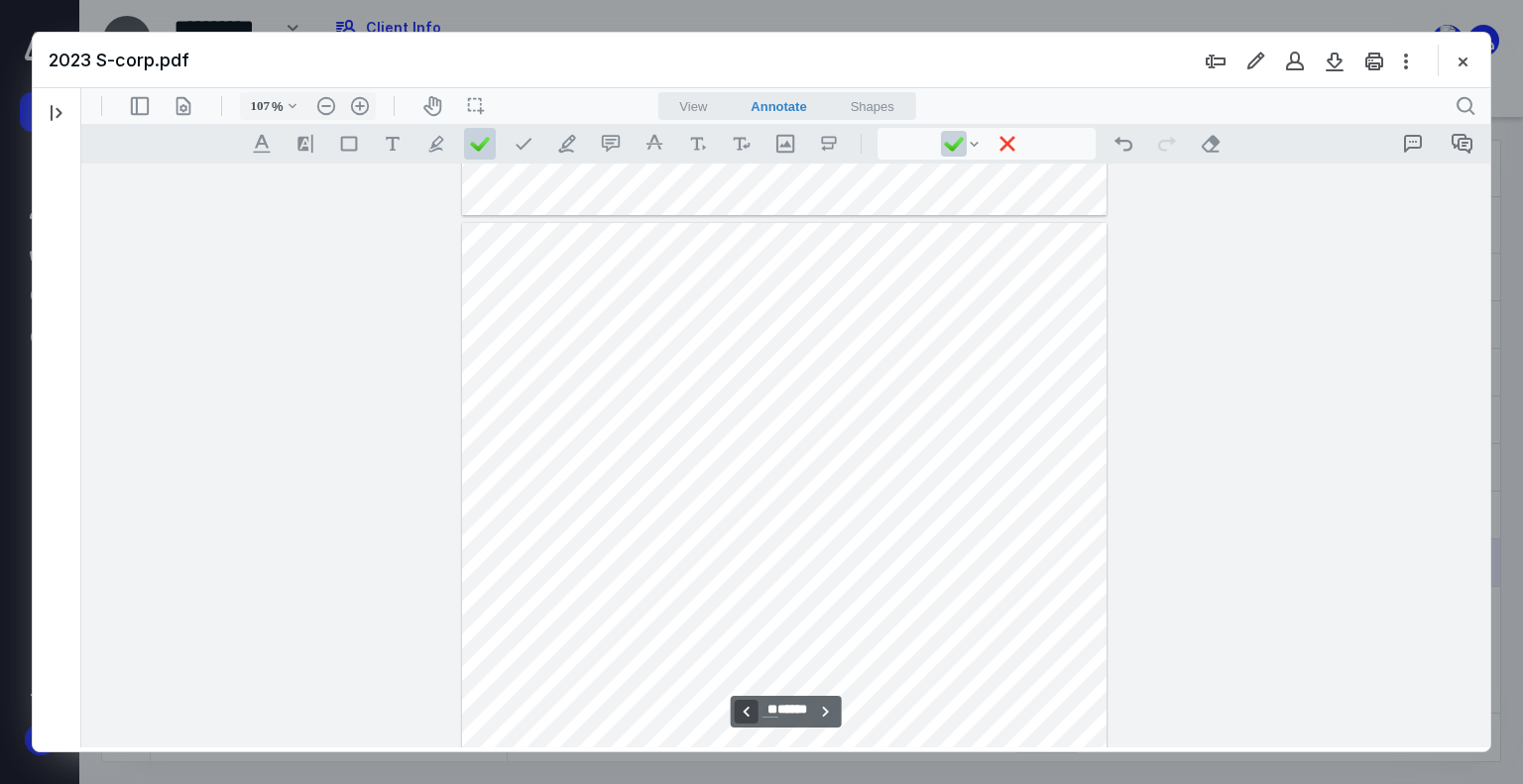 click on "**********" at bounding box center (746, 712) 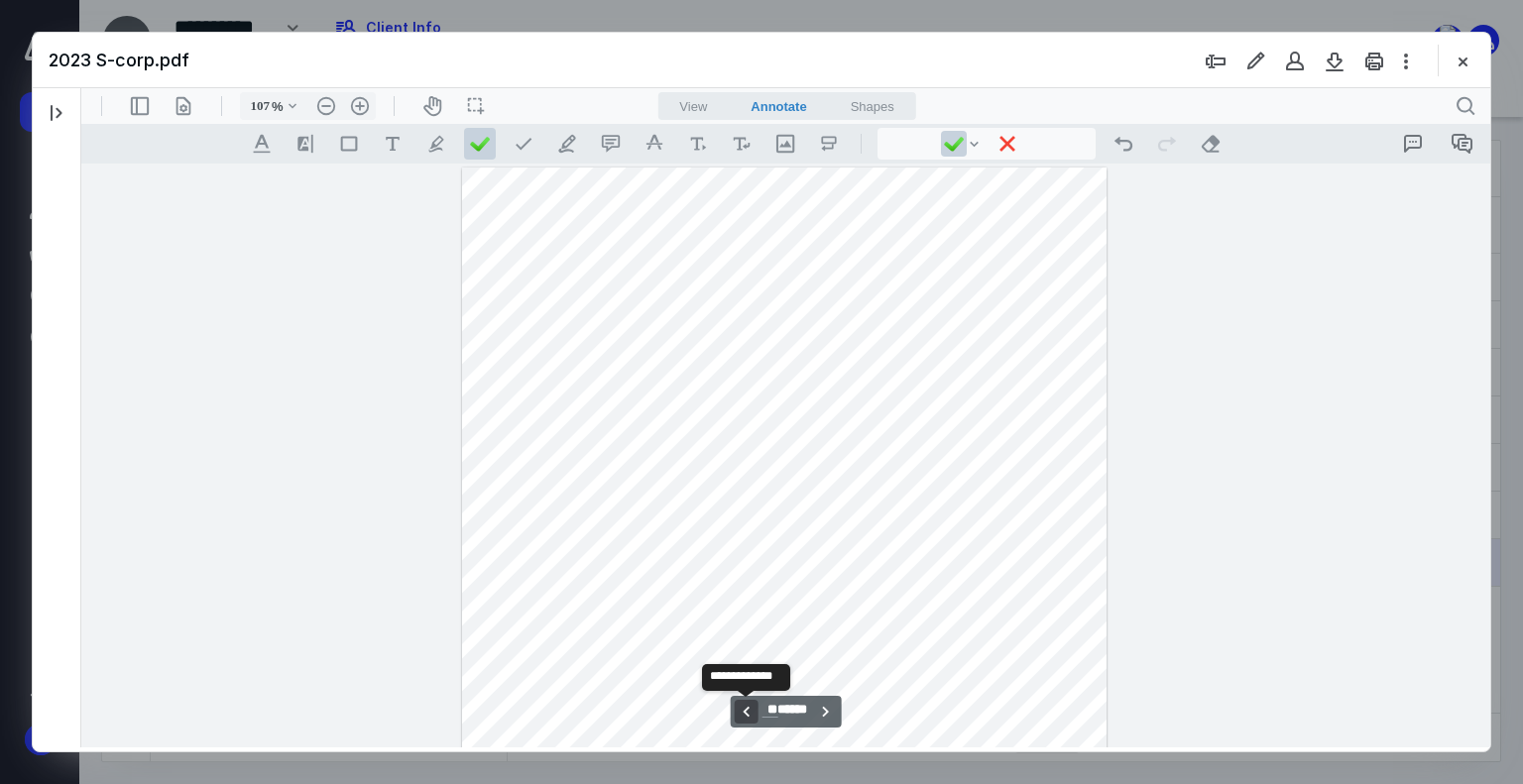 click on "**********" at bounding box center [746, 712] 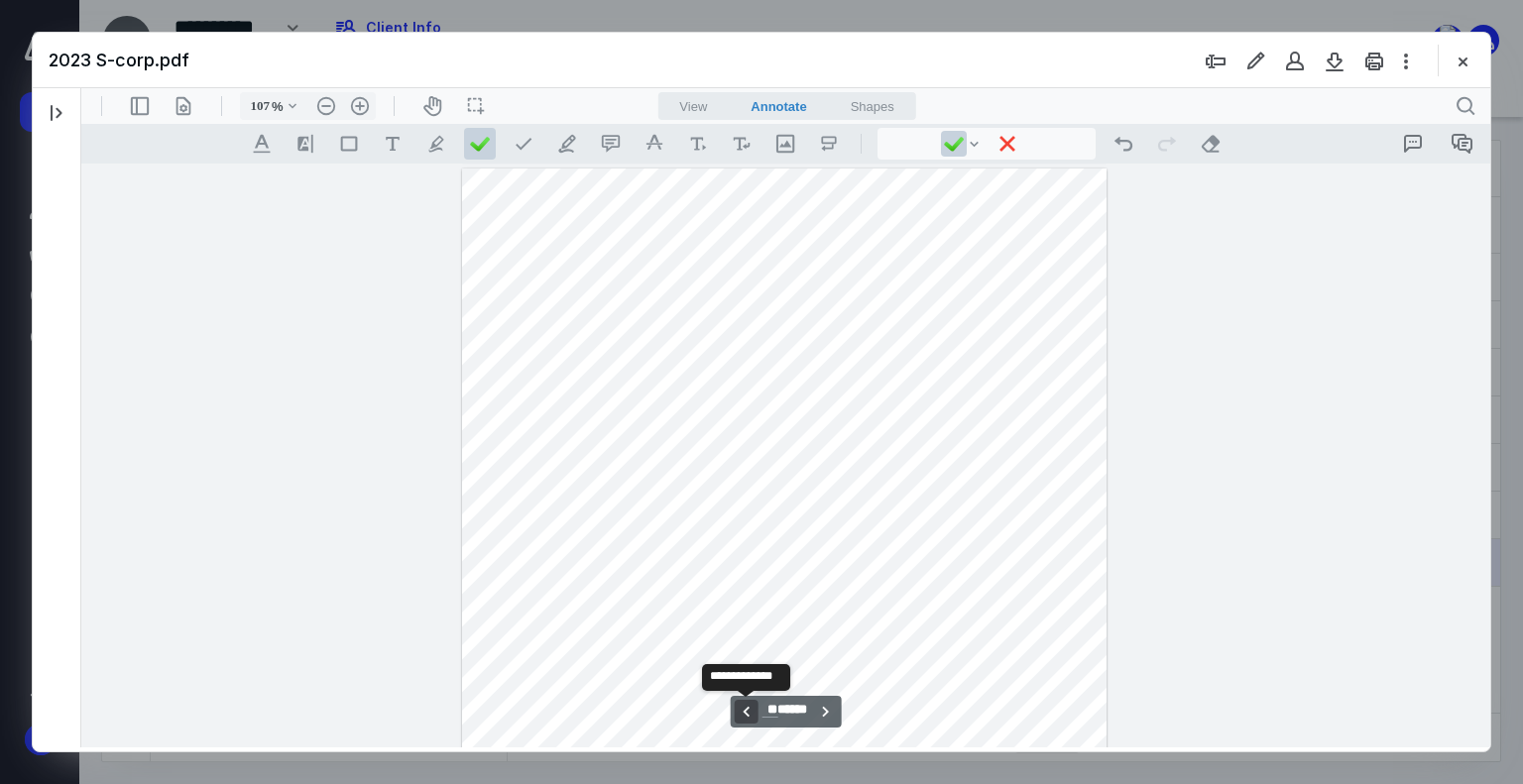 click on "**********" at bounding box center [746, 712] 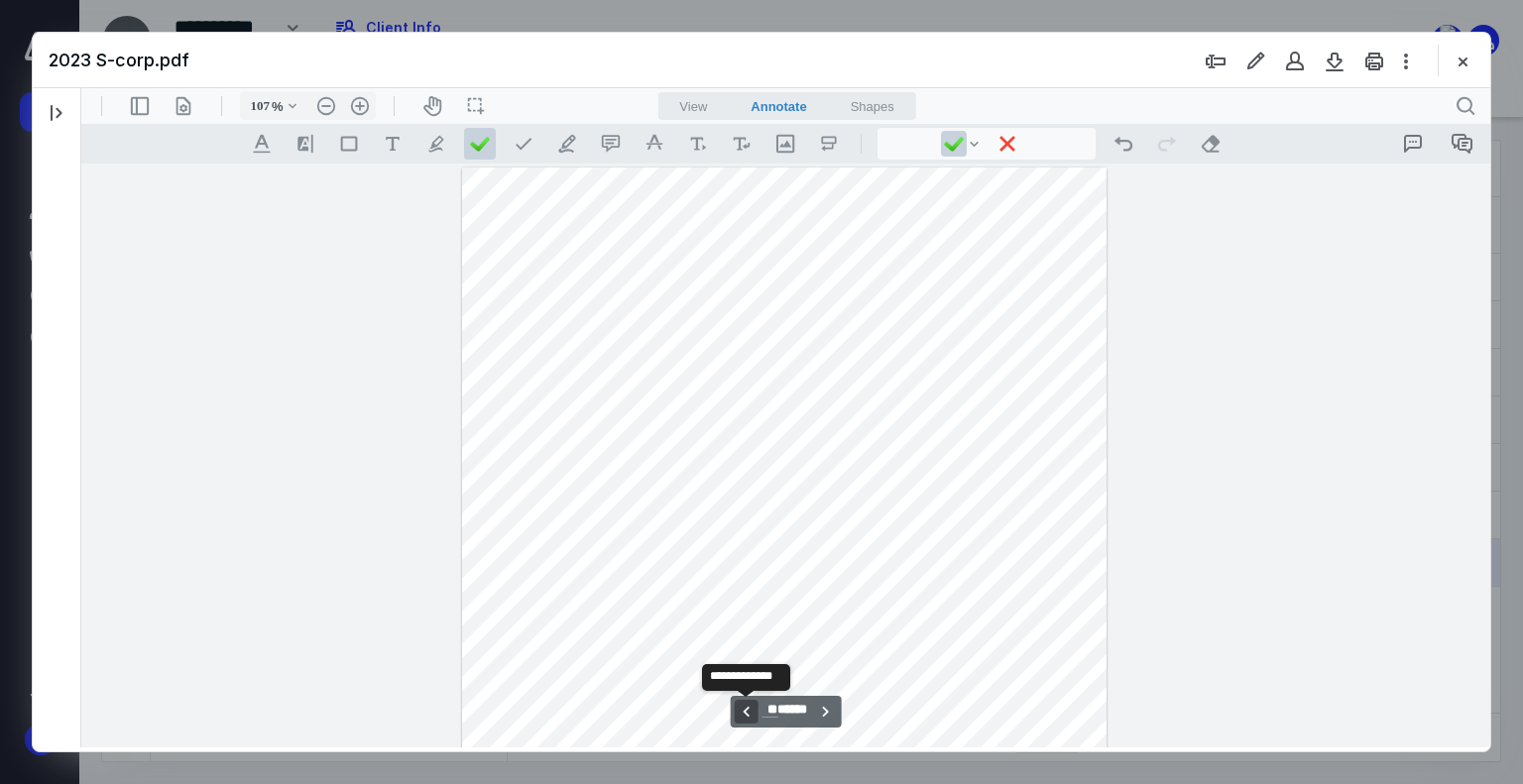 click on "**********" at bounding box center [746, 712] 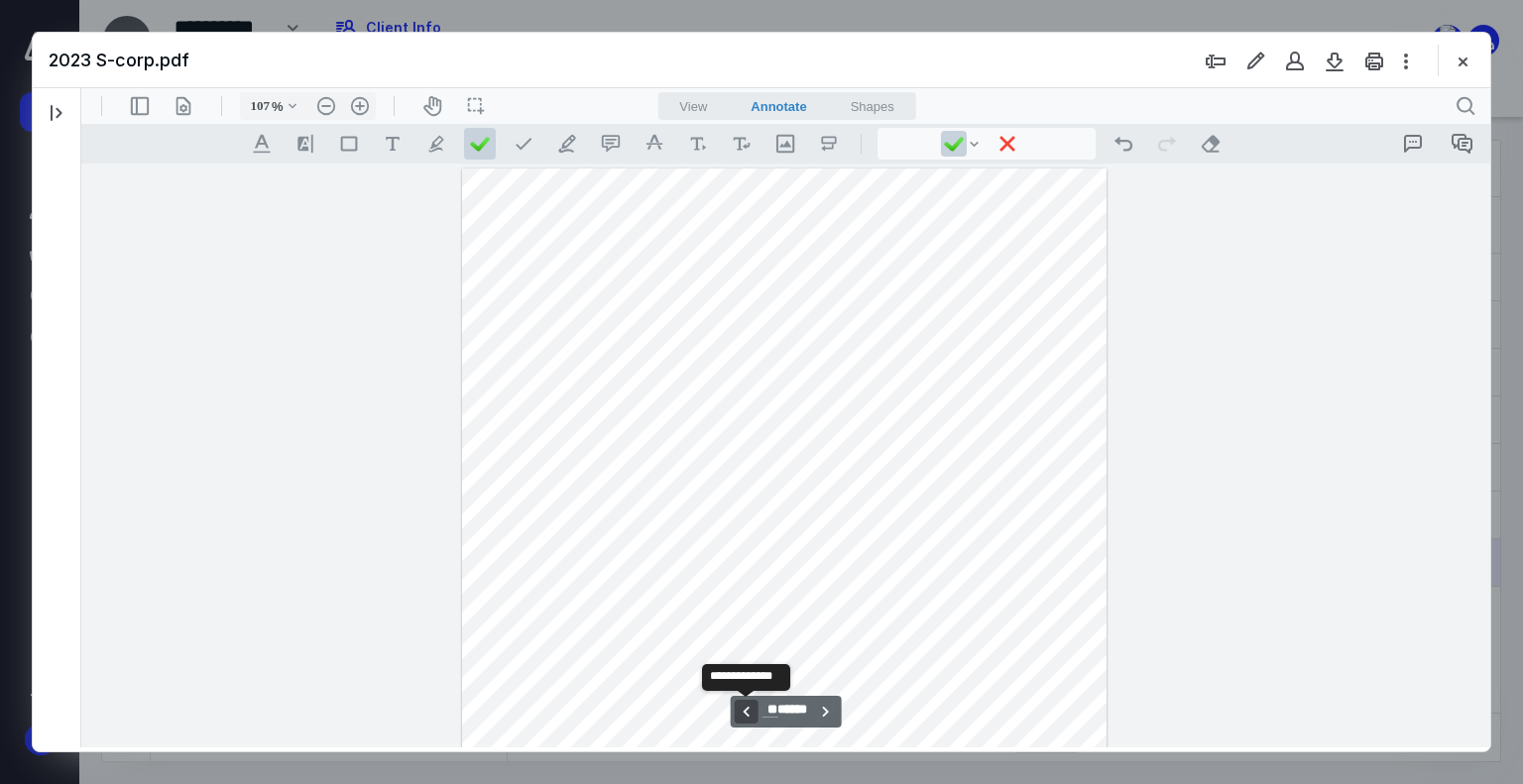 click on "**********" at bounding box center [746, 712] 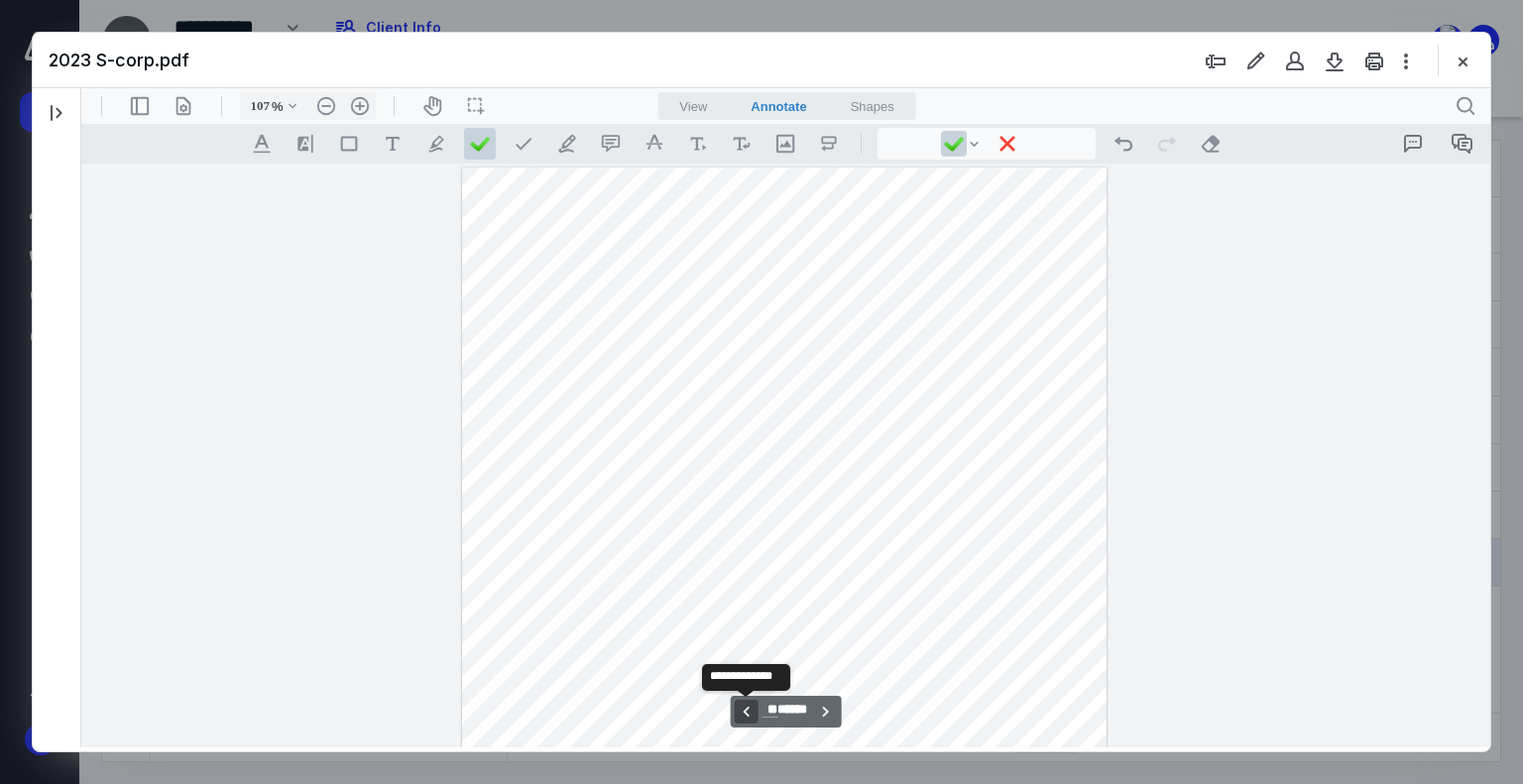 click on "**********" at bounding box center (746, 712) 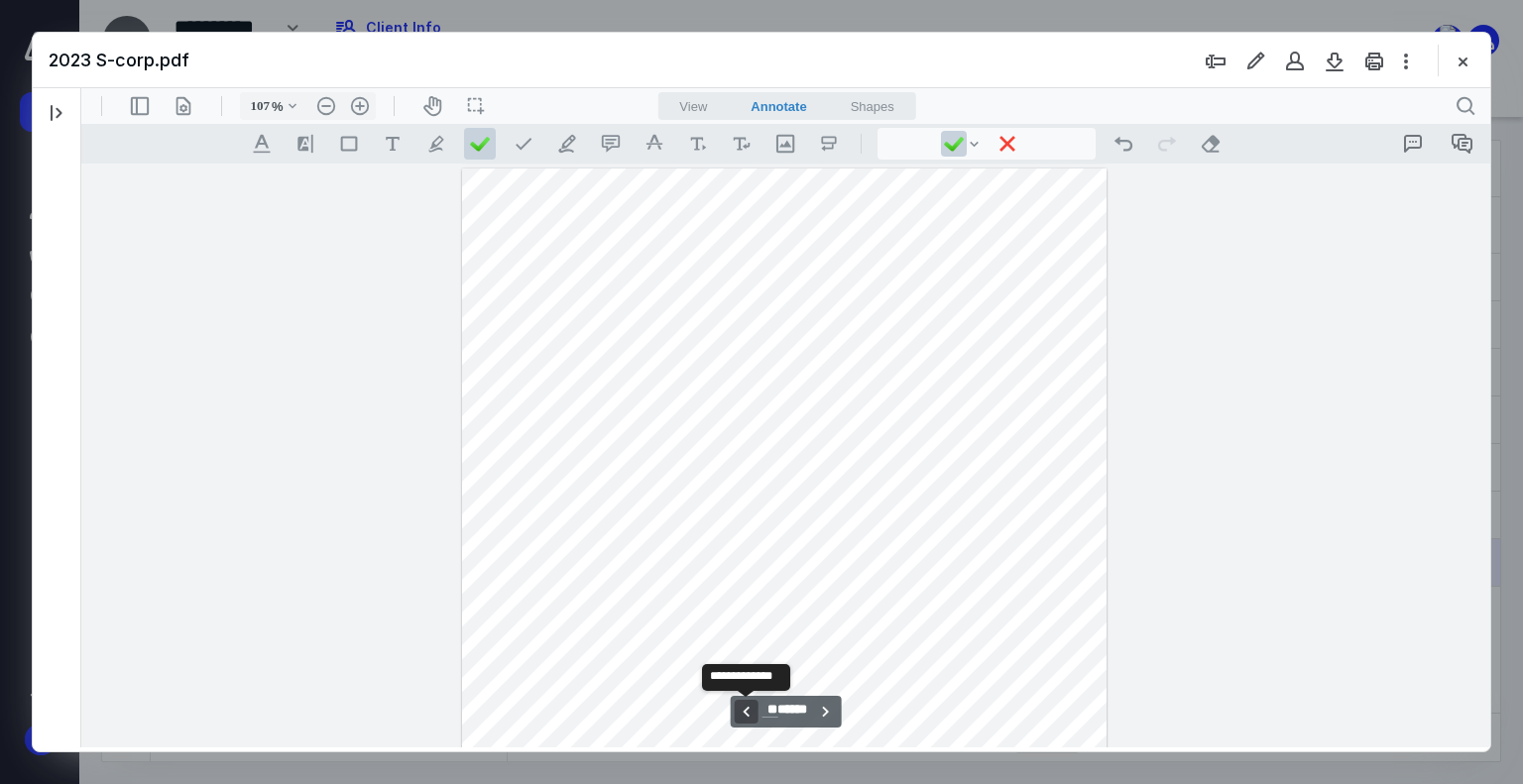 click on "**********" at bounding box center (746, 712) 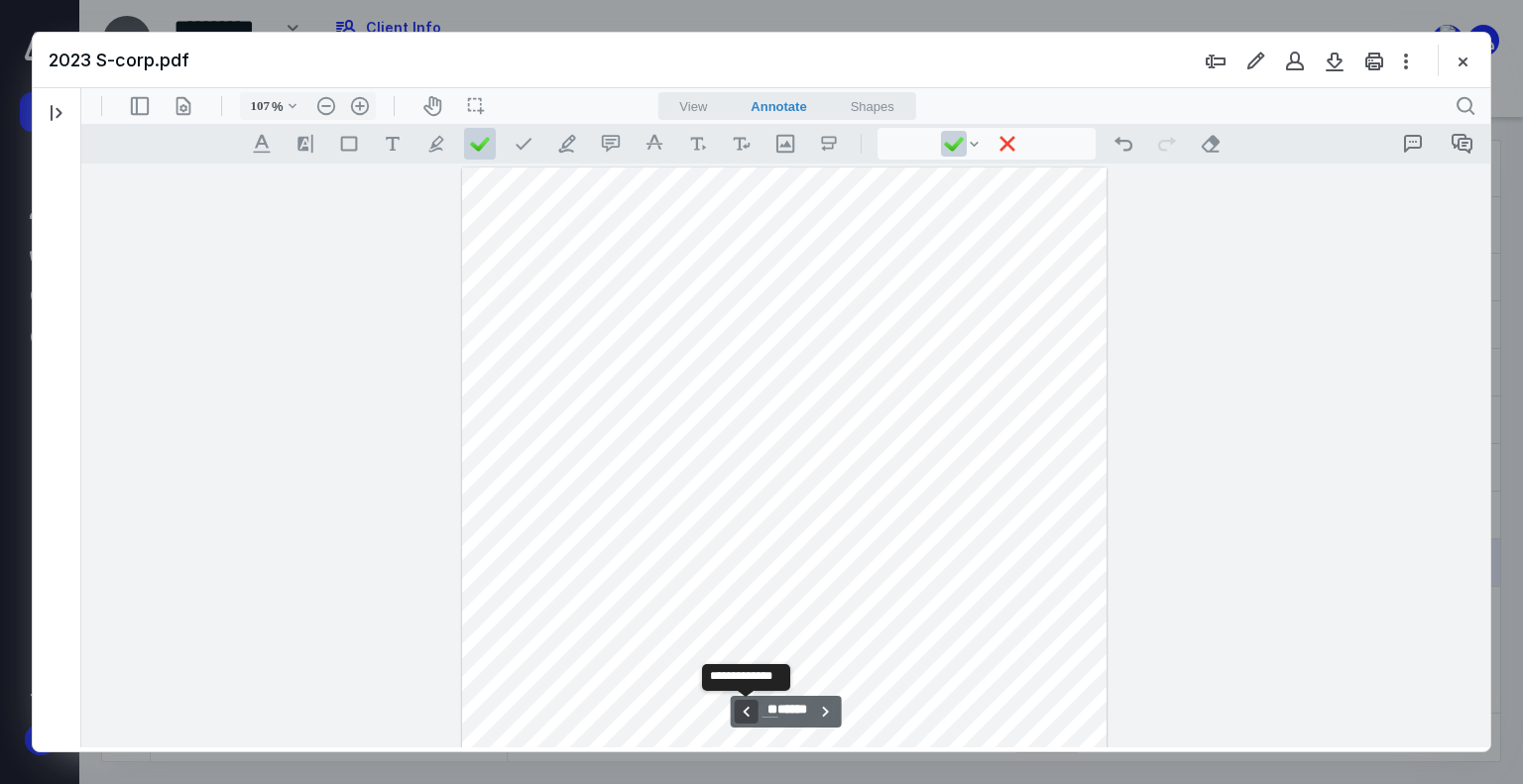 click on "**********" at bounding box center (746, 712) 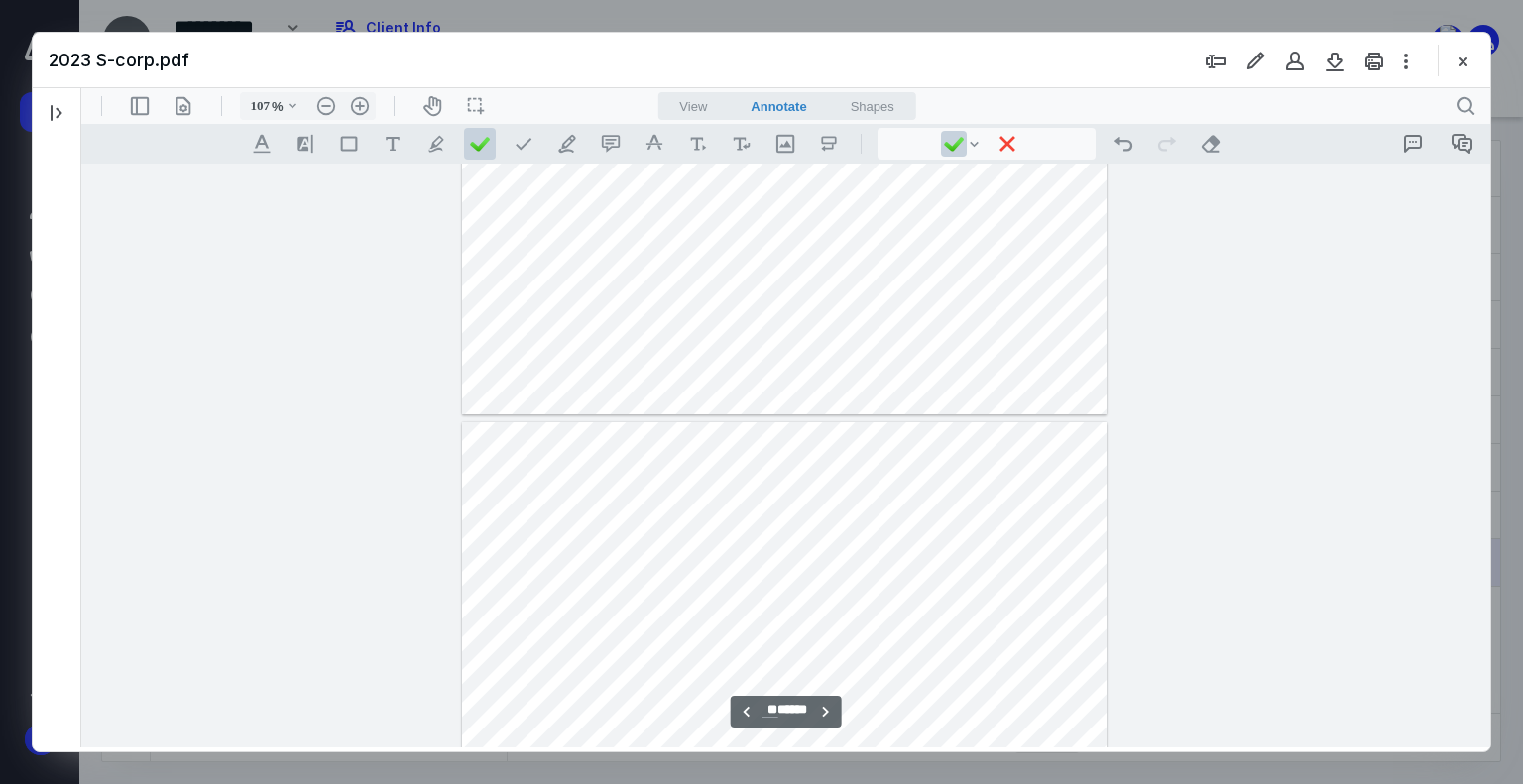 scroll, scrollTop: 26047, scrollLeft: 0, axis: vertical 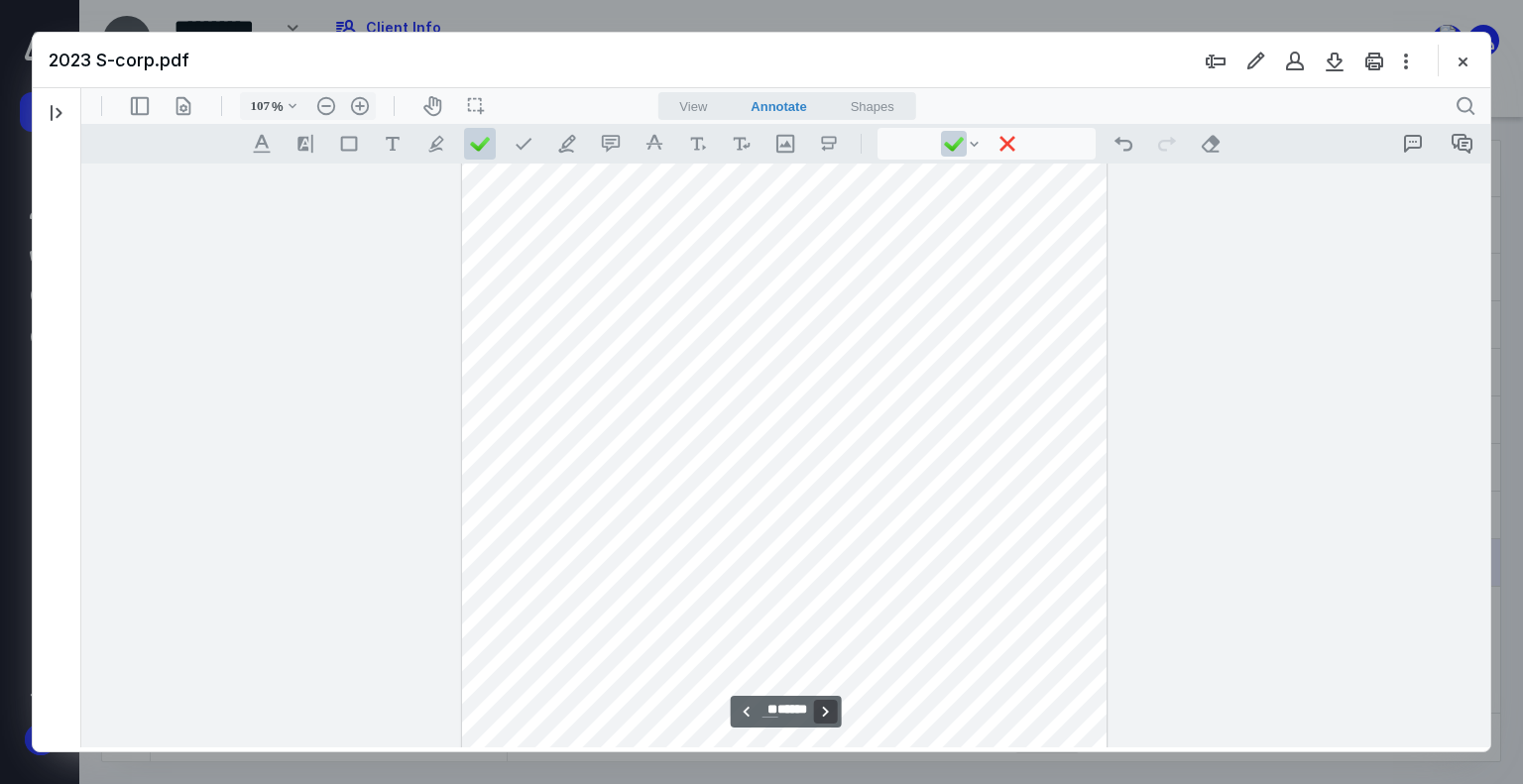 click on "**********" at bounding box center (826, 712) 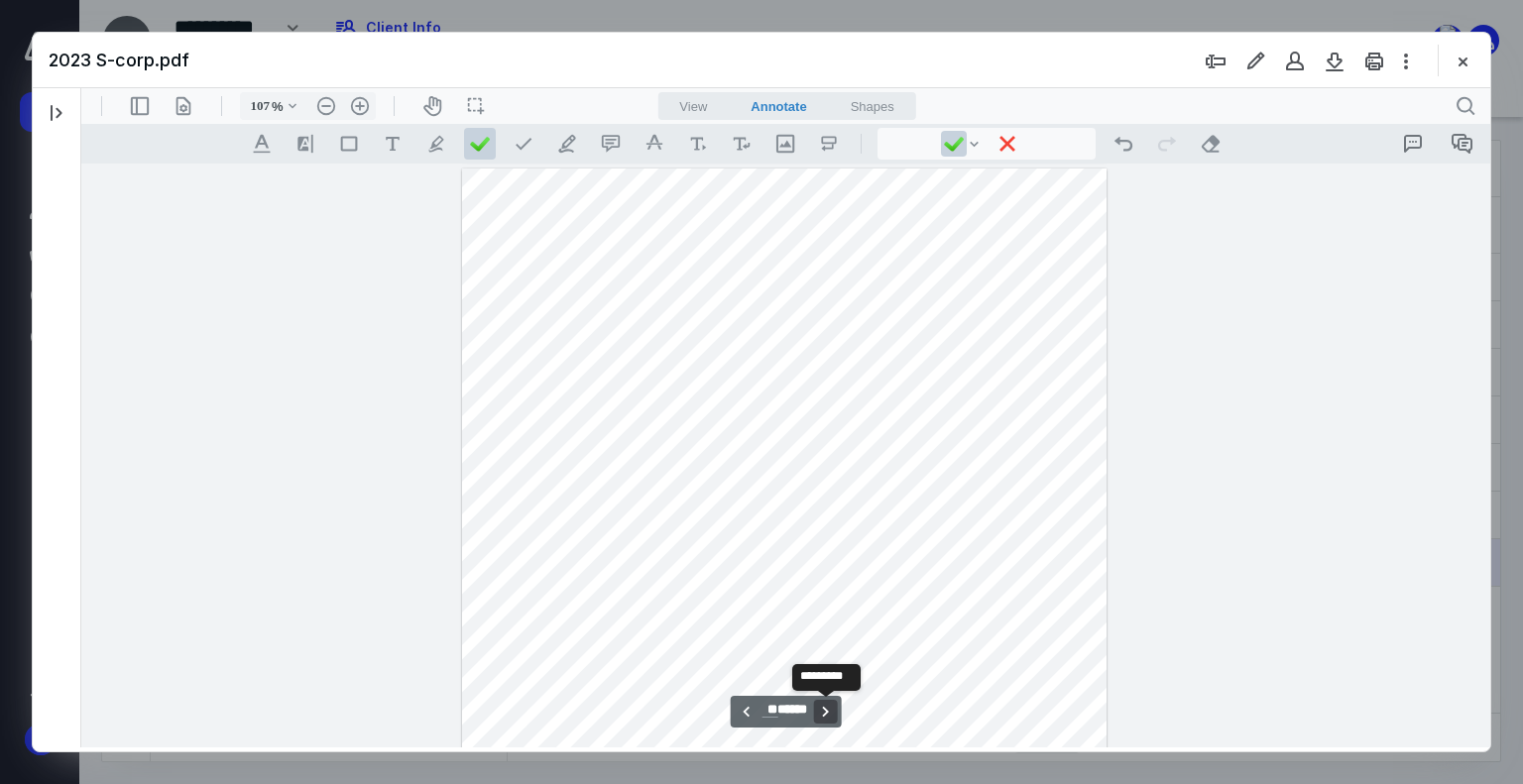click on "**********" at bounding box center [826, 712] 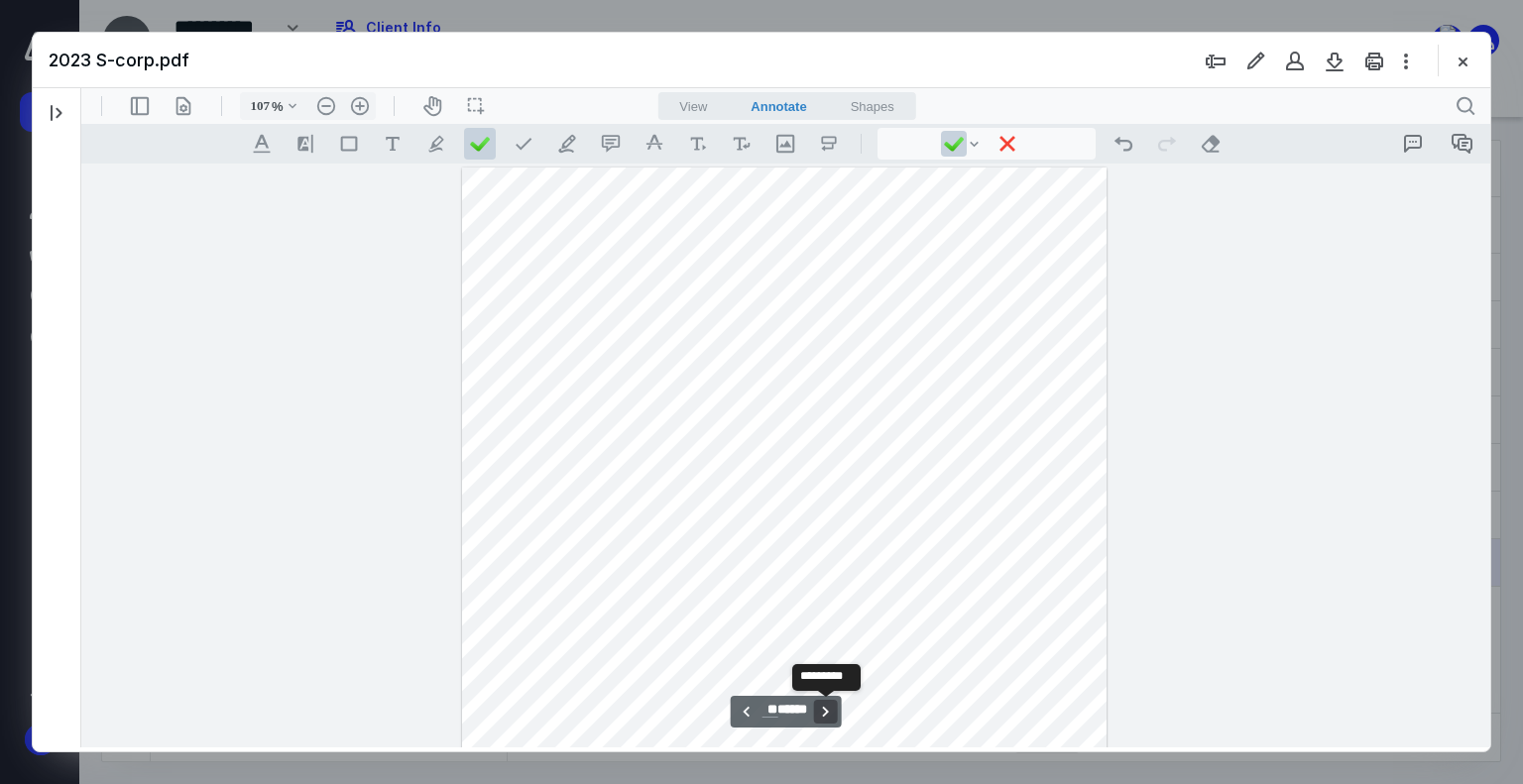 click on "**********" at bounding box center [826, 712] 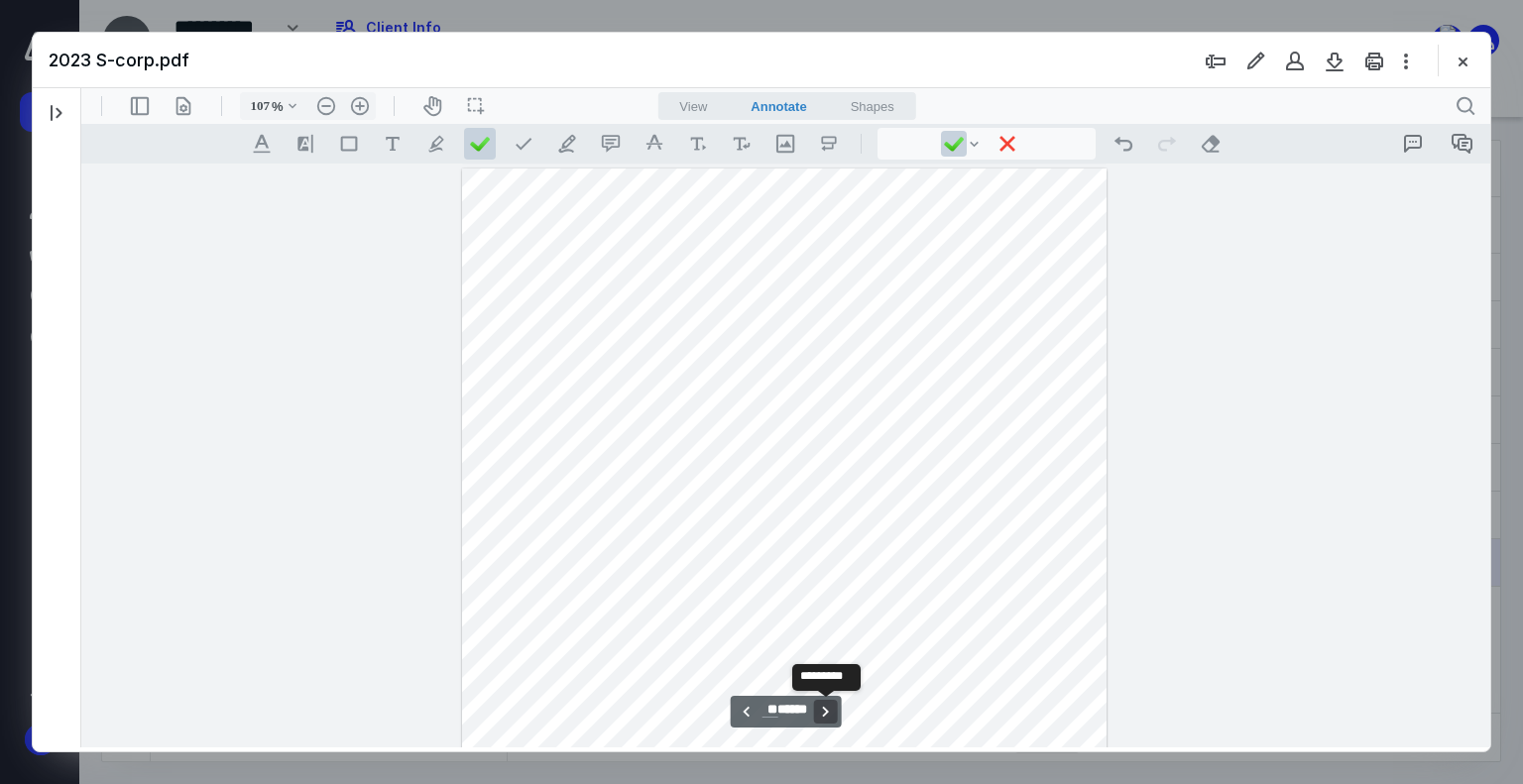 click on "**********" at bounding box center (826, 712) 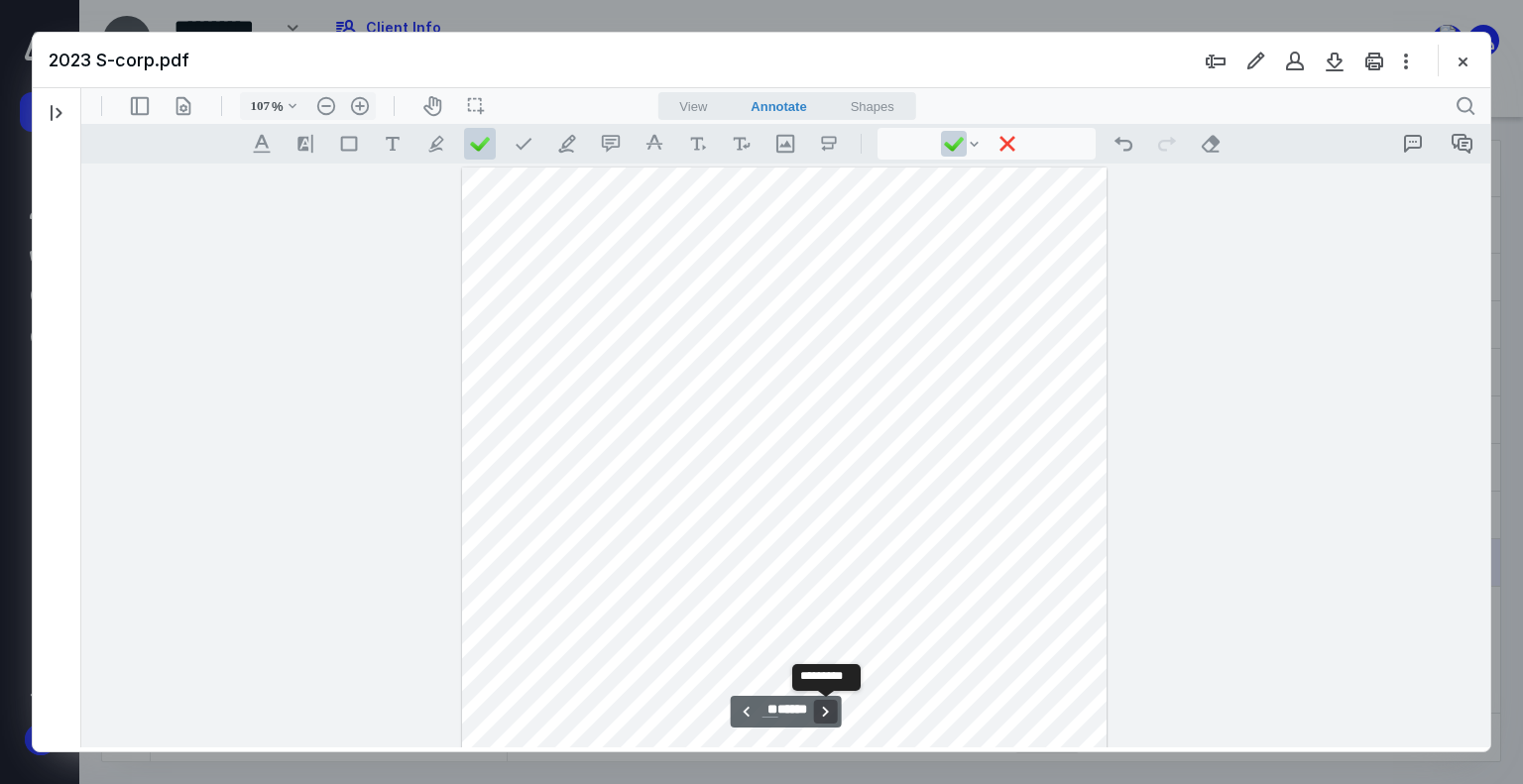 click on "**********" at bounding box center (826, 712) 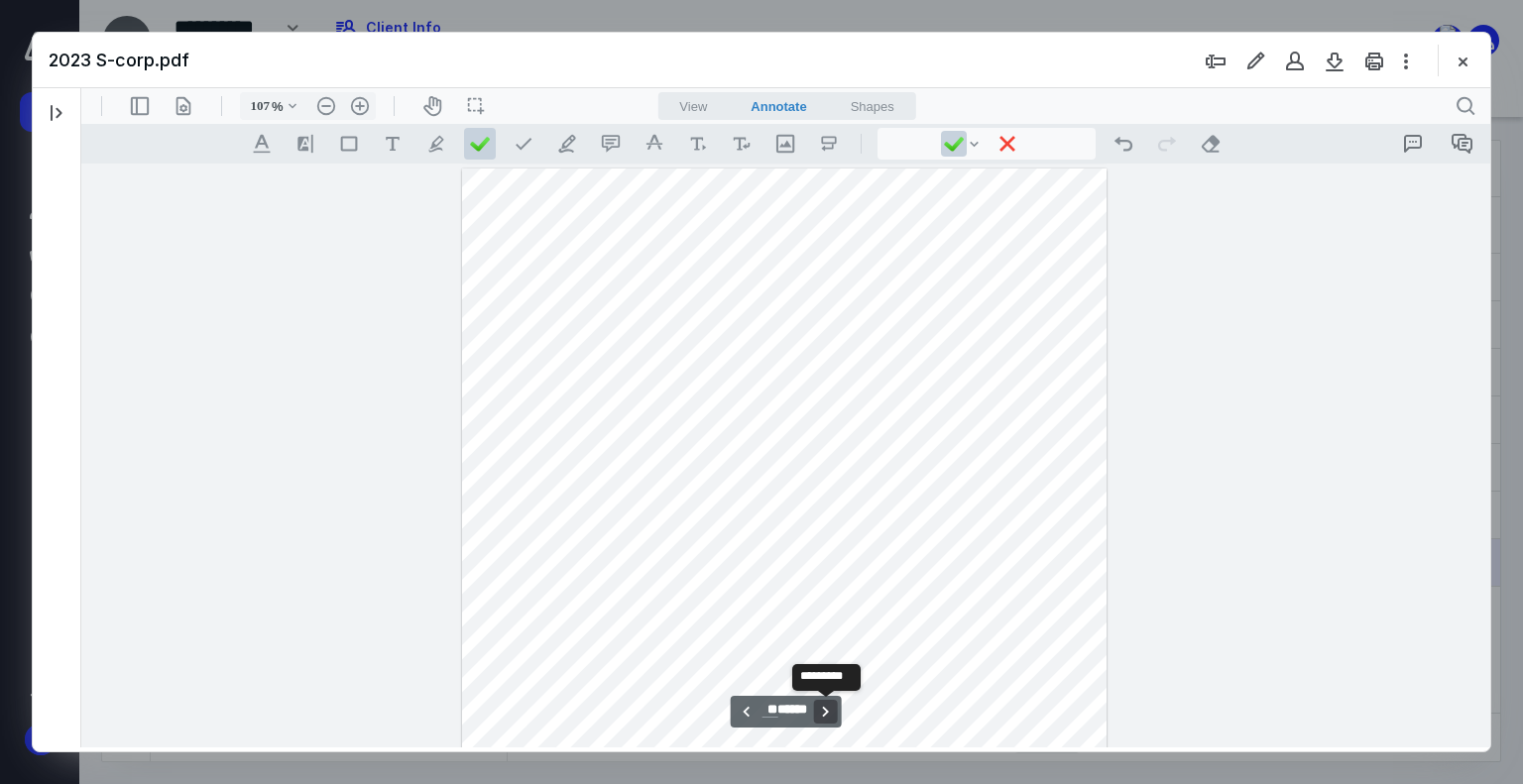 click on "**********" at bounding box center [826, 712] 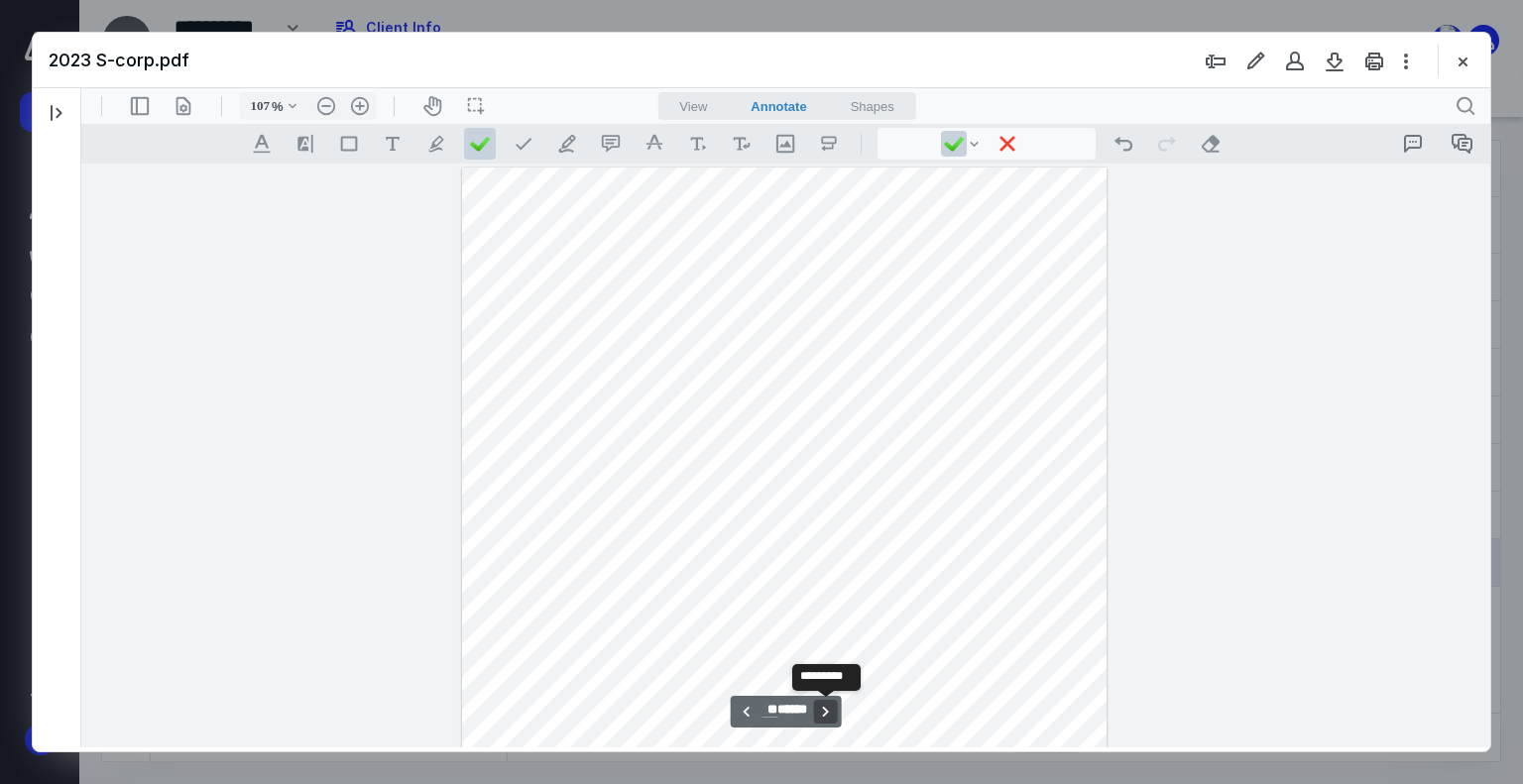 click on "**********" at bounding box center [826, 712] 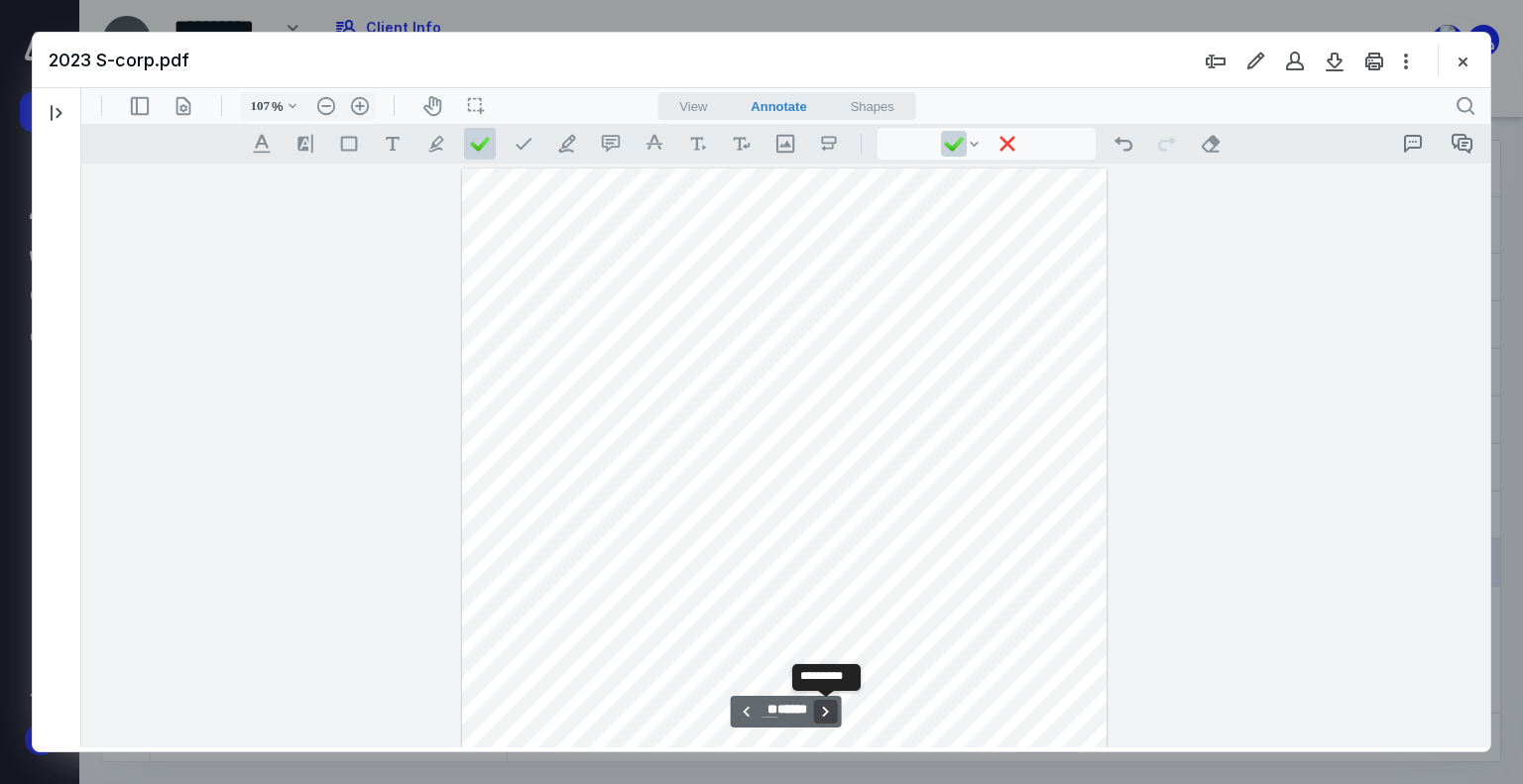 click on "**********" at bounding box center [826, 712] 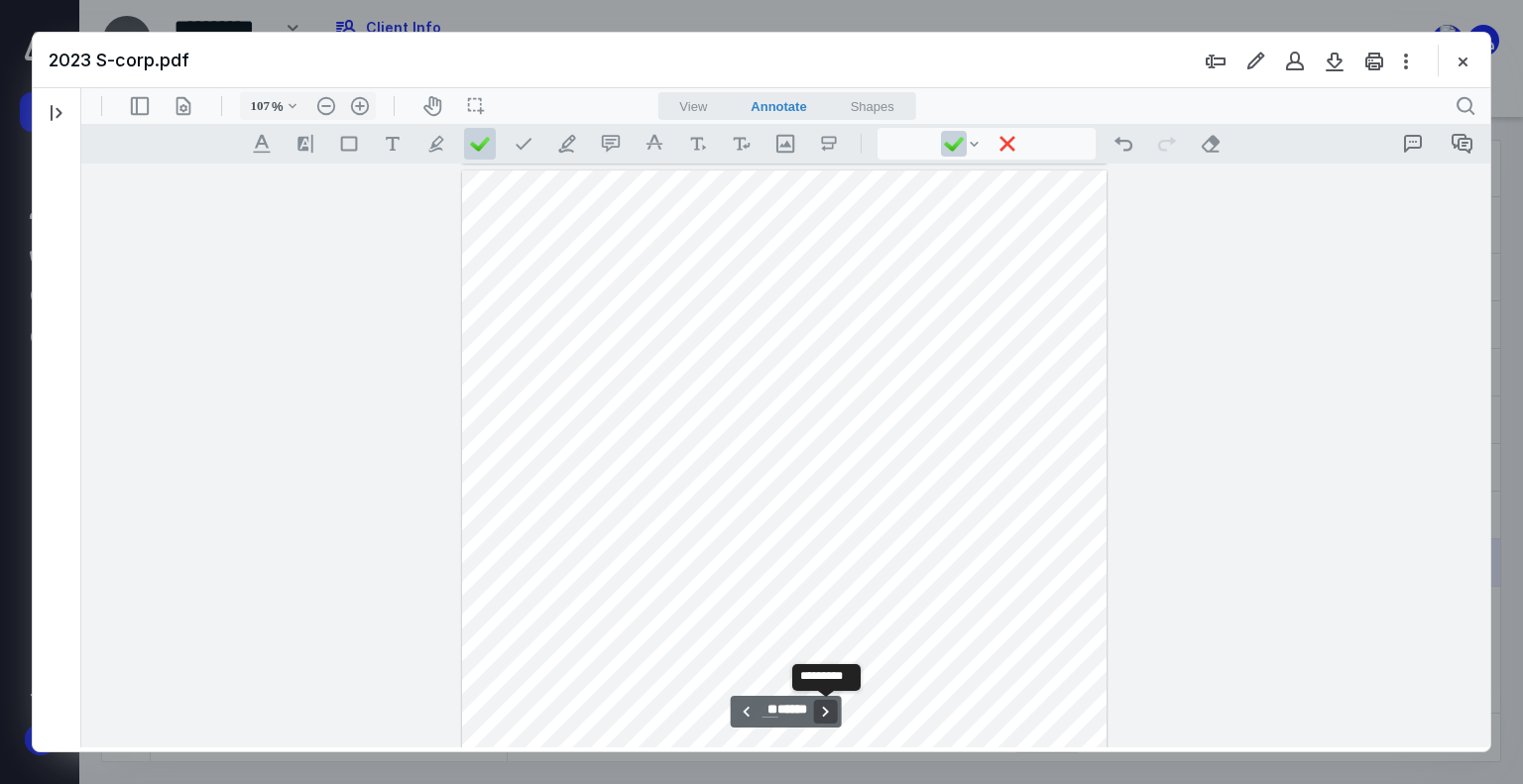 click on "**********" at bounding box center (826, 712) 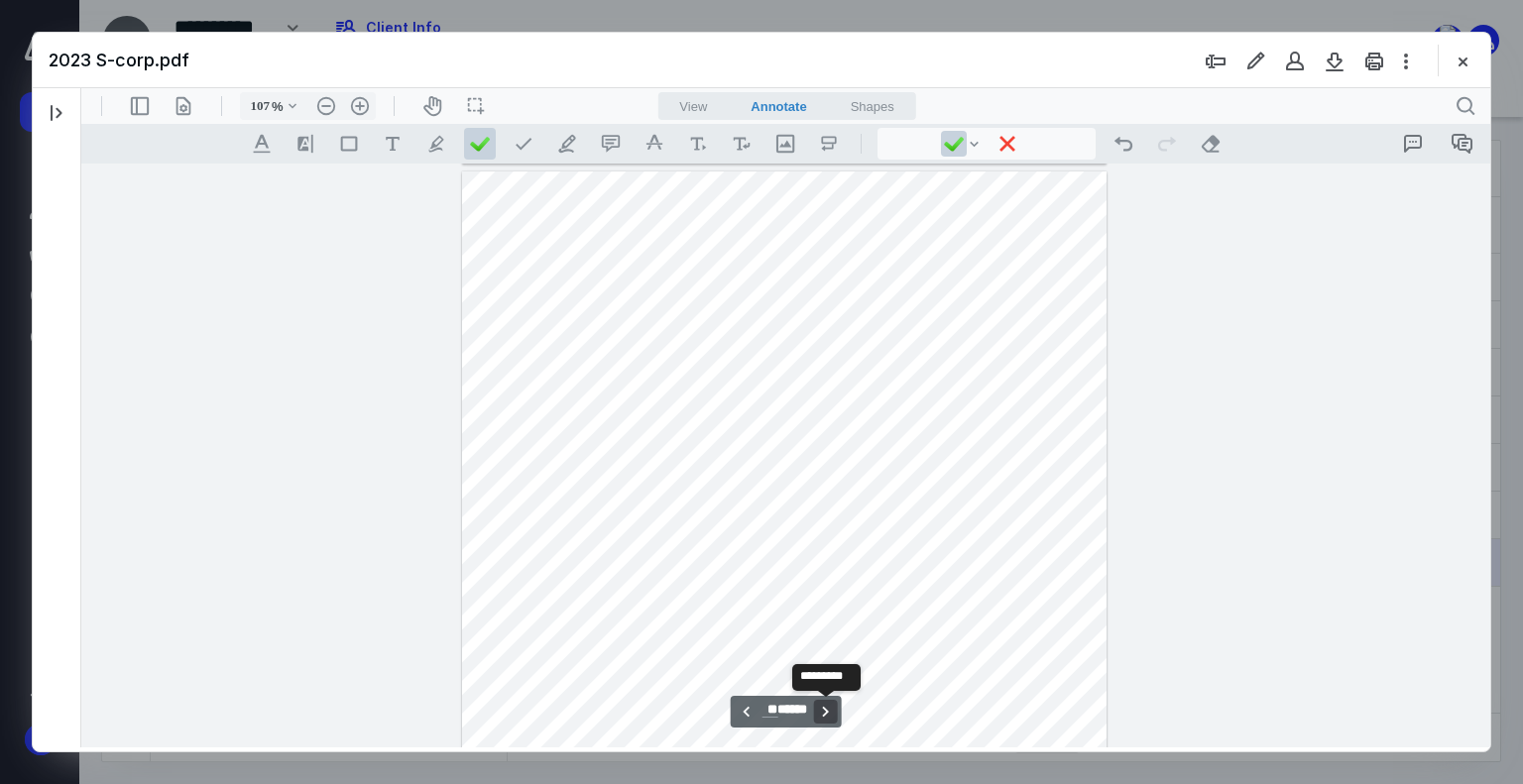 click on "**********" at bounding box center (826, 712) 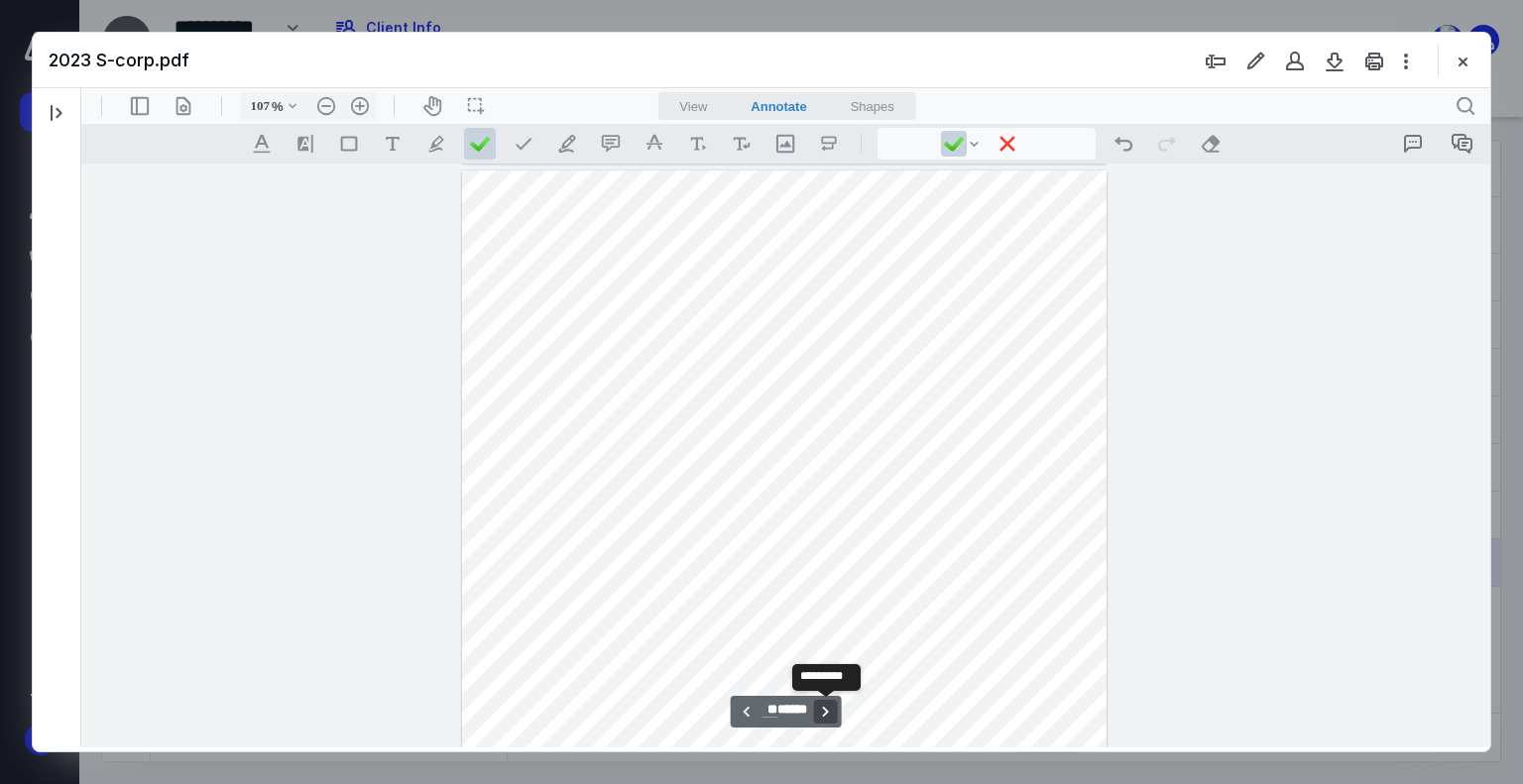 click on "**********" at bounding box center (826, 712) 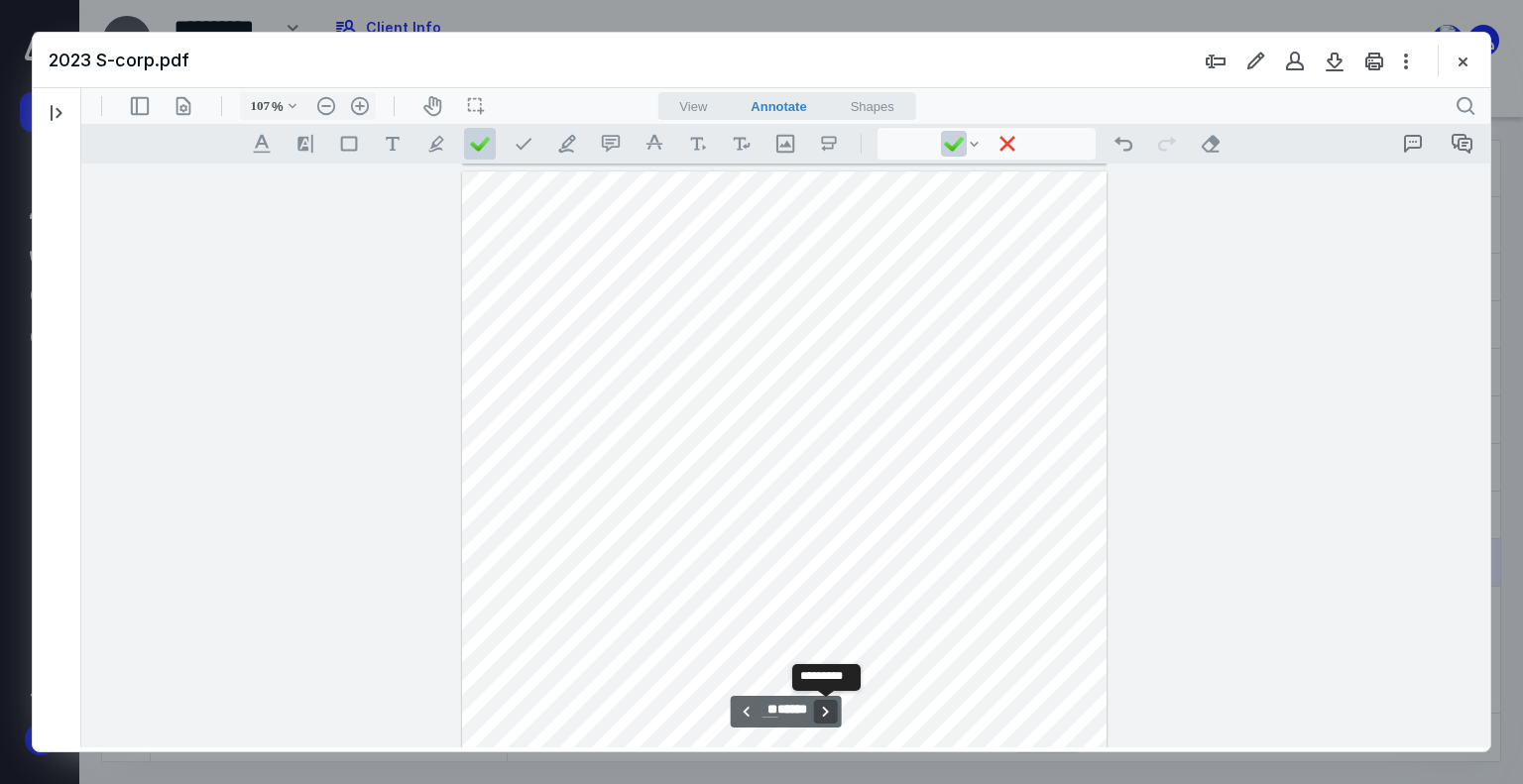 click on "**********" at bounding box center (826, 712) 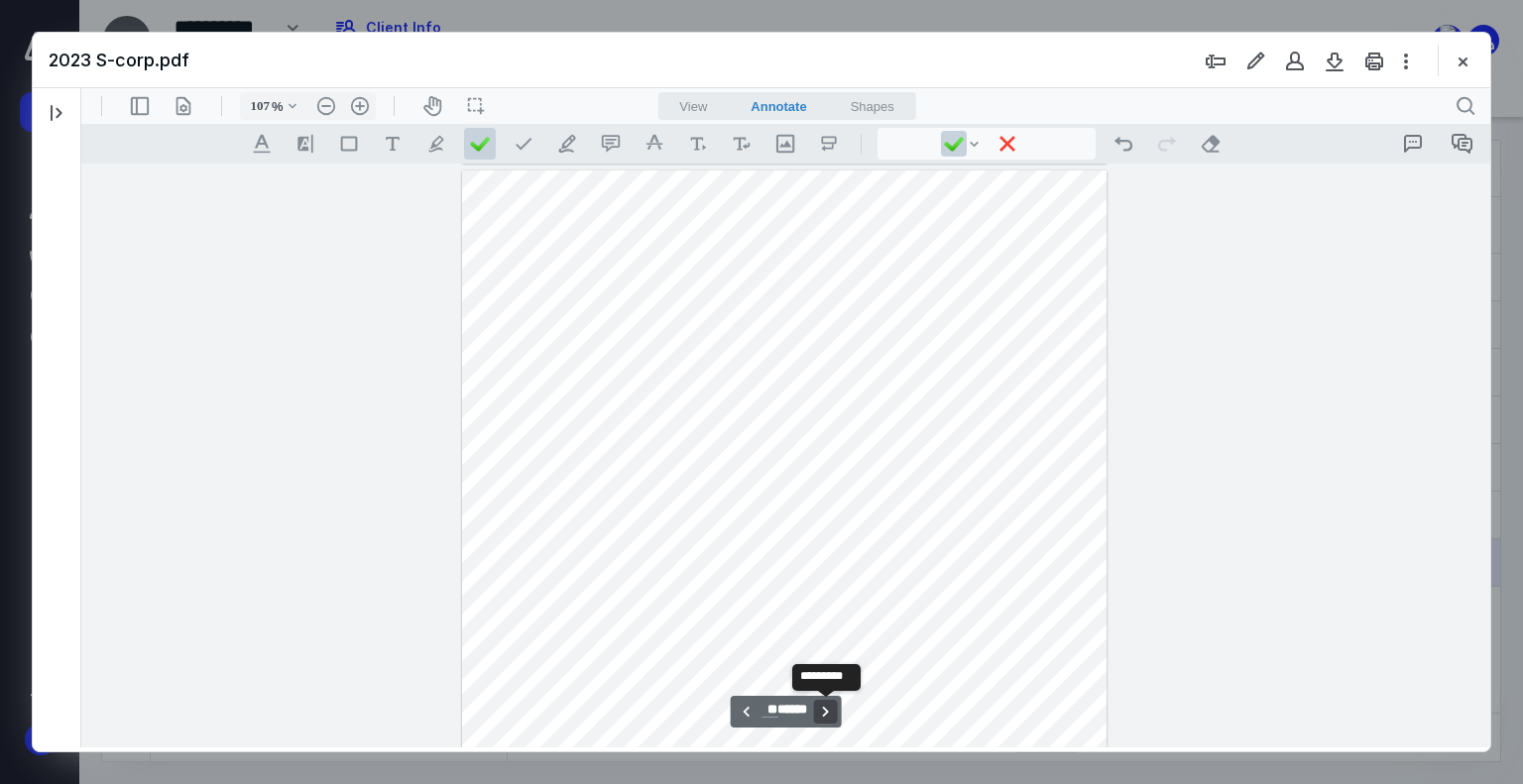 click on "**********" at bounding box center [826, 712] 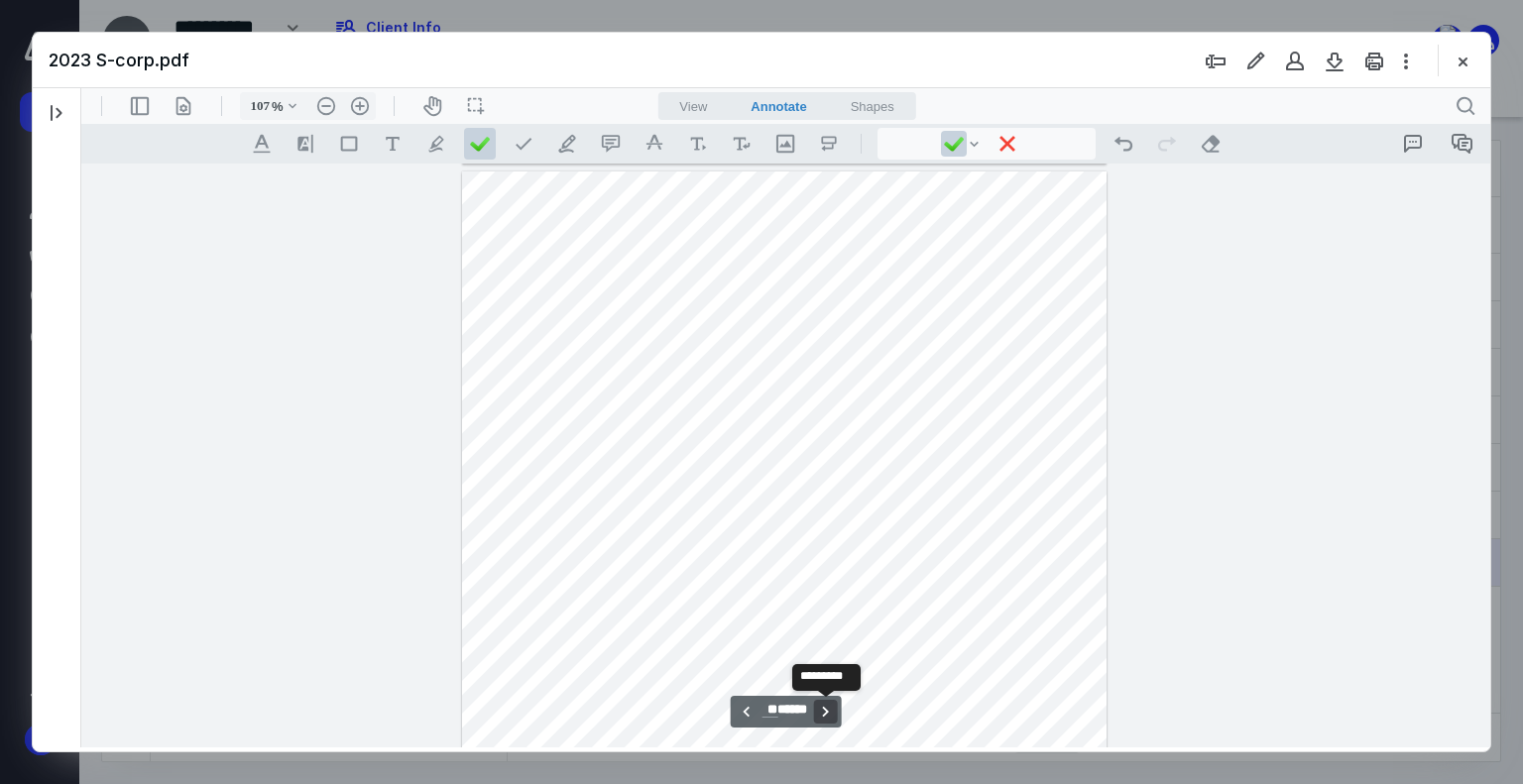 click on "**********" at bounding box center [826, 712] 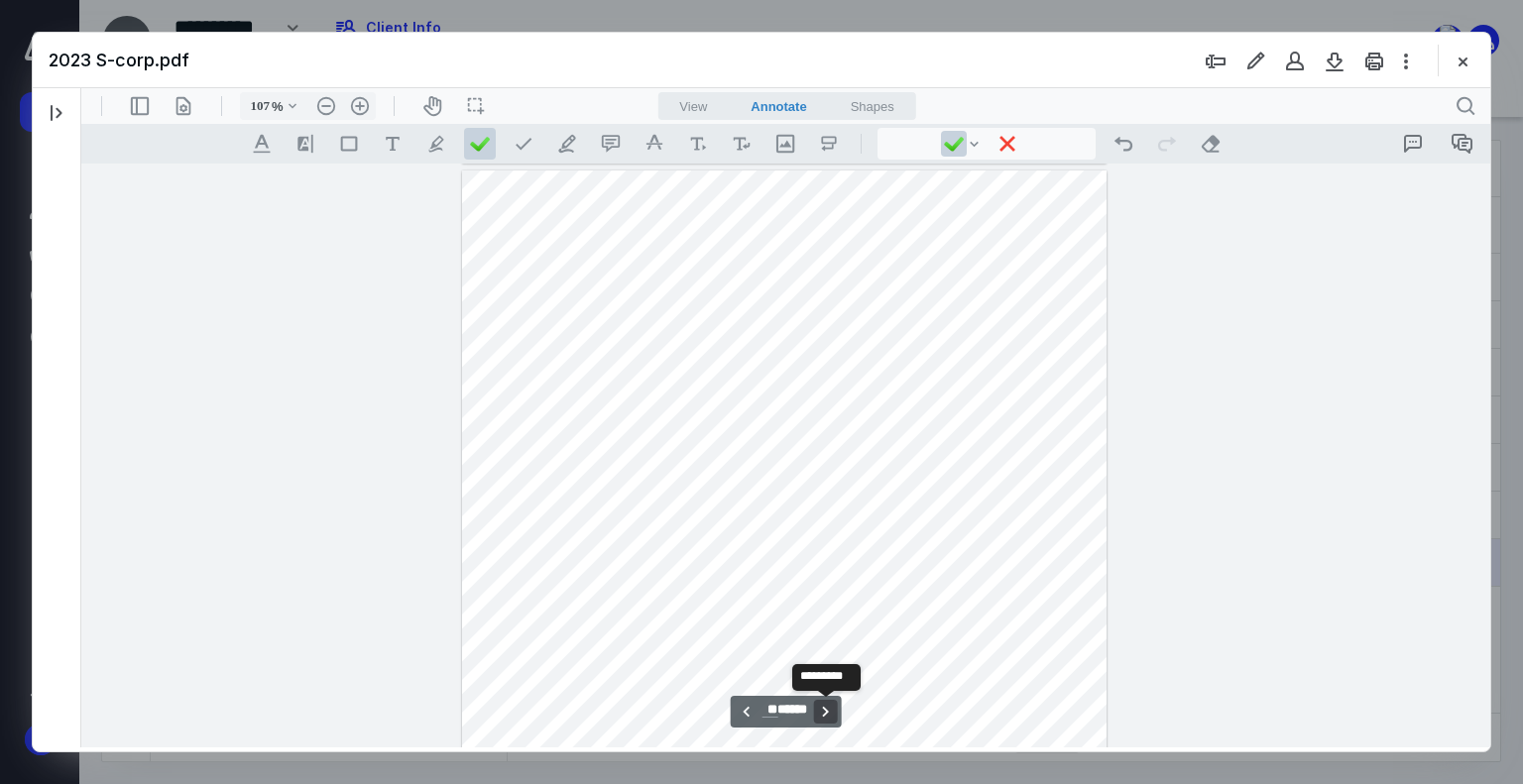 click on "**********" at bounding box center [826, 712] 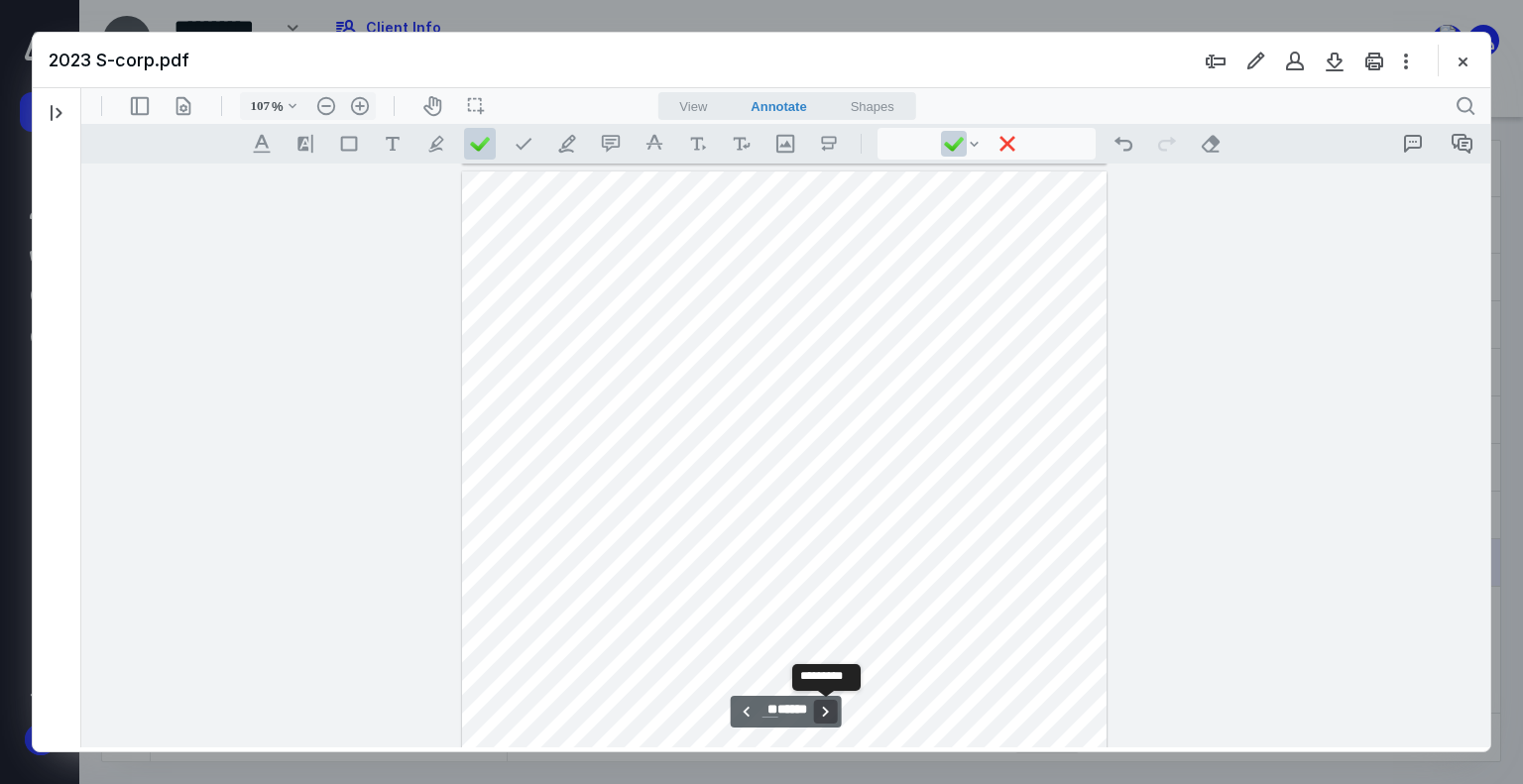 click on "**********" at bounding box center [826, 712] 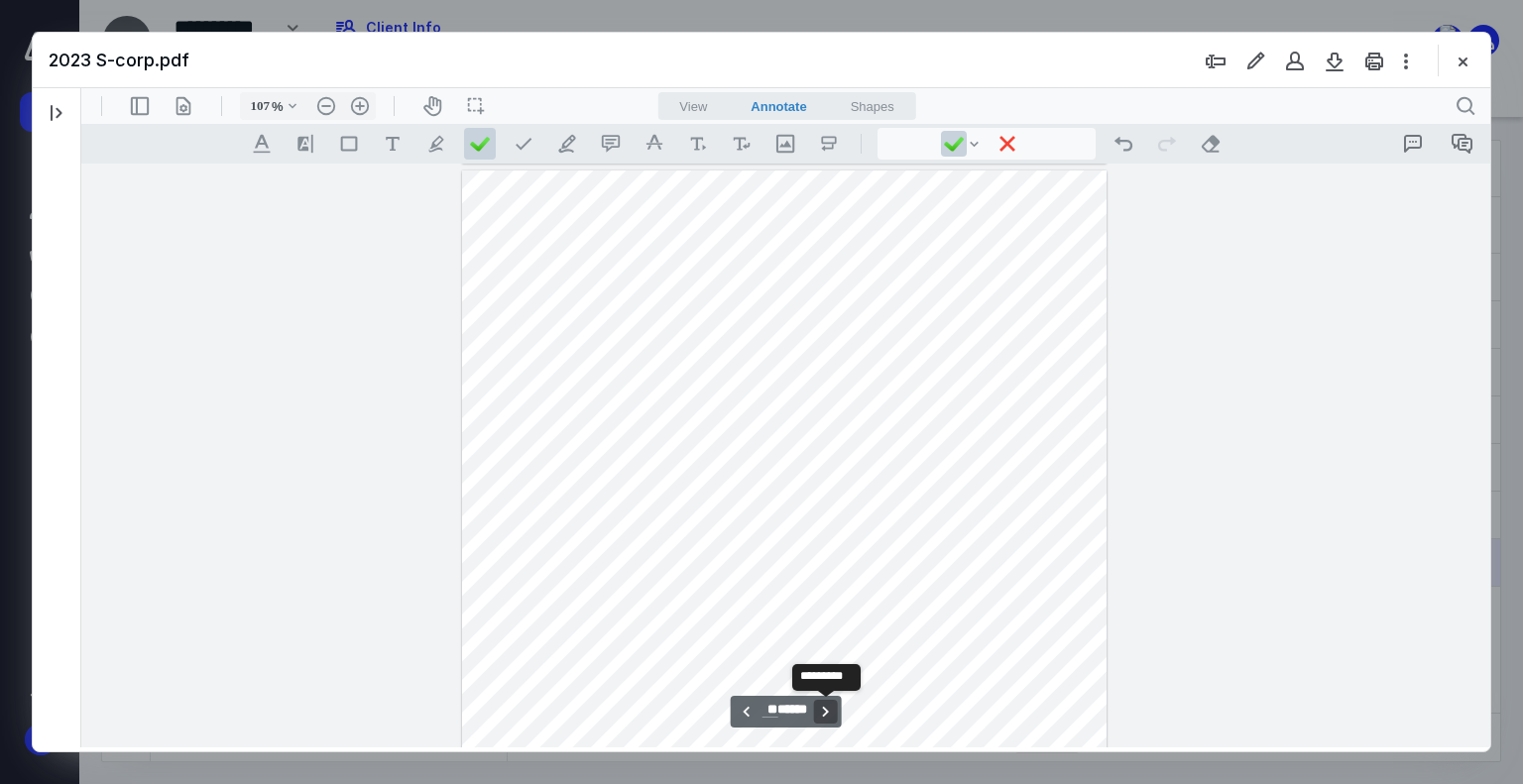click on "**********" at bounding box center [826, 712] 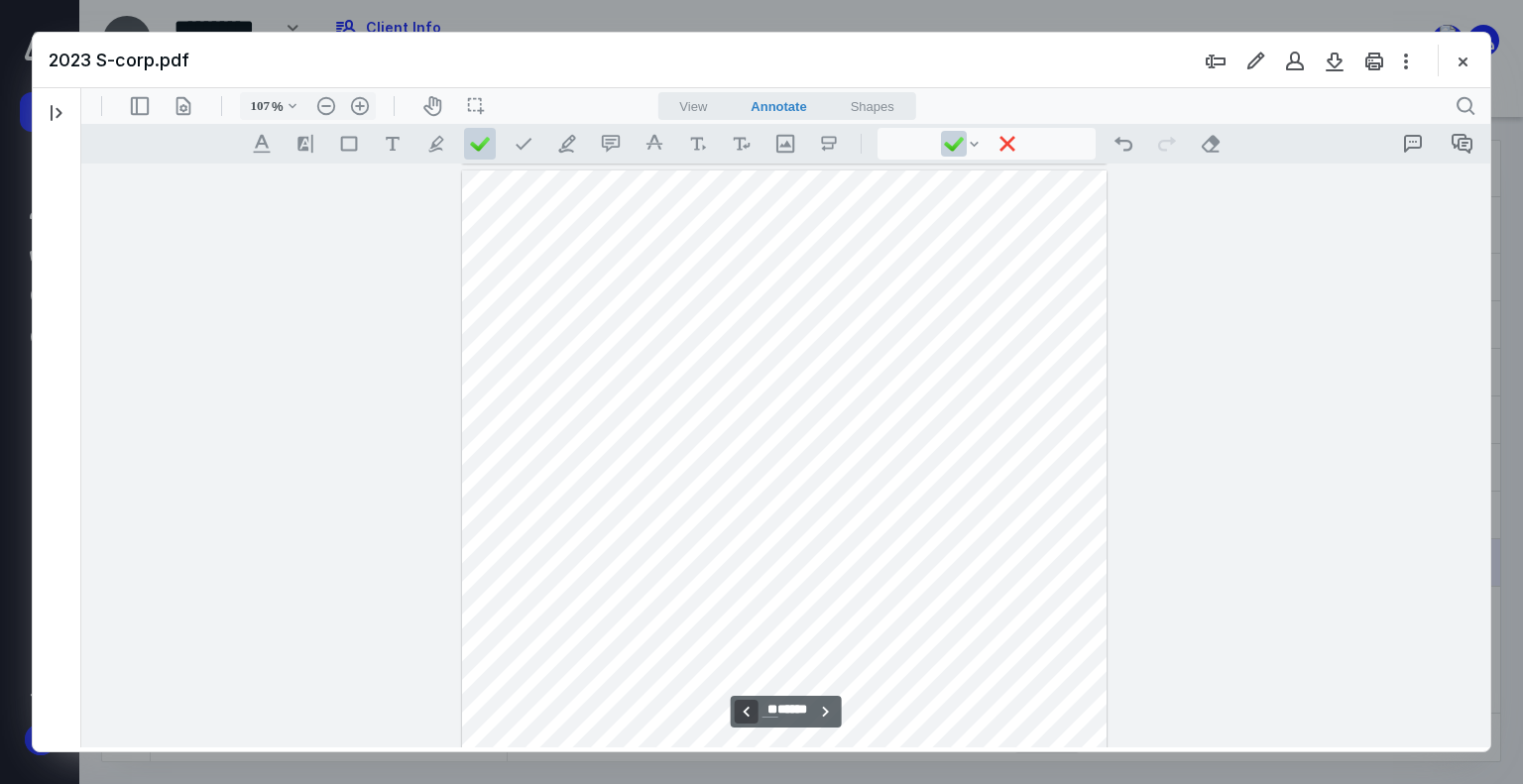 click on "**********" at bounding box center (746, 712) 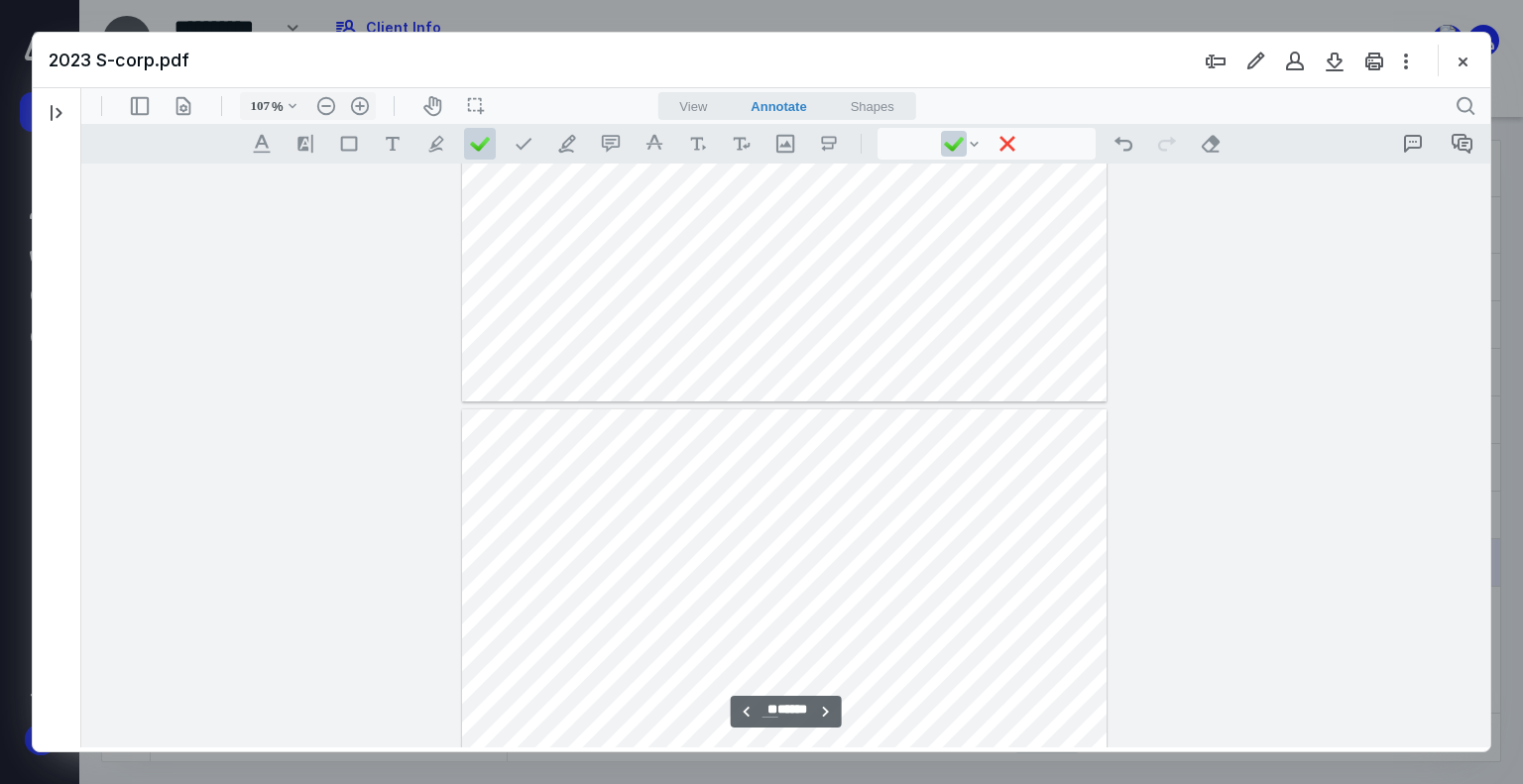 scroll, scrollTop: 57929, scrollLeft: 0, axis: vertical 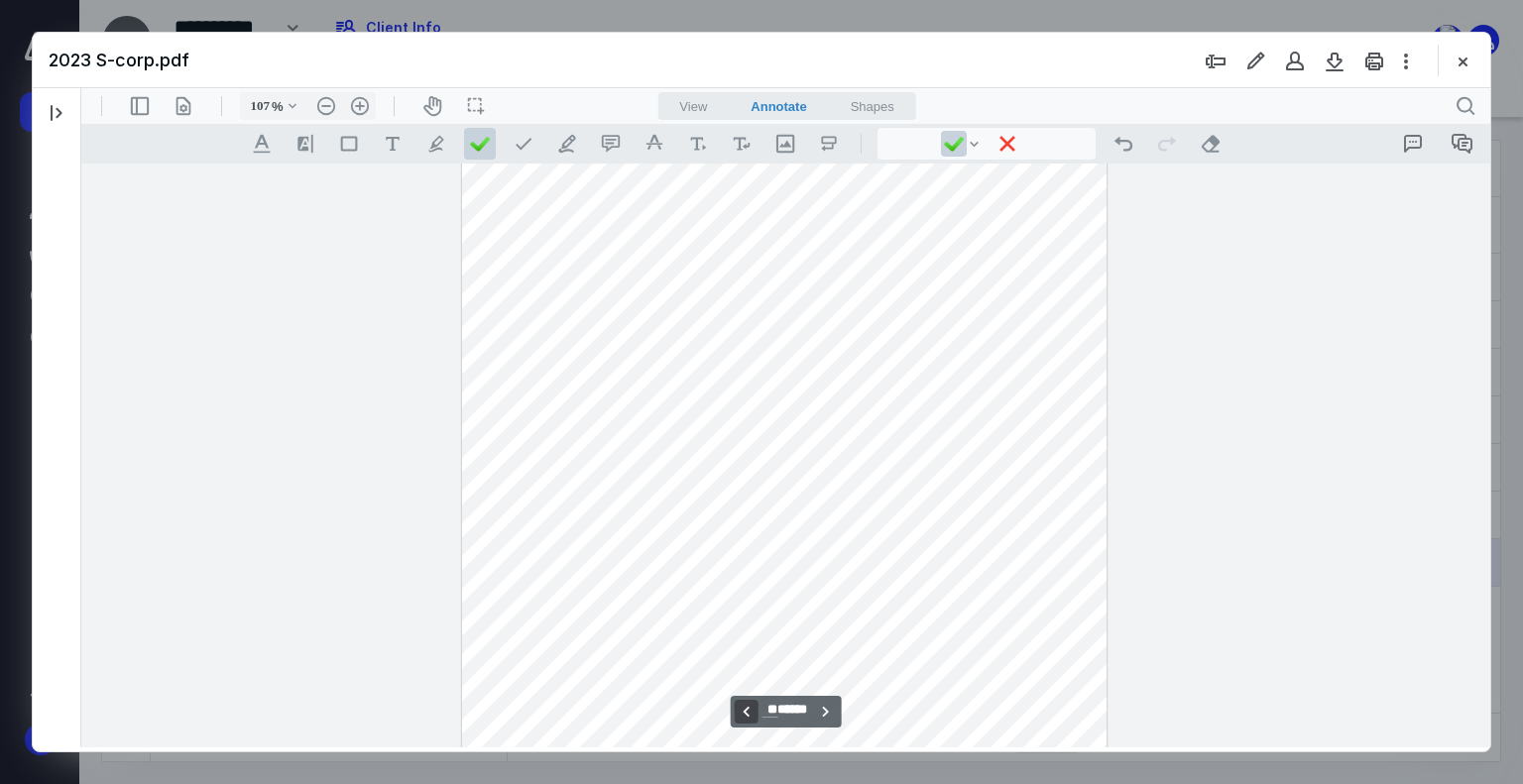 click on "**********" at bounding box center (746, 712) 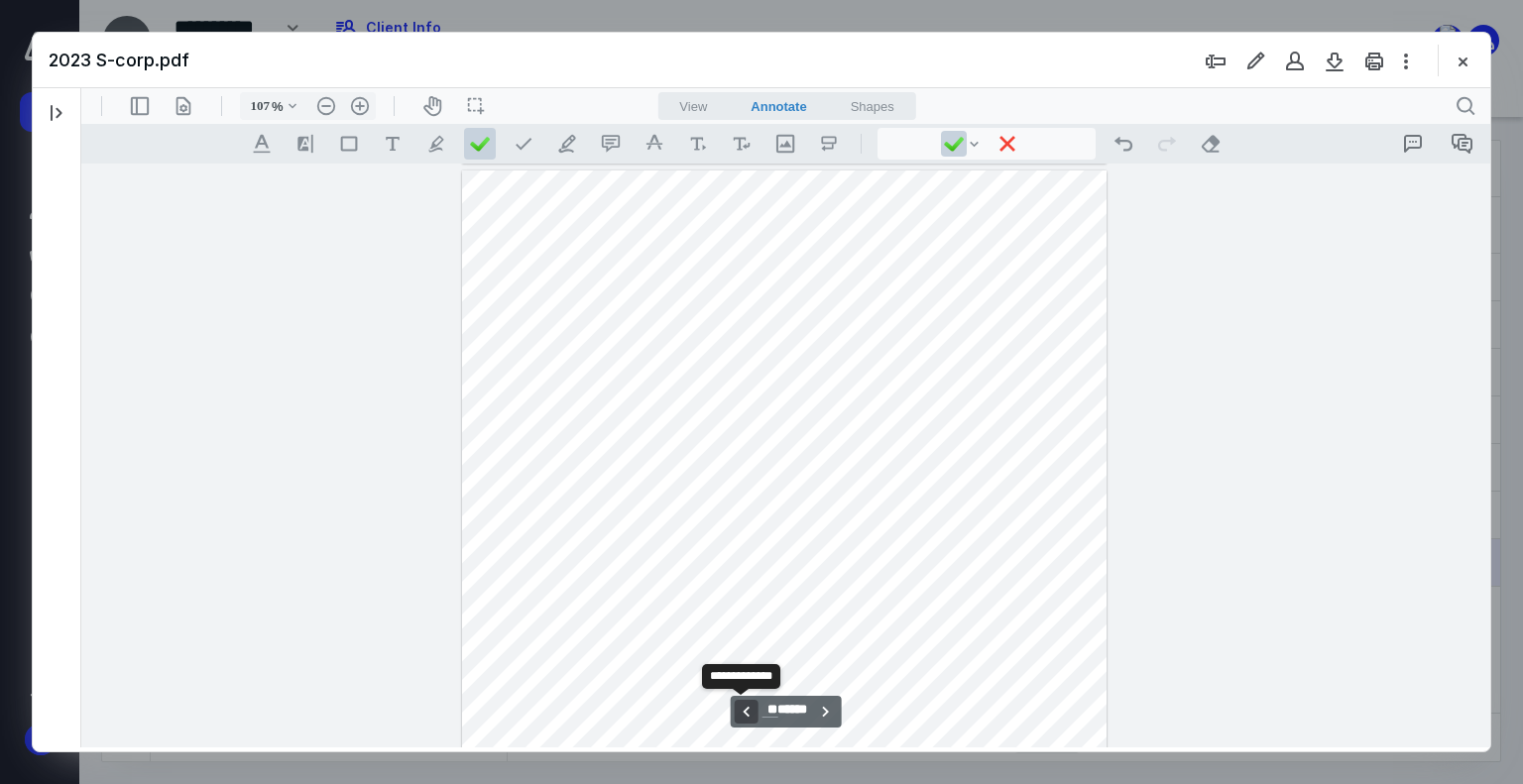 click on "**********" at bounding box center (746, 712) 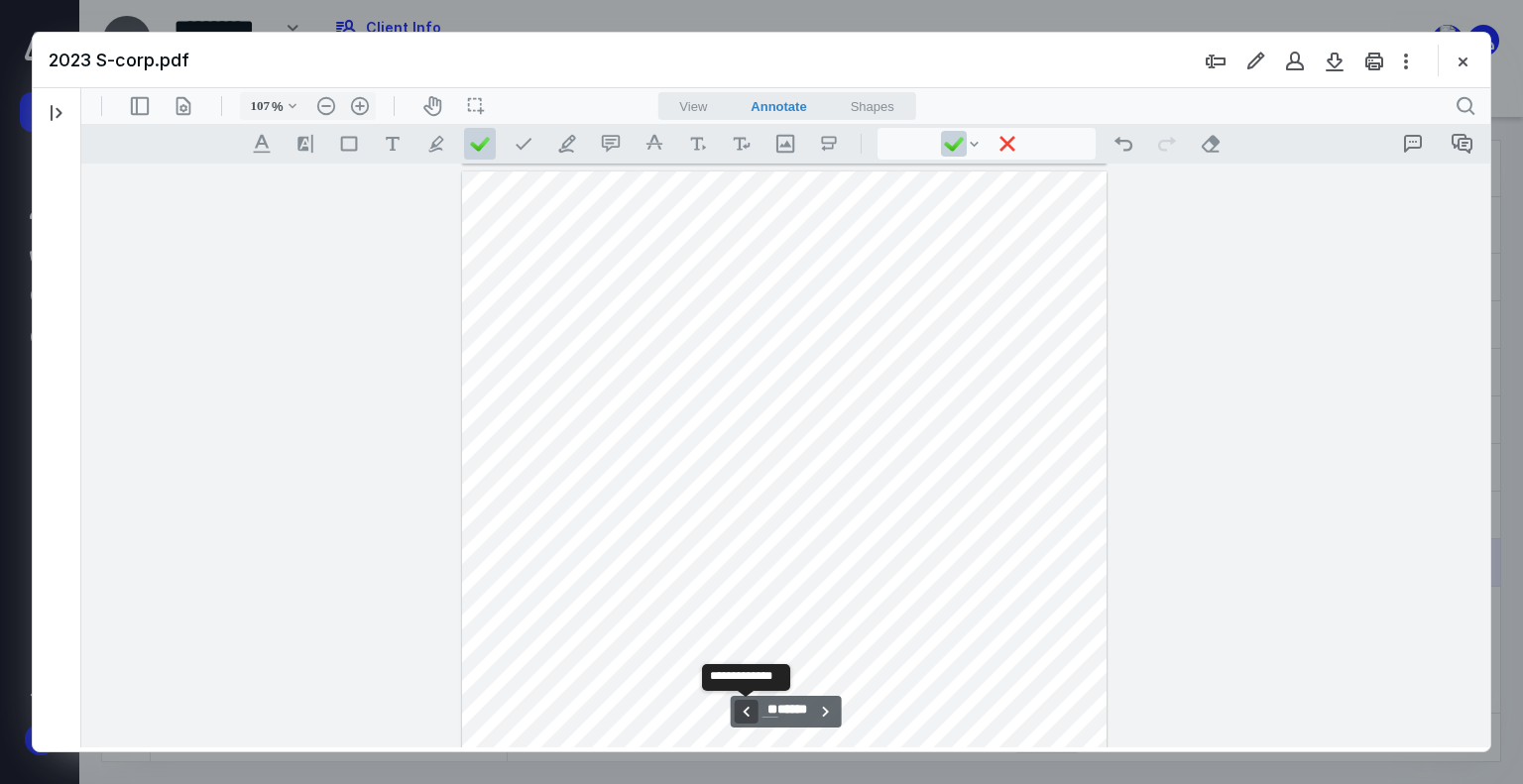 click on "**********" at bounding box center (746, 712) 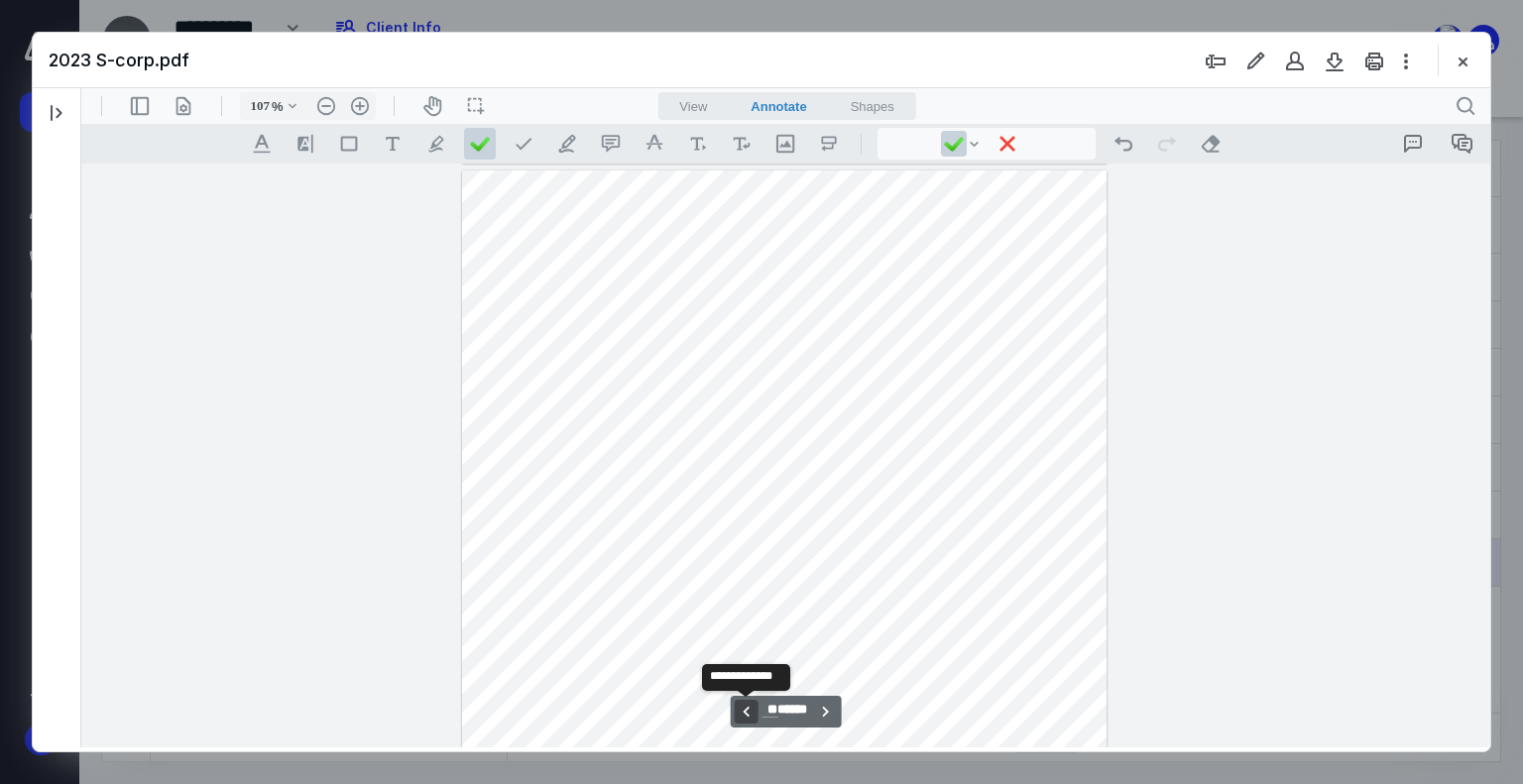 click on "**********" at bounding box center [746, 712] 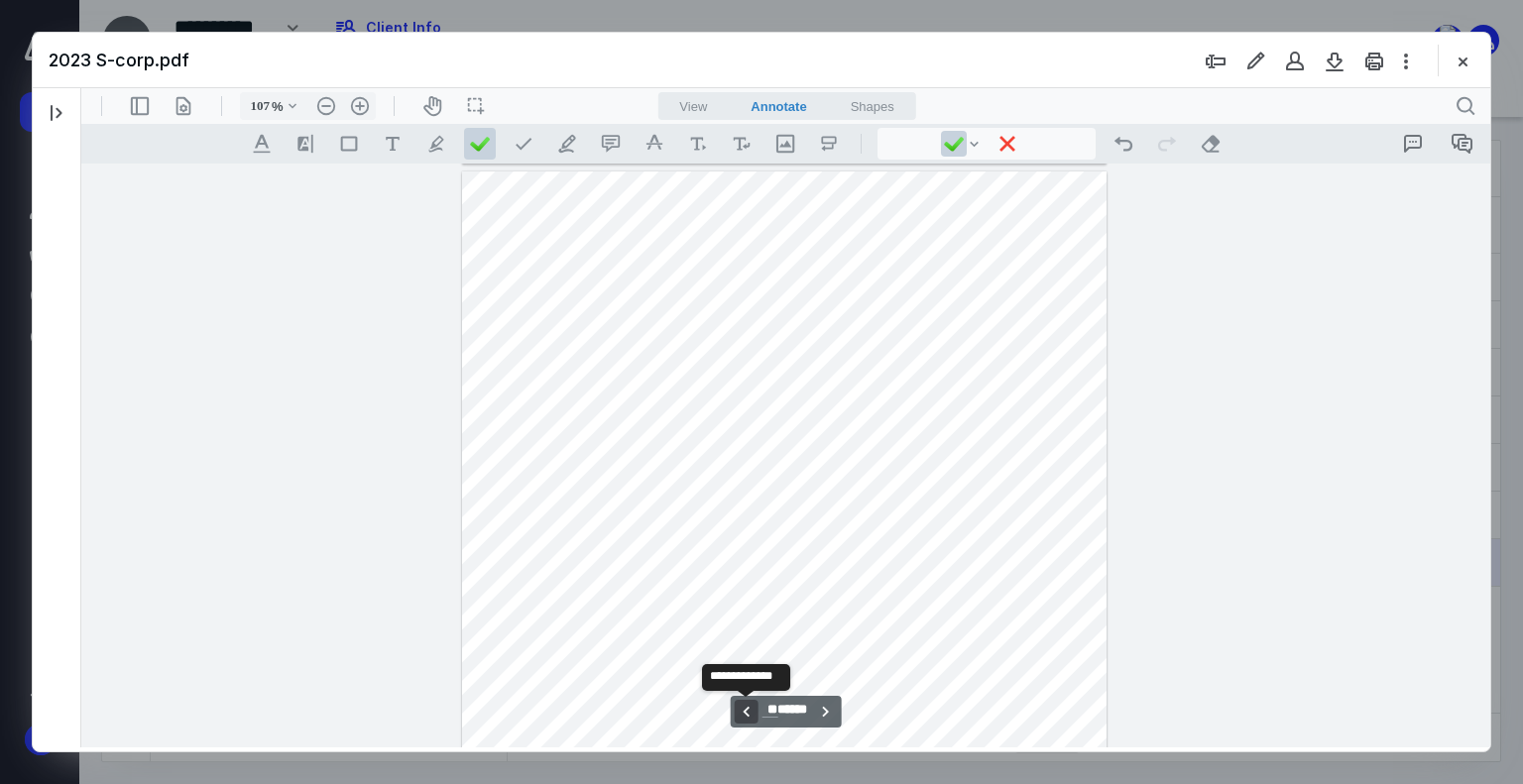 click on "**********" at bounding box center [746, 712] 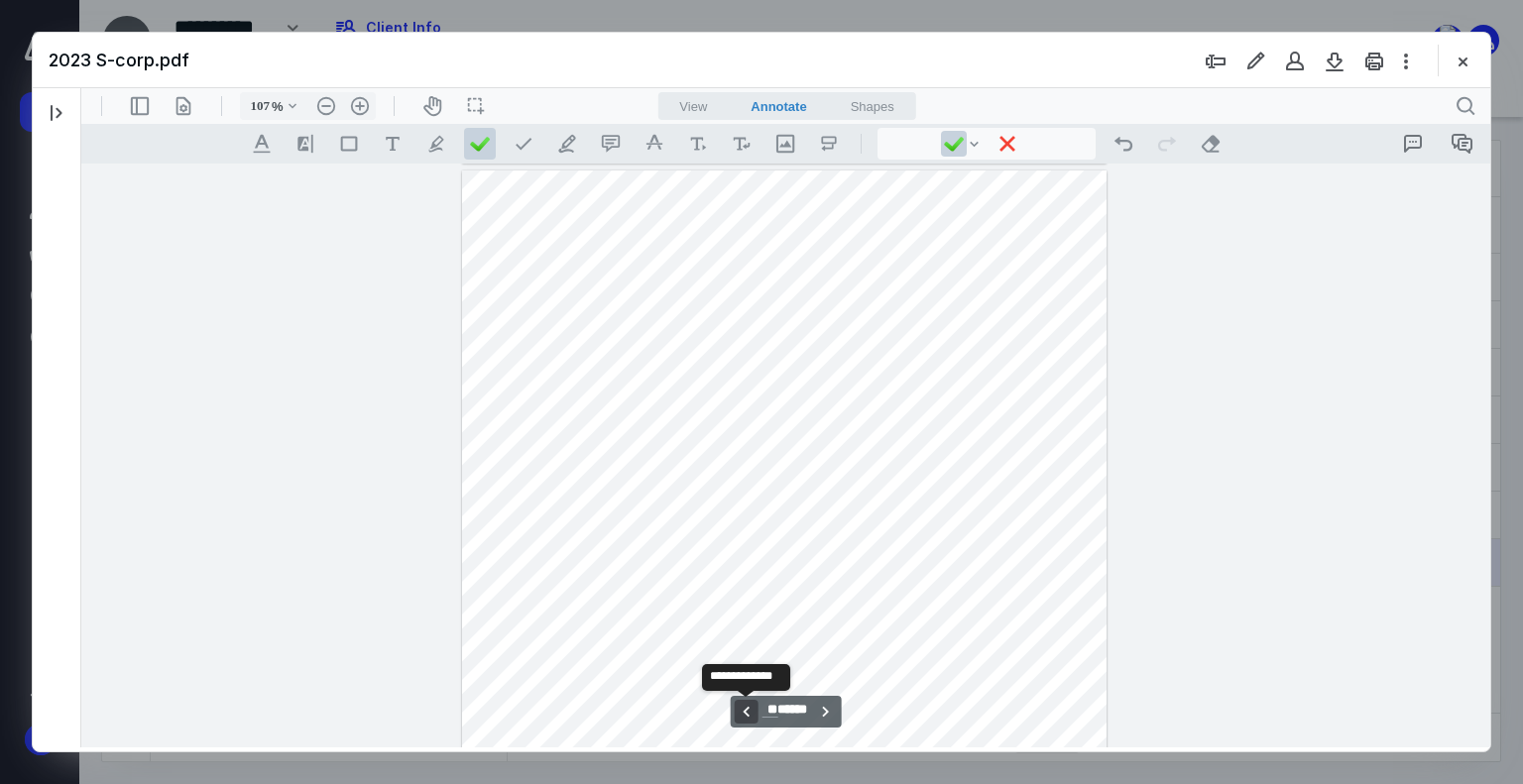 click on "**********" at bounding box center [746, 712] 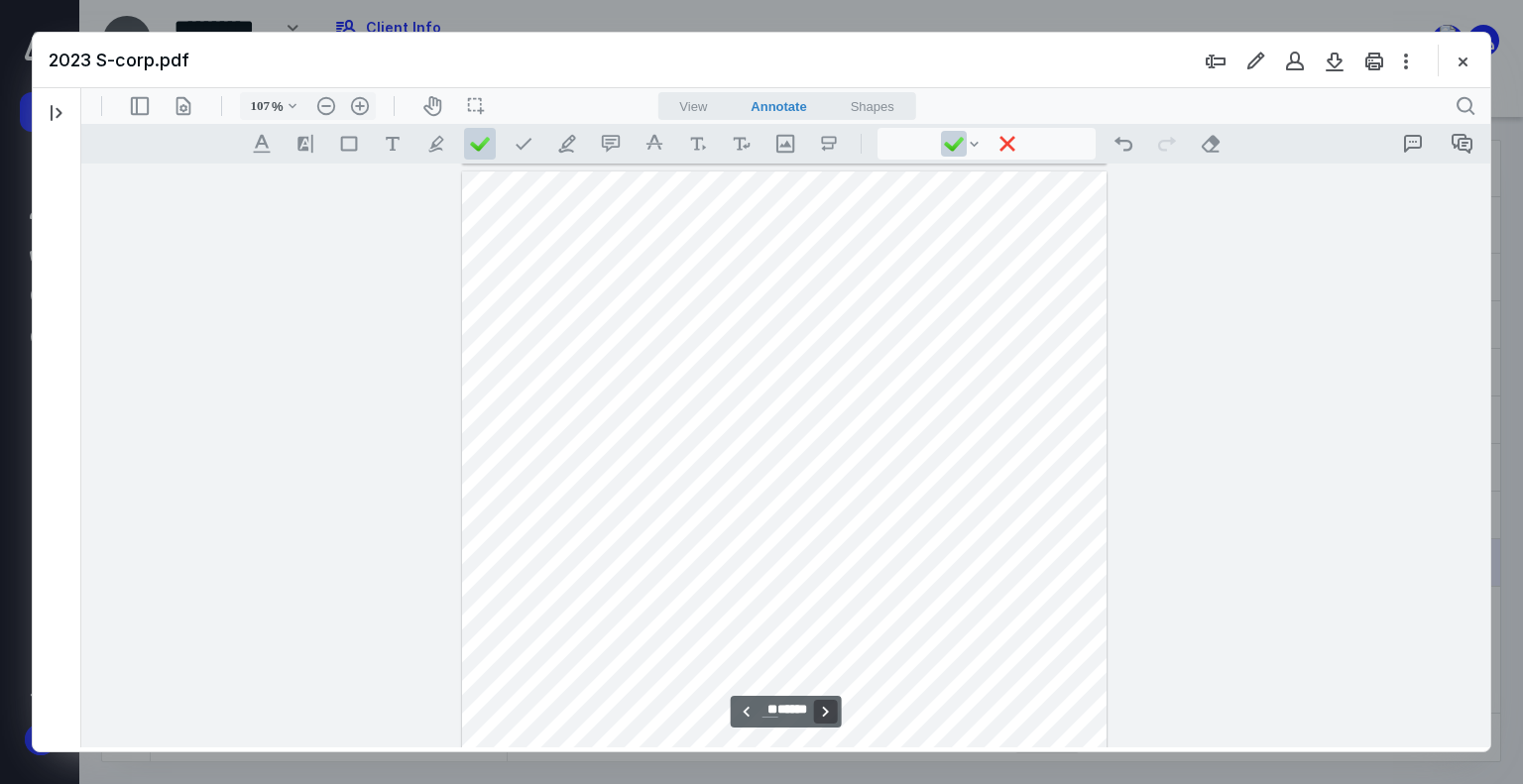 click on "**********" at bounding box center (826, 712) 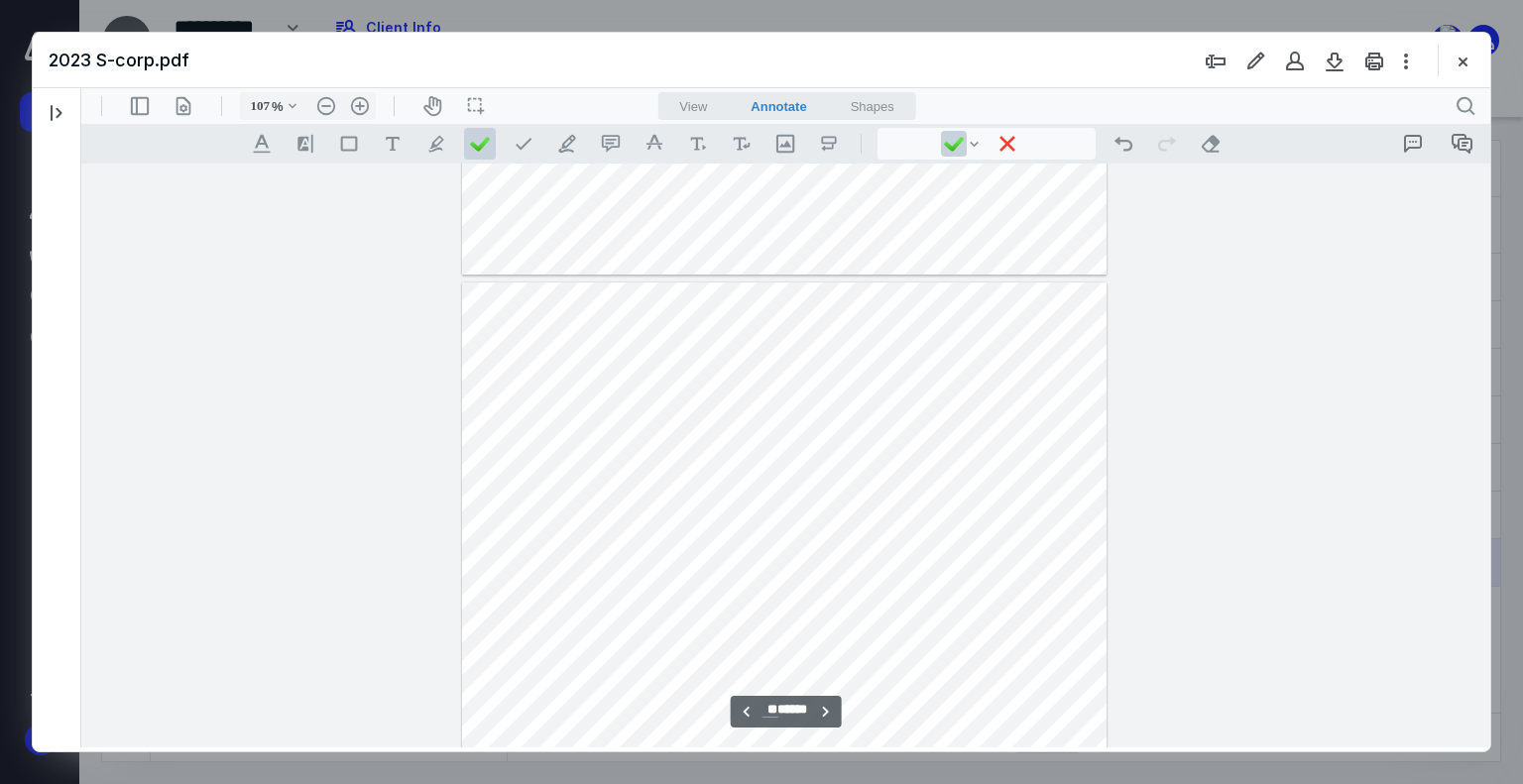 scroll, scrollTop: 54460, scrollLeft: 0, axis: vertical 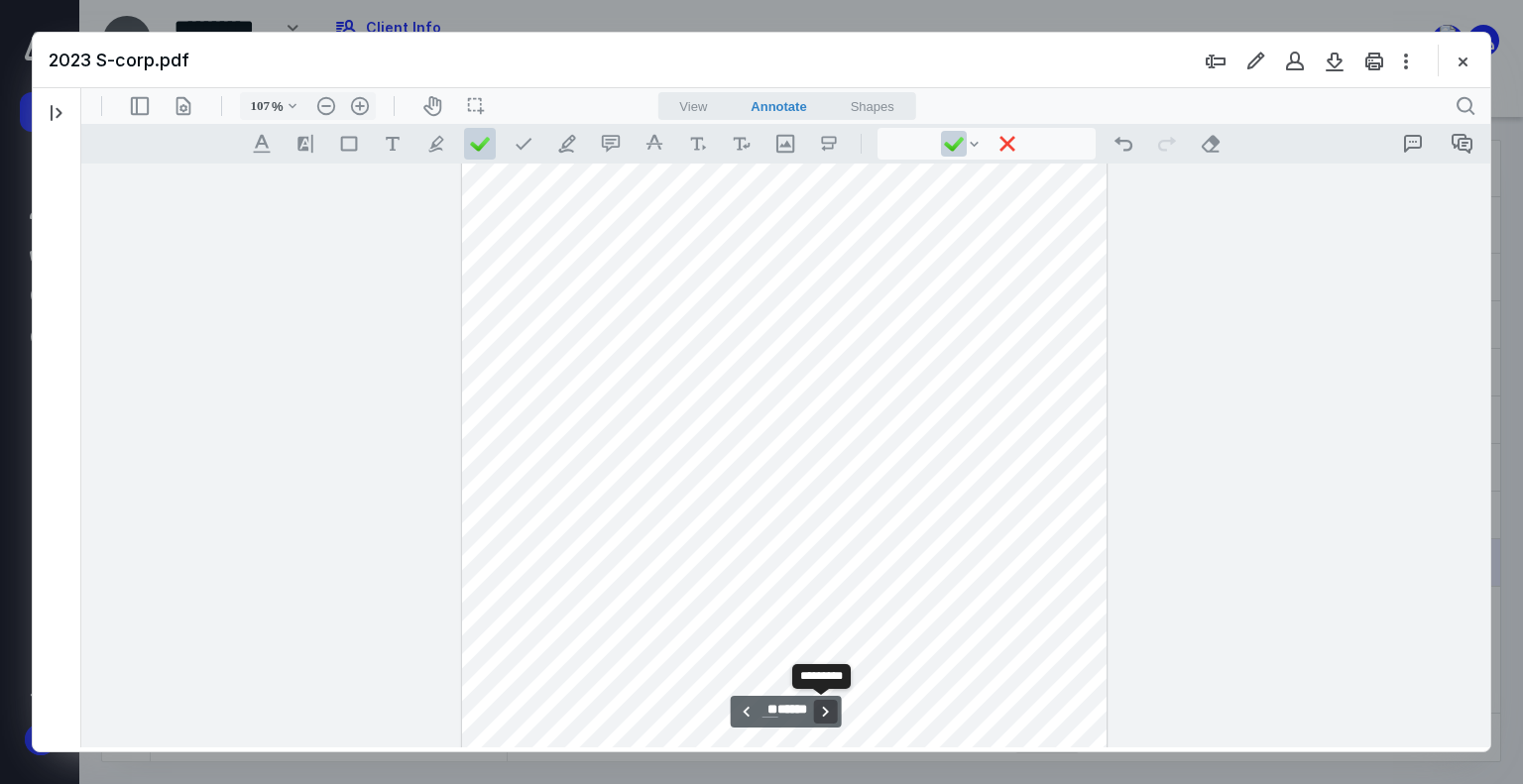 click on "**********" at bounding box center [826, 712] 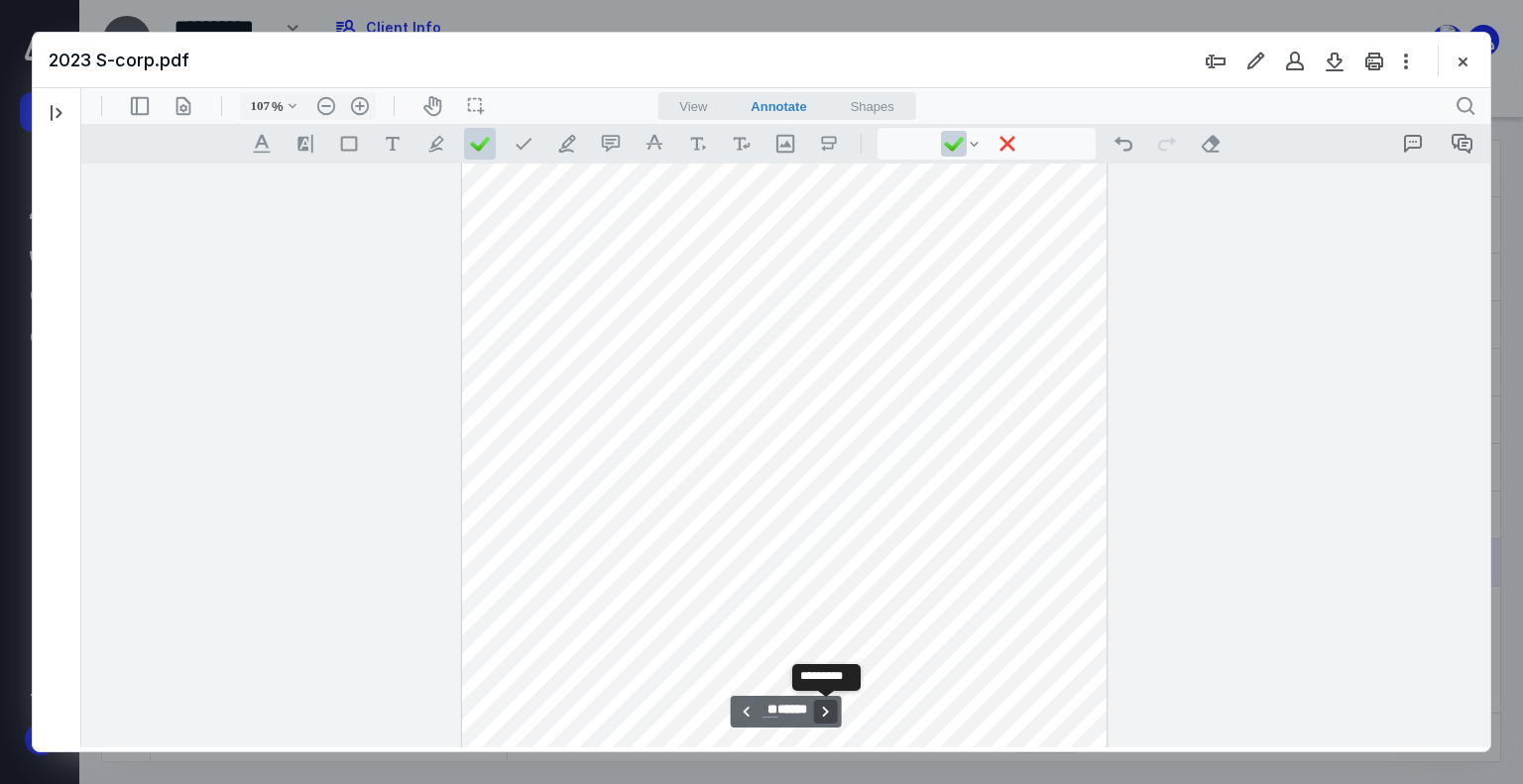 scroll, scrollTop: 58712, scrollLeft: 0, axis: vertical 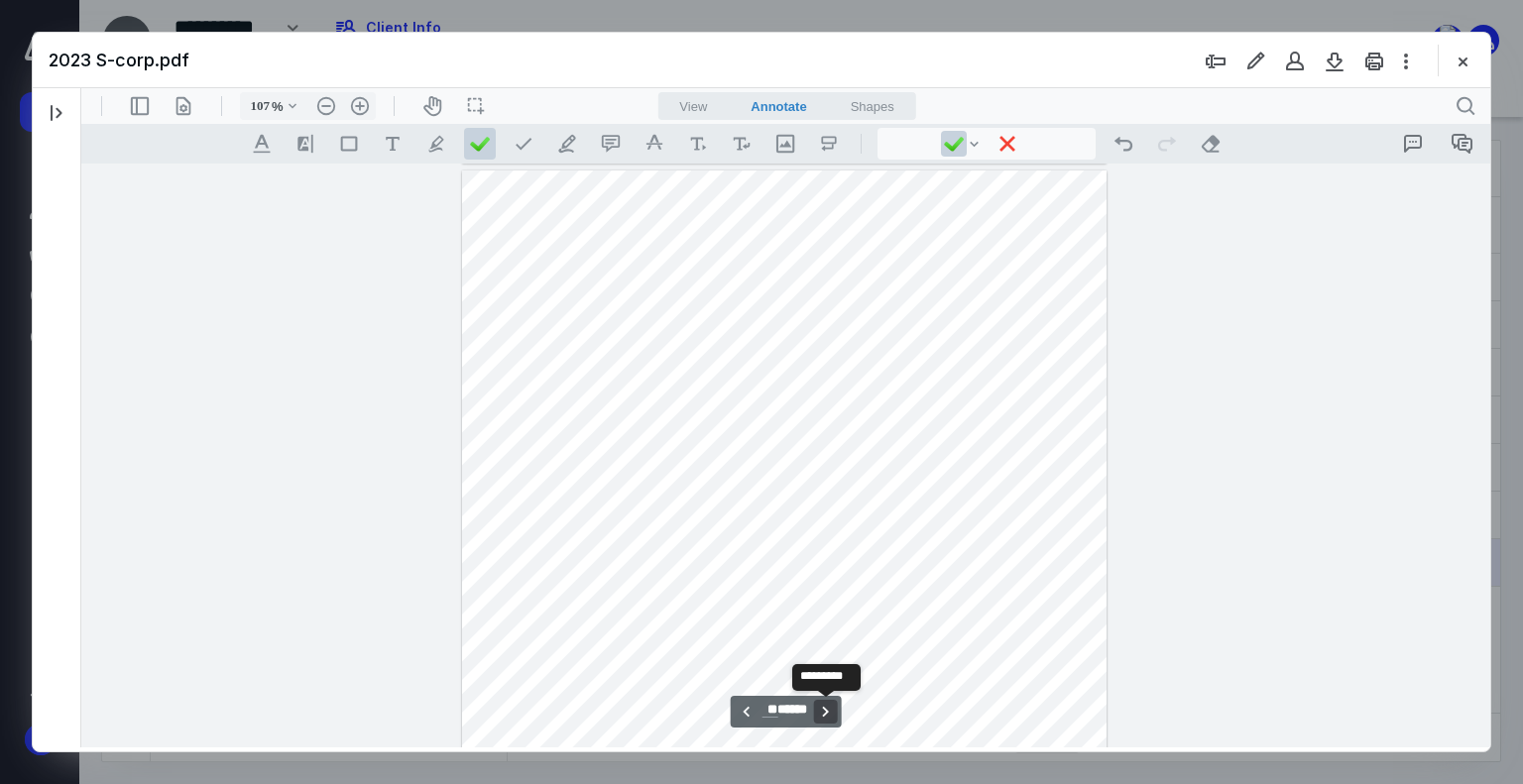 click on "**********" at bounding box center [826, 712] 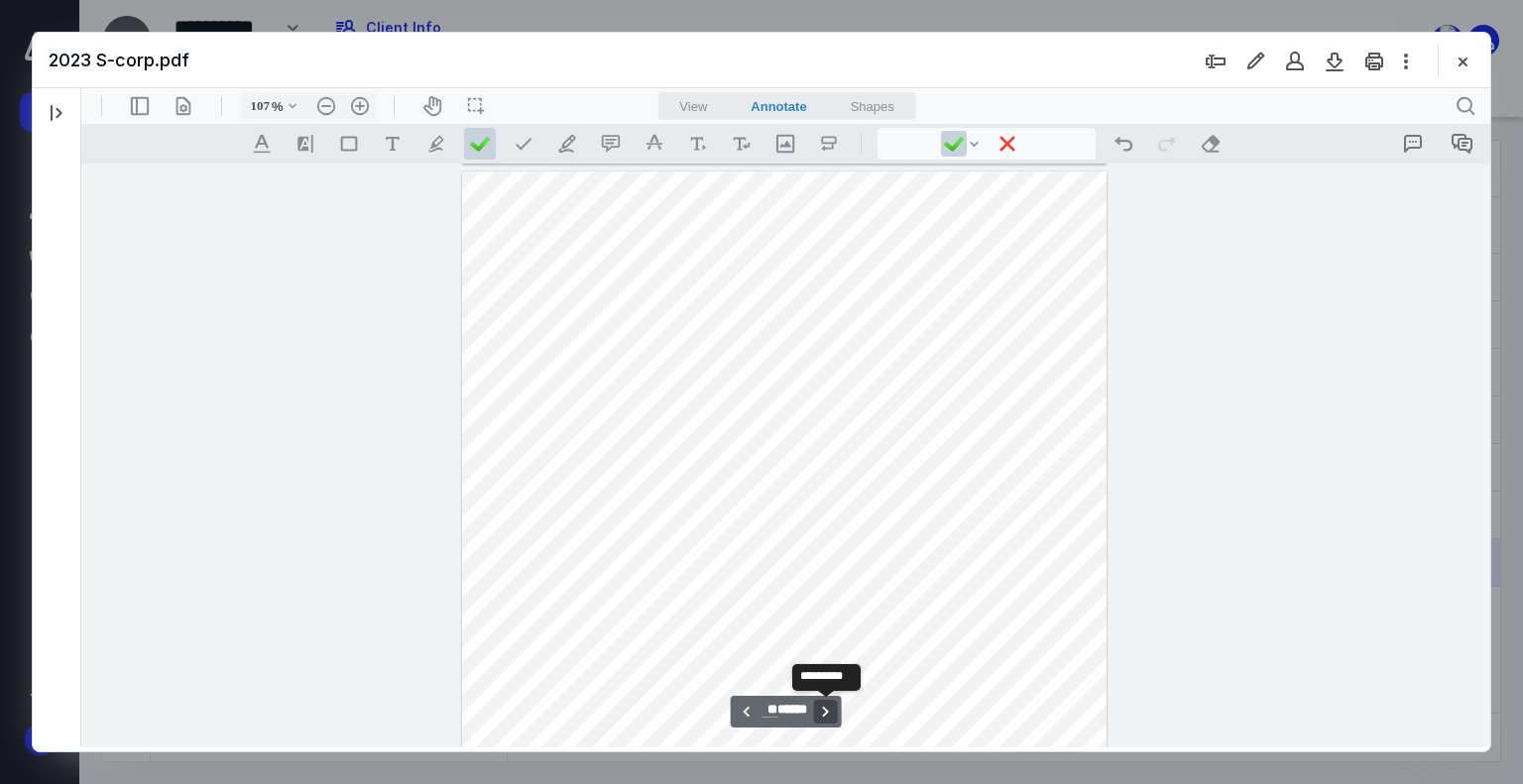 click on "**********" at bounding box center [826, 712] 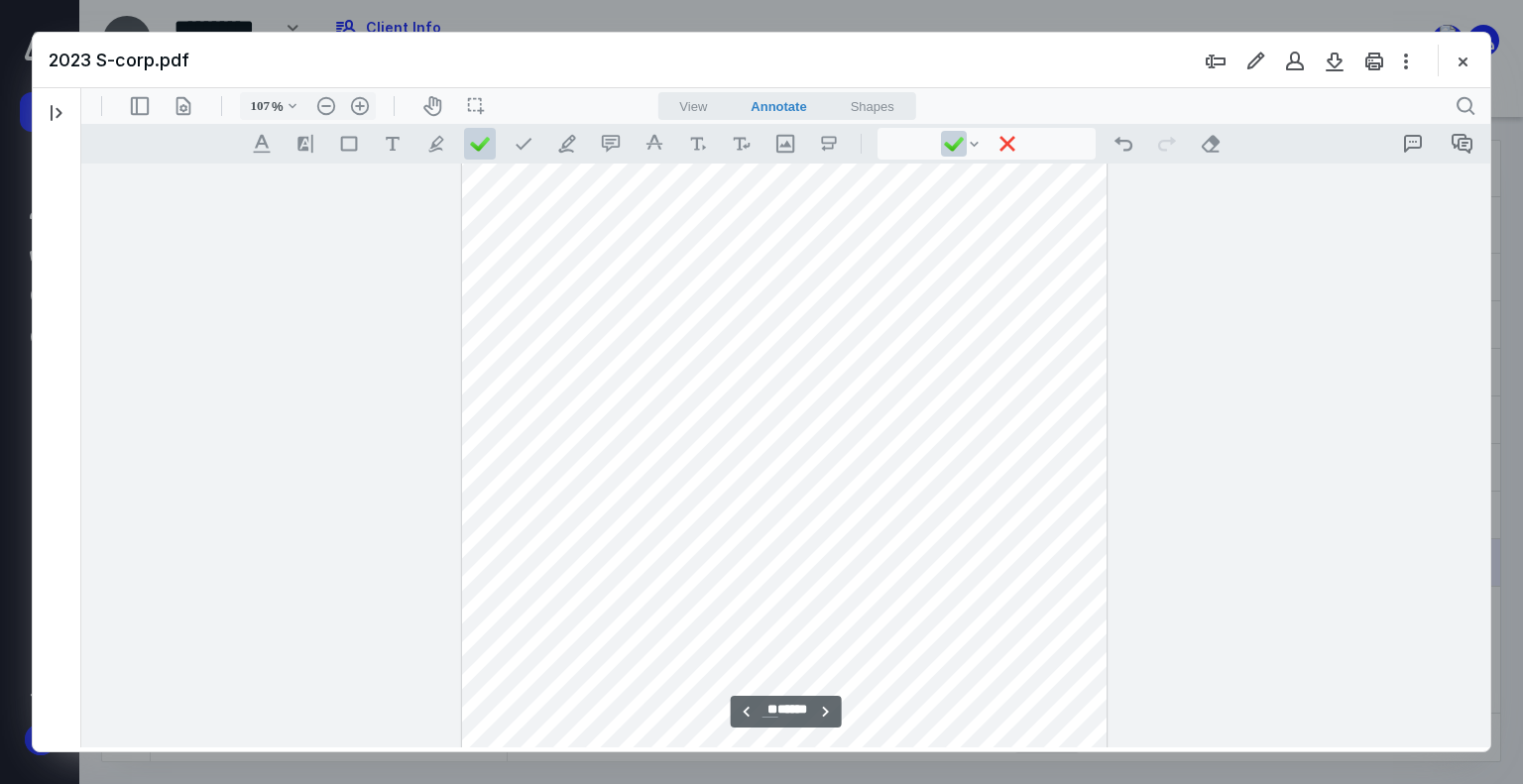 scroll, scrollTop: 60890, scrollLeft: 0, axis: vertical 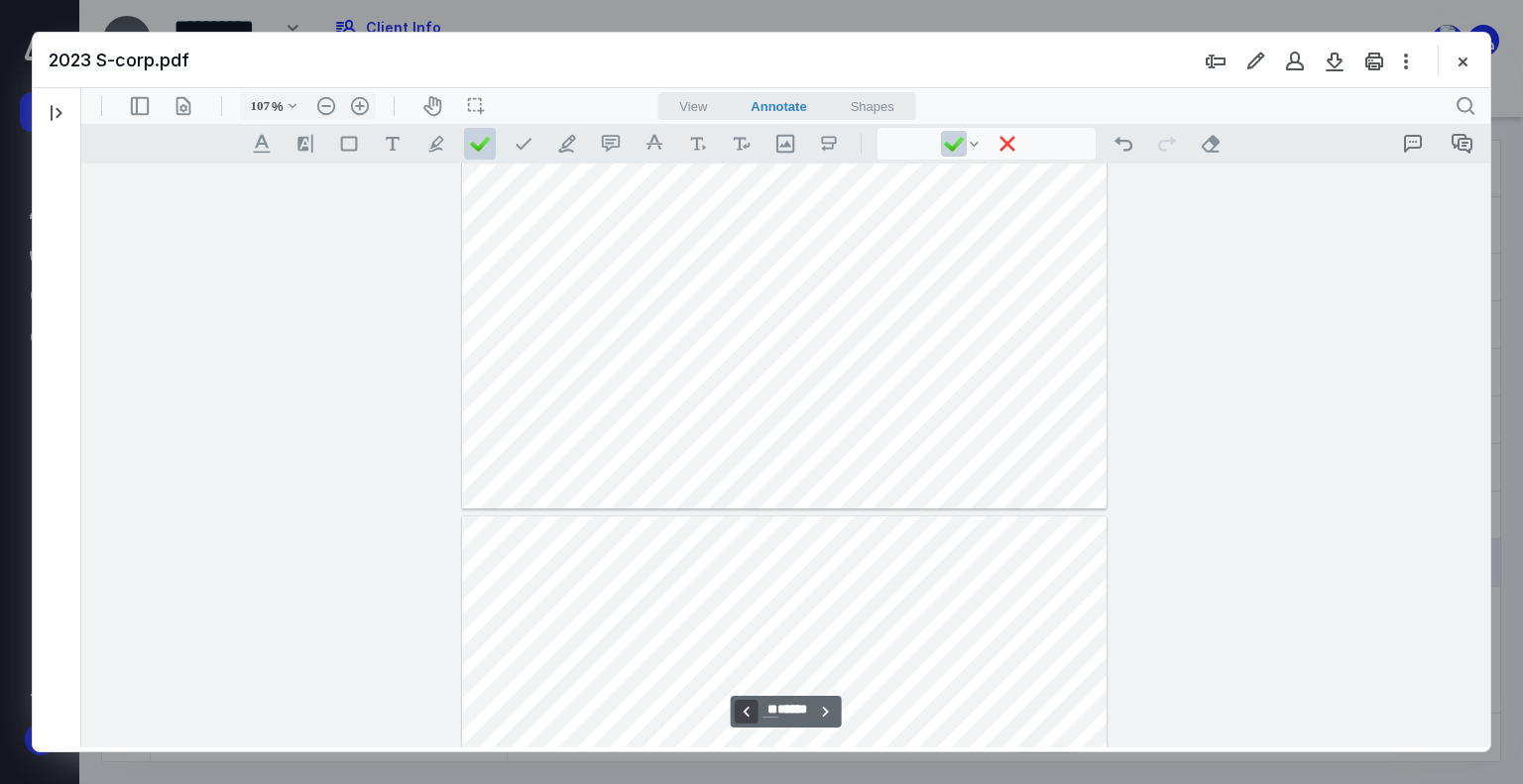 click on "**********" at bounding box center [746, 712] 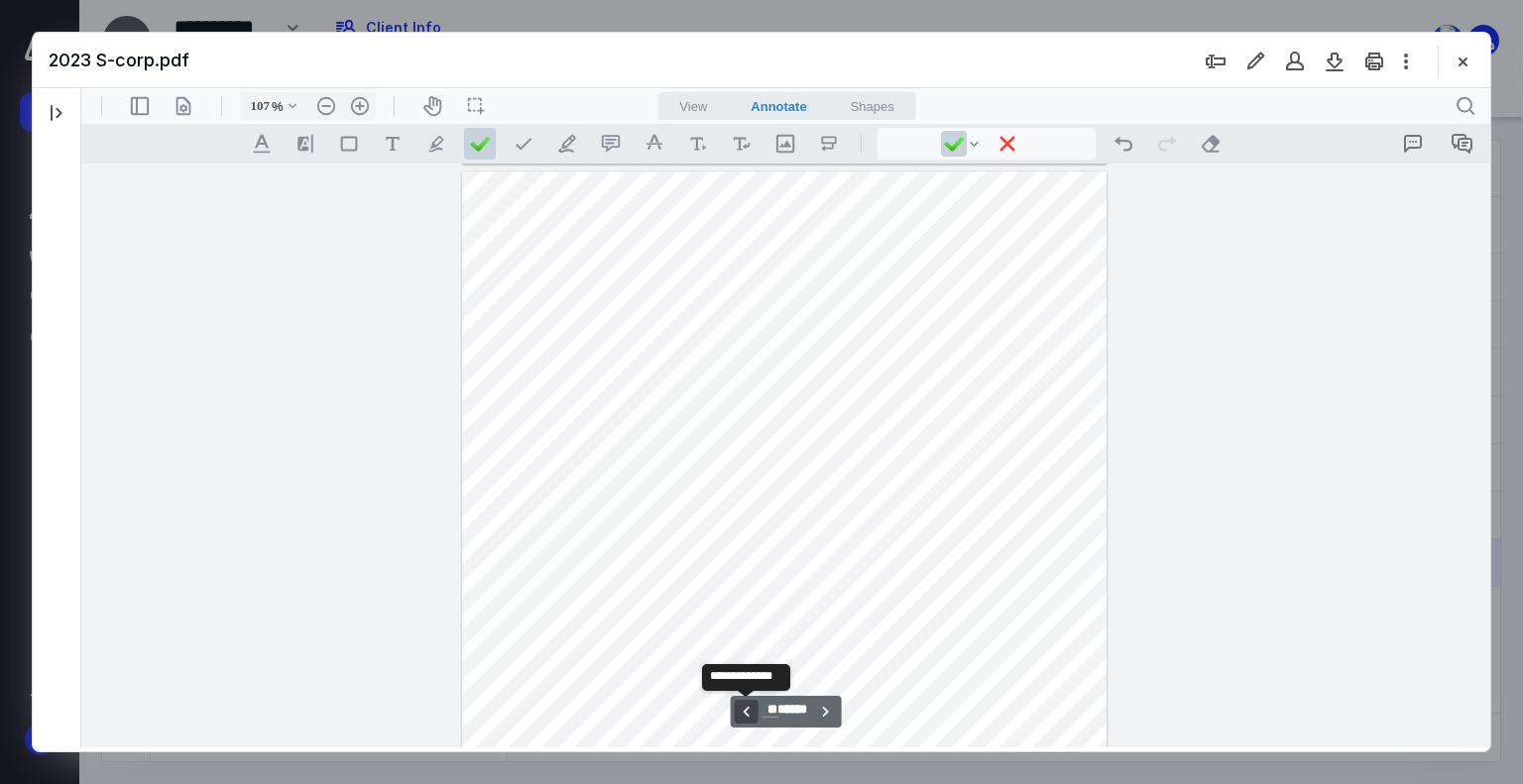 click on "**********" at bounding box center [746, 712] 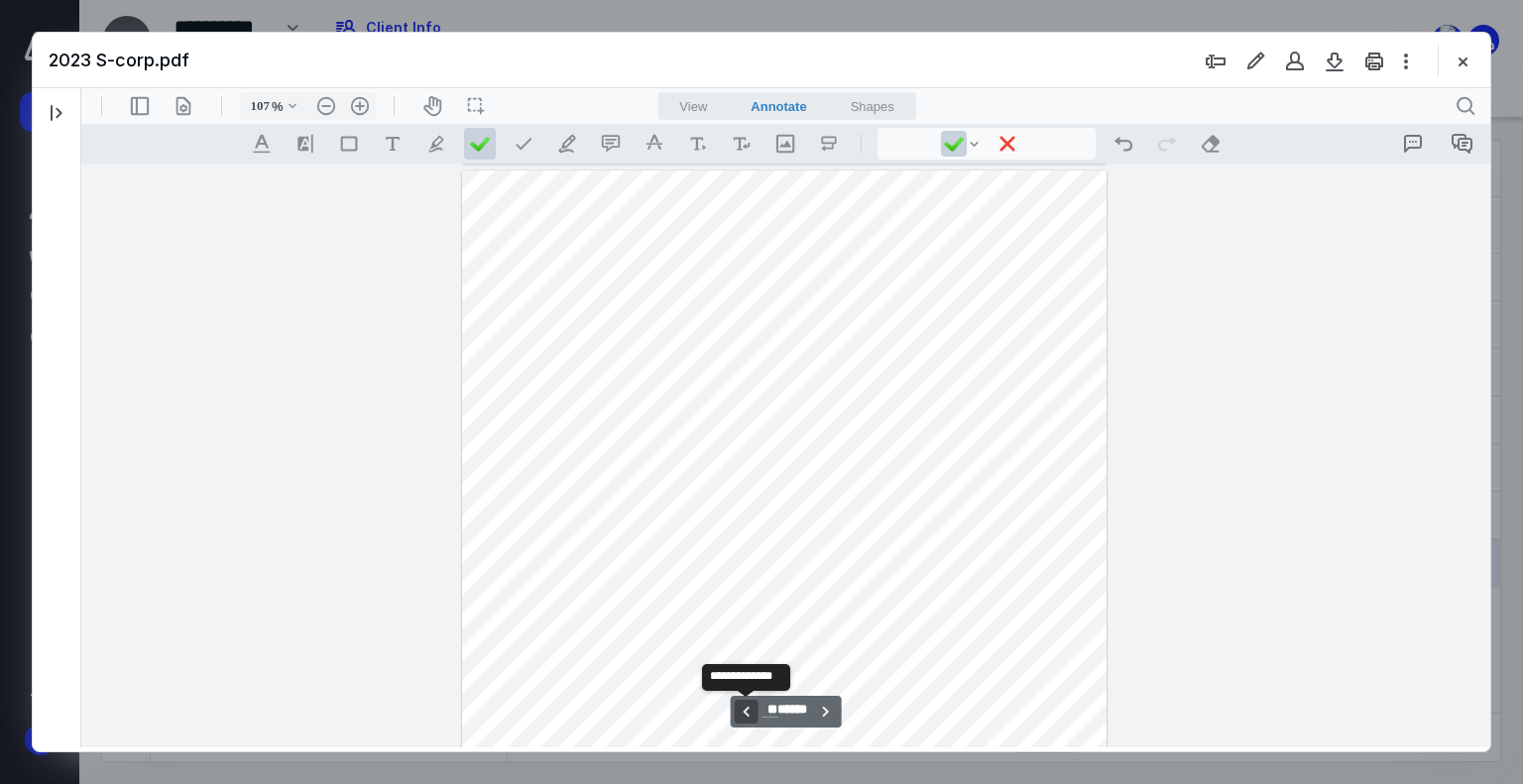 click on "**********" at bounding box center (746, 712) 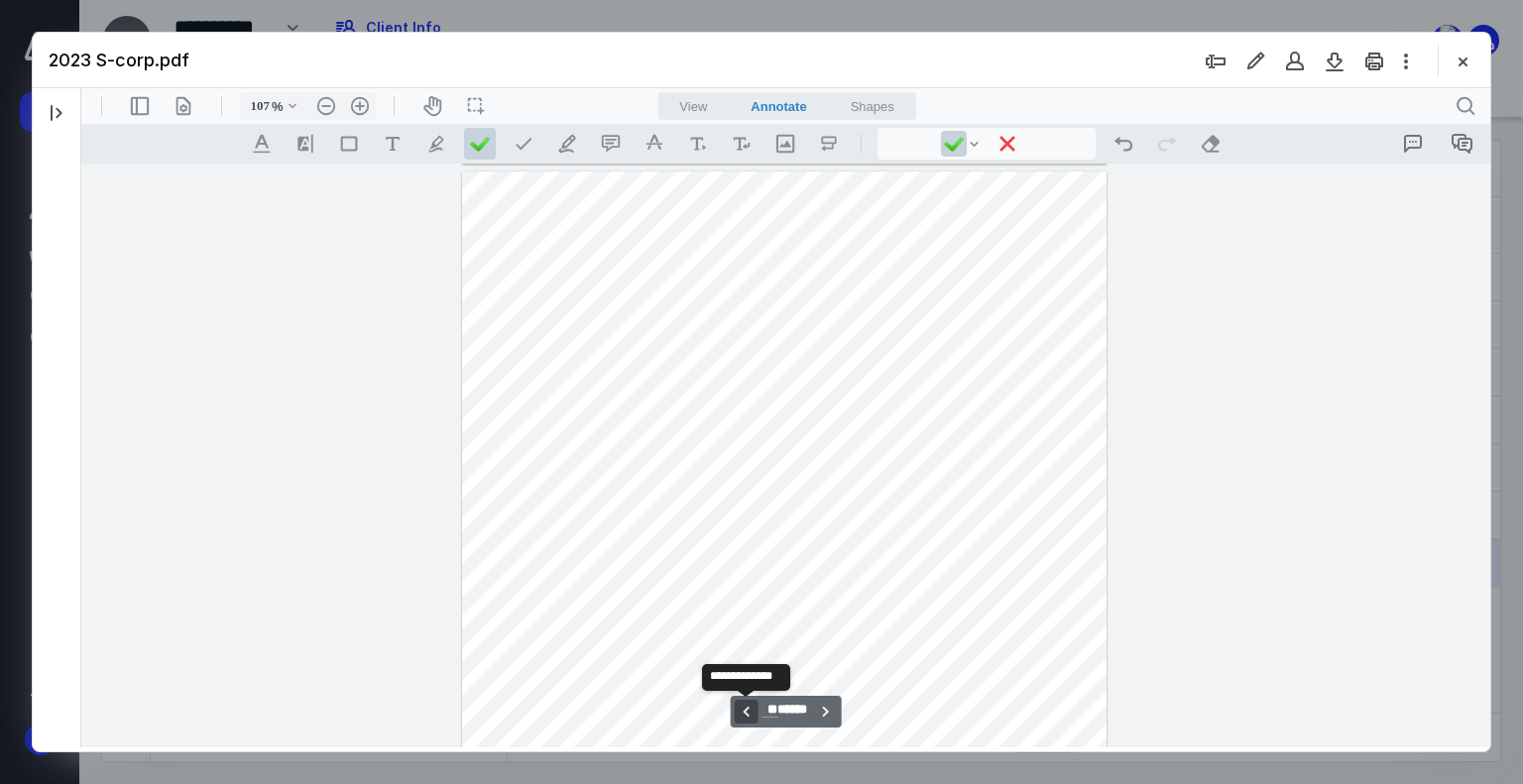 click on "**********" at bounding box center [746, 712] 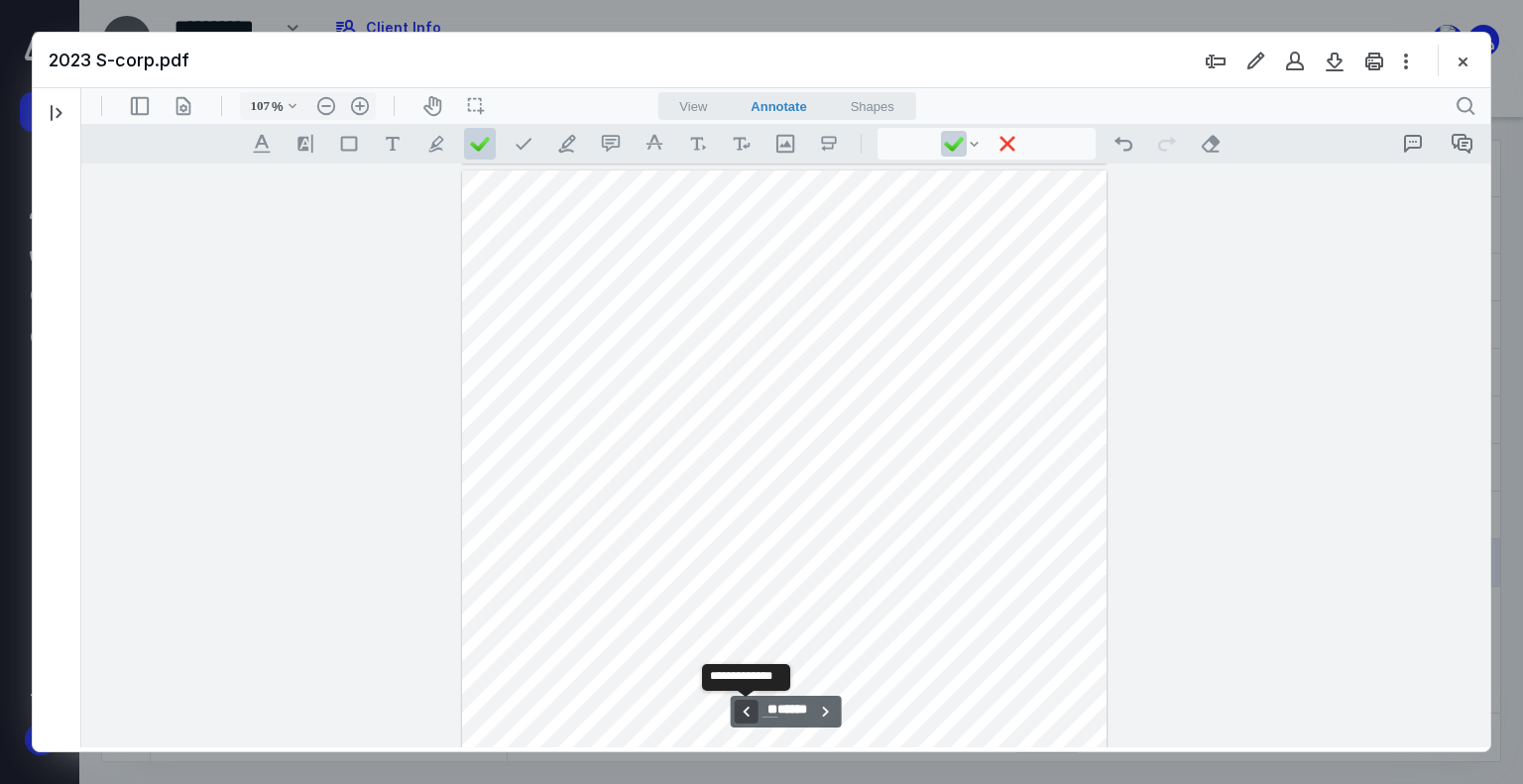 click on "**********" at bounding box center [746, 712] 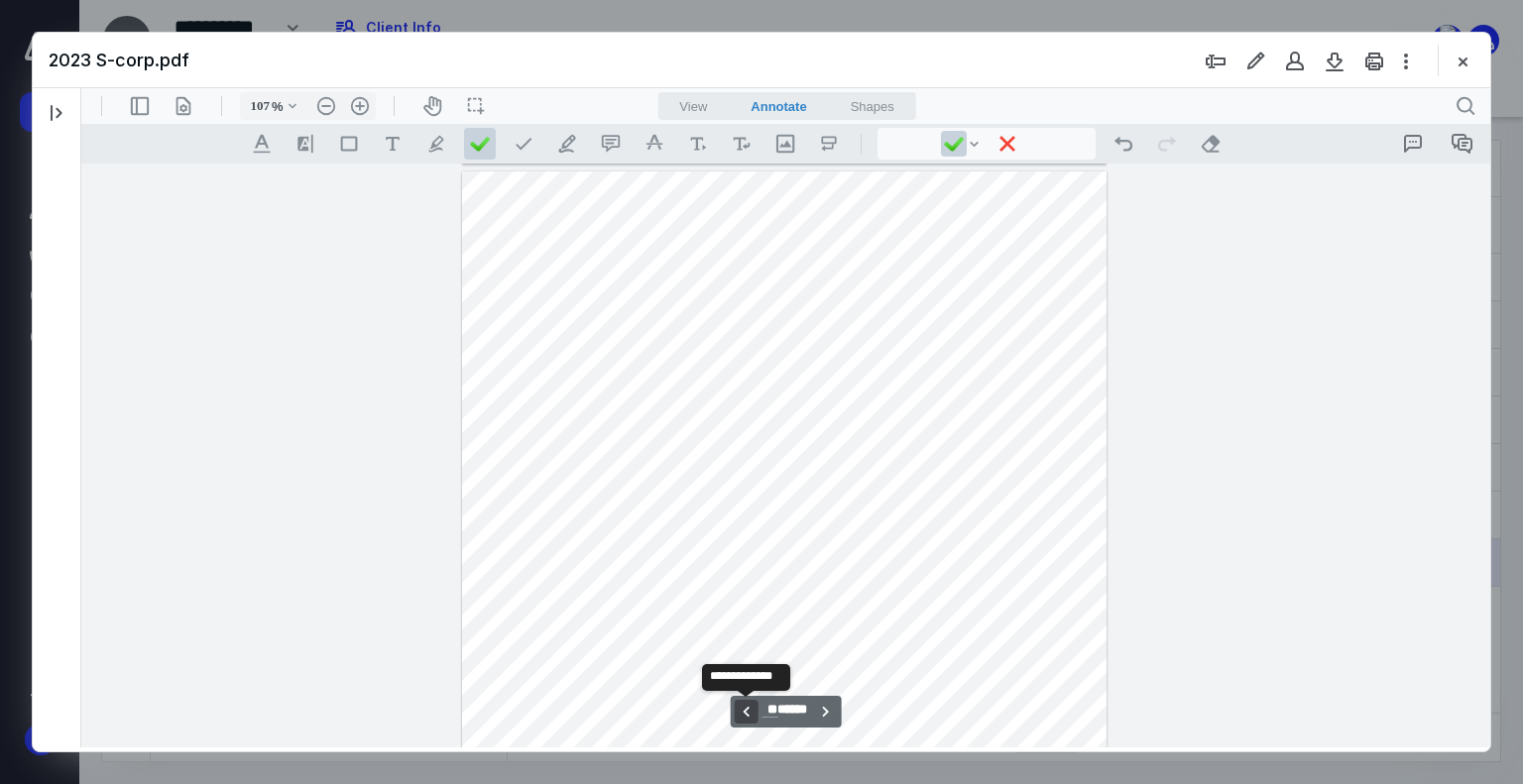 click on "**********" at bounding box center [746, 712] 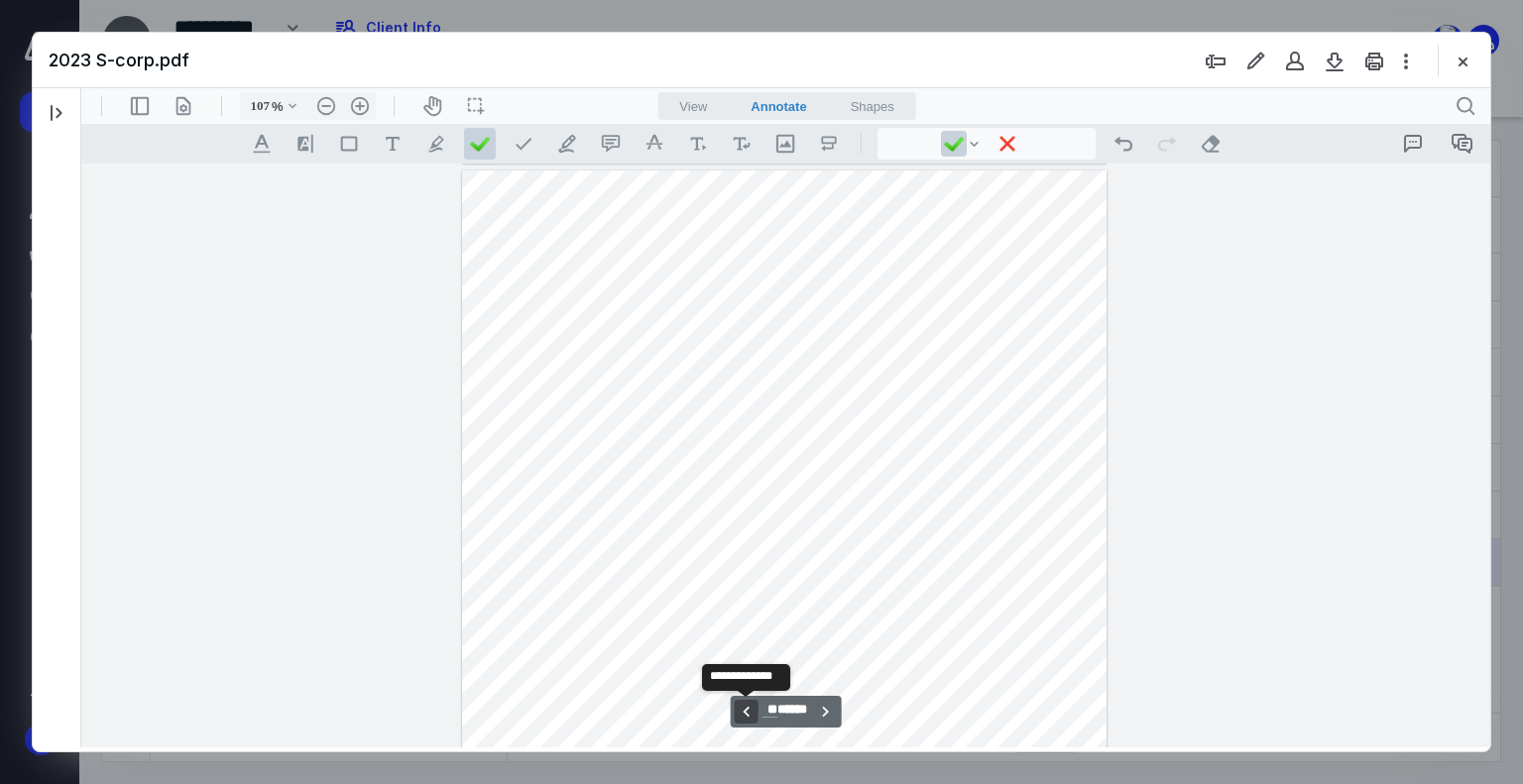 click on "**********" at bounding box center (746, 712) 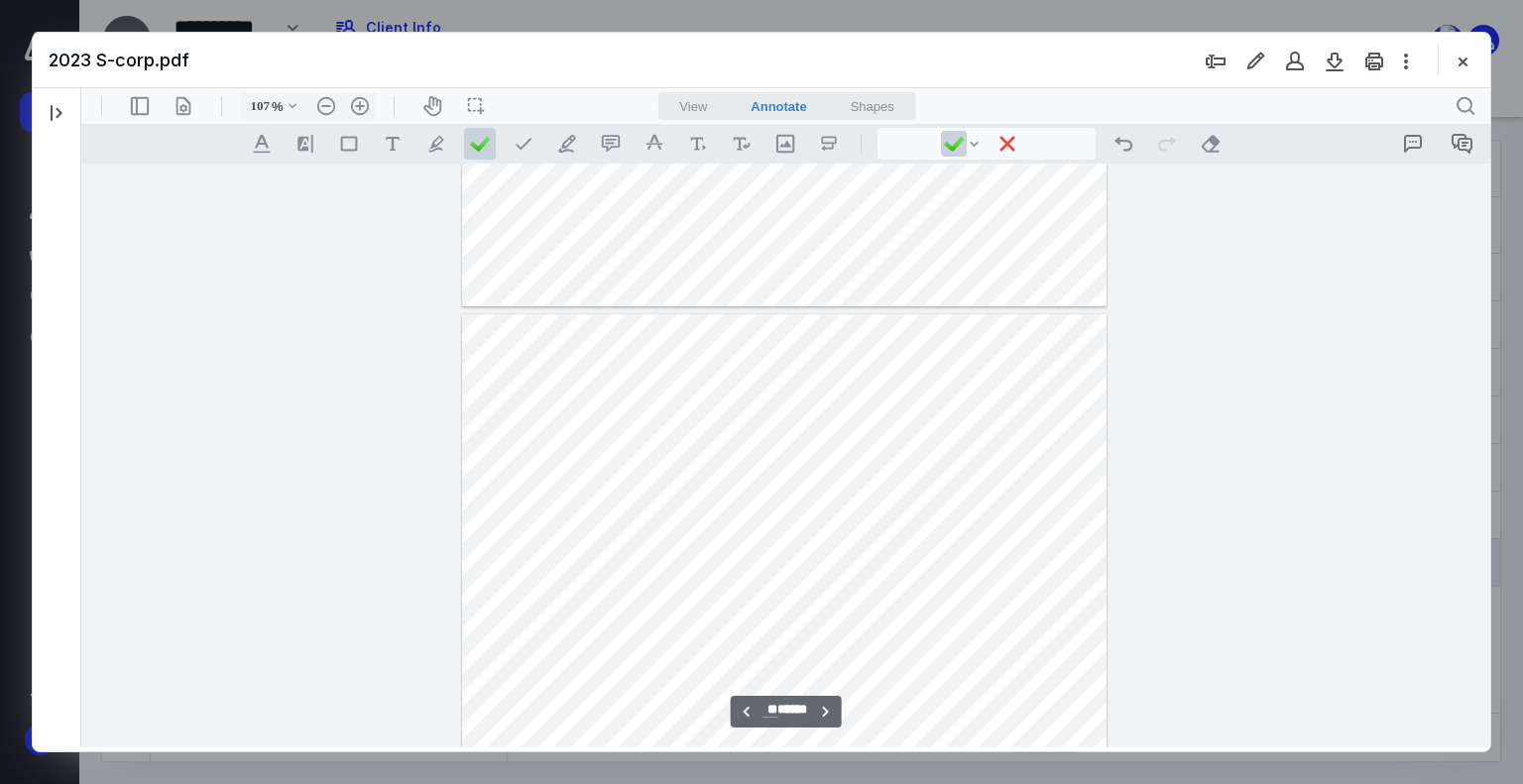 scroll, scrollTop: 54856, scrollLeft: 0, axis: vertical 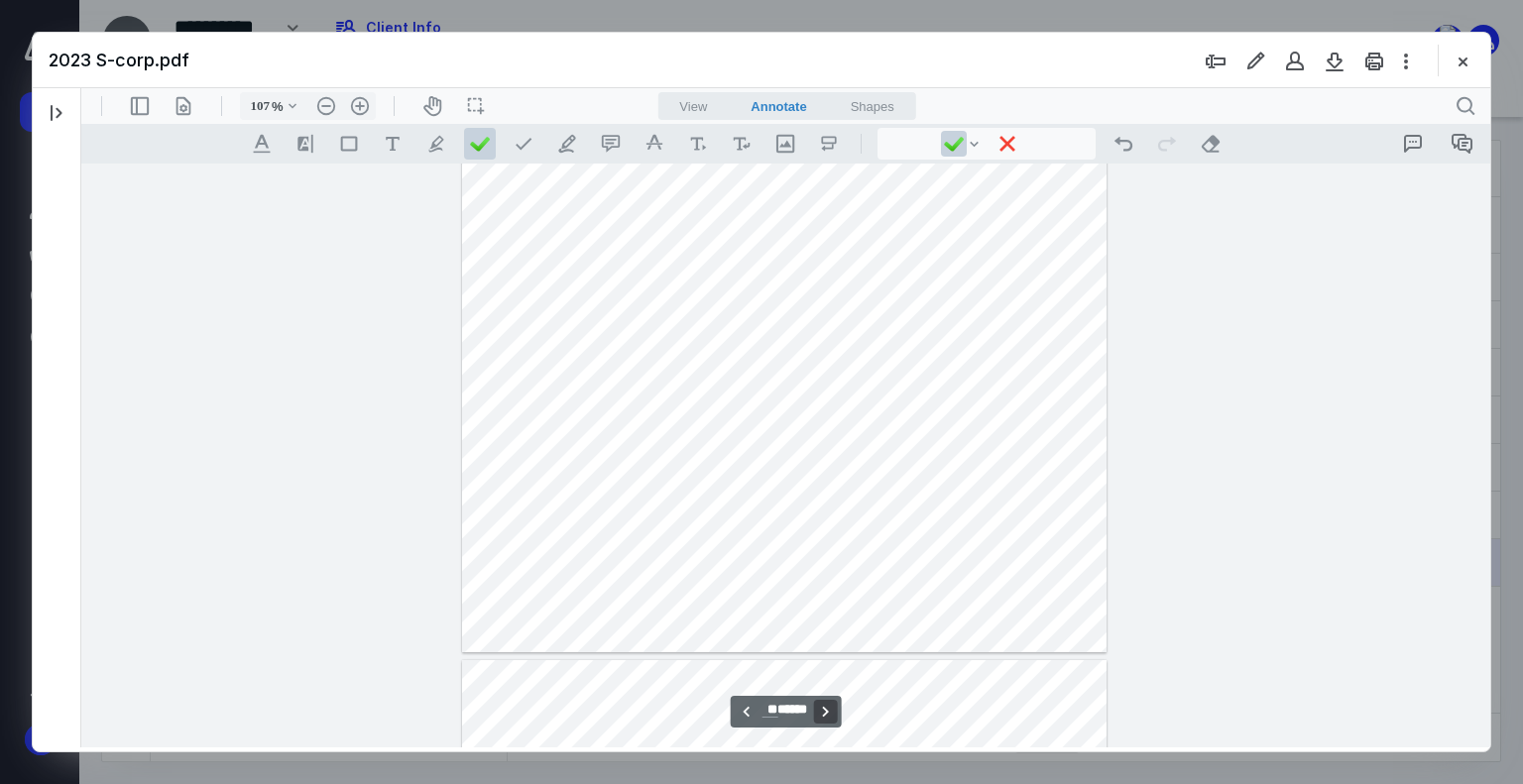 click on "**********" at bounding box center (826, 712) 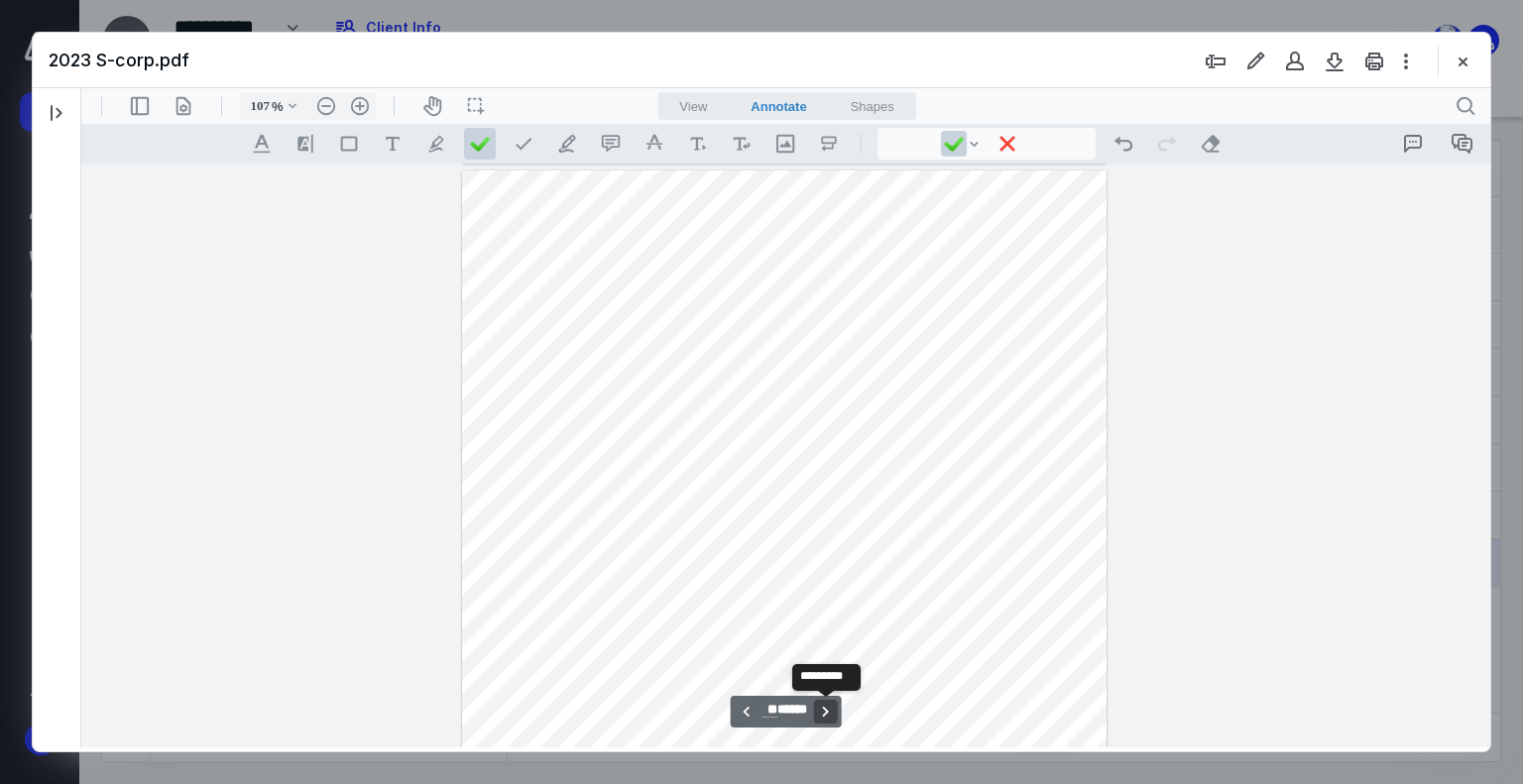 click on "**********" at bounding box center (826, 712) 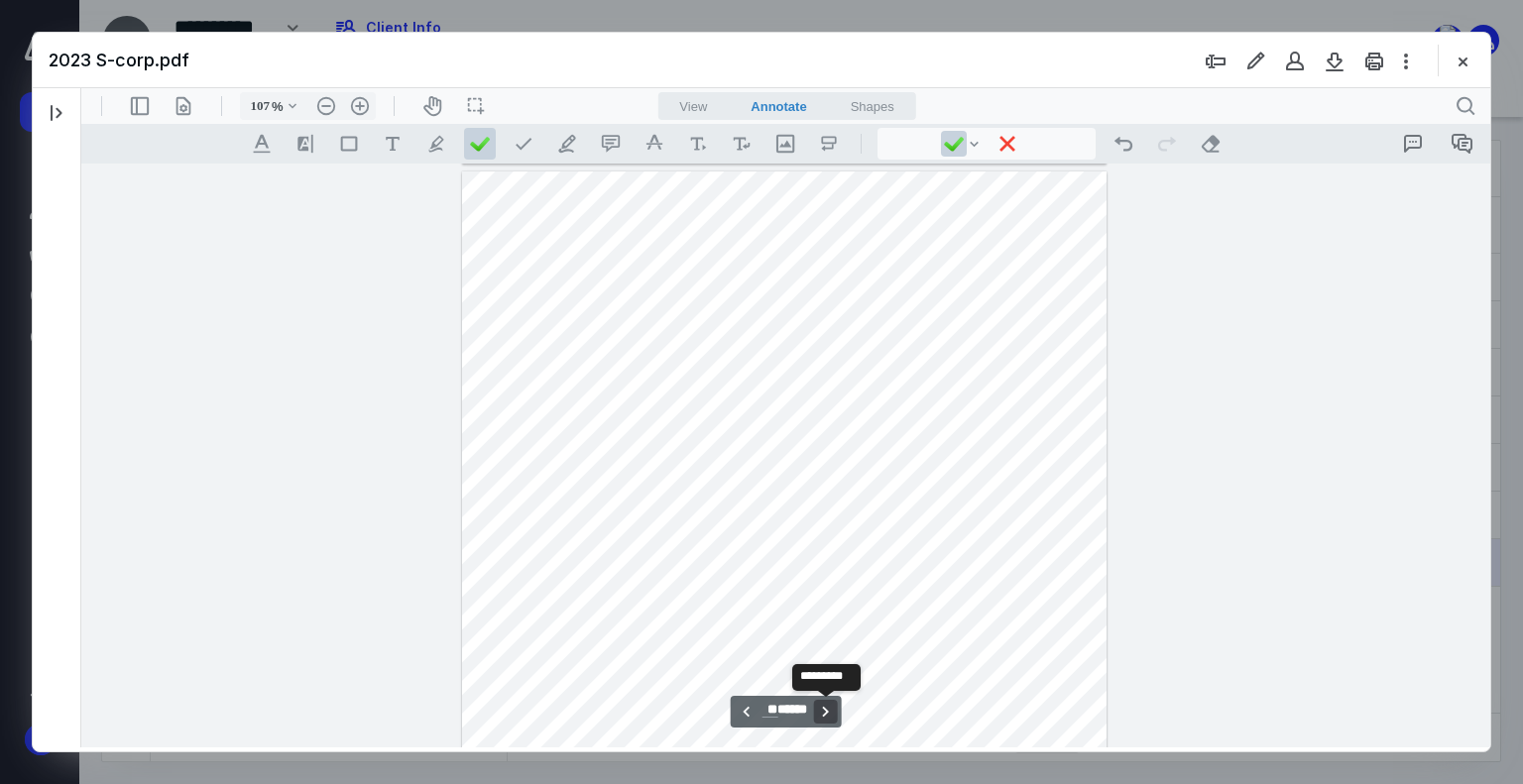 click on "**********" at bounding box center [826, 712] 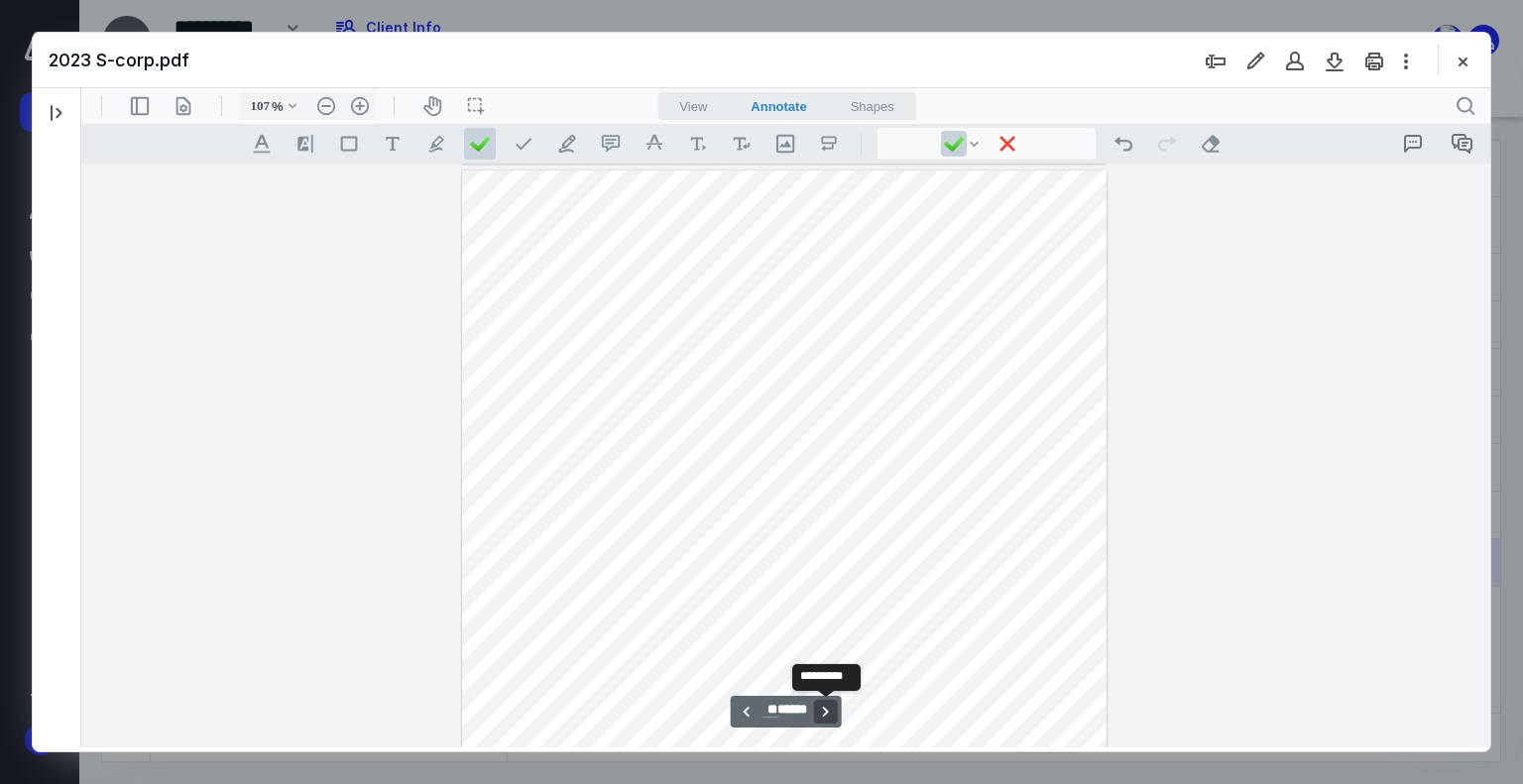 click on "**********" at bounding box center (826, 712) 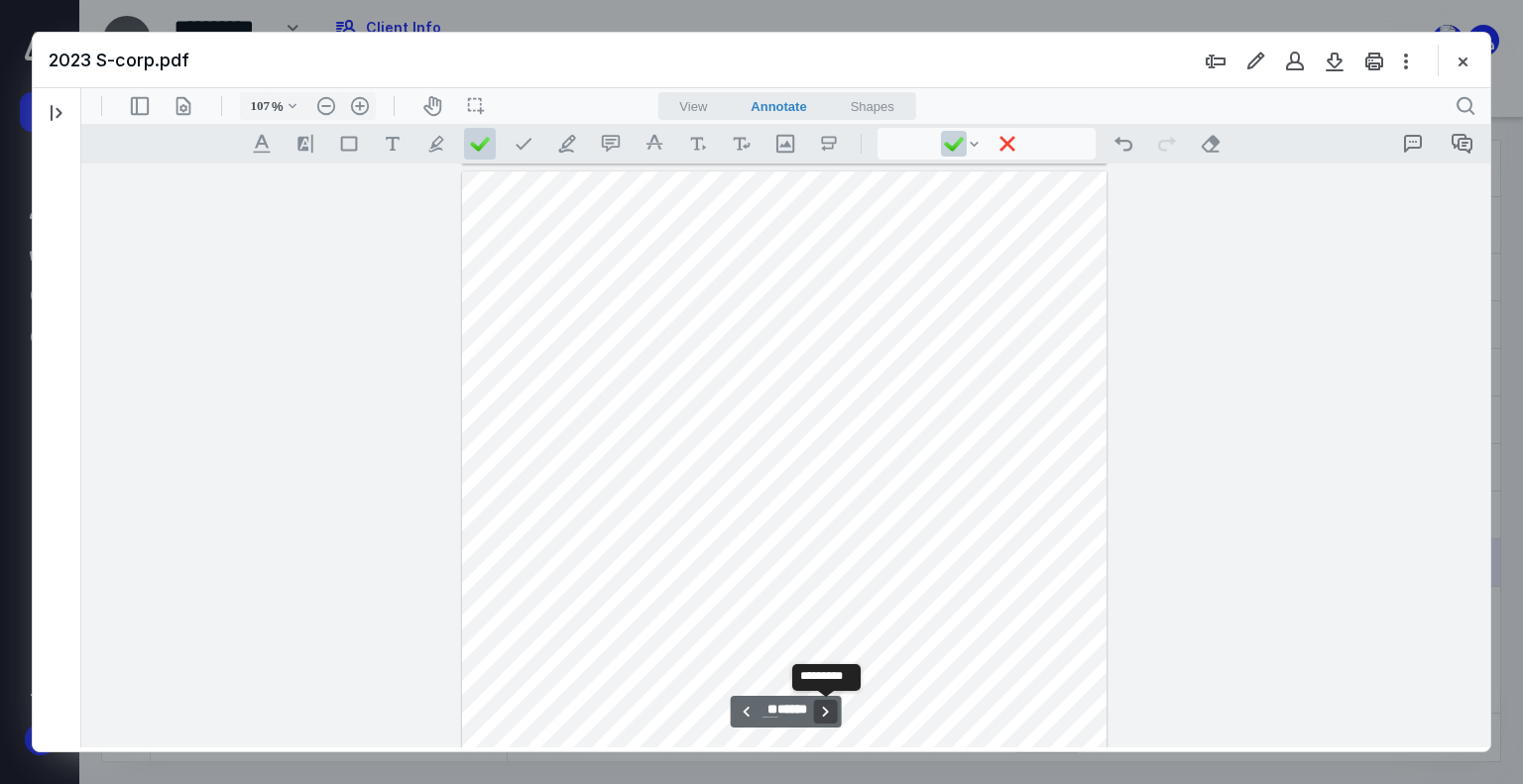 click on "**********" at bounding box center (826, 712) 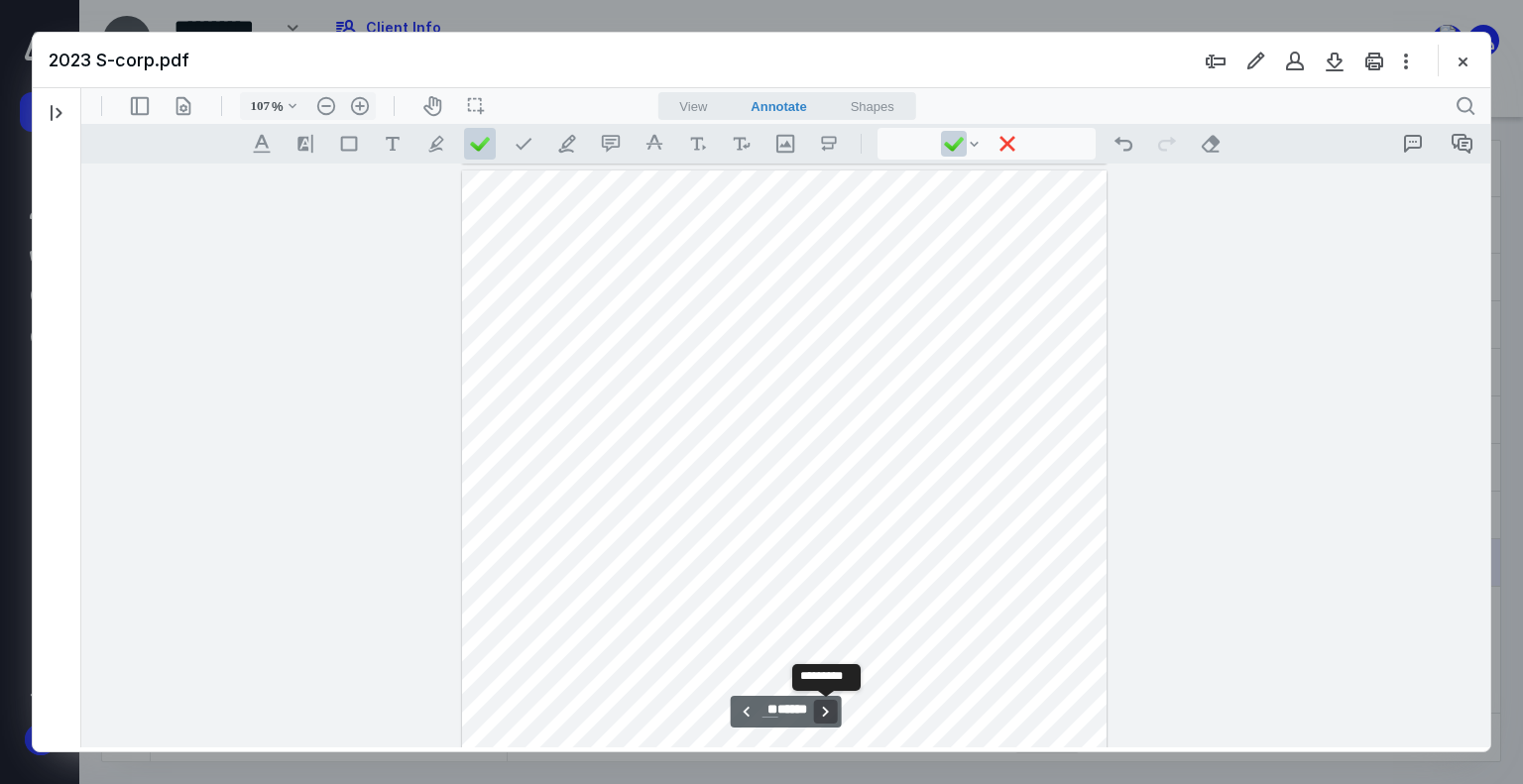 click on "**********" at bounding box center (826, 712) 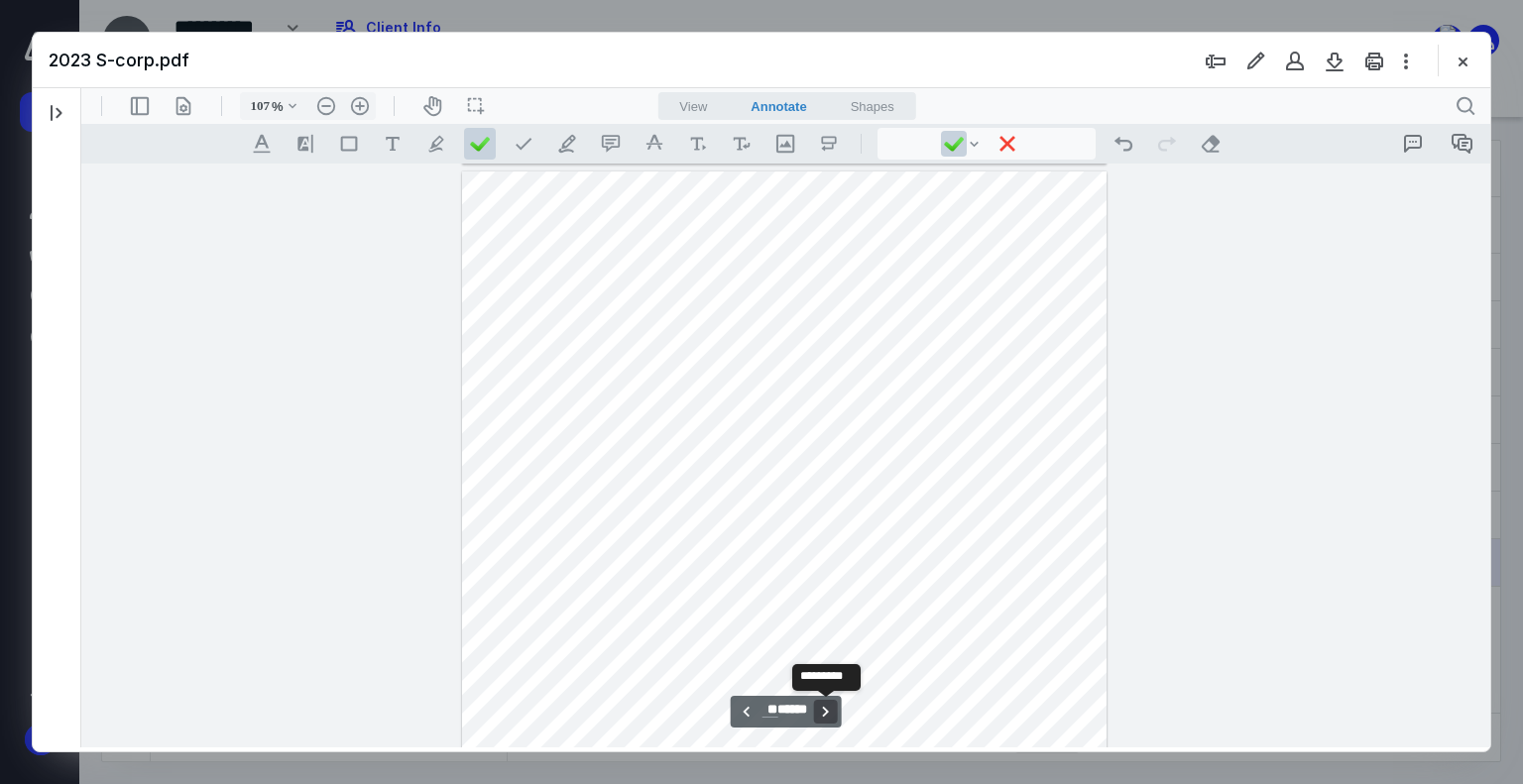 click on "**********" at bounding box center [826, 712] 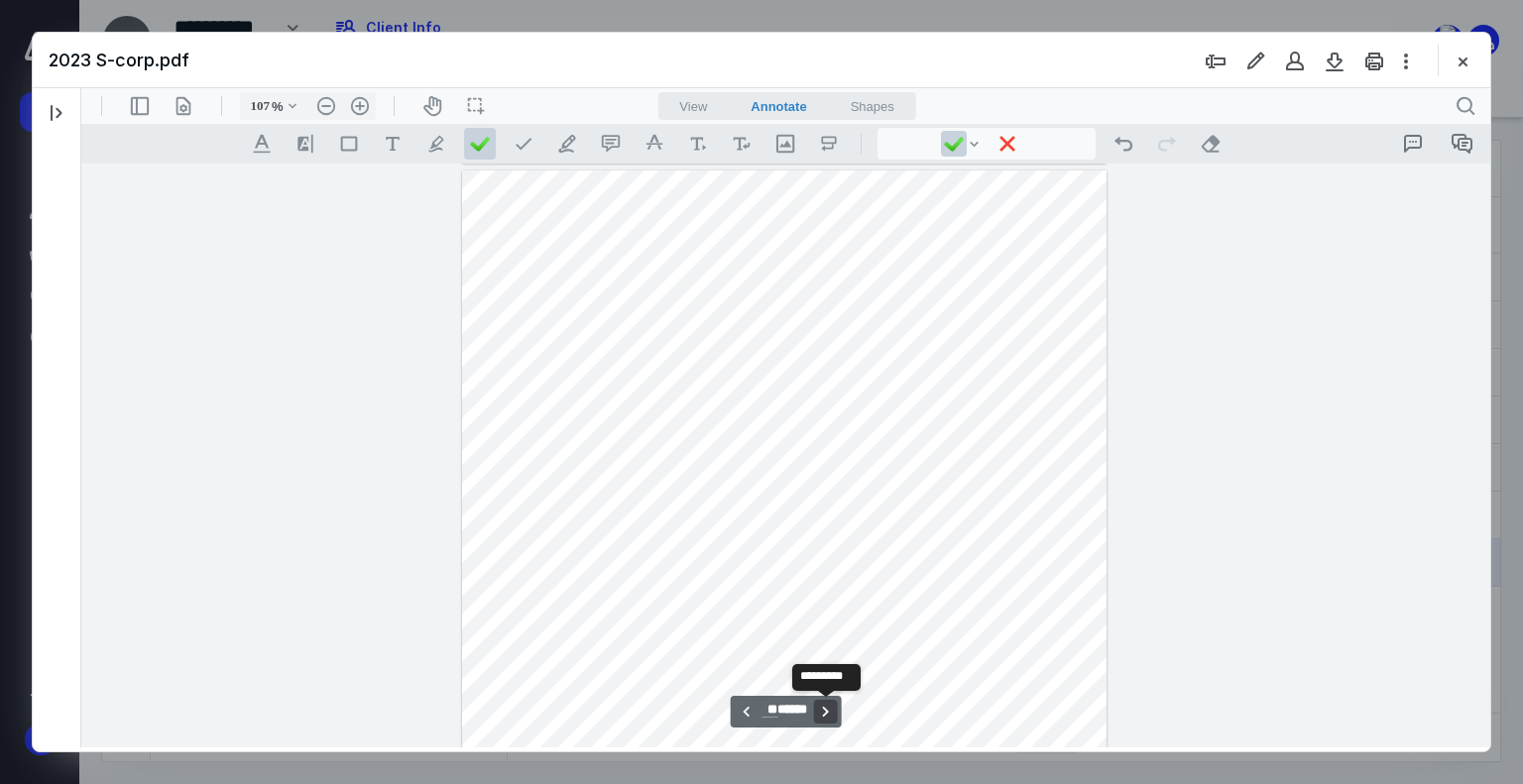 click on "**********" at bounding box center (826, 712) 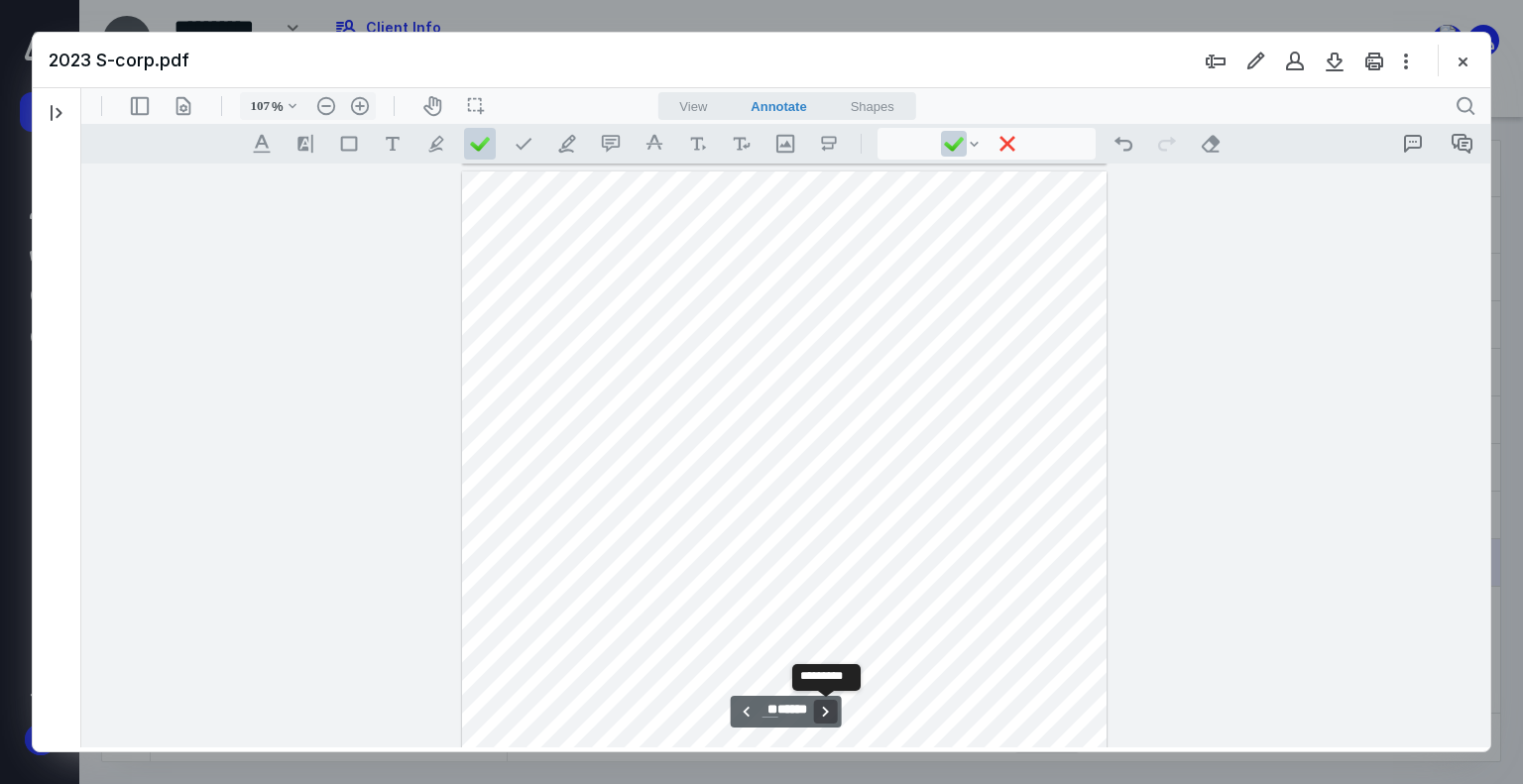click on "**********" at bounding box center [826, 712] 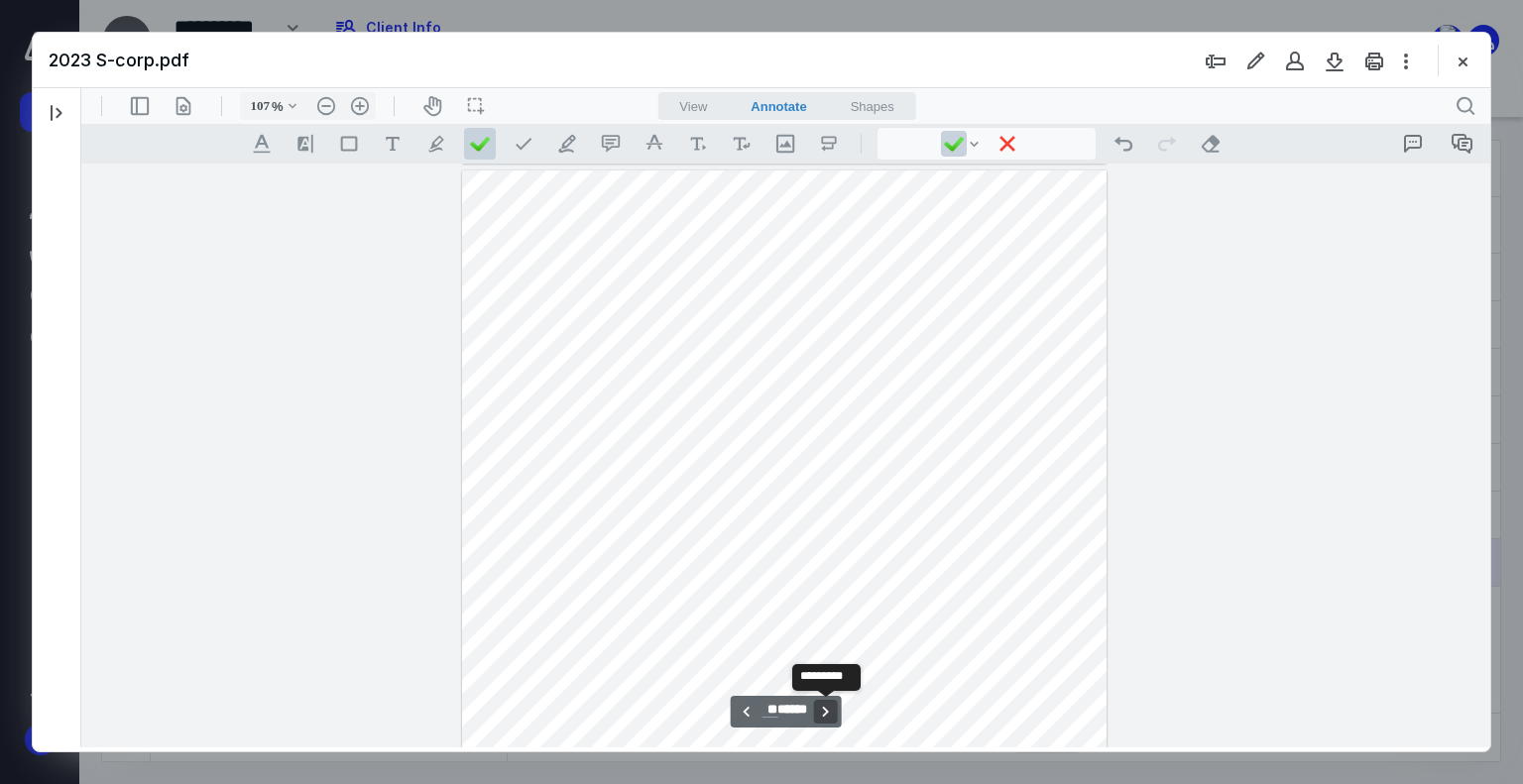 click on "**********" at bounding box center (826, 712) 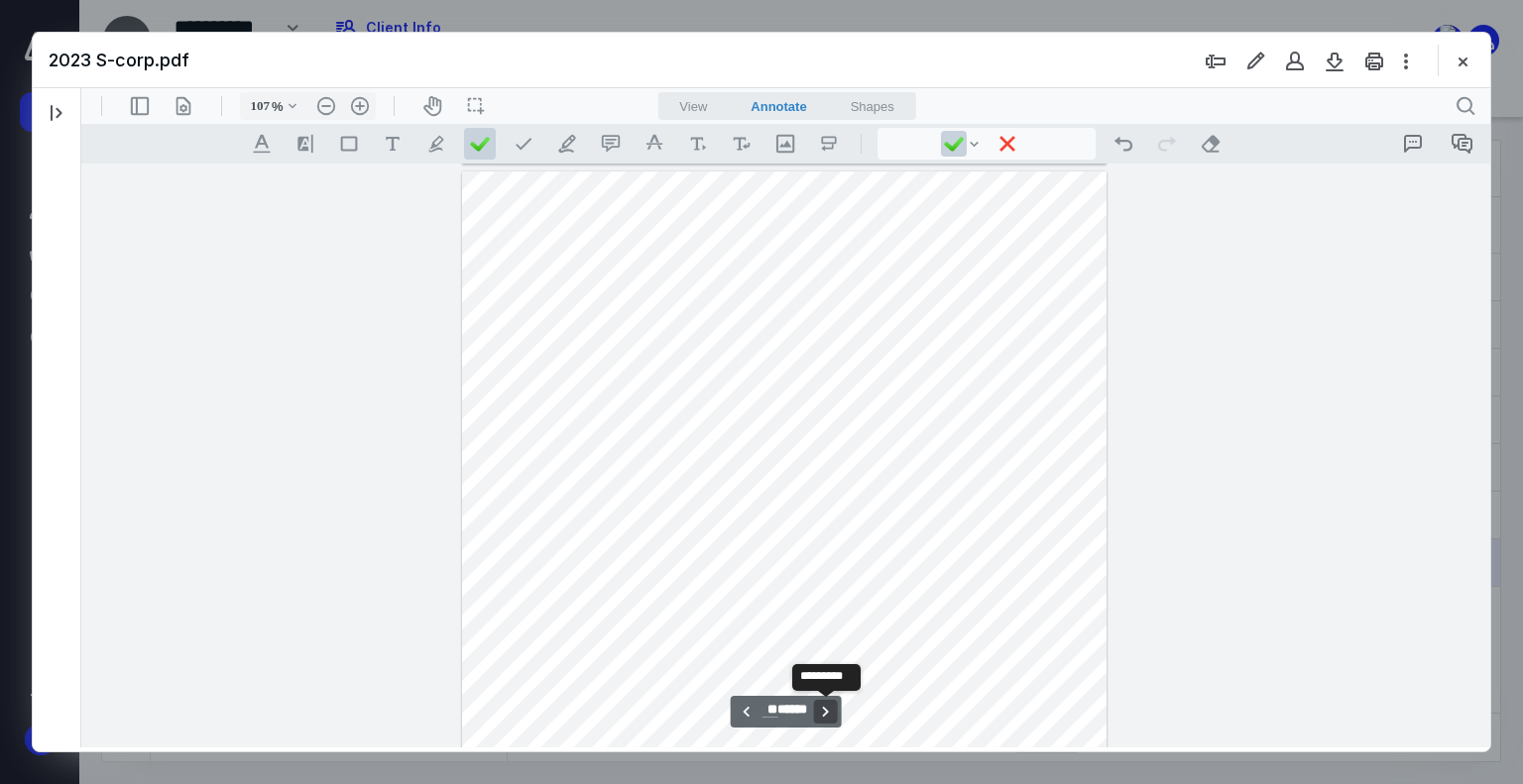 click on "**********" at bounding box center [826, 712] 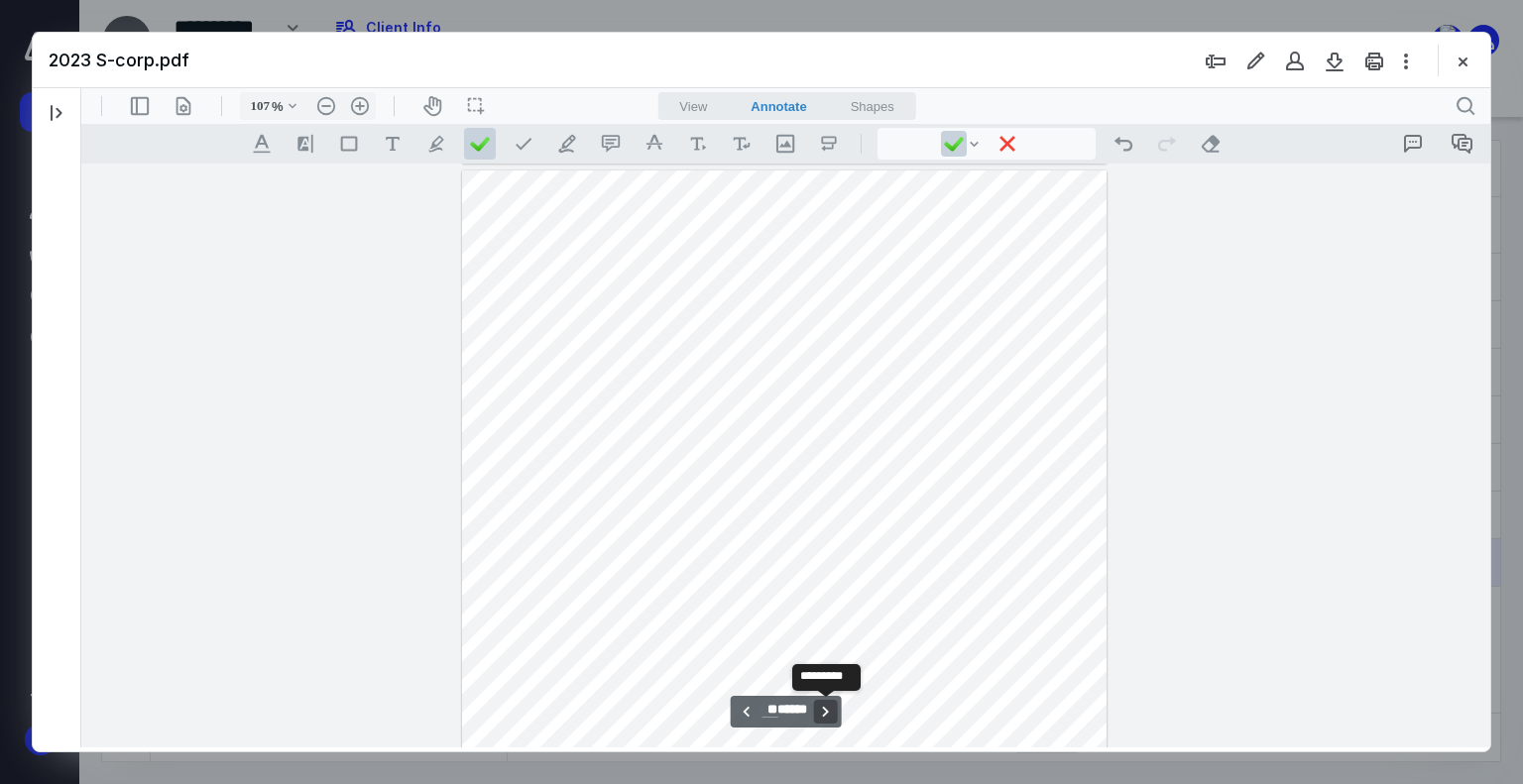 click on "**********" at bounding box center (826, 712) 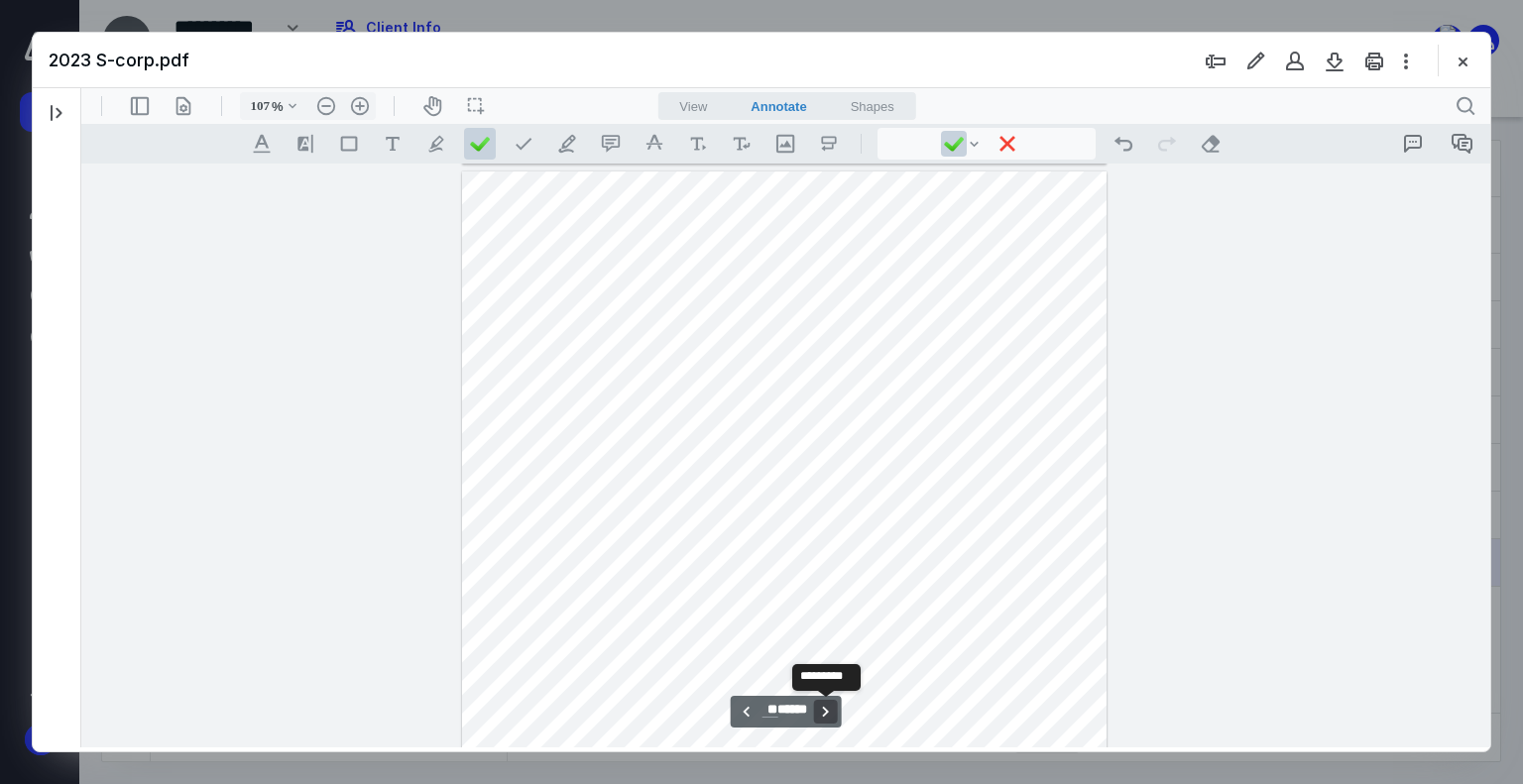 click on "**********" at bounding box center [826, 712] 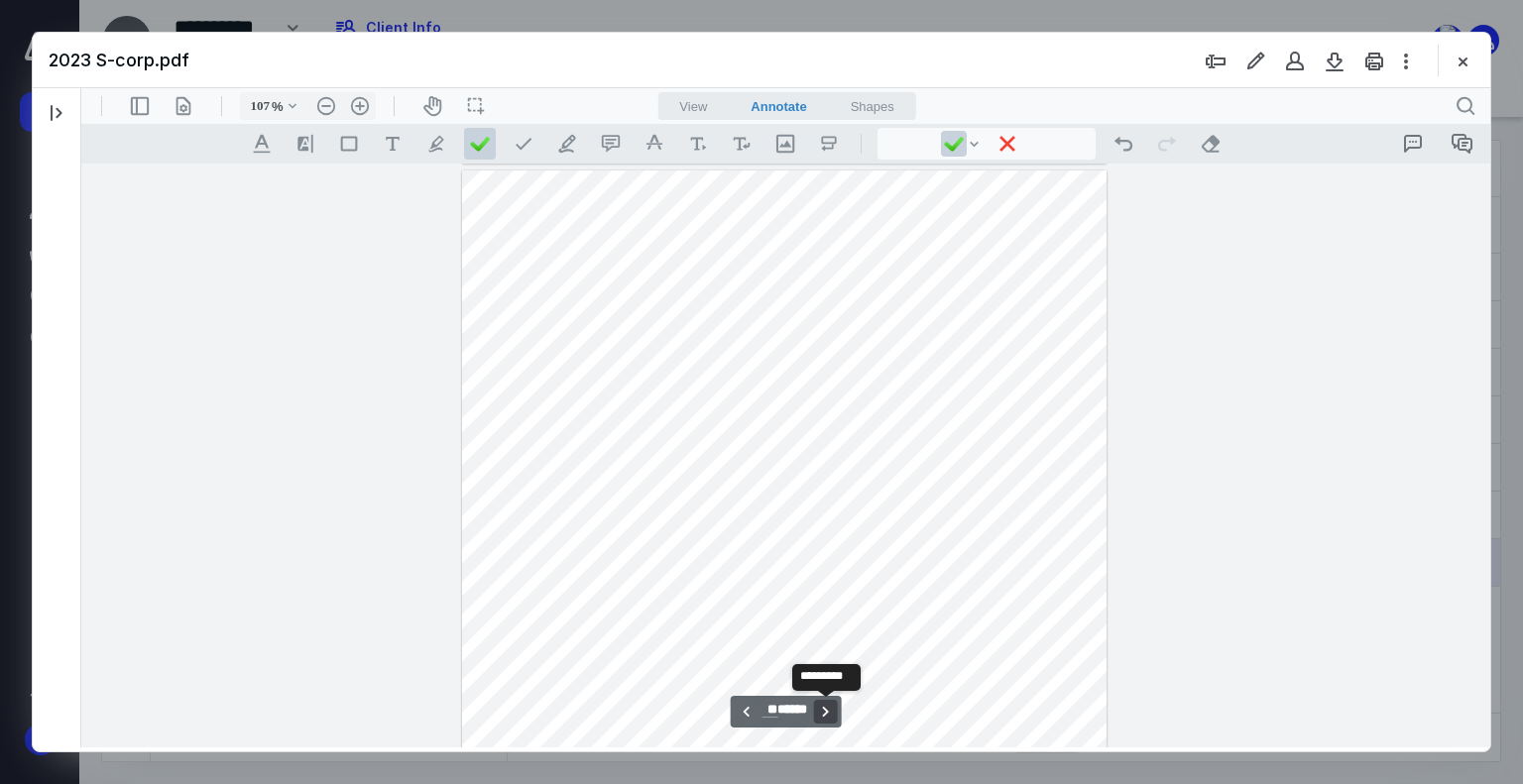 click on "**********" at bounding box center [826, 712] 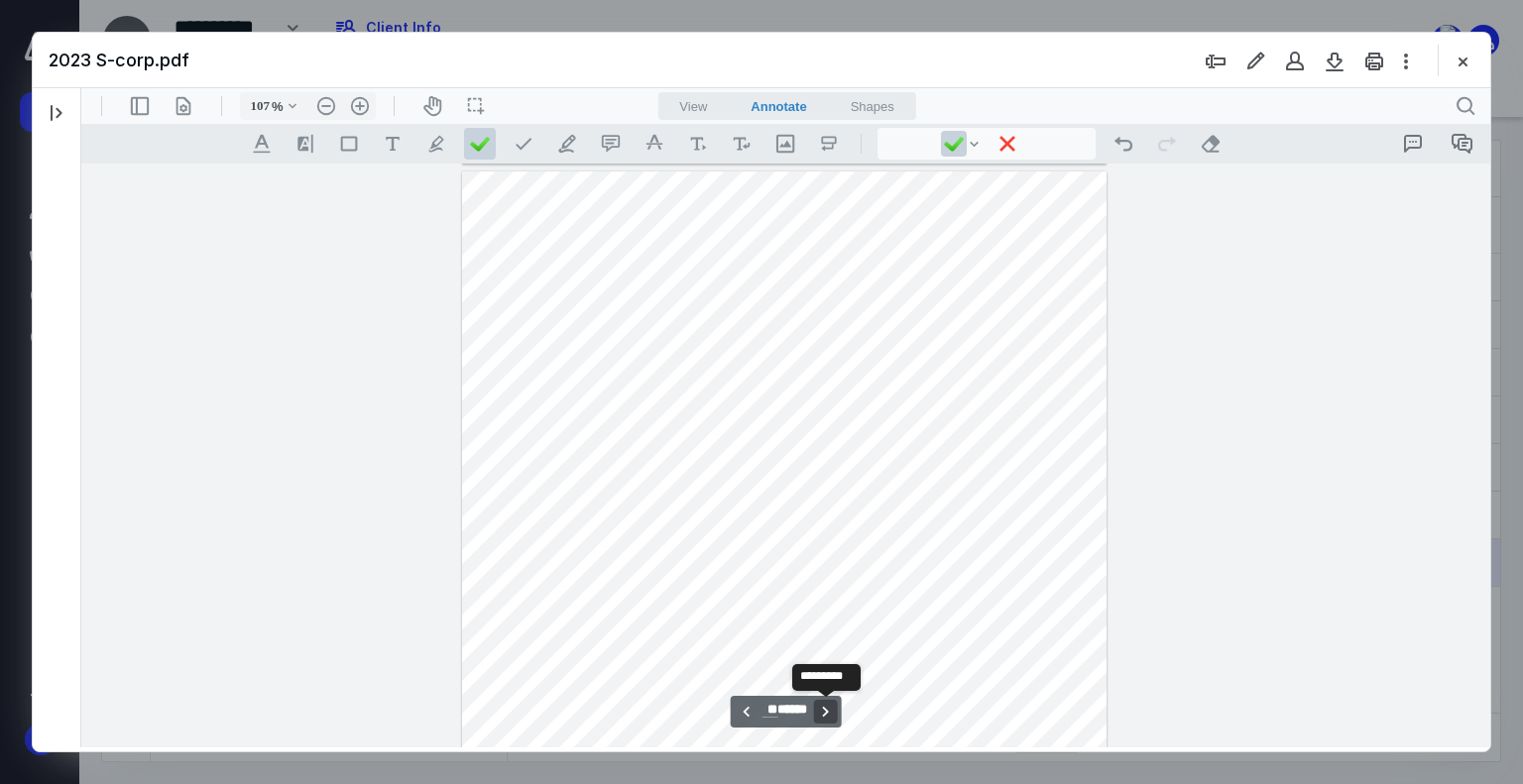 click on "**********" at bounding box center [826, 712] 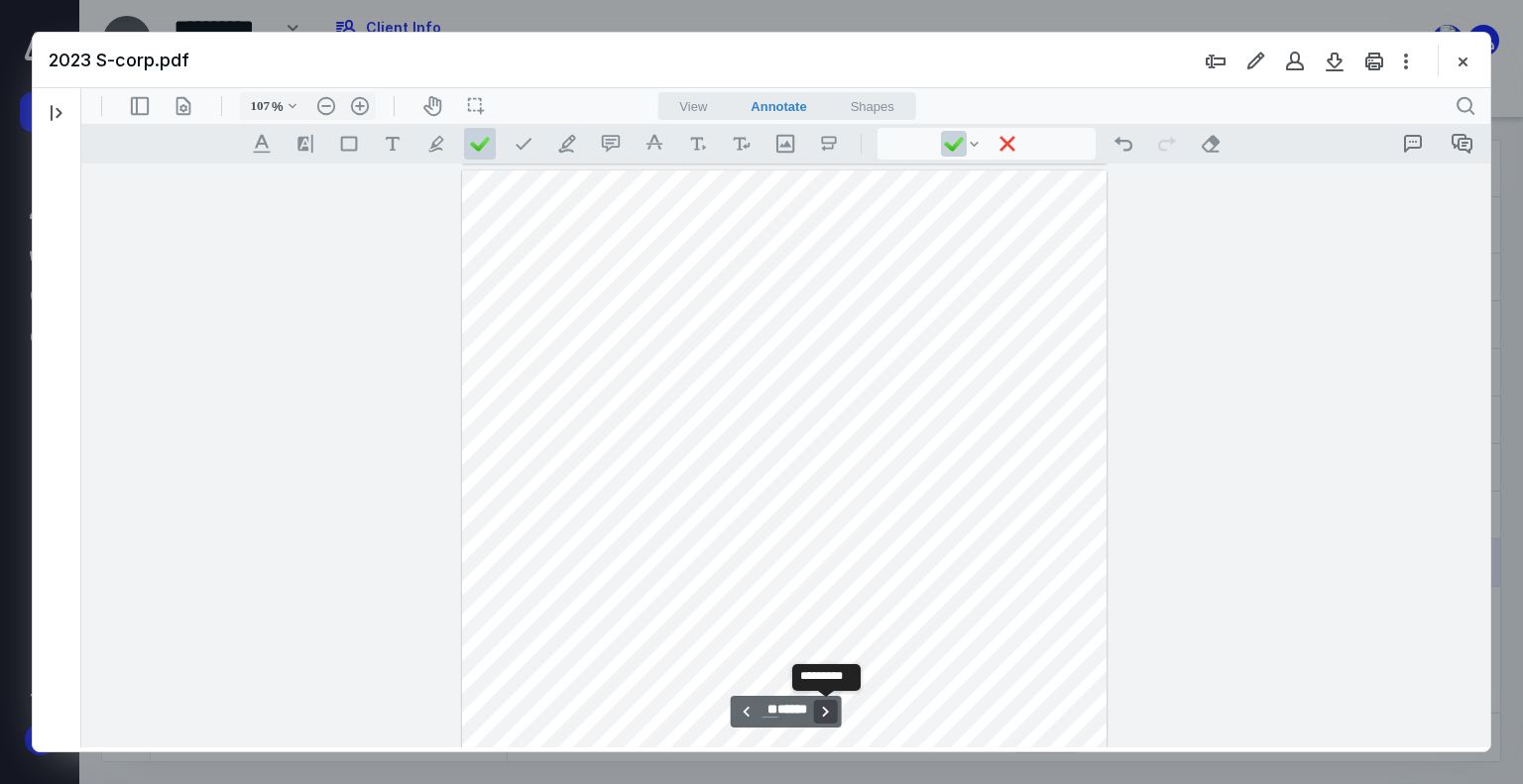 click on "**********" at bounding box center (826, 712) 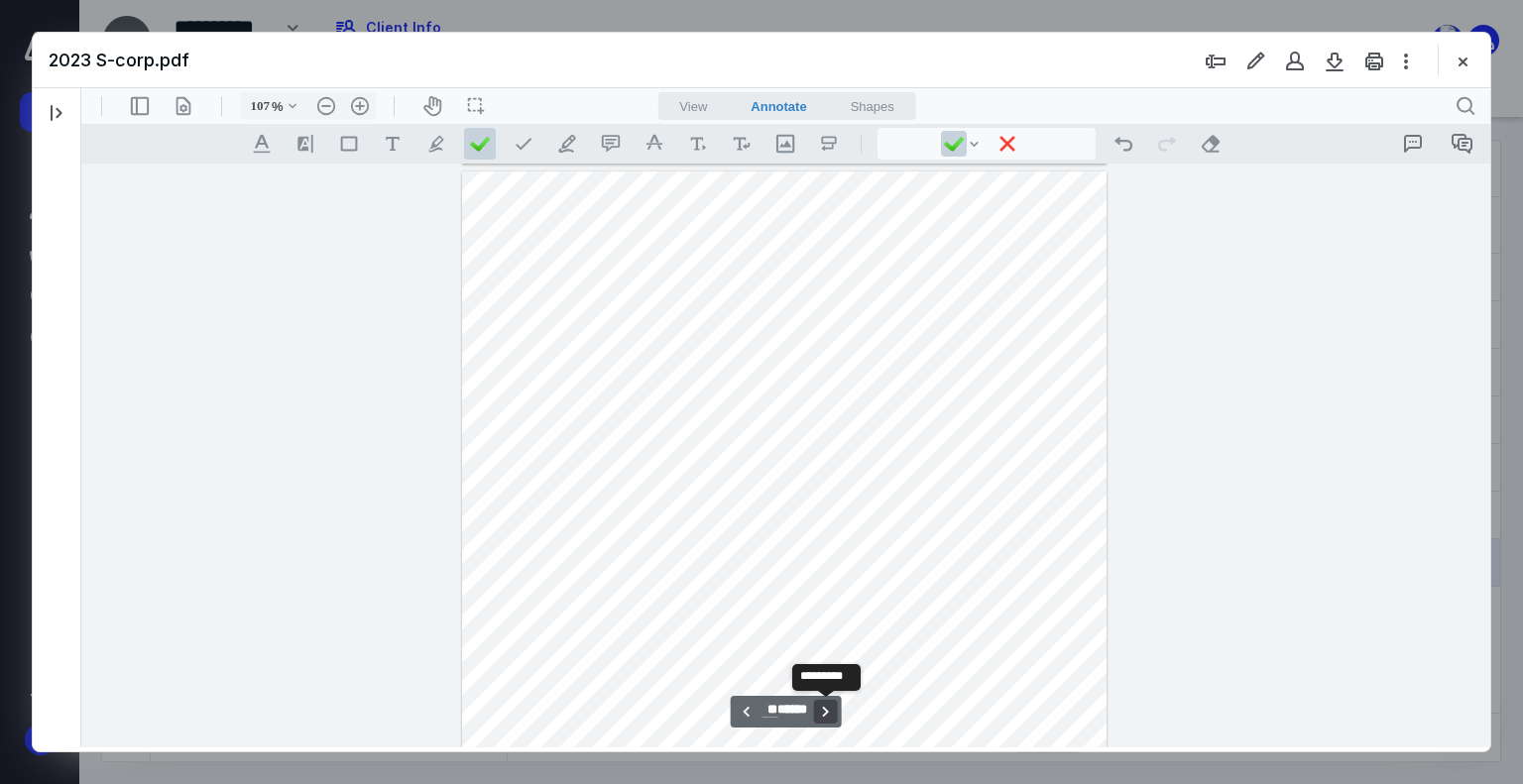 click on "**********" at bounding box center [826, 712] 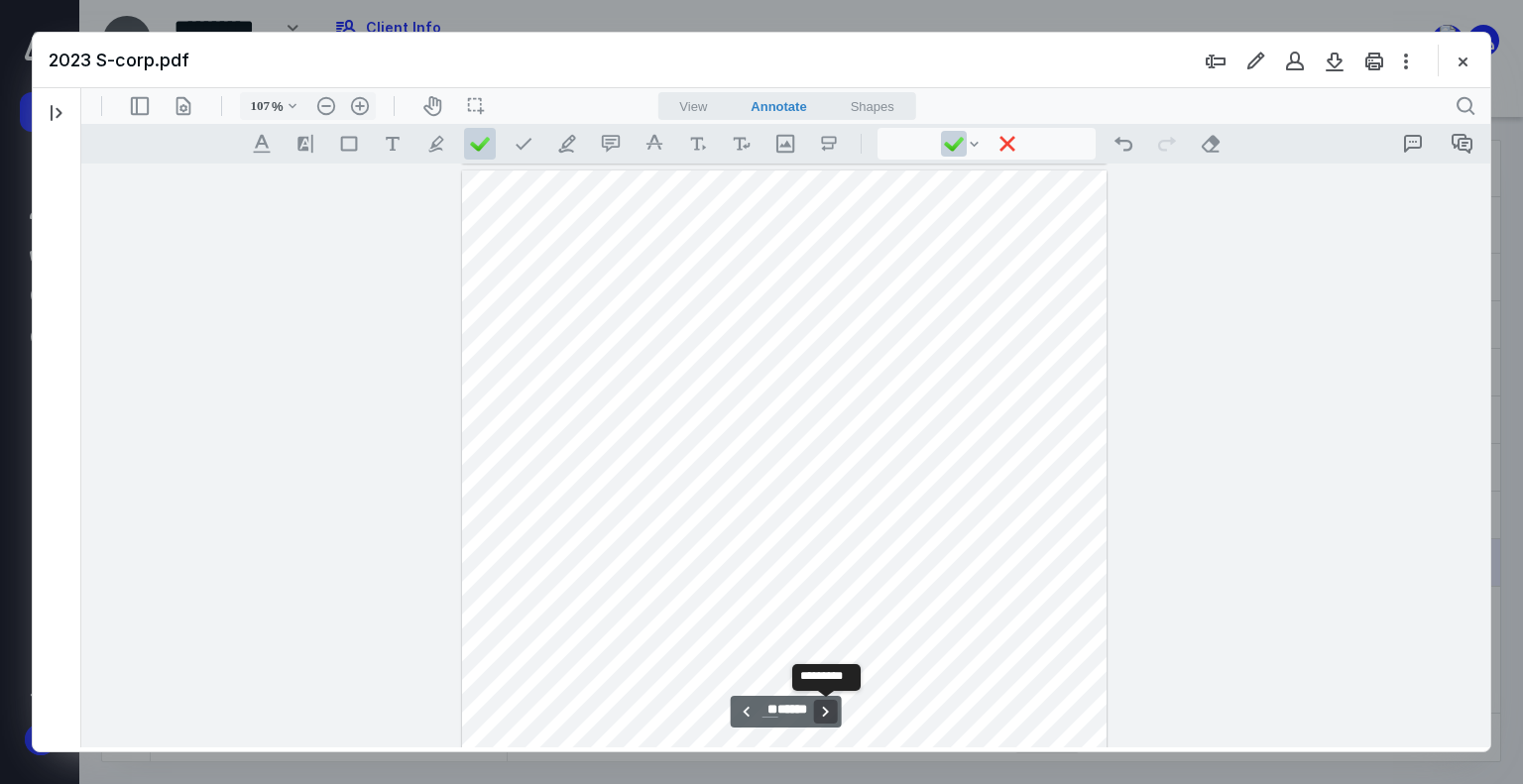 click on "**********" at bounding box center (826, 712) 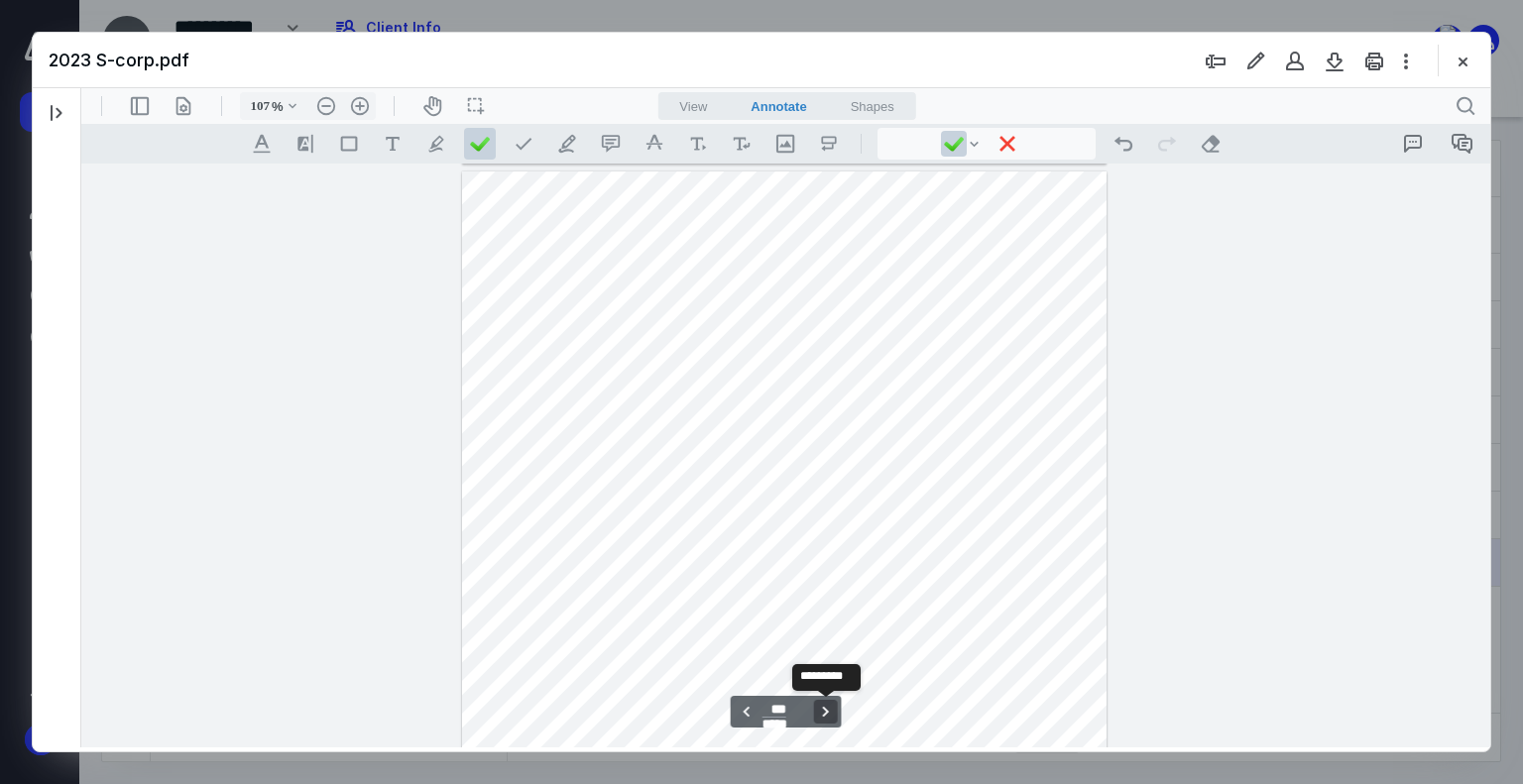 click on "**********" at bounding box center [826, 712] 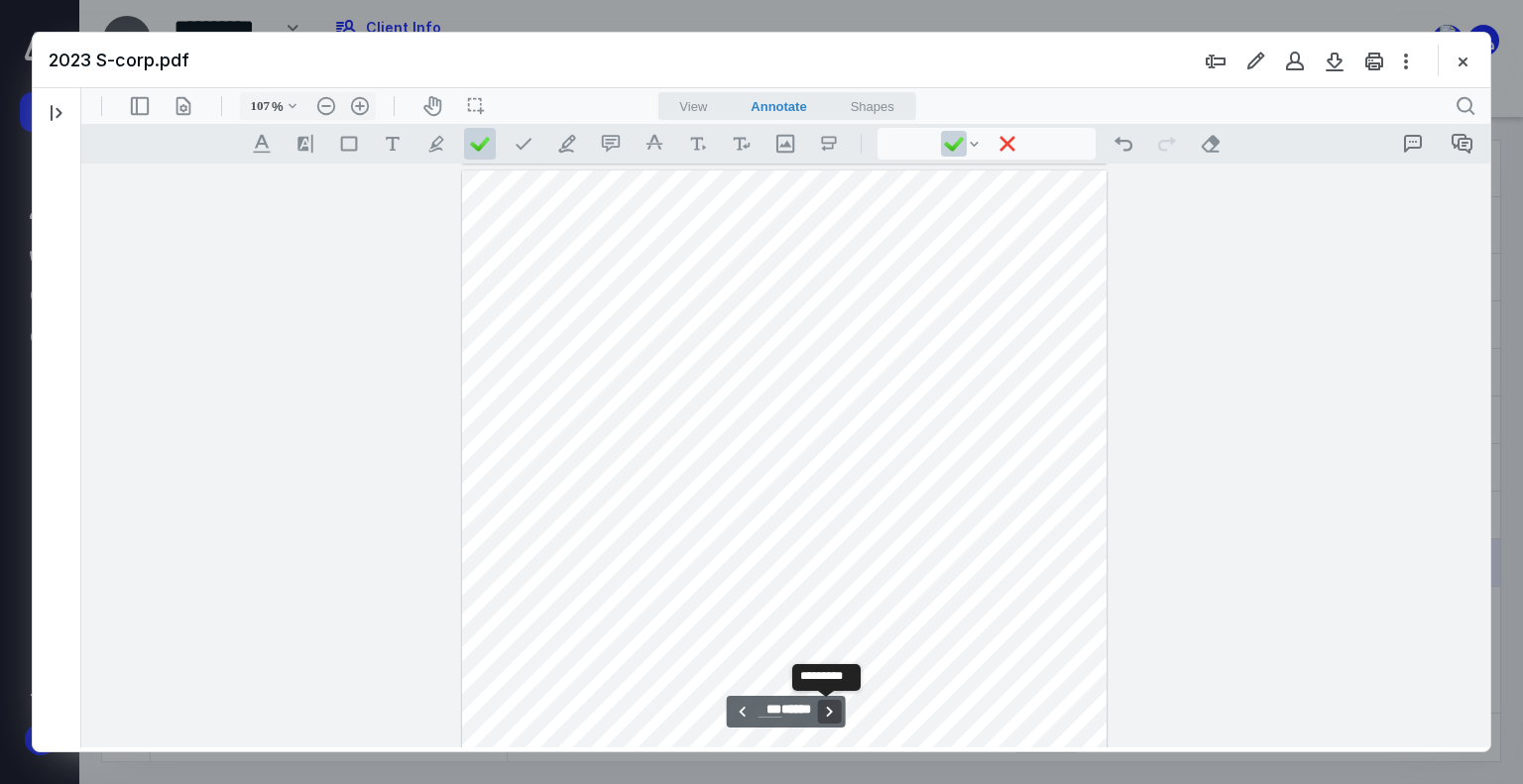 click on "**********" at bounding box center [830, 712] 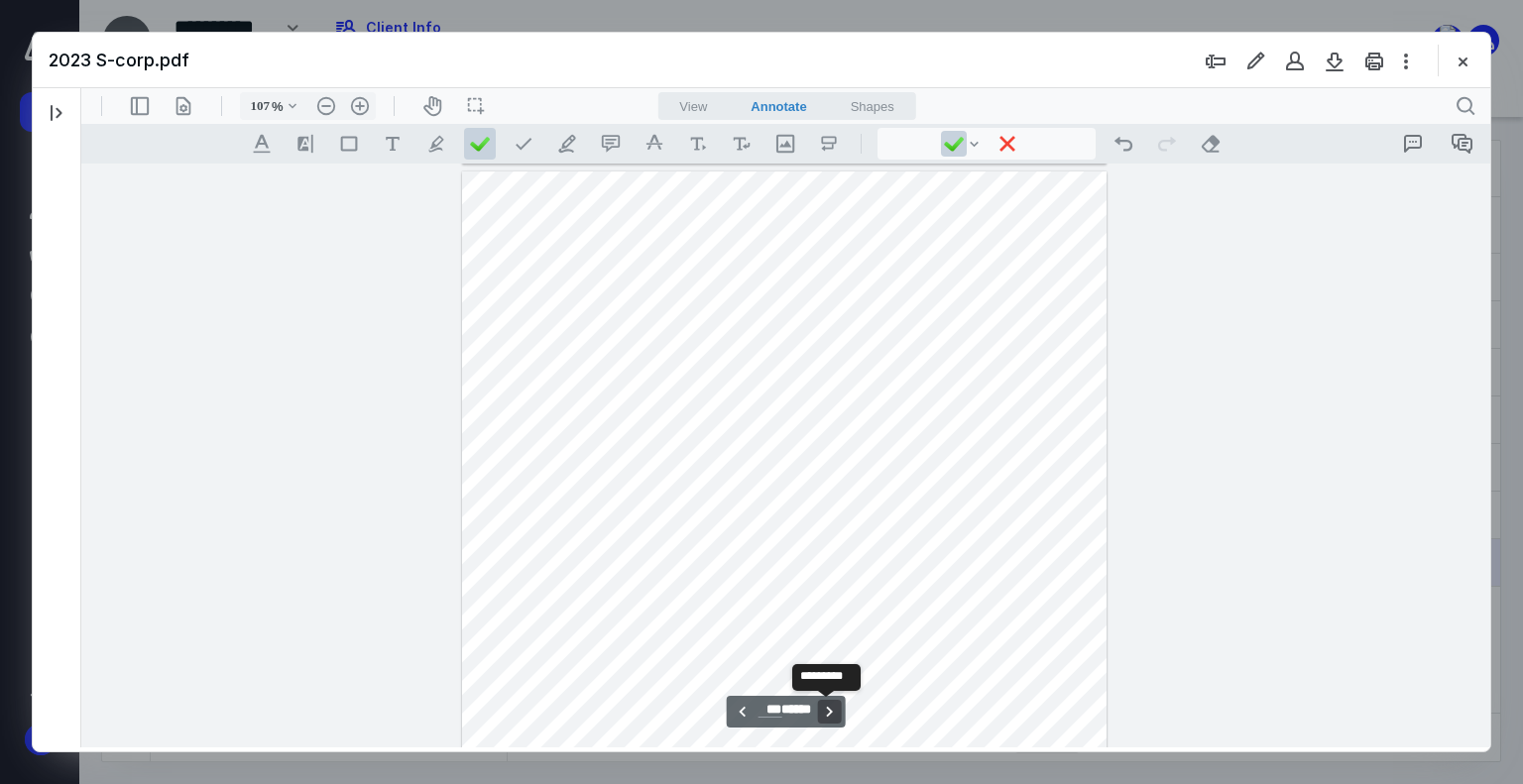 click on "**********" at bounding box center [830, 712] 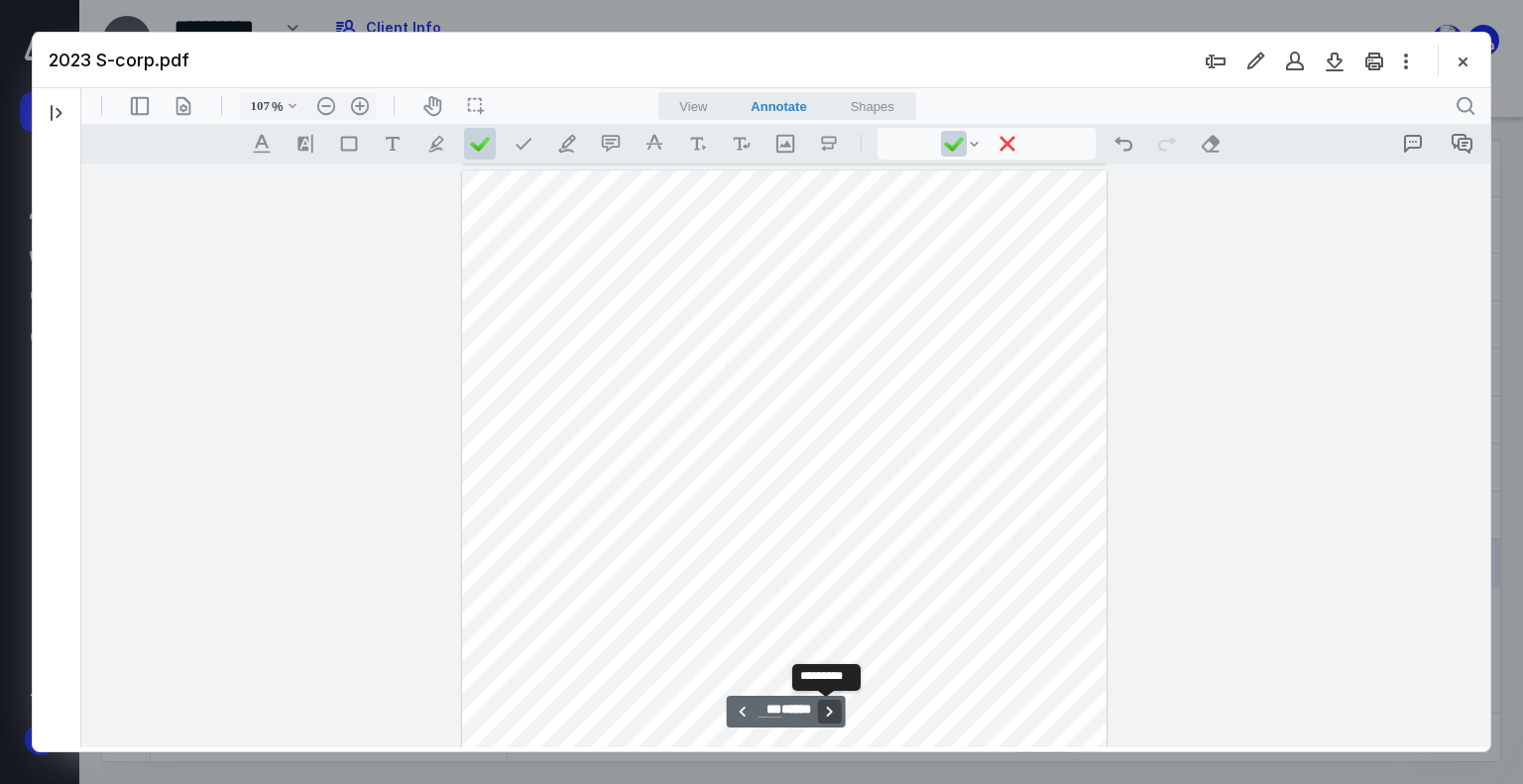 click on "**********" at bounding box center (830, 712) 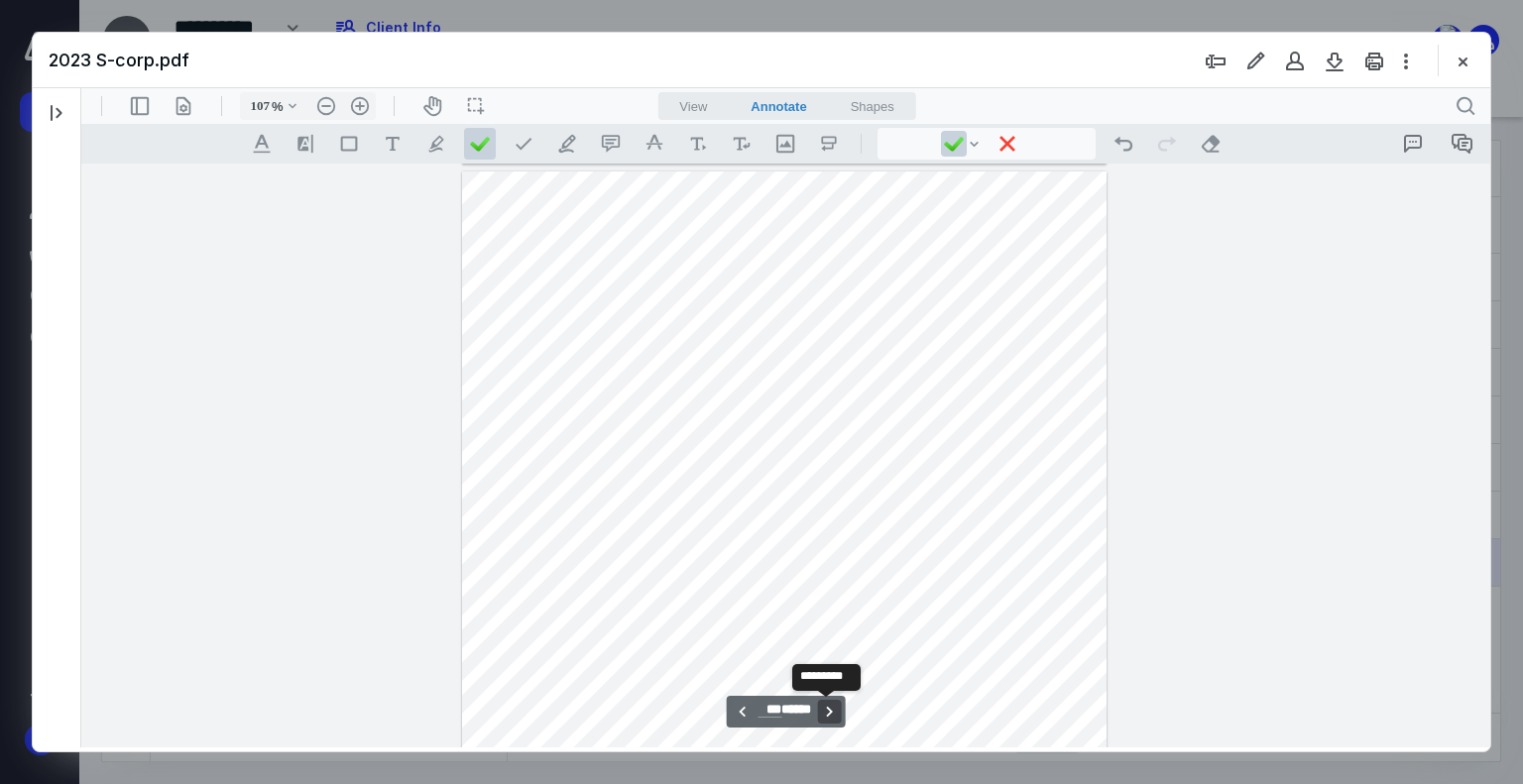 click on "**********" at bounding box center [830, 712] 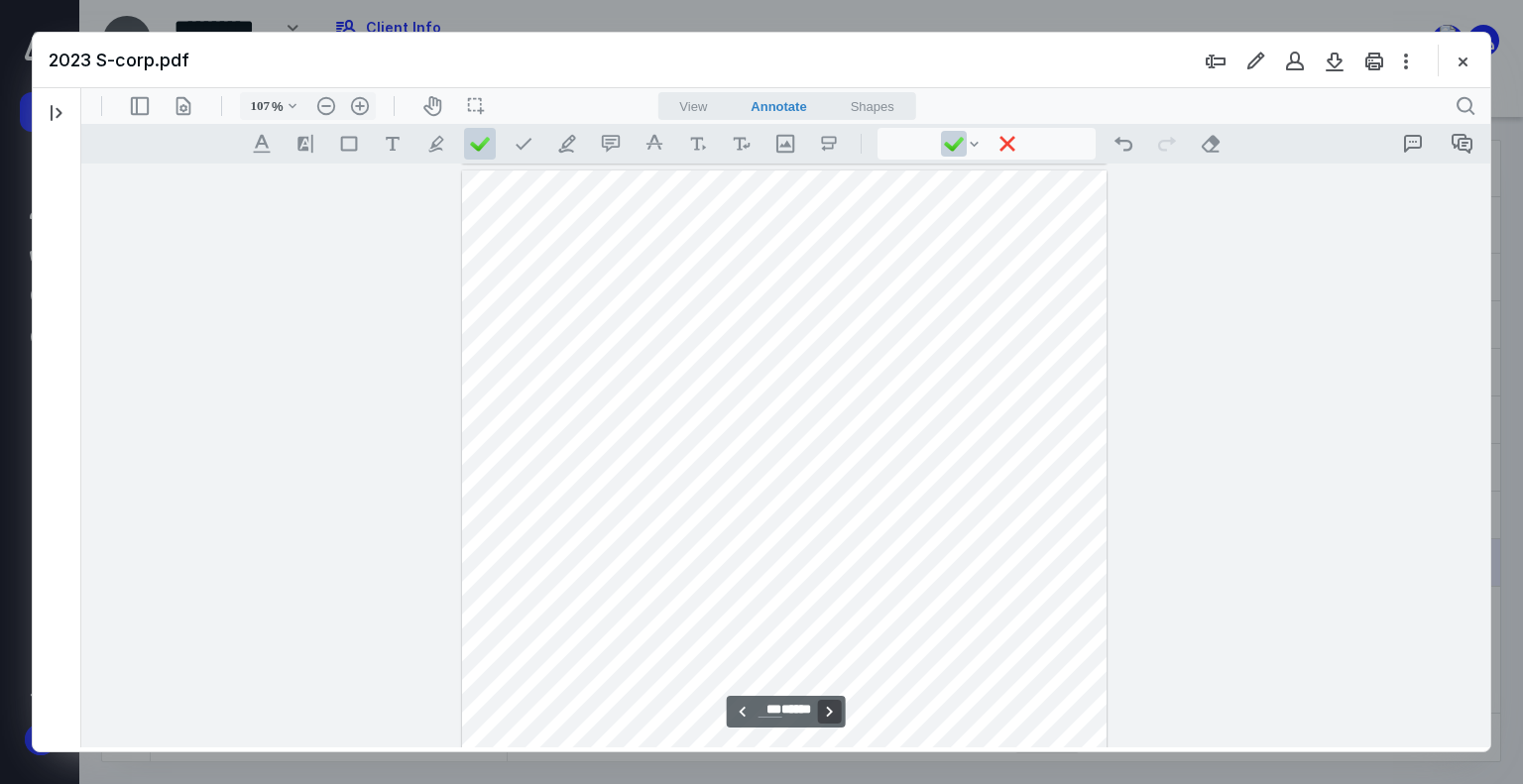 click on "**********" at bounding box center [830, 712] 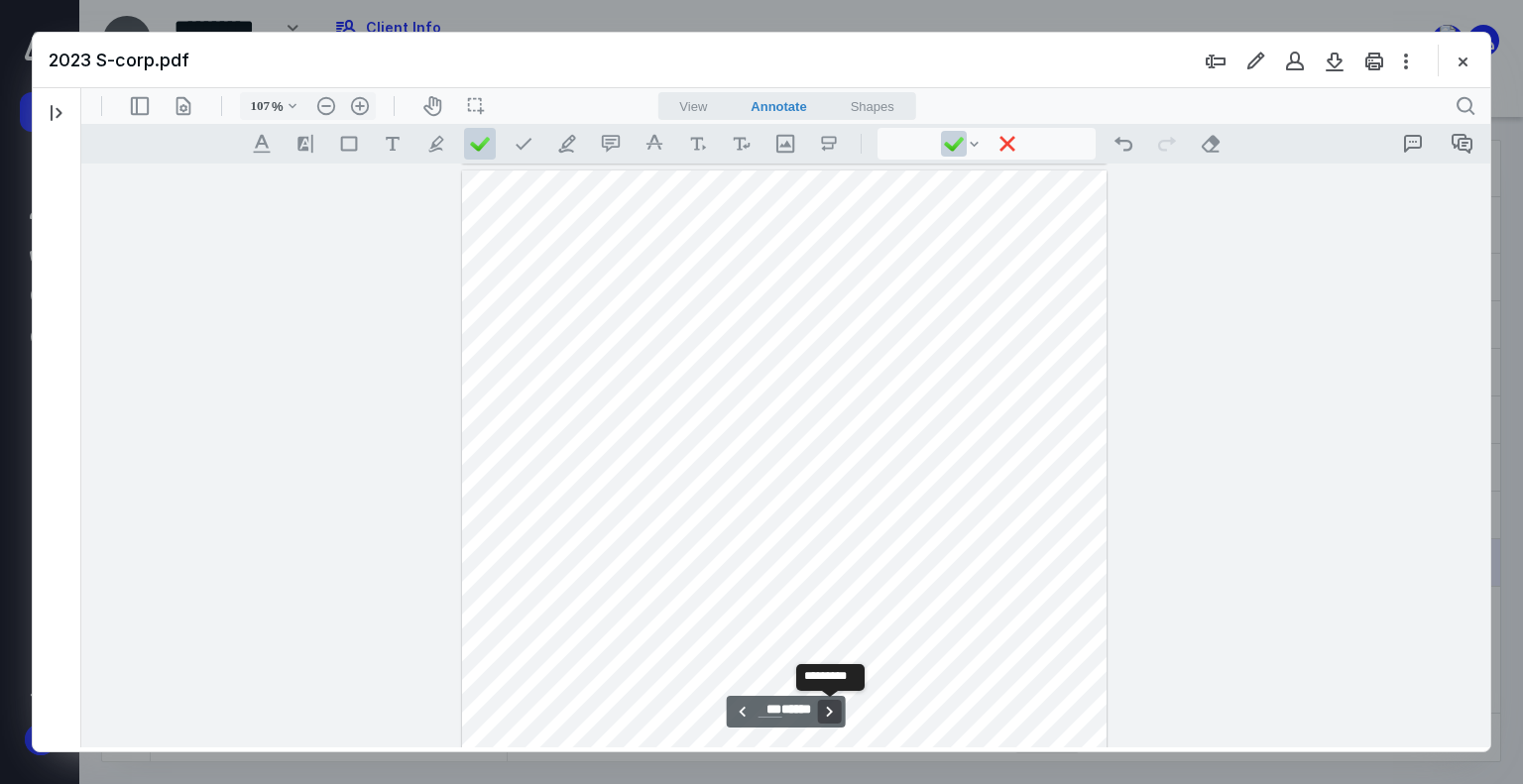 click on "**********" at bounding box center (830, 712) 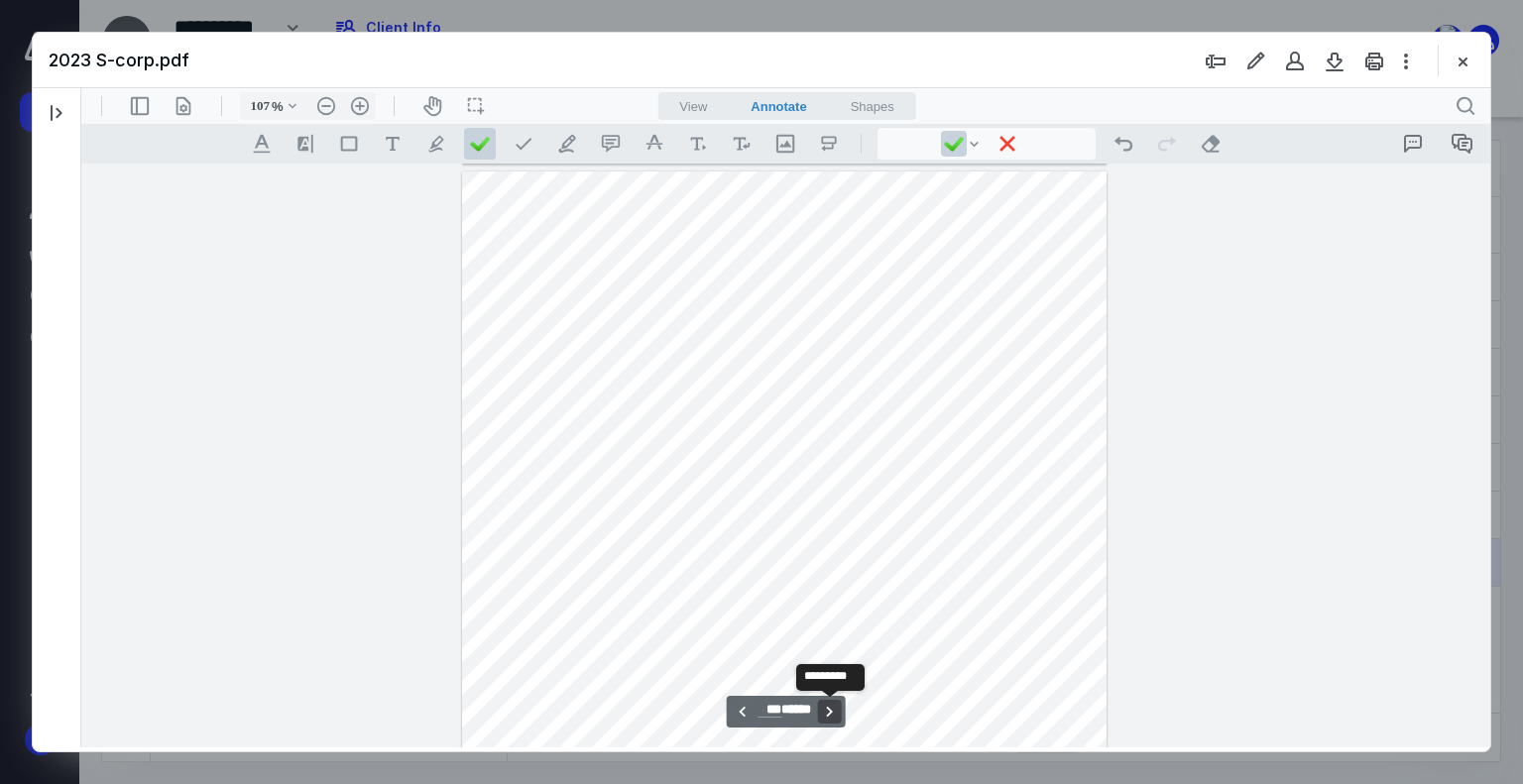 click on "**********" at bounding box center [830, 712] 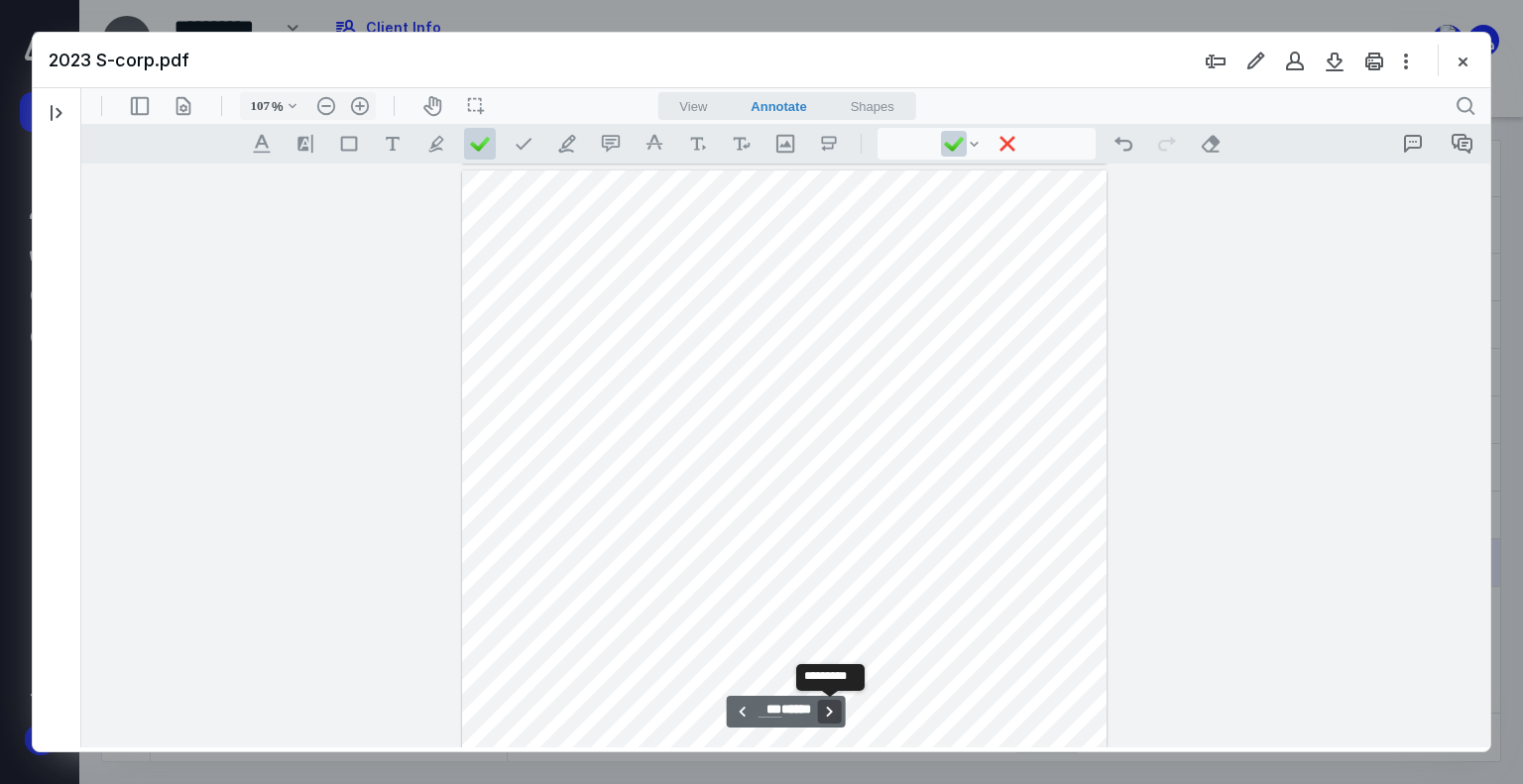 click on "**********" at bounding box center [830, 712] 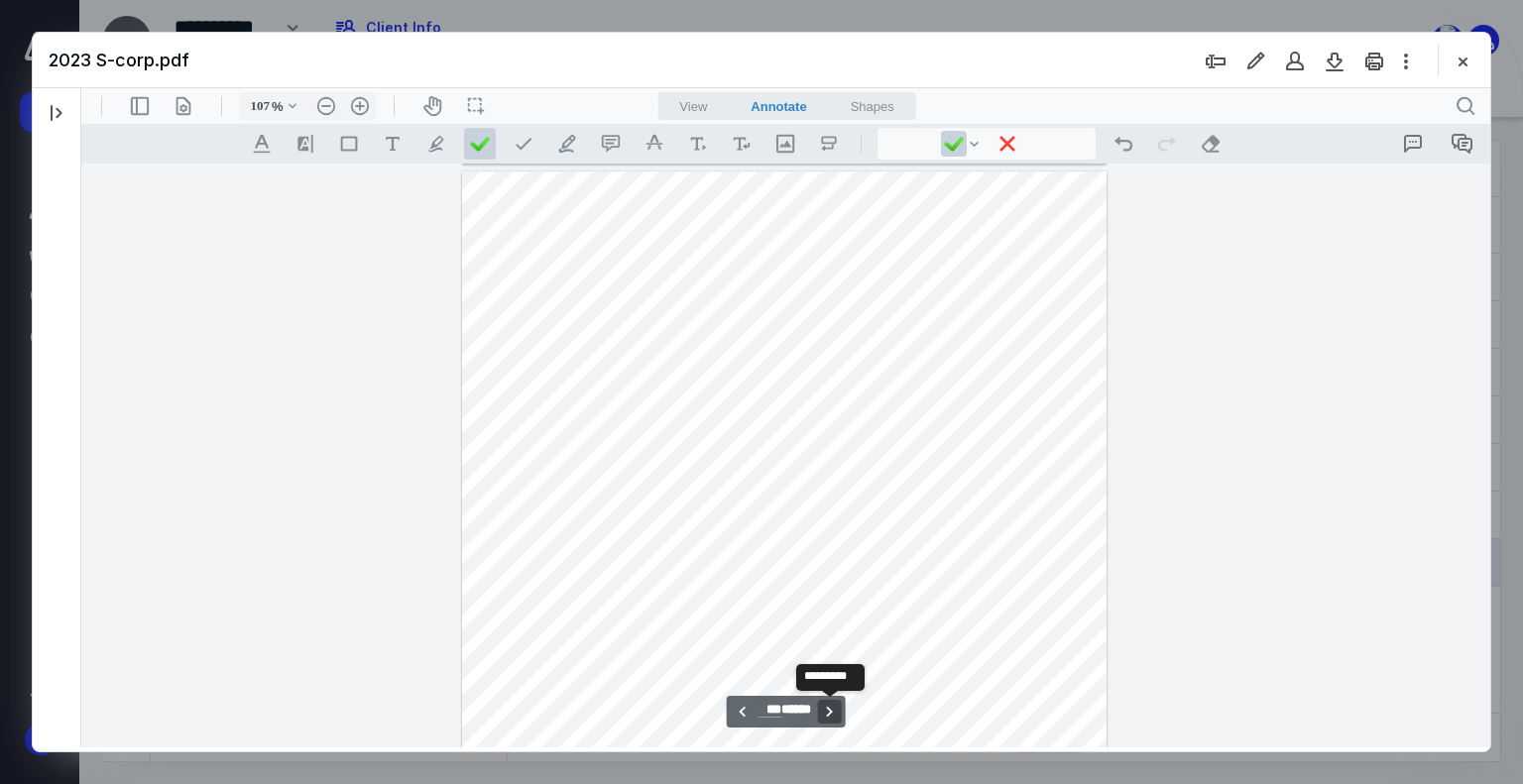 click on "**********" at bounding box center [830, 712] 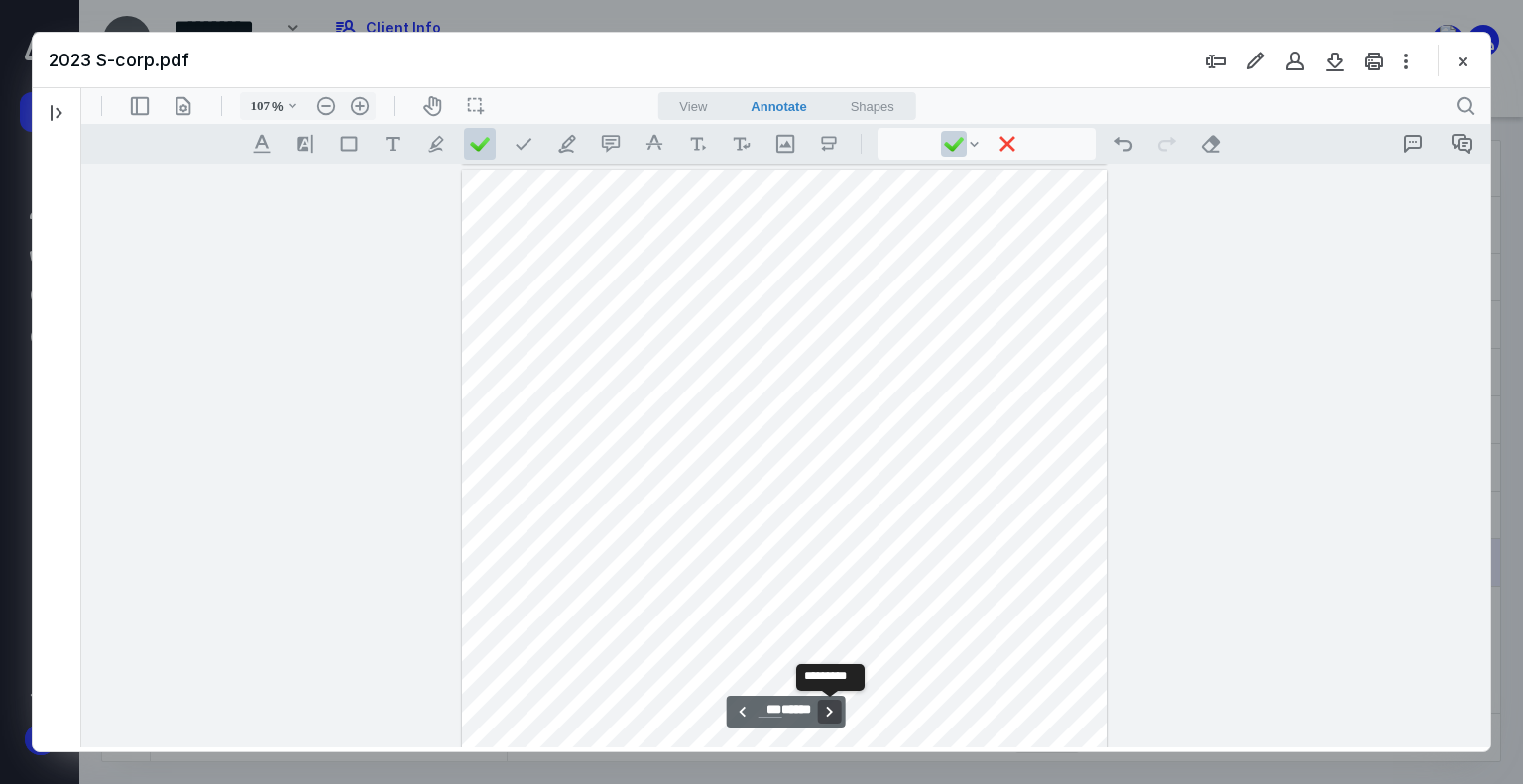 click on "**********" at bounding box center [830, 712] 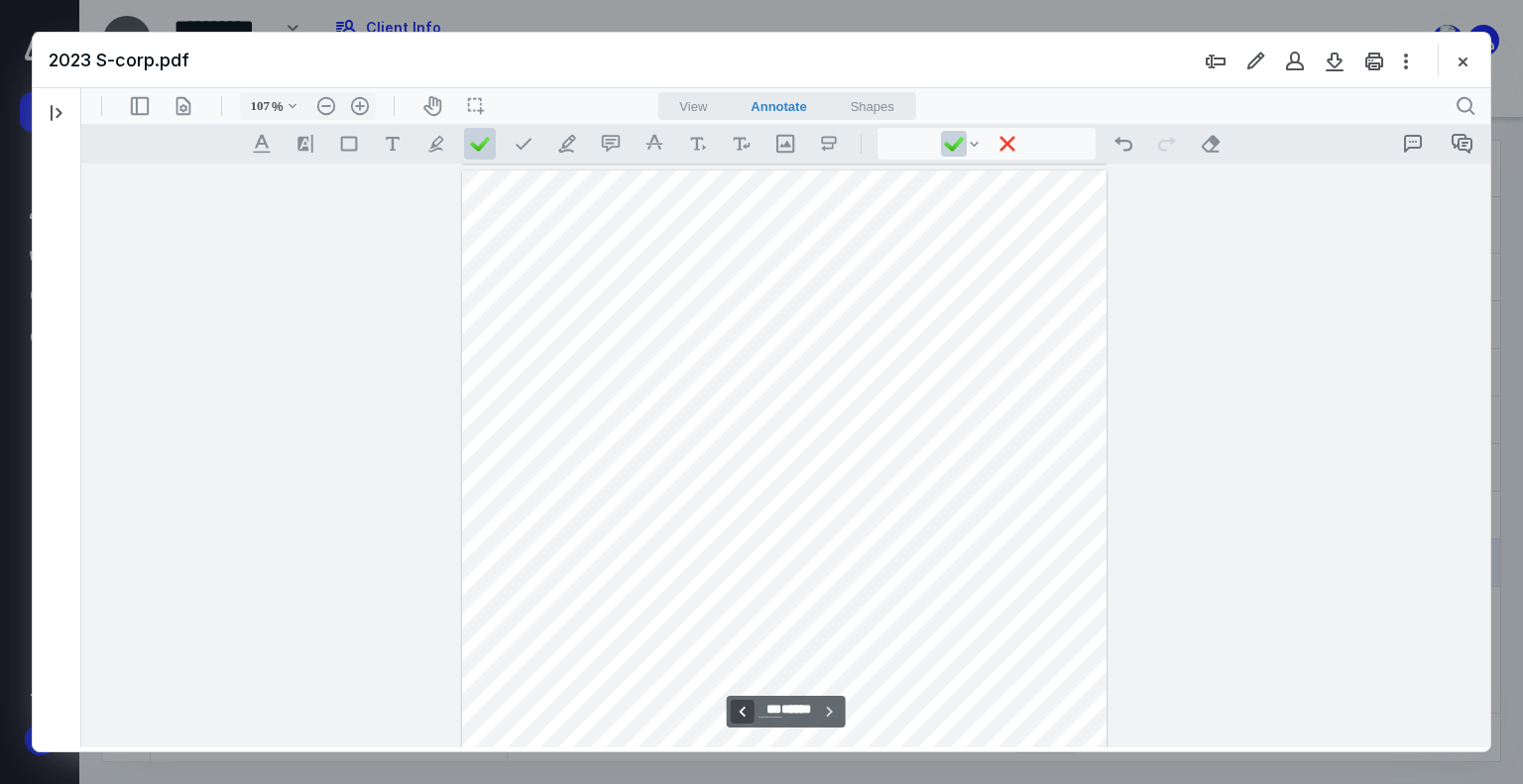 click on "**********" at bounding box center (742, 712) 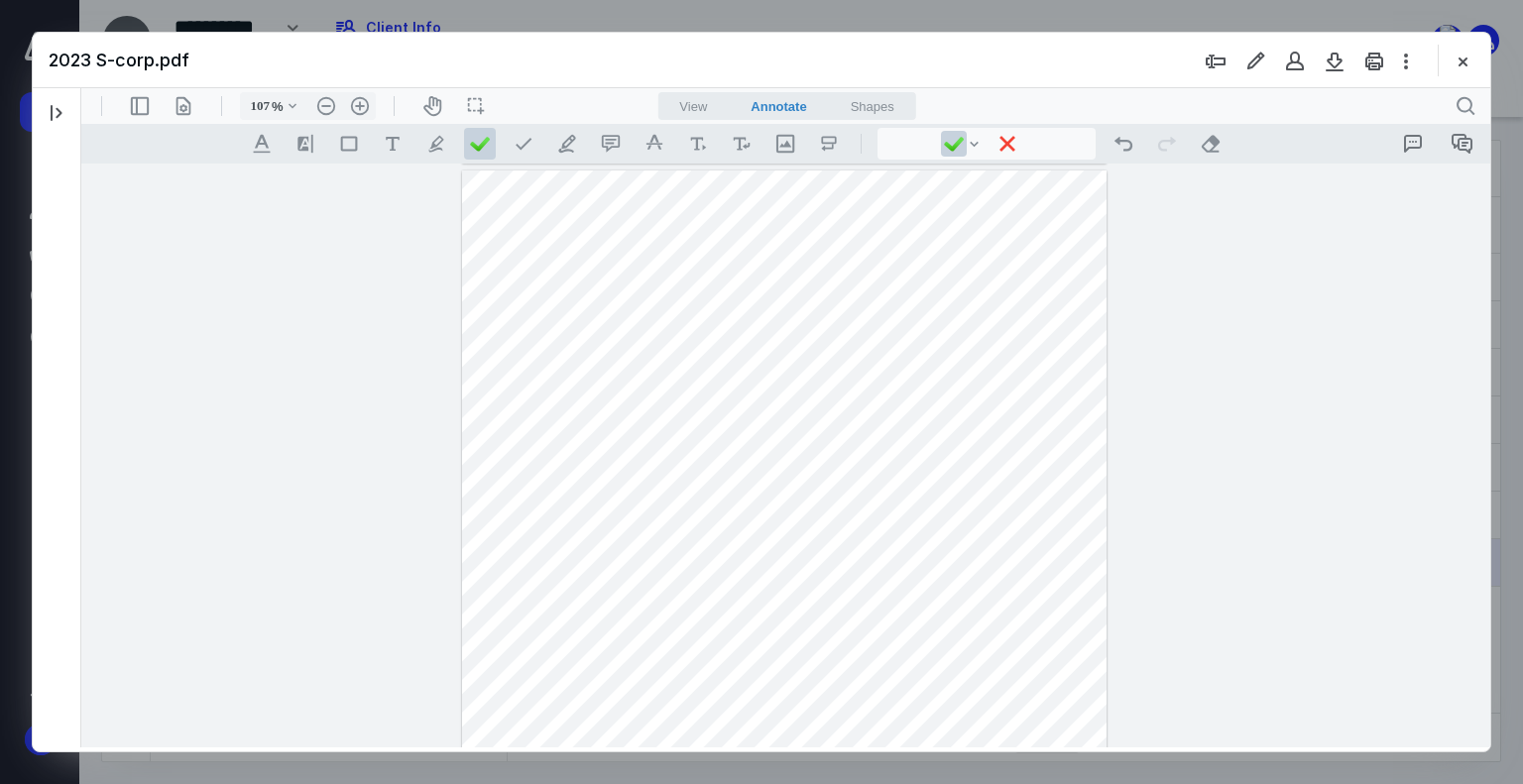 click on "**********" at bounding box center [786, 456] 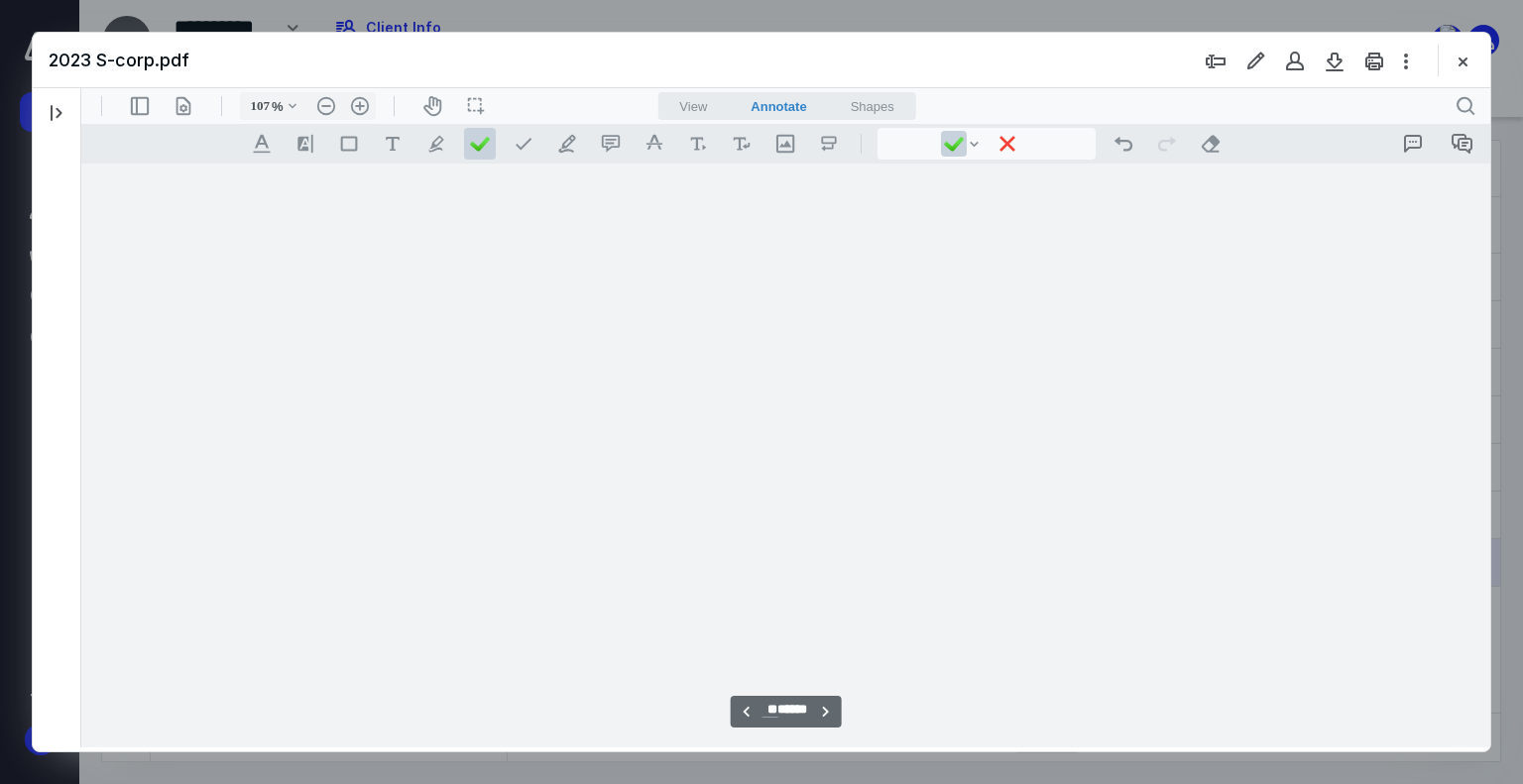 scroll, scrollTop: 0, scrollLeft: 0, axis: both 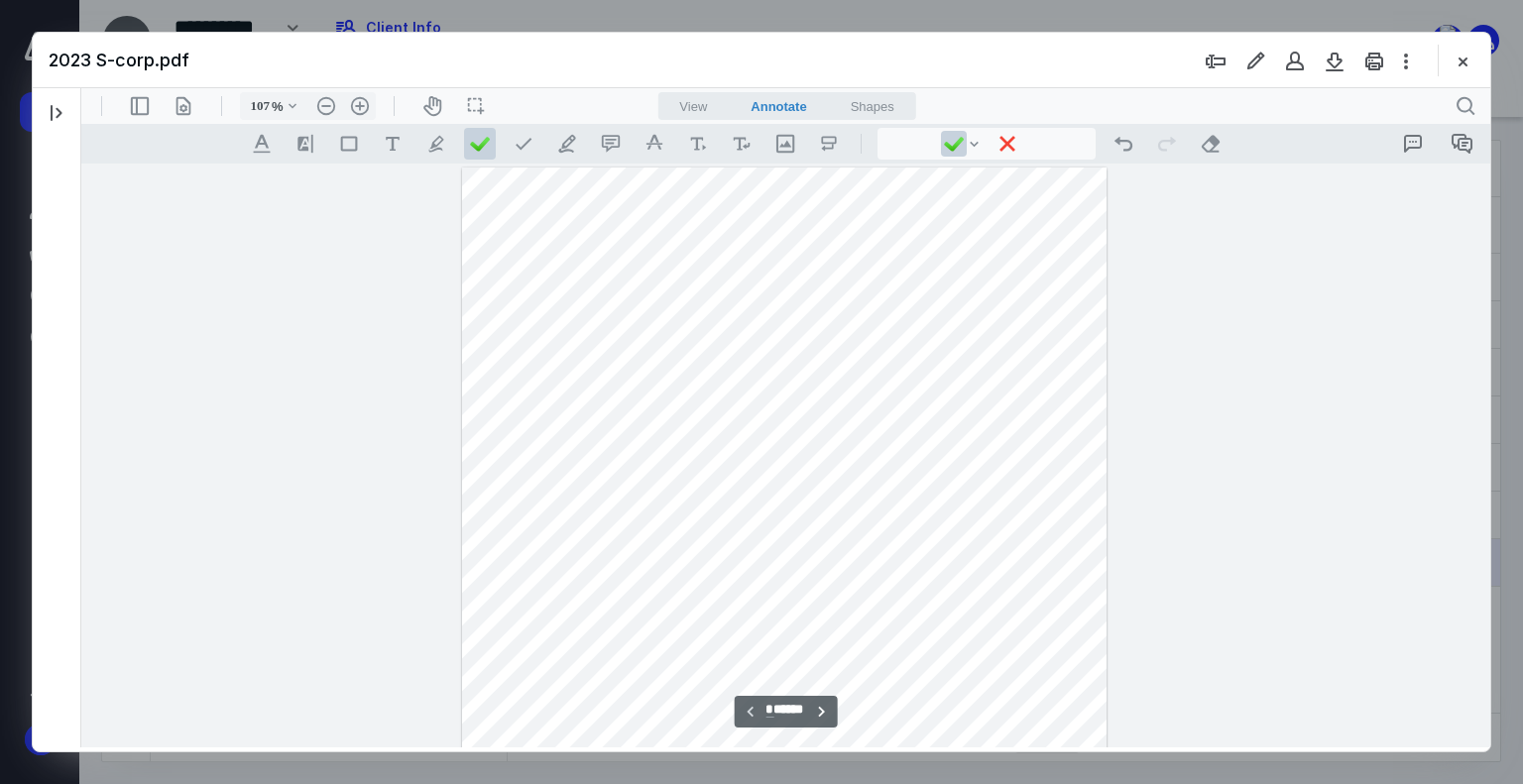 drag, startPoint x: 1485, startPoint y: 731, endPoint x: 1525, endPoint y: 165, distance: 567.4117 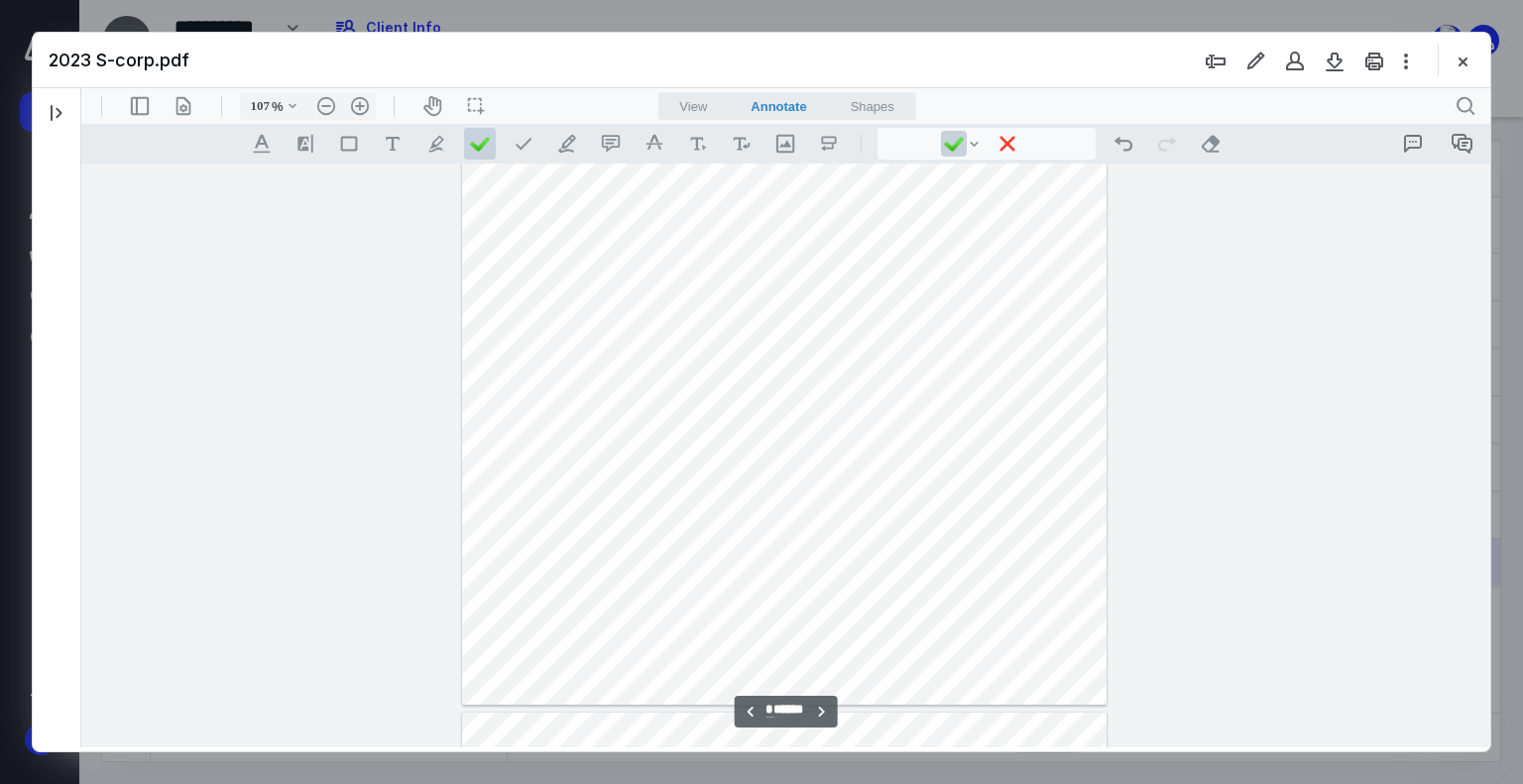 scroll, scrollTop: 1189, scrollLeft: 0, axis: vertical 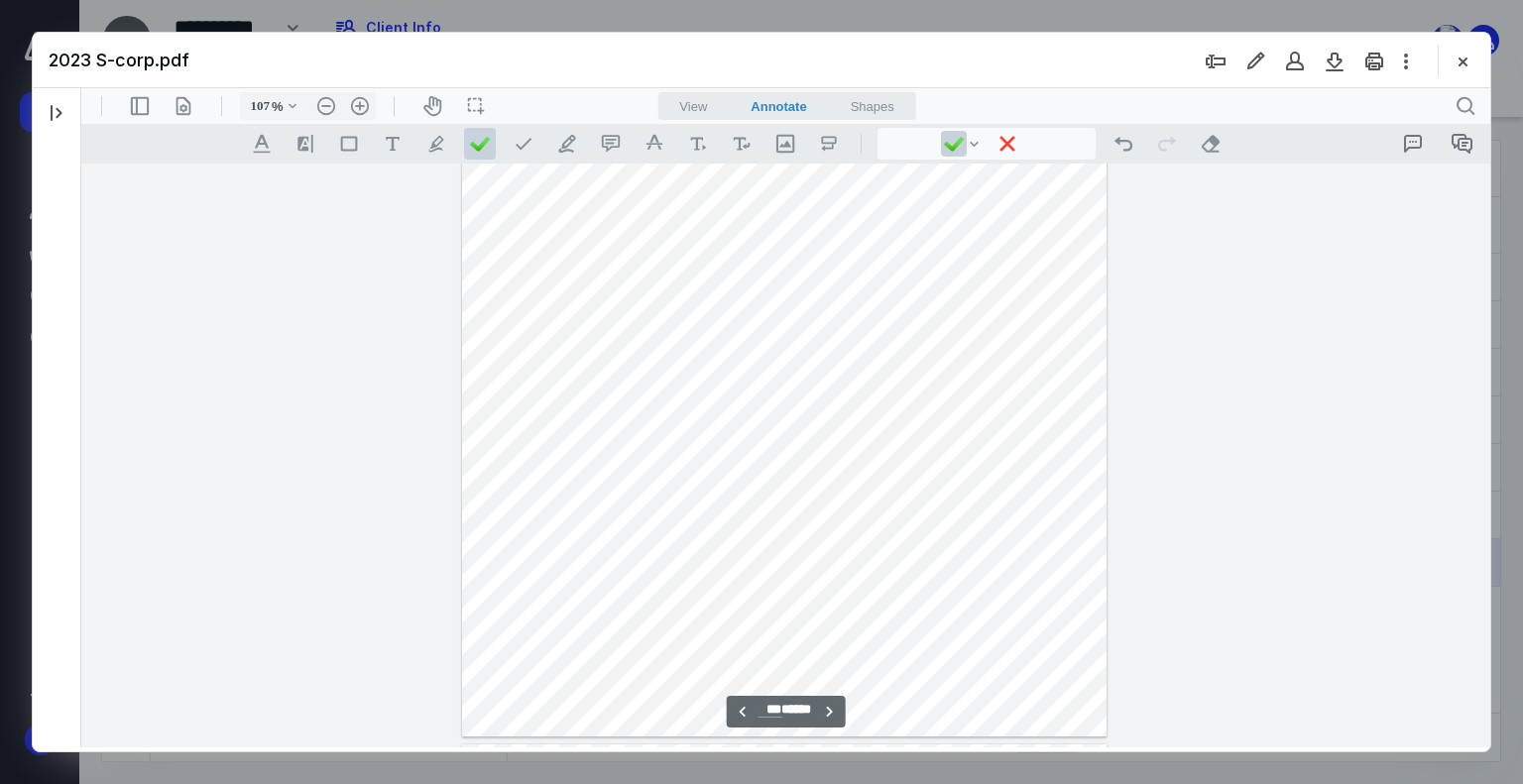 drag, startPoint x: 1487, startPoint y: 177, endPoint x: 1572, endPoint y: 775, distance: 604.0108 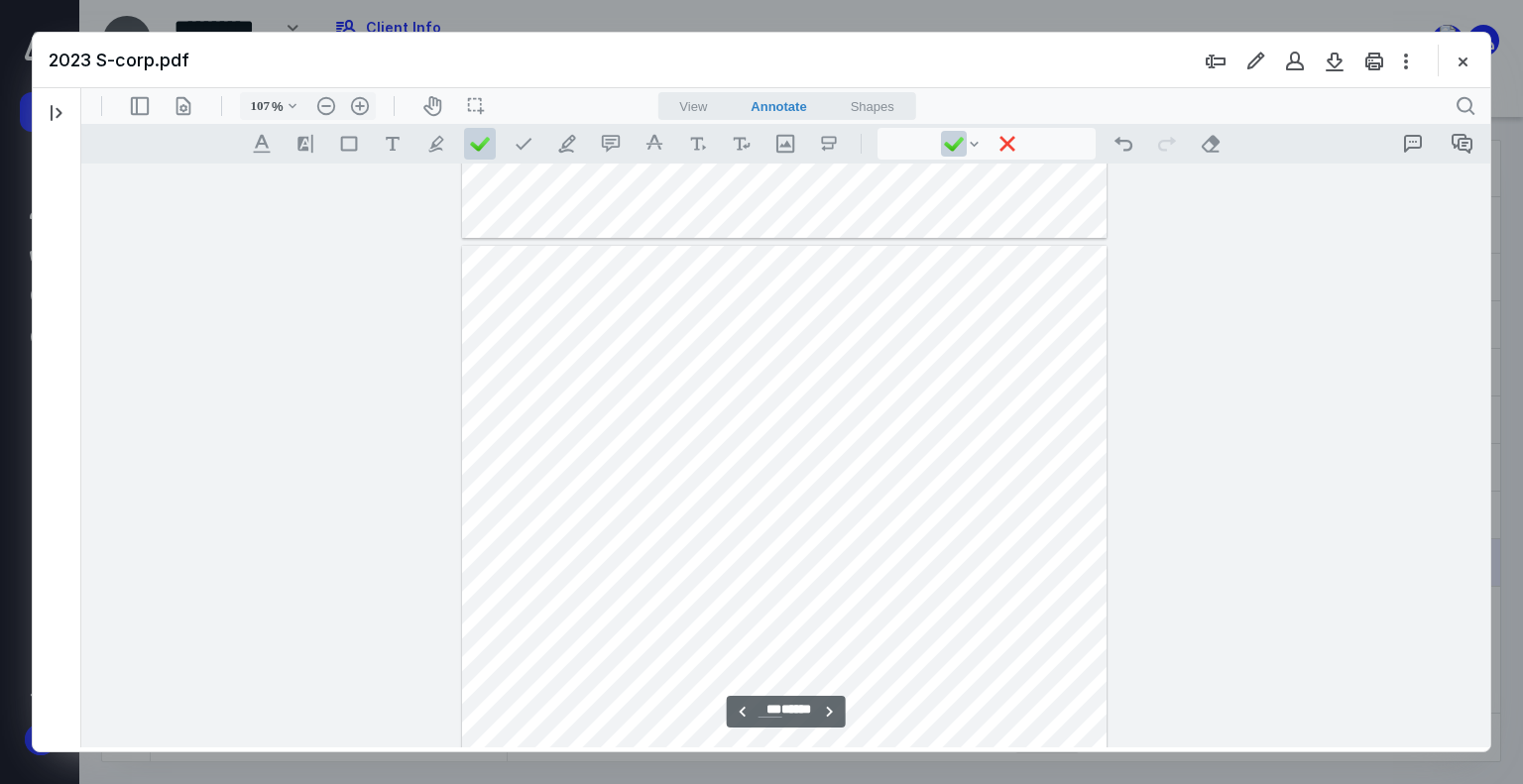 scroll, scrollTop: 88923, scrollLeft: 0, axis: vertical 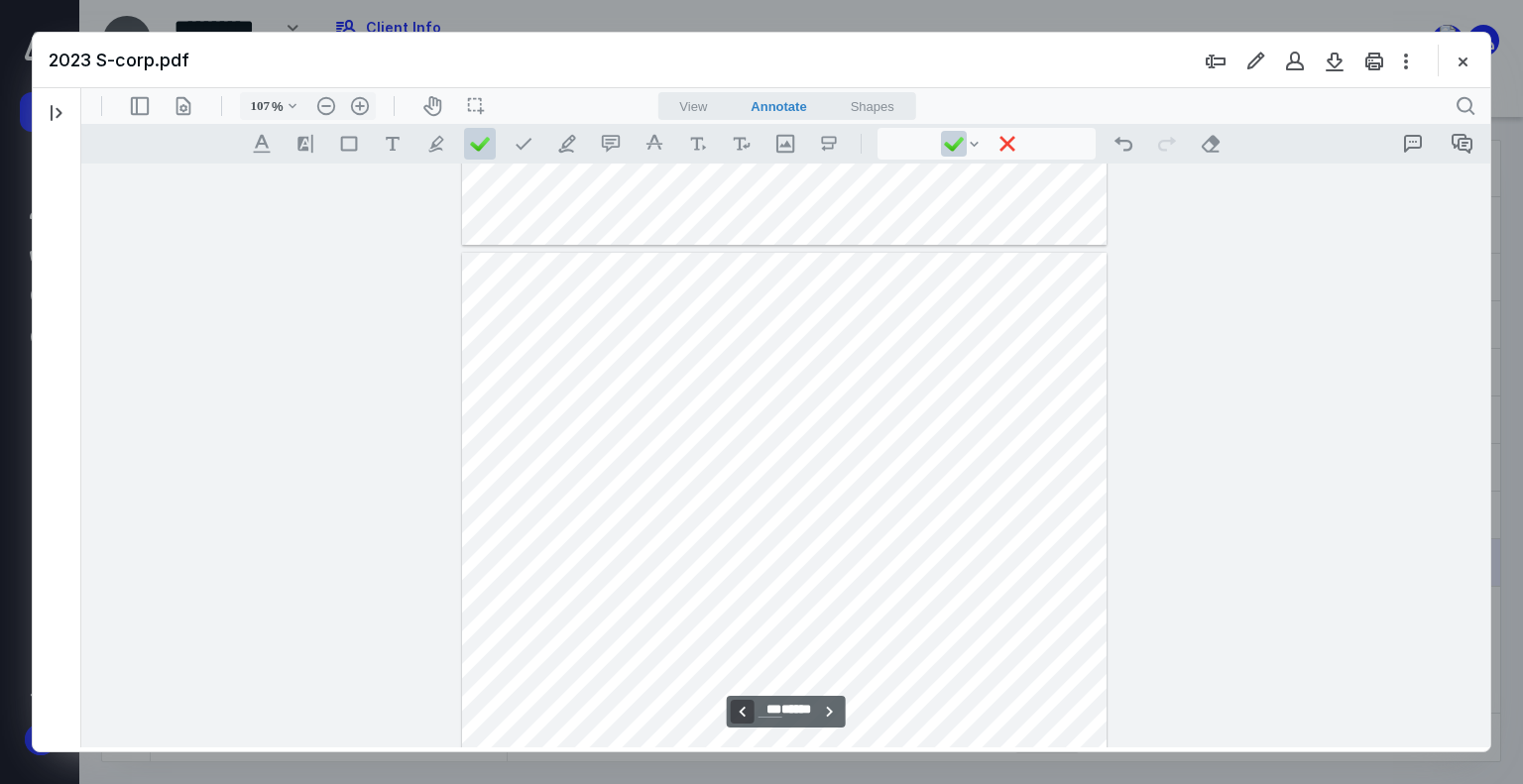 click on "**********" at bounding box center [742, 712] 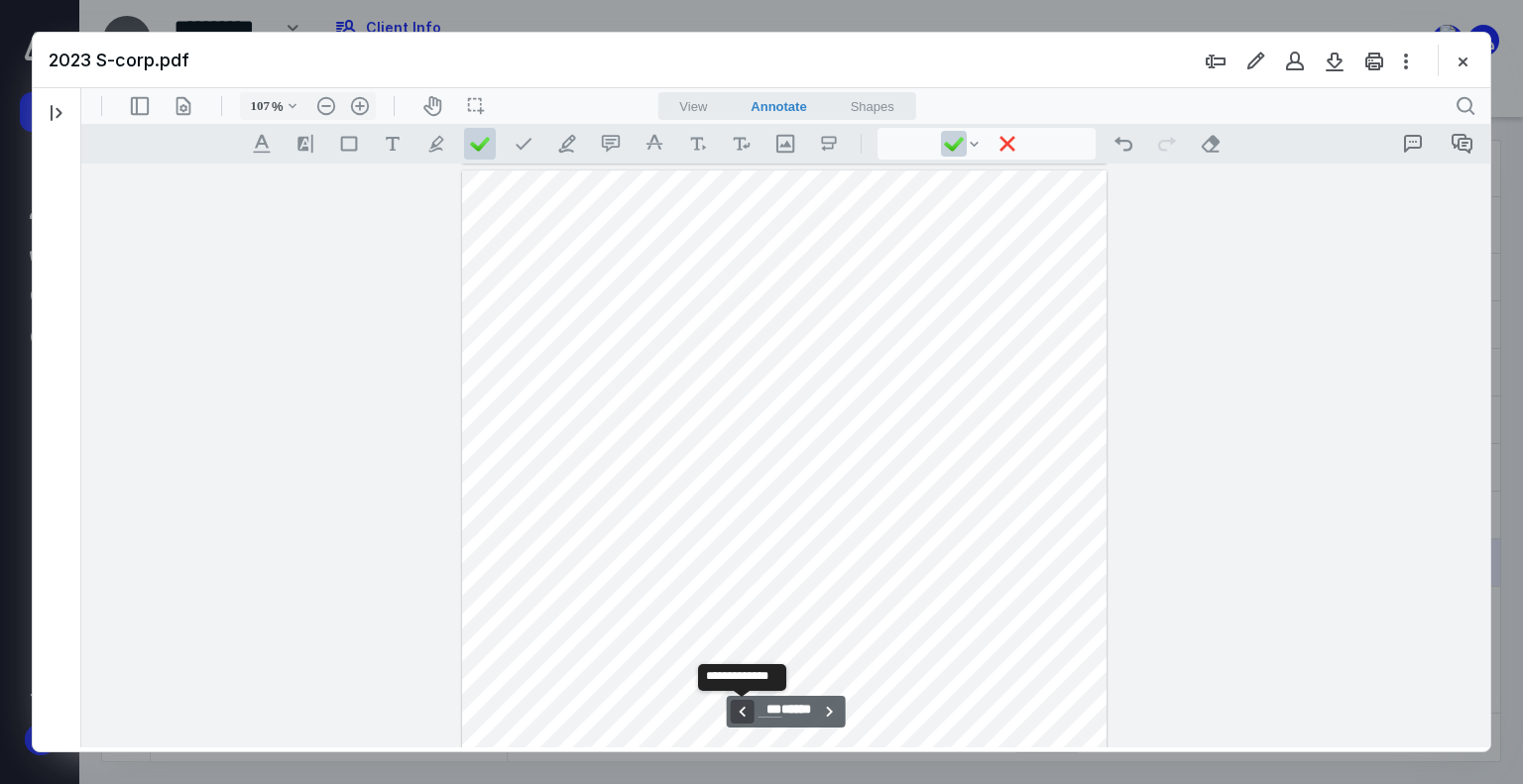 click on "**********" at bounding box center [742, 712] 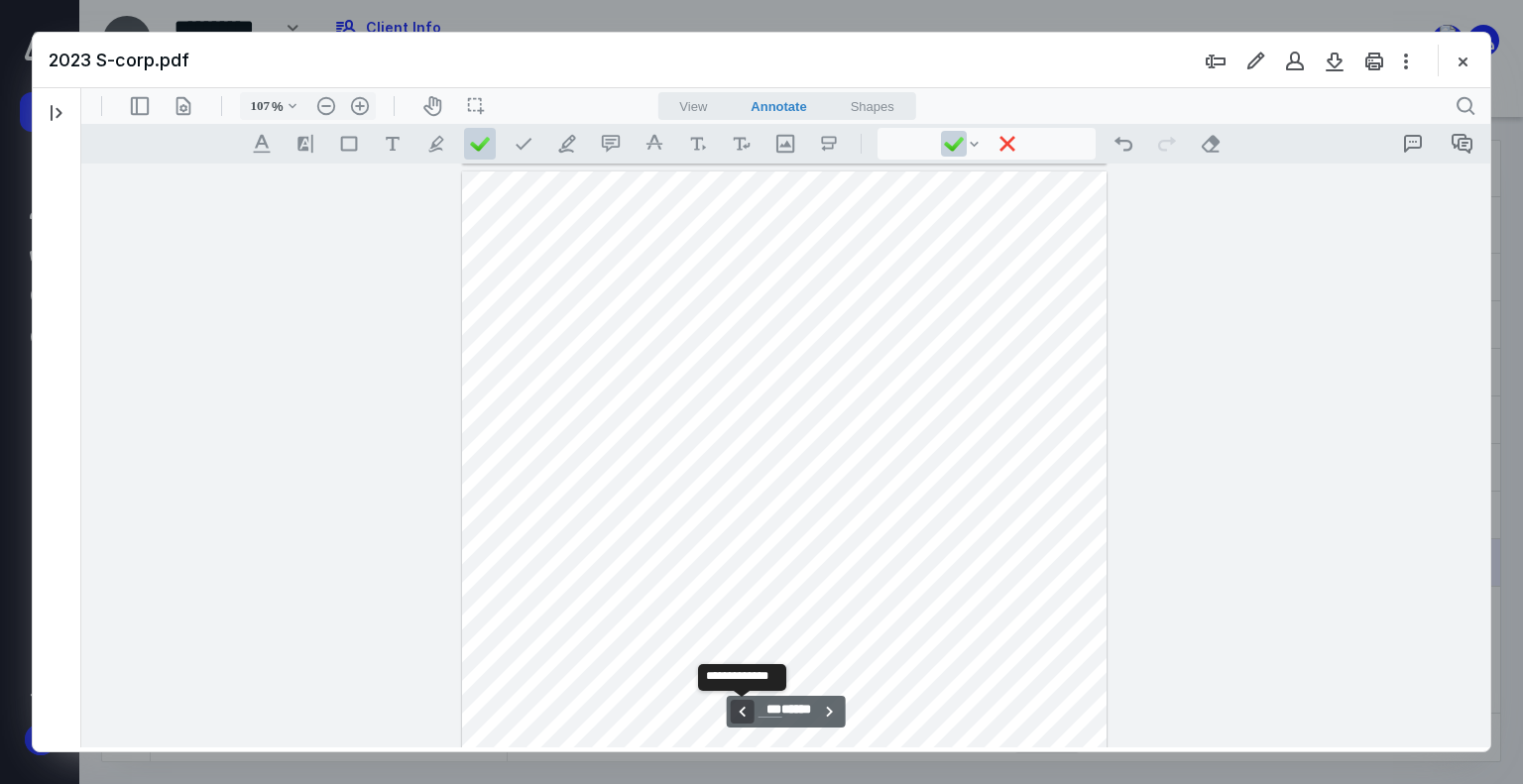click on "**********" at bounding box center [742, 712] 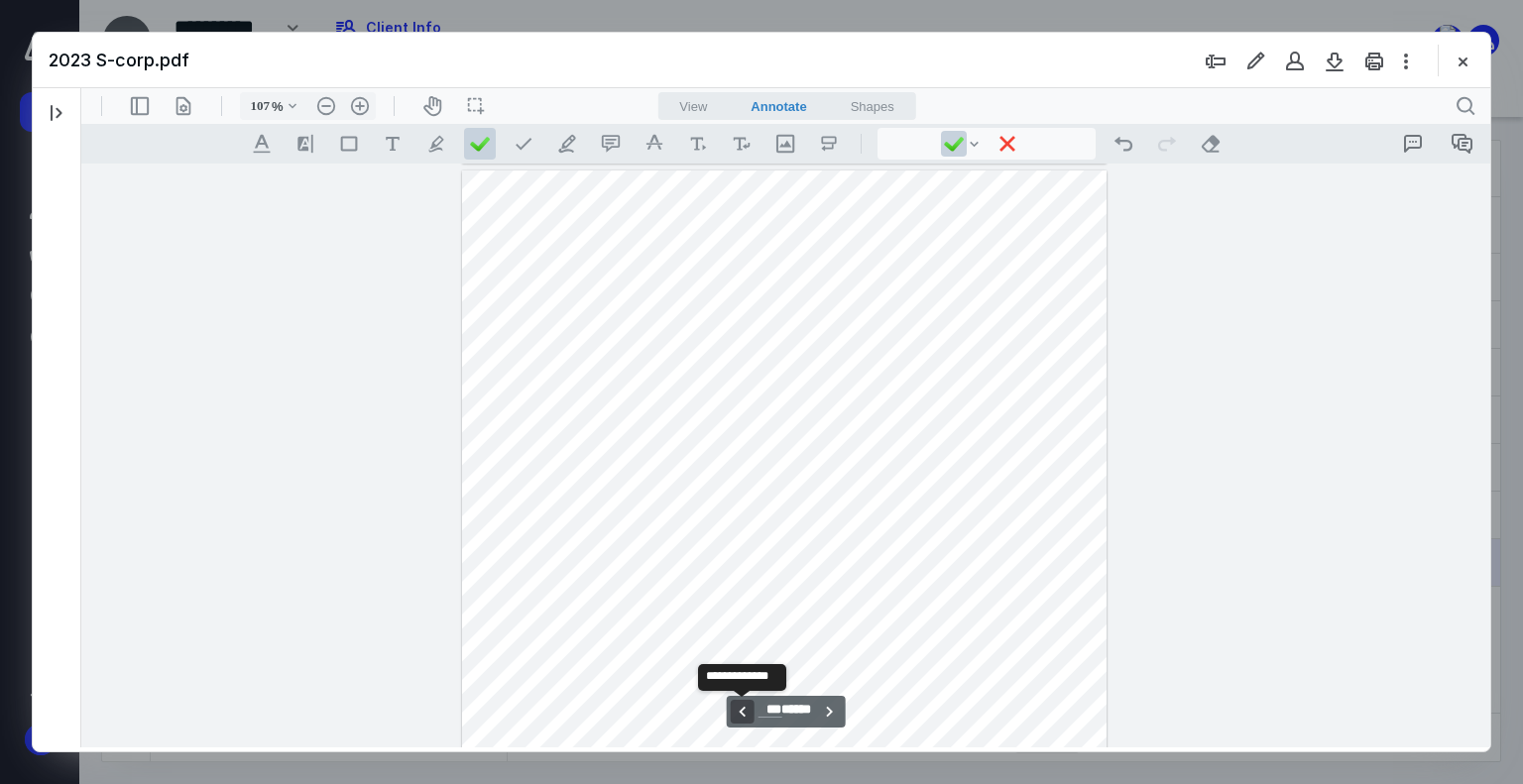 click on "**********" at bounding box center (742, 712) 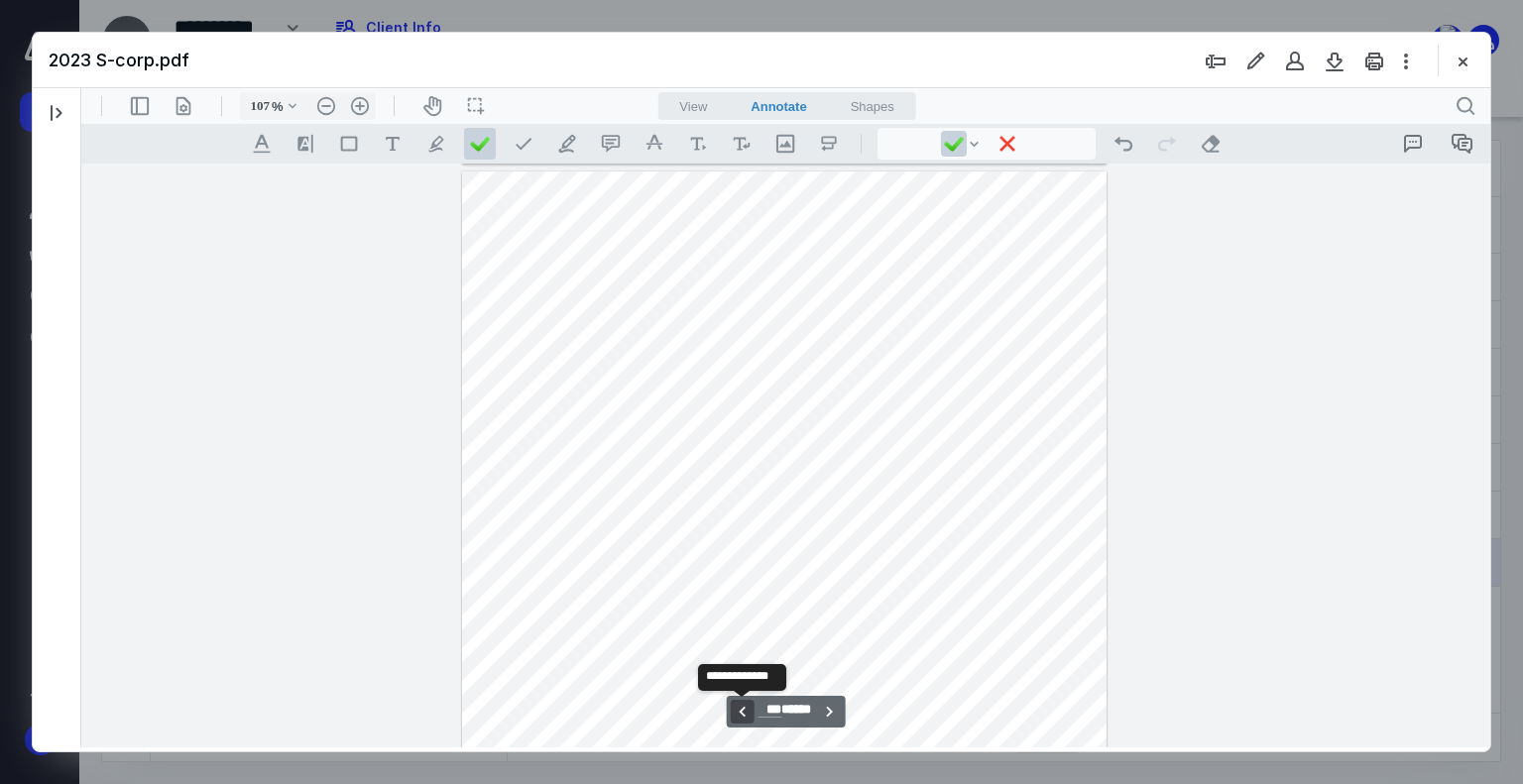 click on "**********" at bounding box center (742, 712) 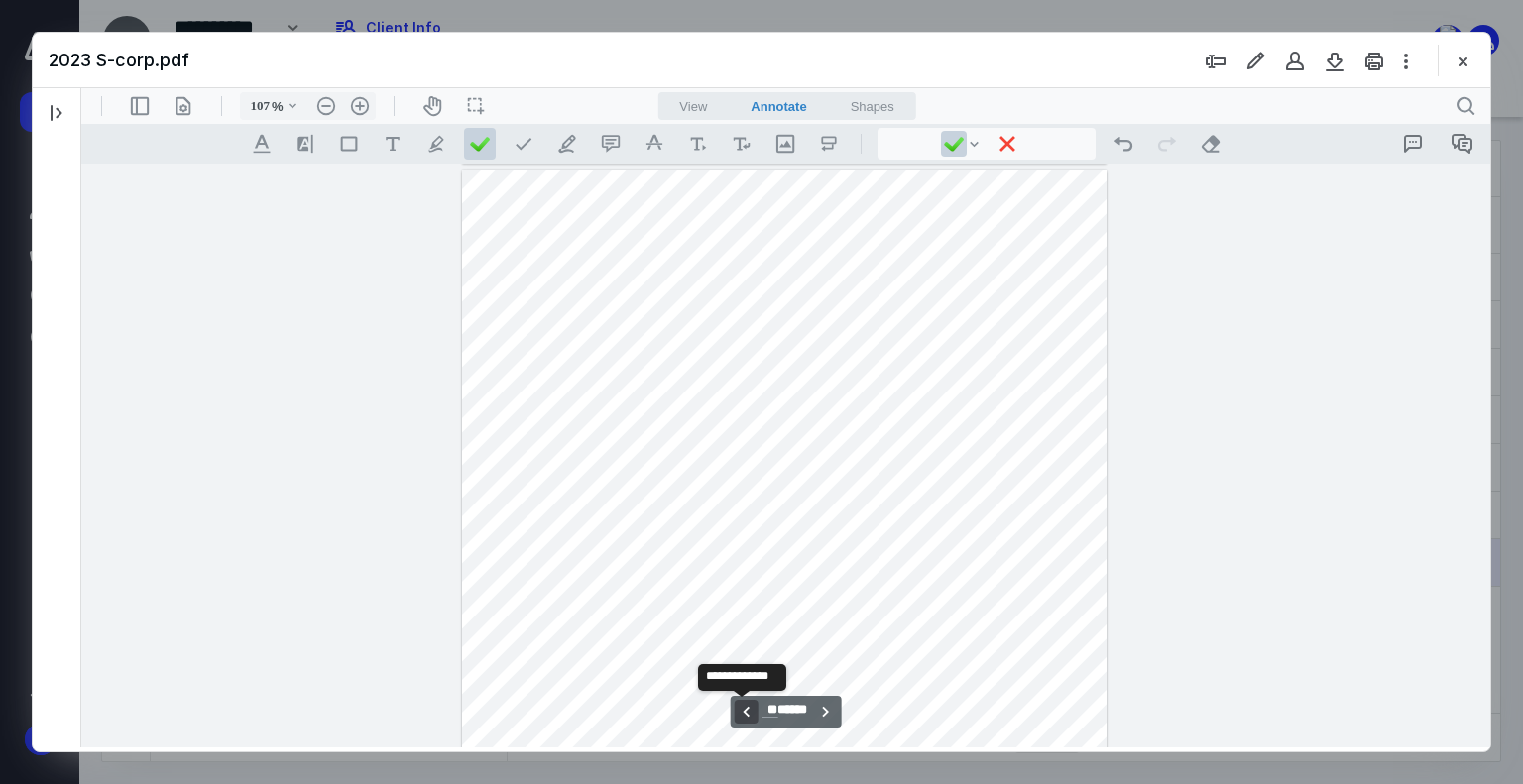 click on "**********" at bounding box center [746, 712] 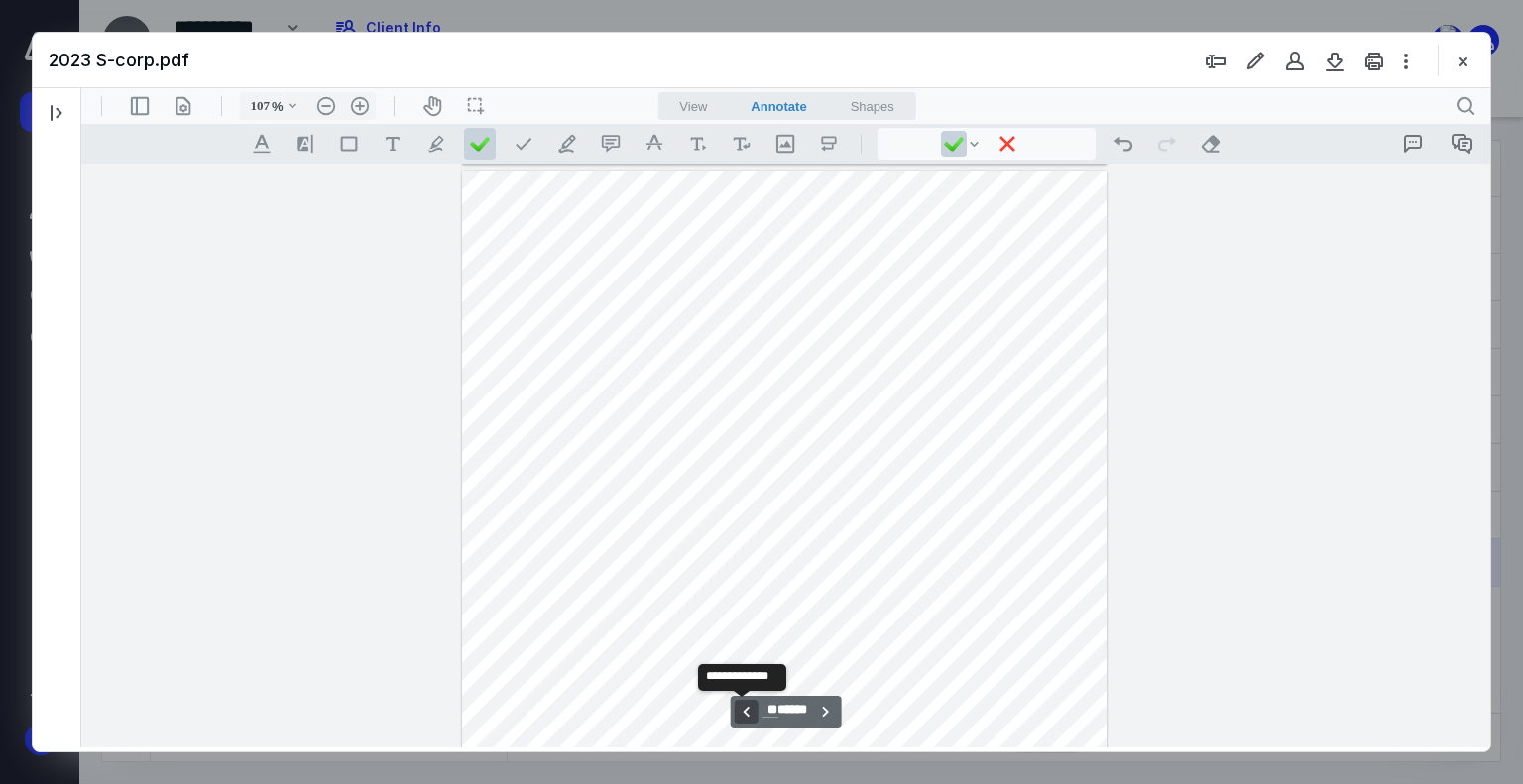 click on "**********" at bounding box center [746, 712] 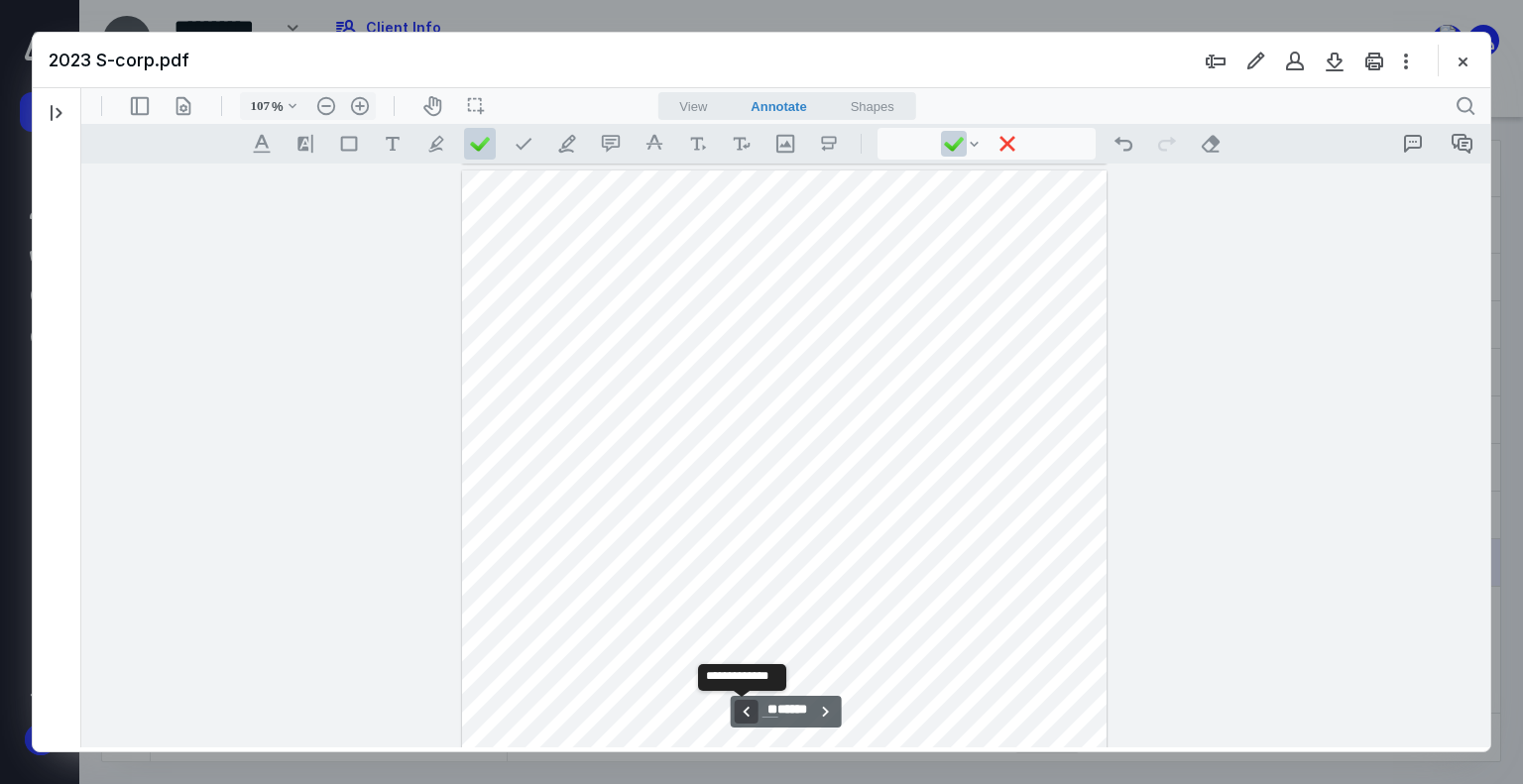 click on "**********" at bounding box center [746, 712] 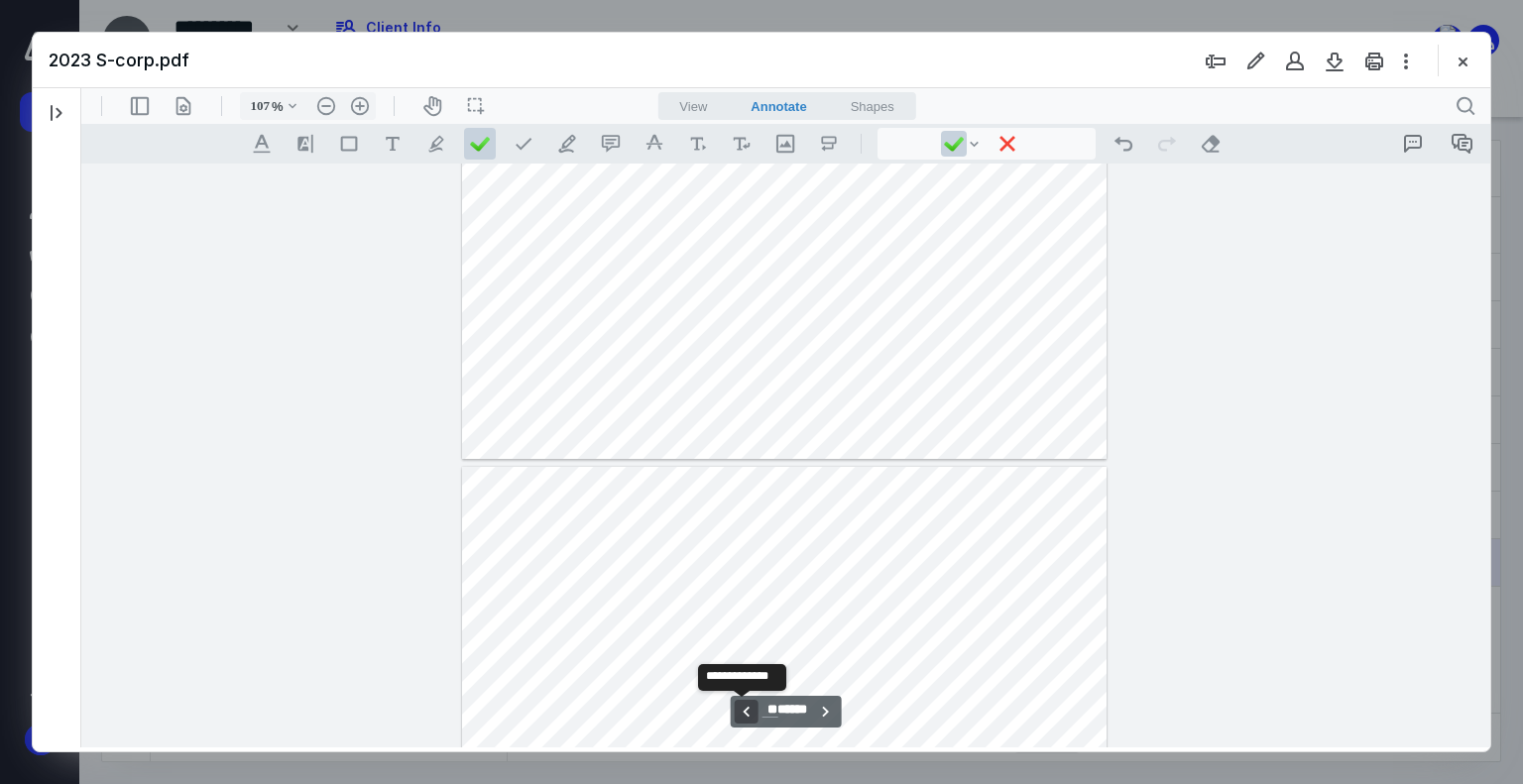 click on "**********" at bounding box center [746, 712] 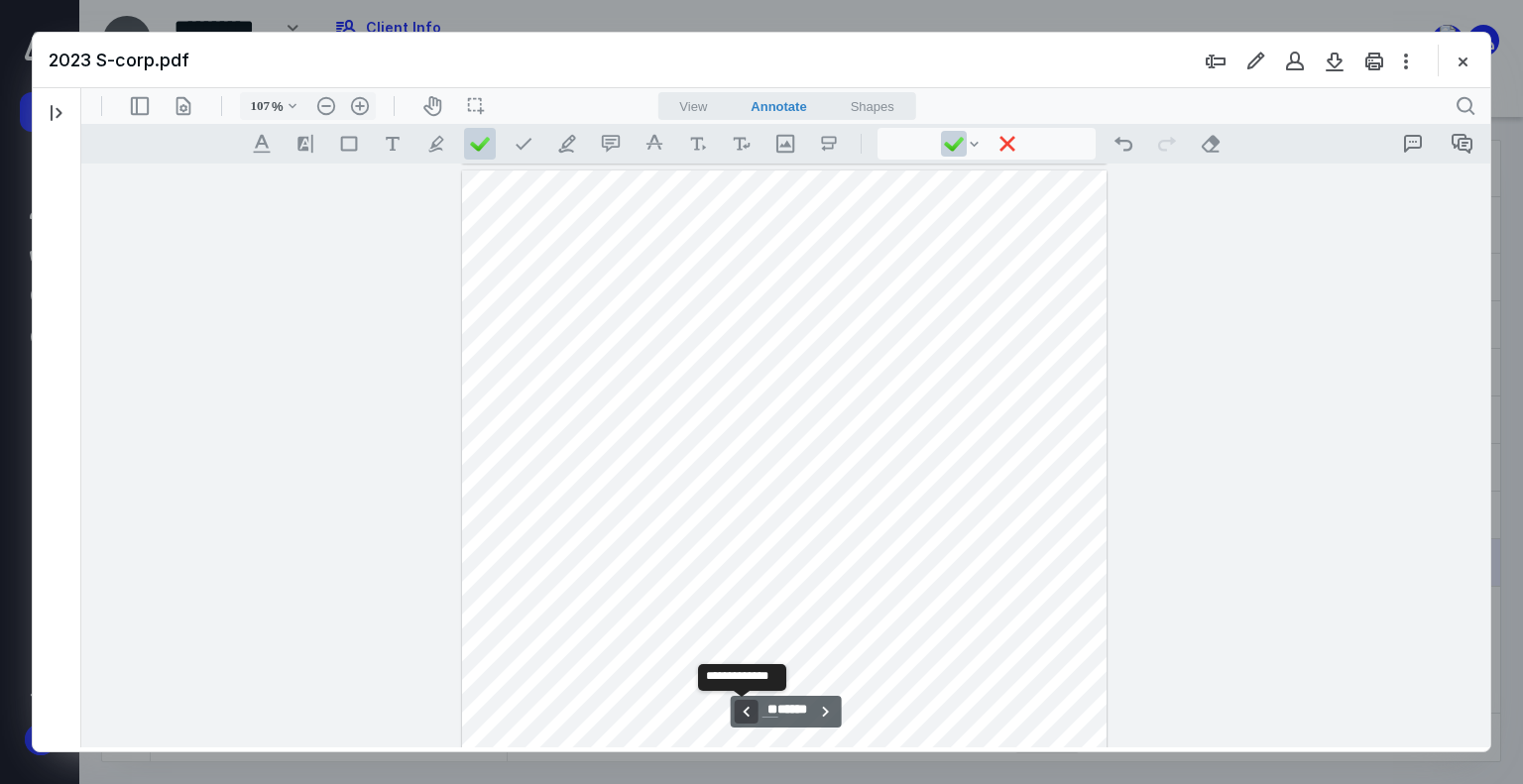 click on "**********" at bounding box center (746, 712) 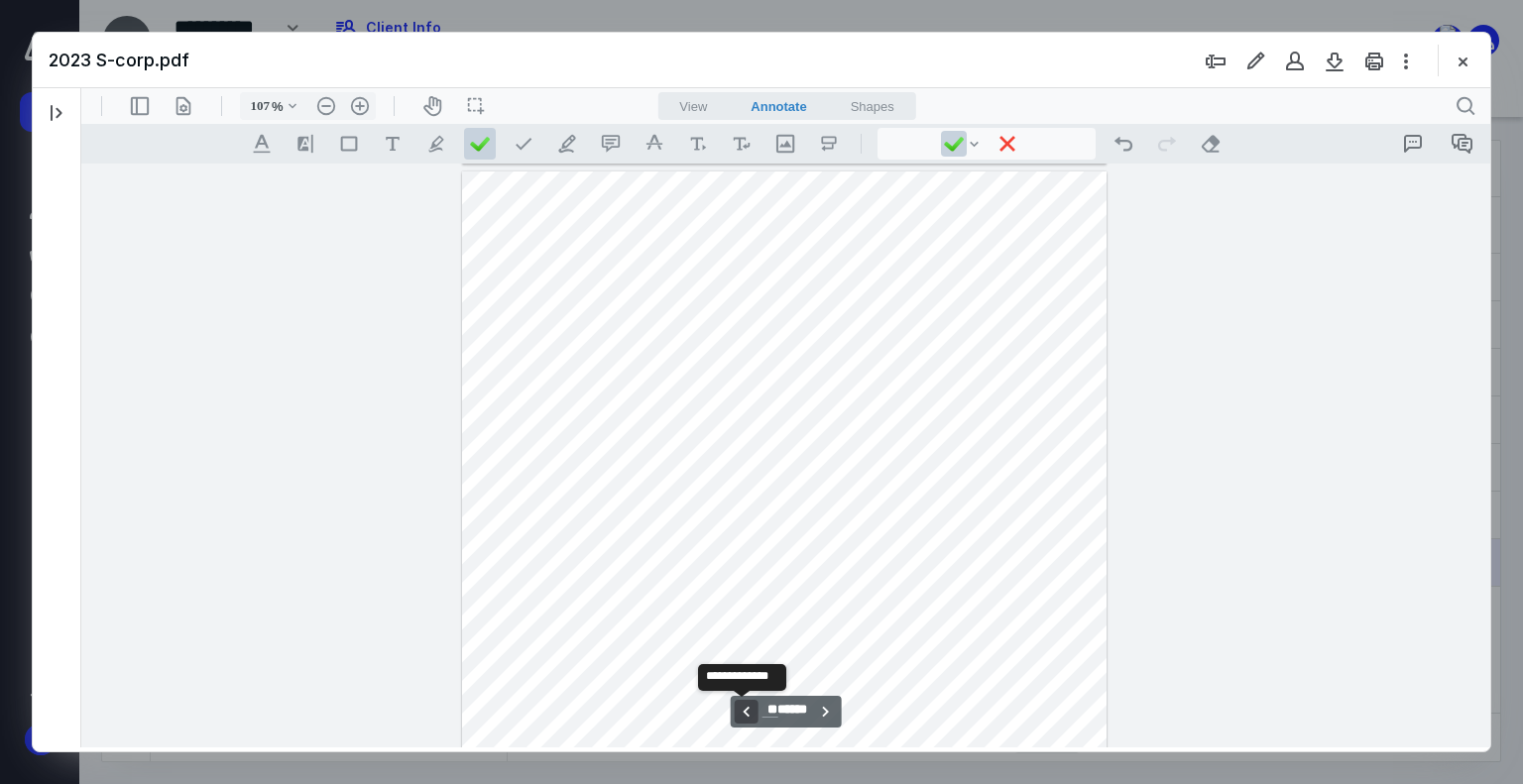 click on "**********" at bounding box center [746, 712] 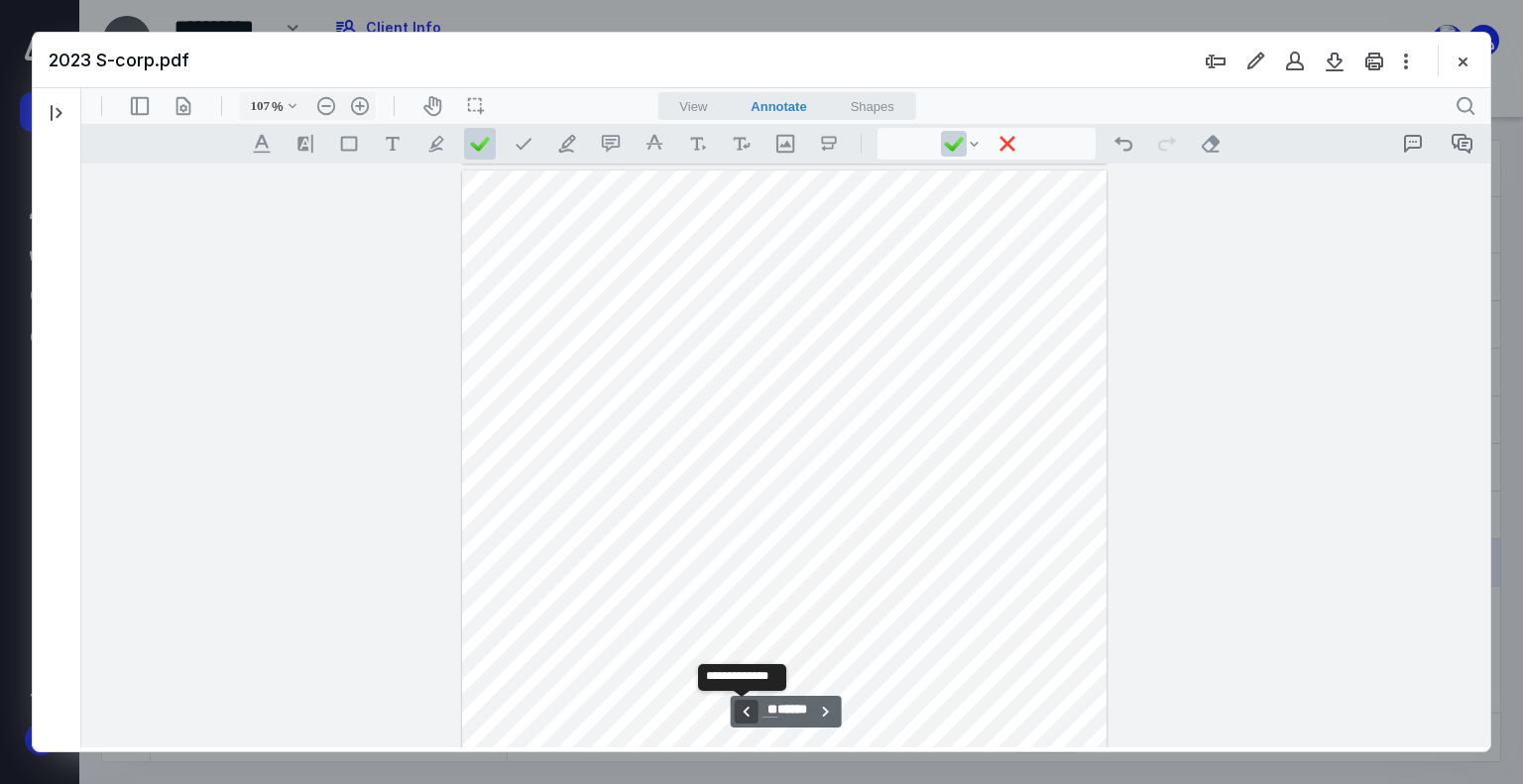 click on "**********" at bounding box center [746, 712] 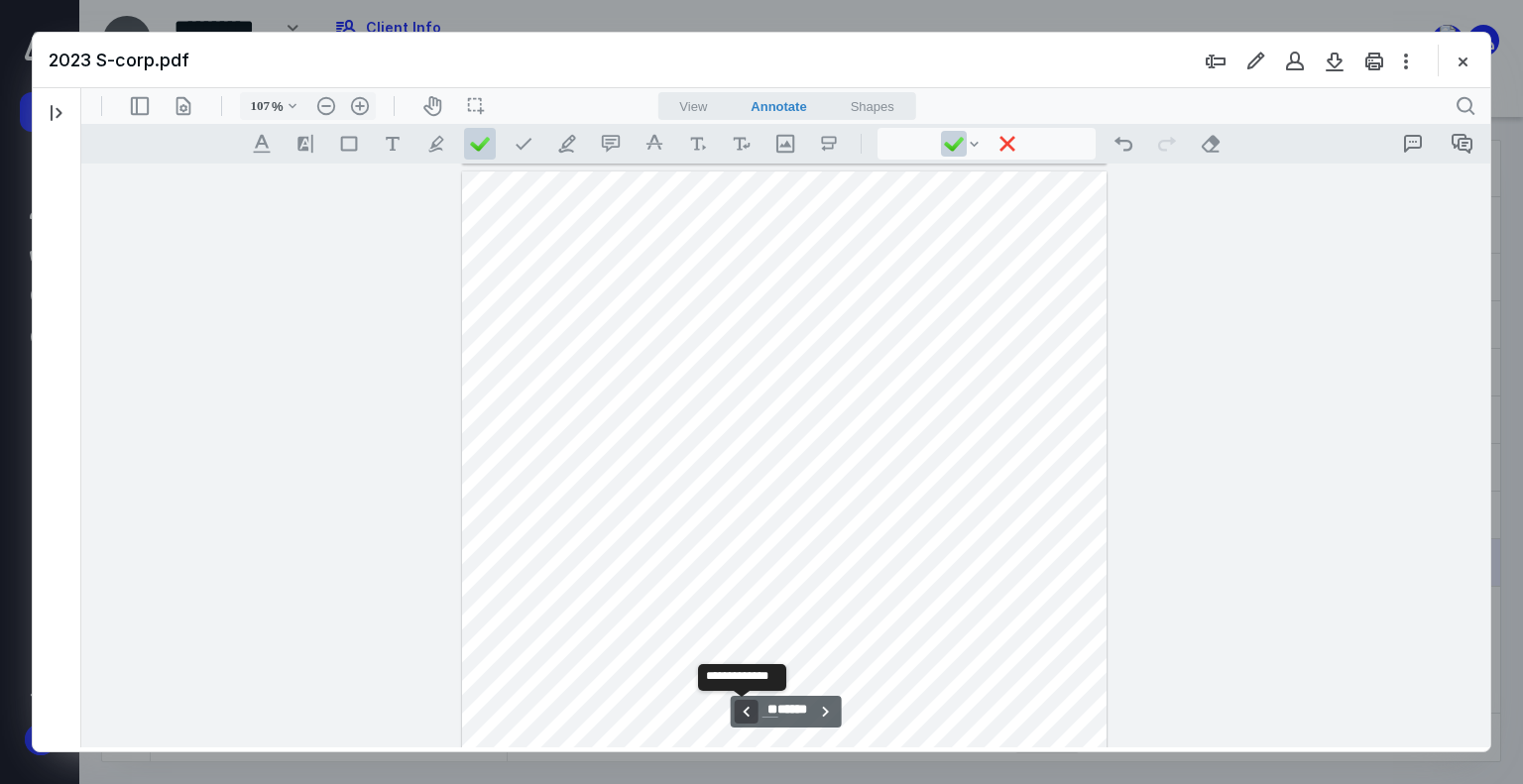 click on "**********" at bounding box center (746, 712) 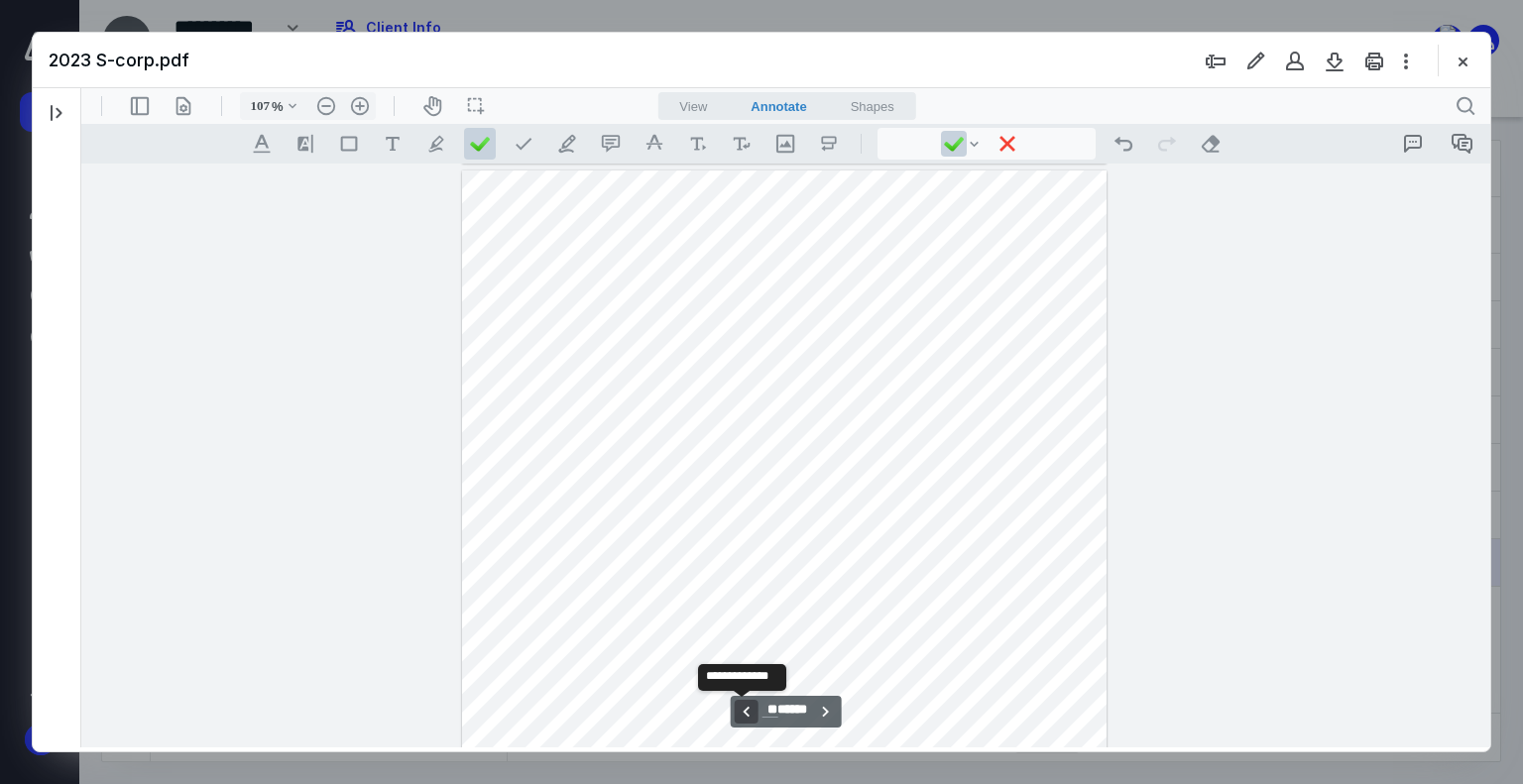 click on "**********" at bounding box center [746, 712] 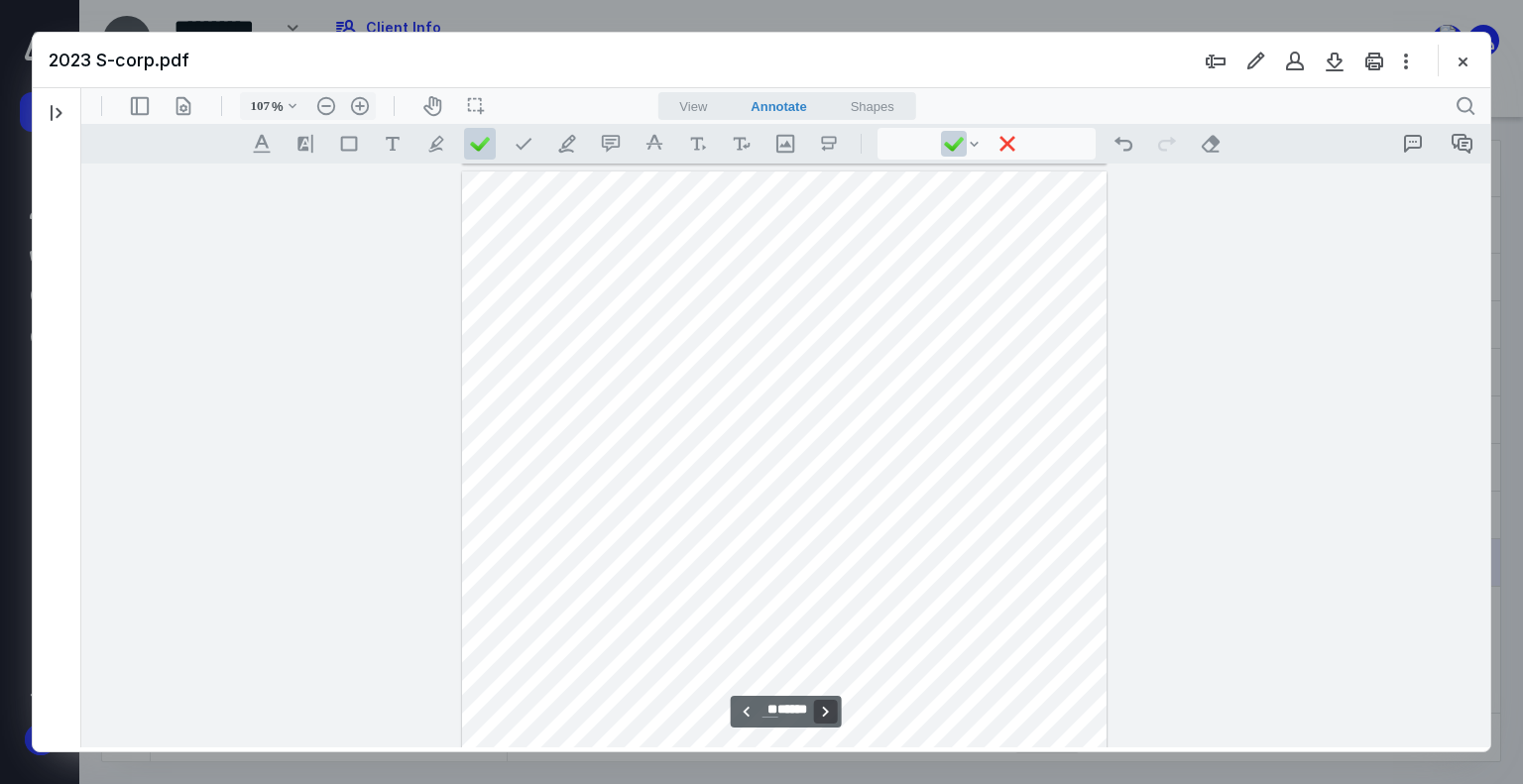 click on "**********" at bounding box center [826, 712] 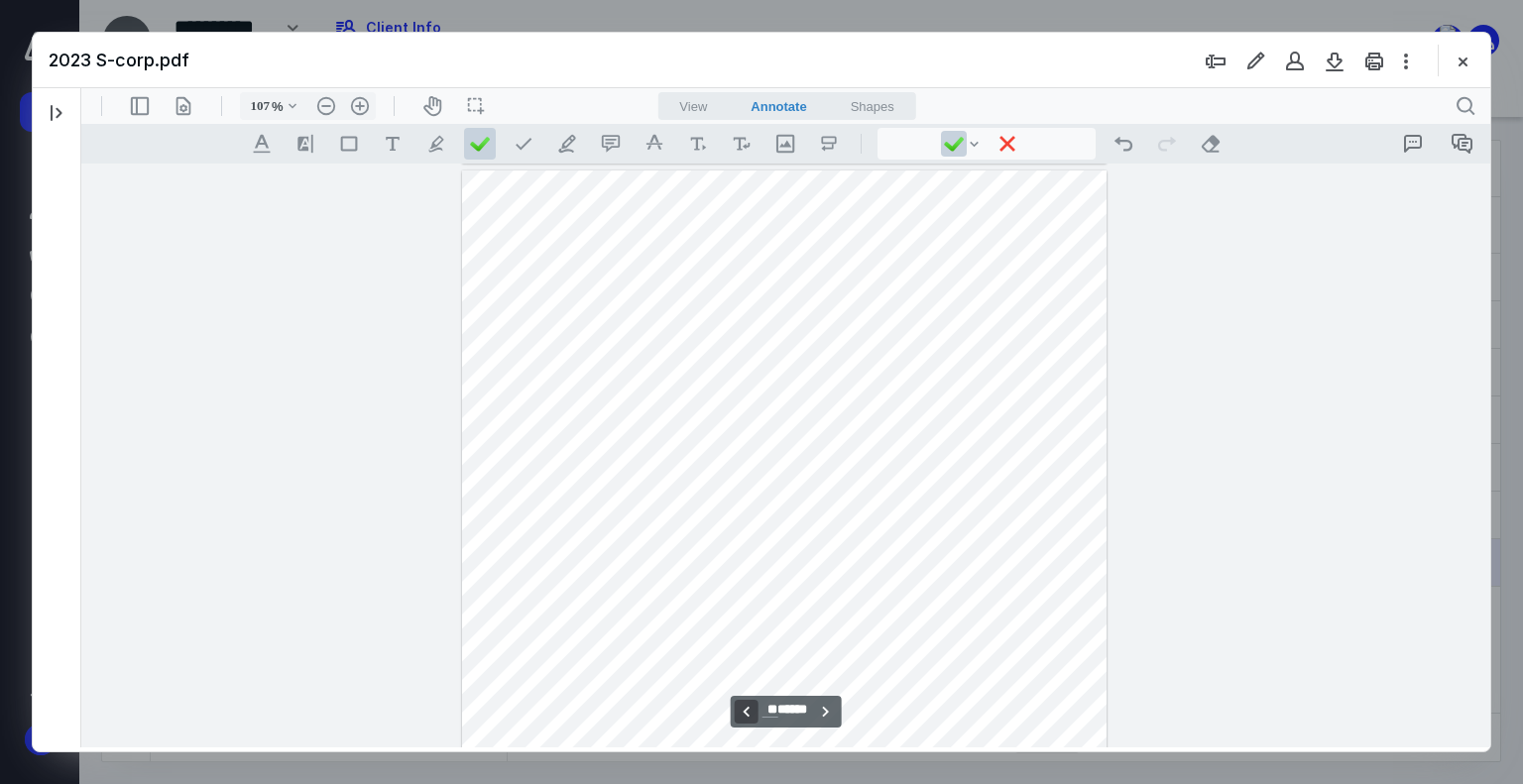 click on "**********" at bounding box center [746, 712] 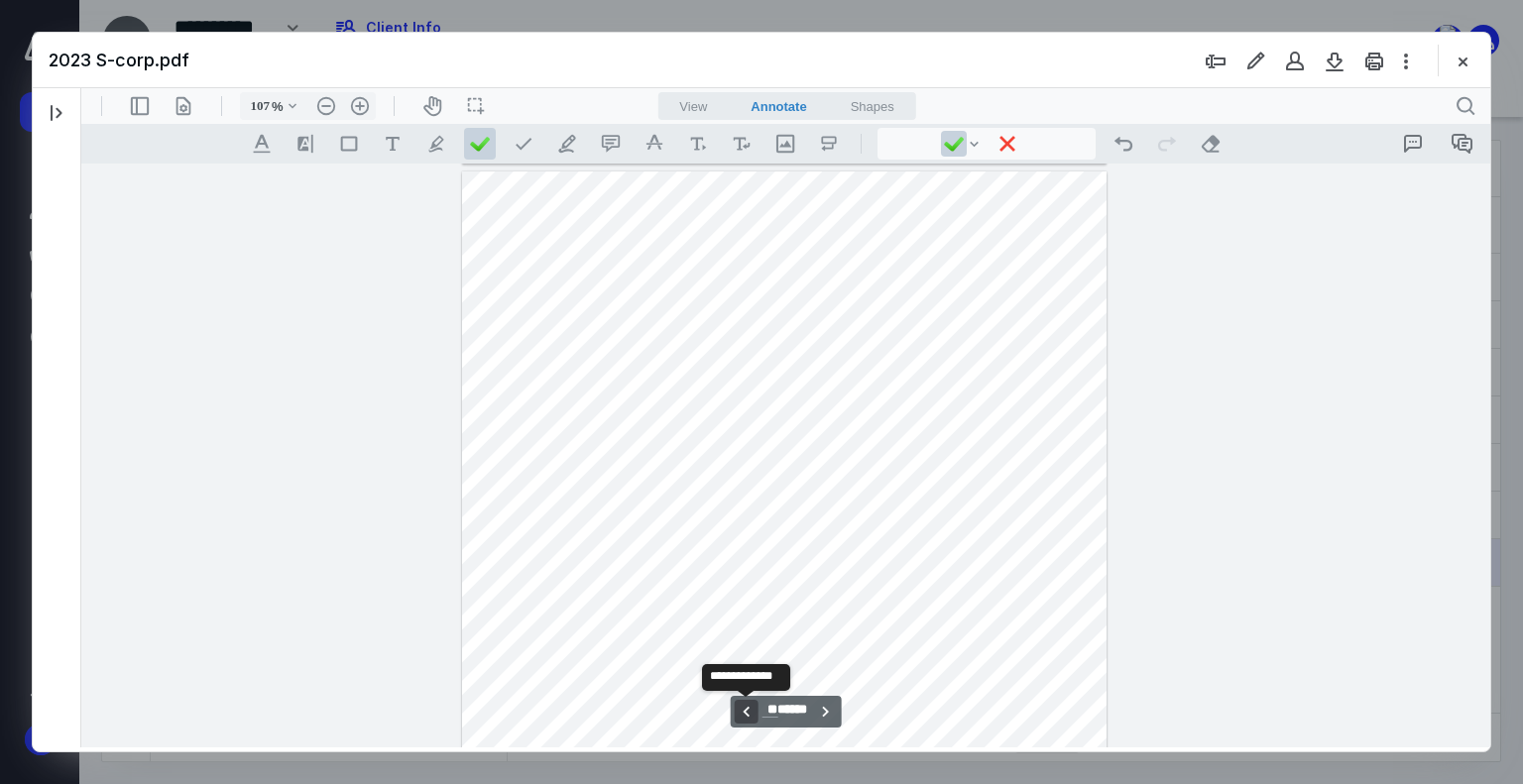 click on "**********" at bounding box center (746, 712) 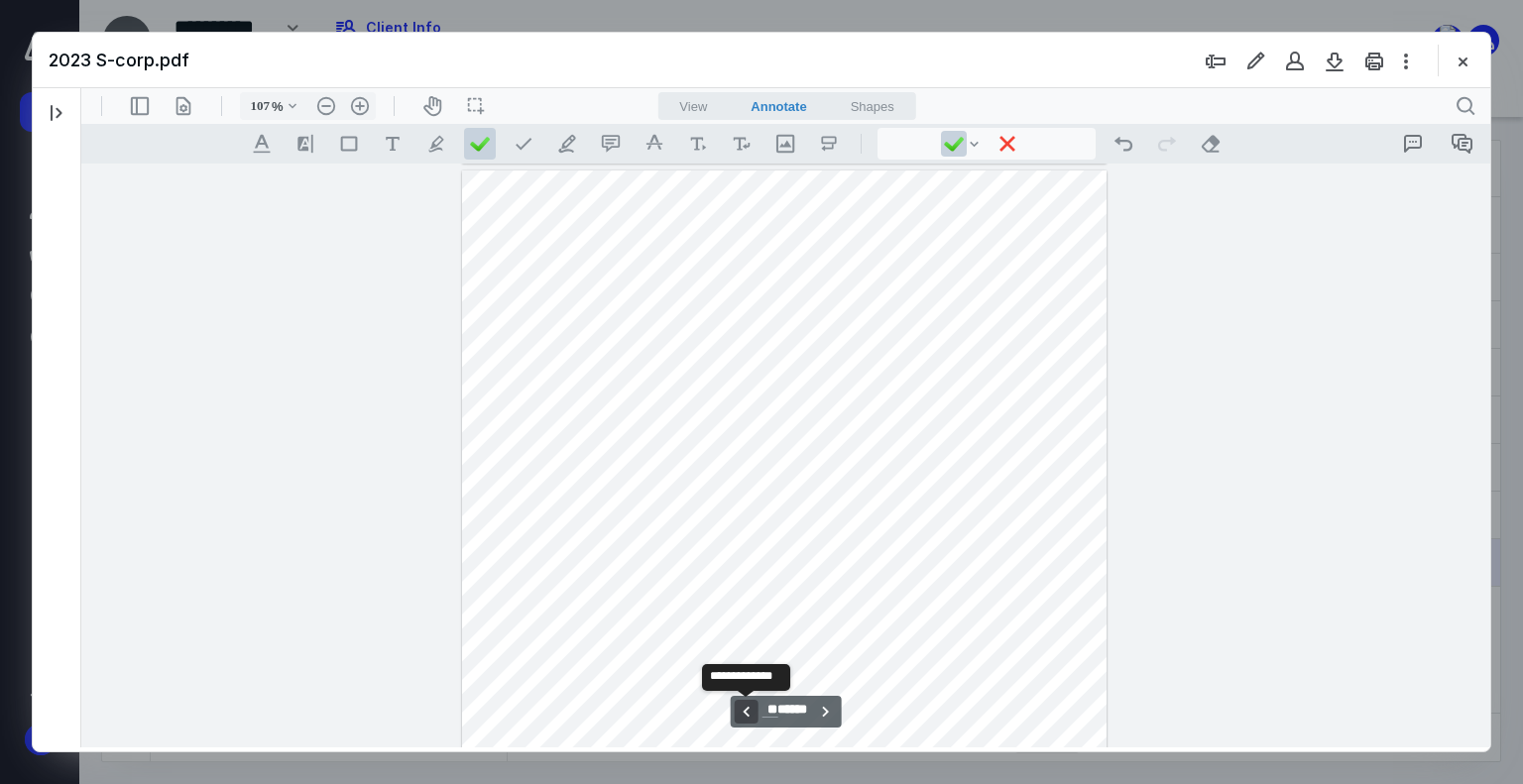 click on "**********" at bounding box center (746, 712) 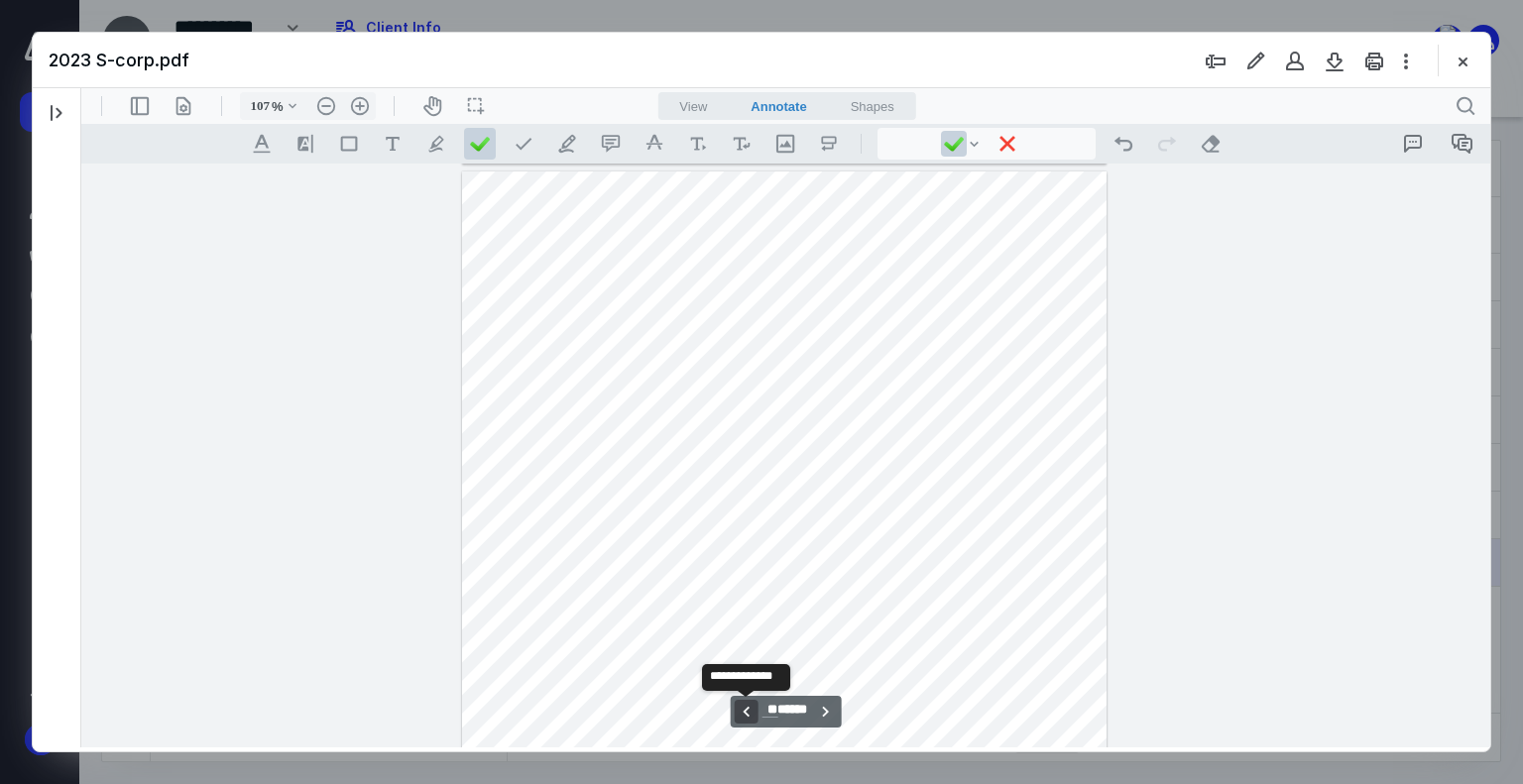 click on "**********" at bounding box center [746, 712] 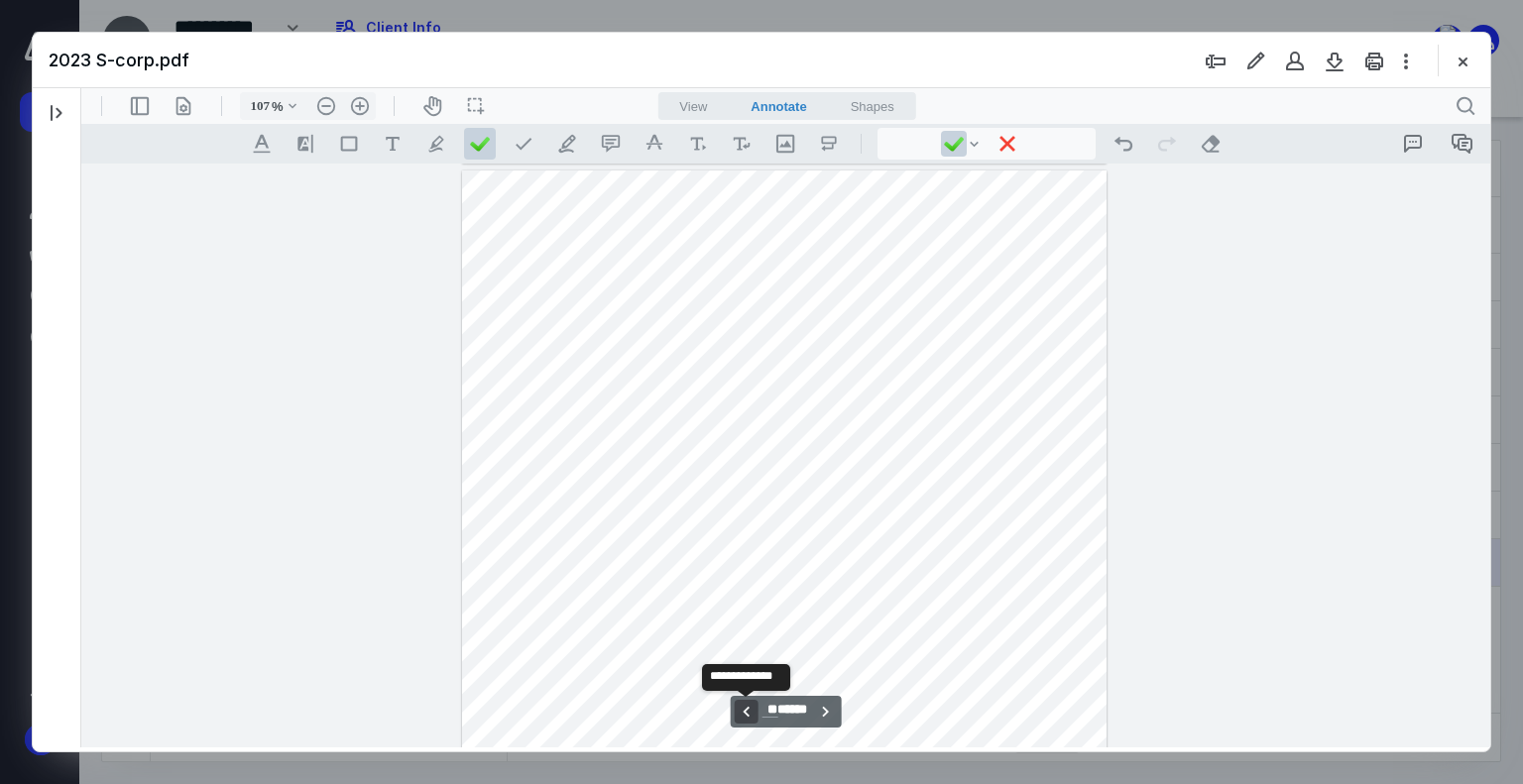 click on "**********" at bounding box center (746, 712) 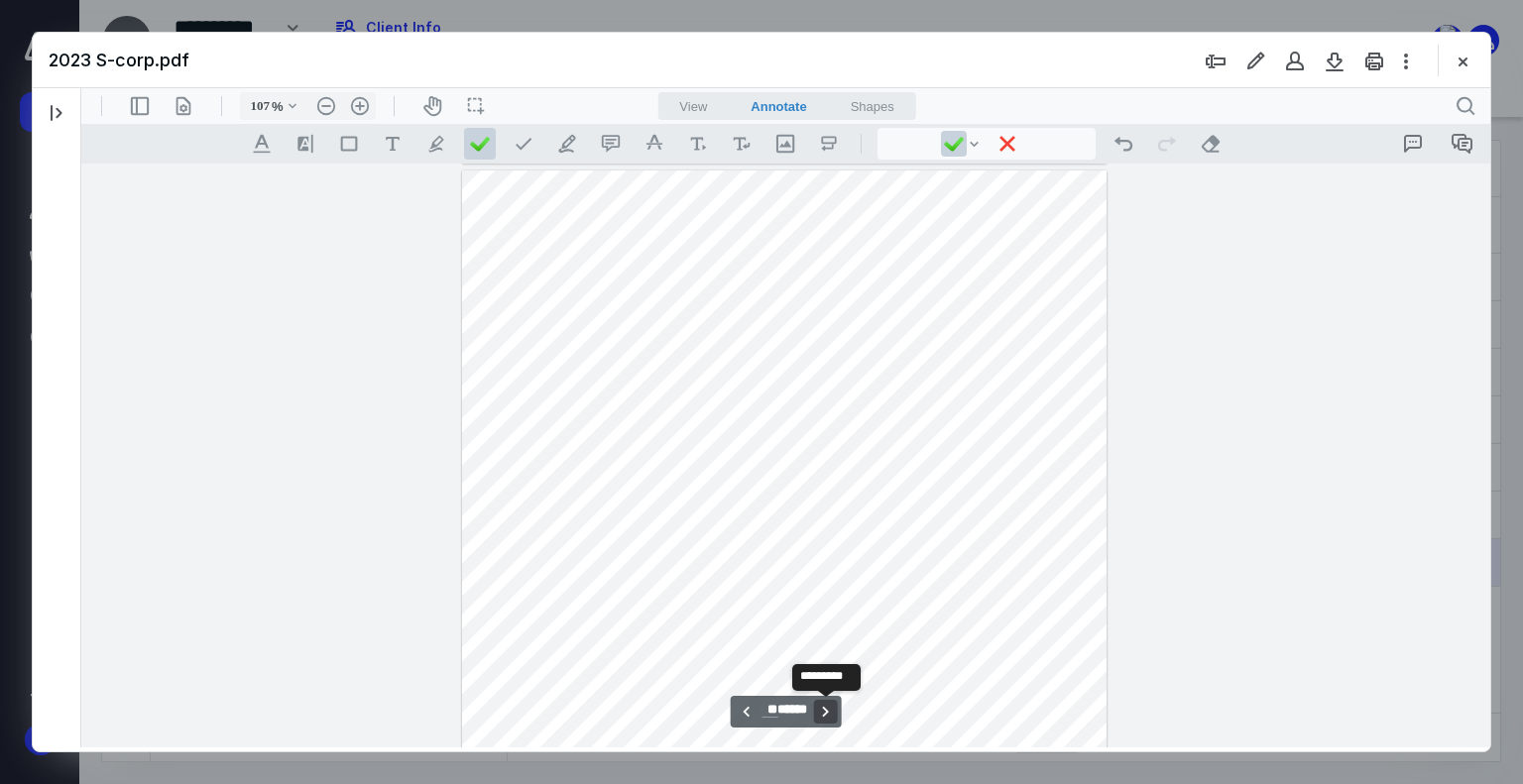 click on "**********" at bounding box center (826, 712) 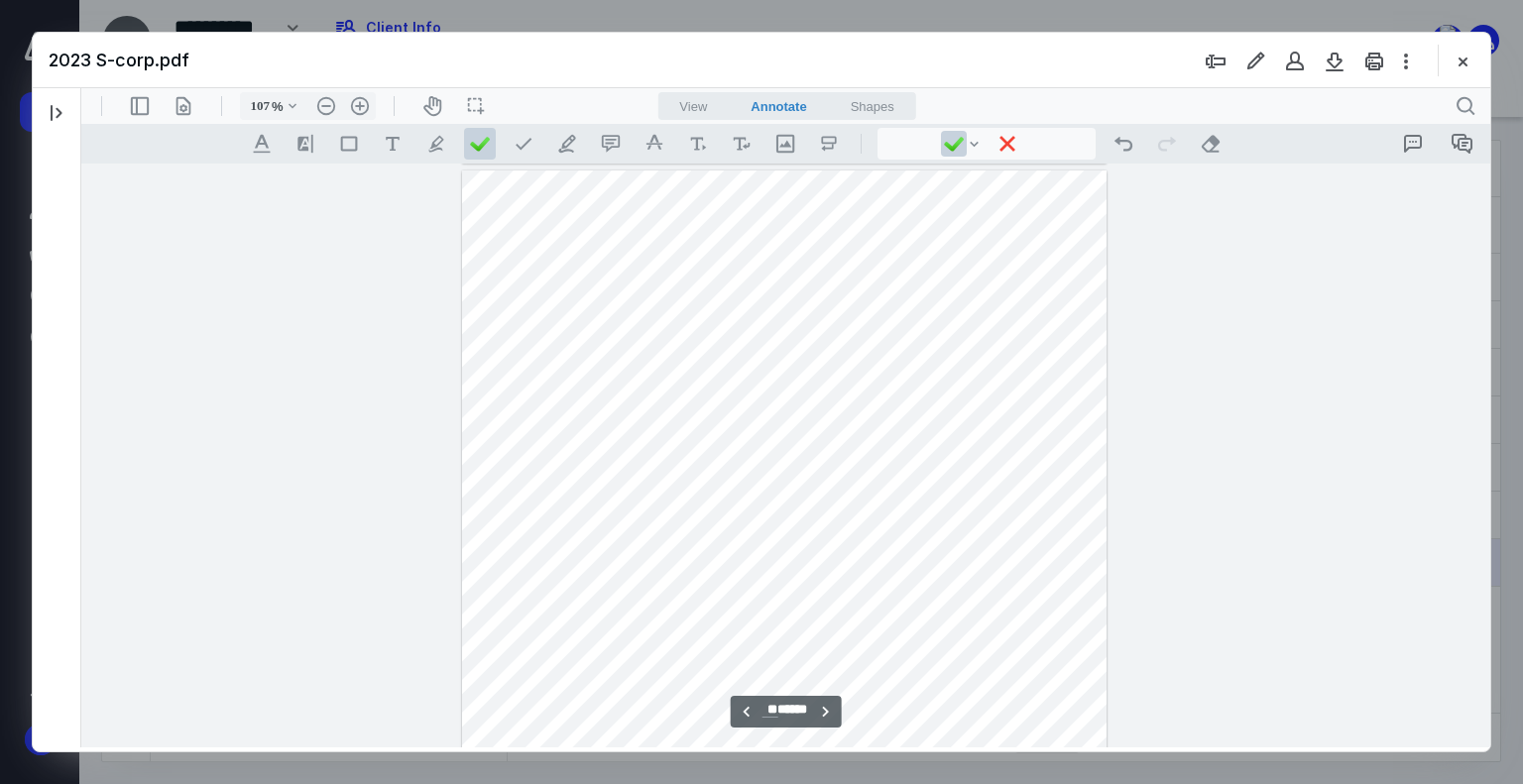 type 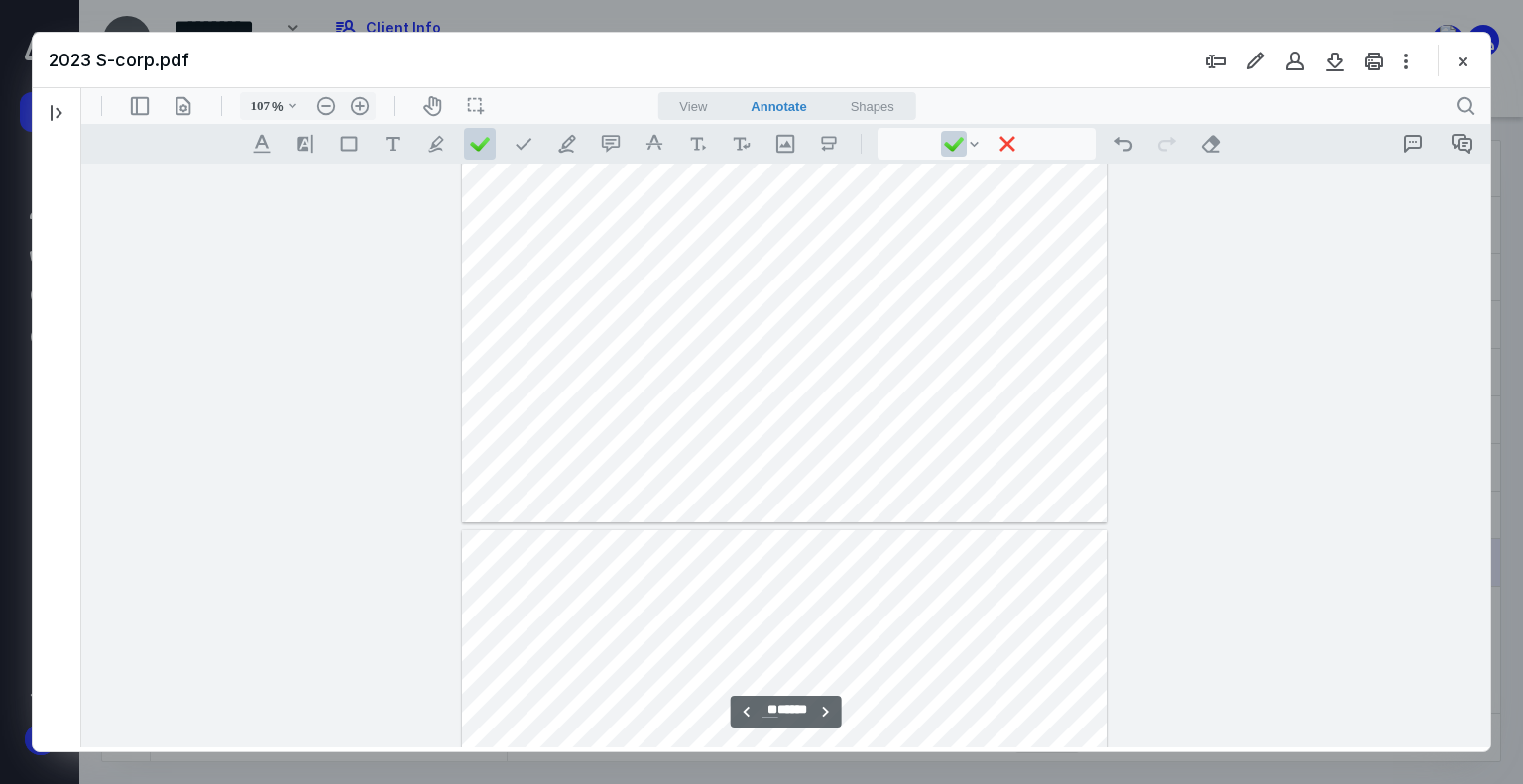 scroll, scrollTop: 66934, scrollLeft: 0, axis: vertical 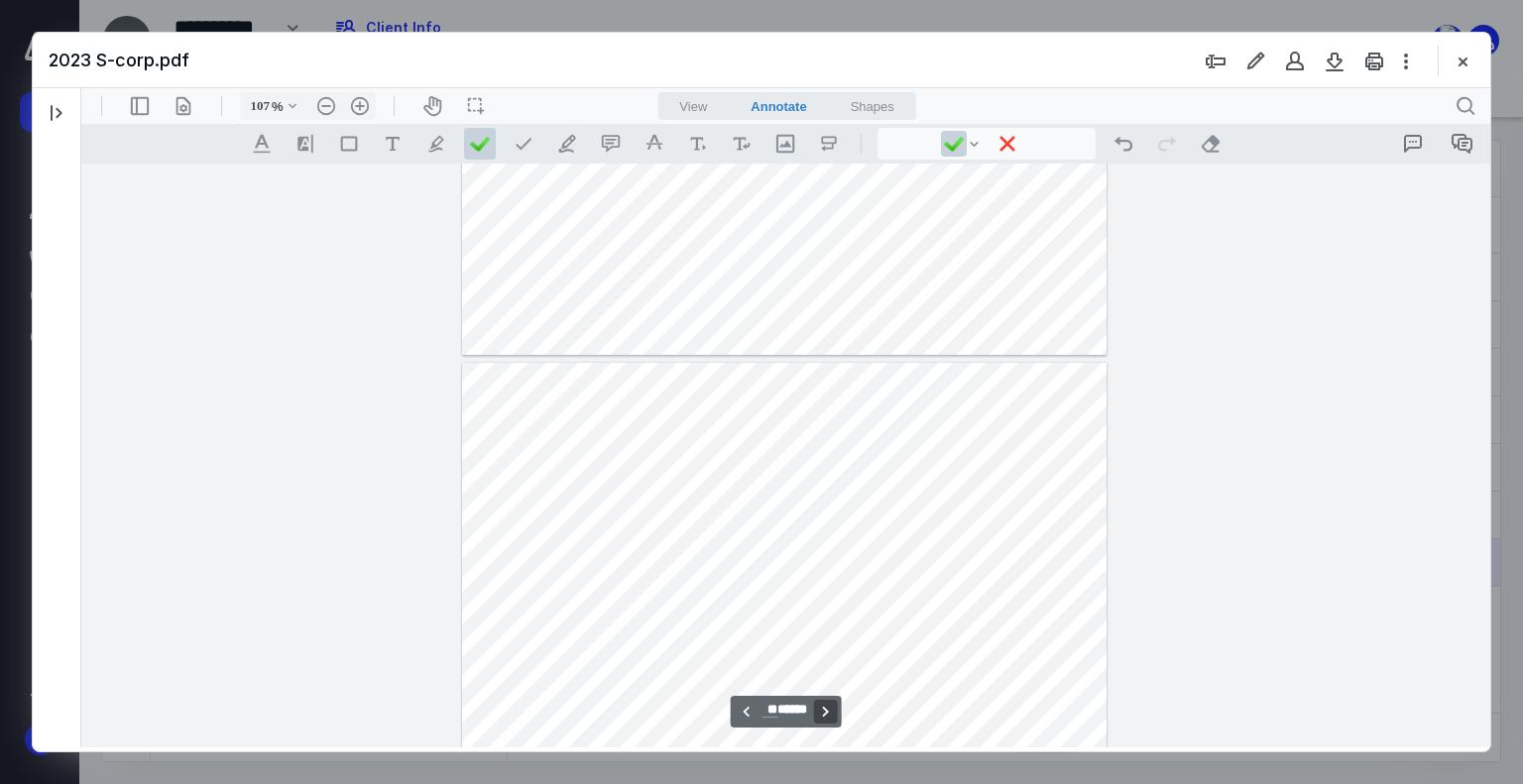 click on "**********" at bounding box center (826, 712) 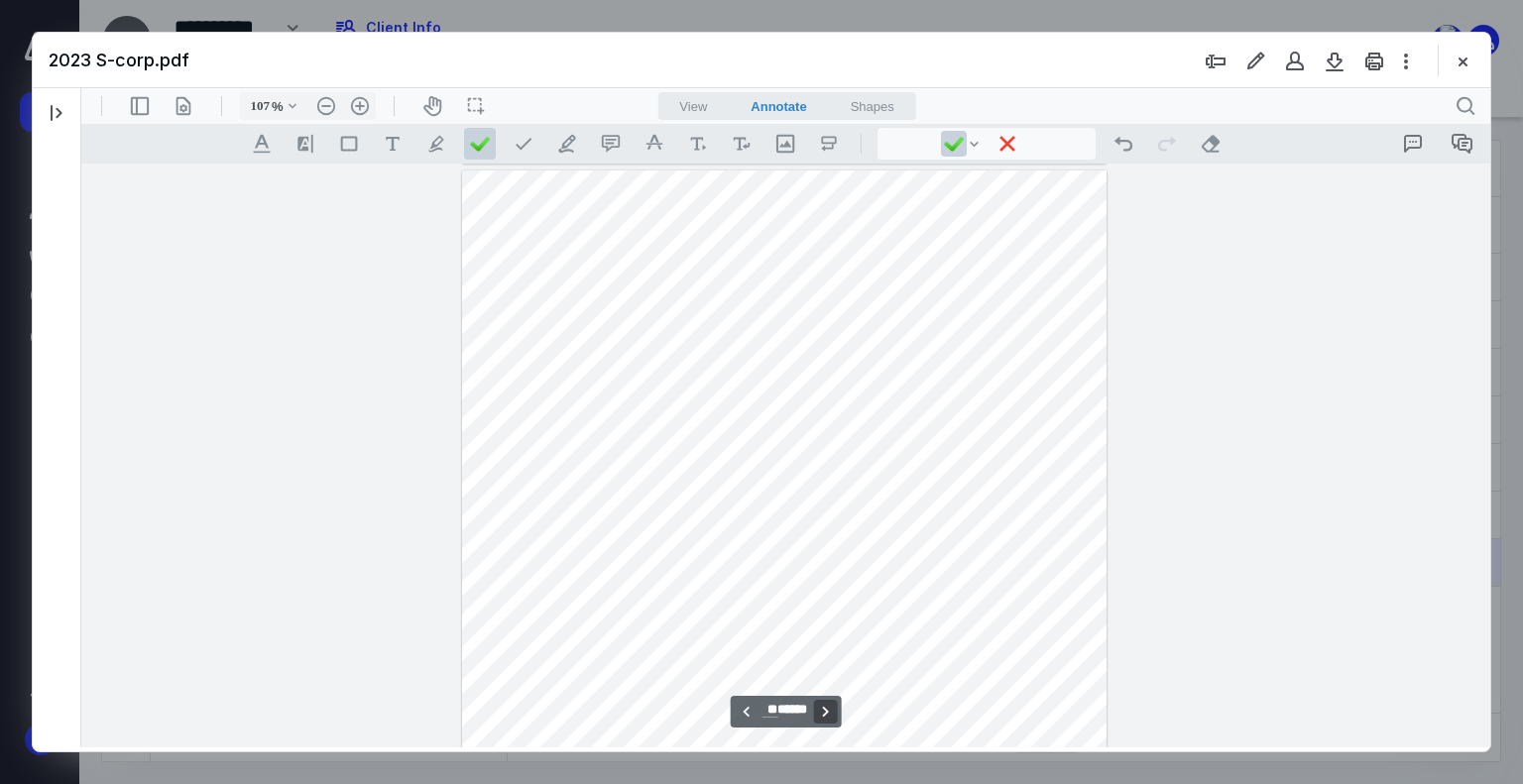 click on "**********" at bounding box center [826, 712] 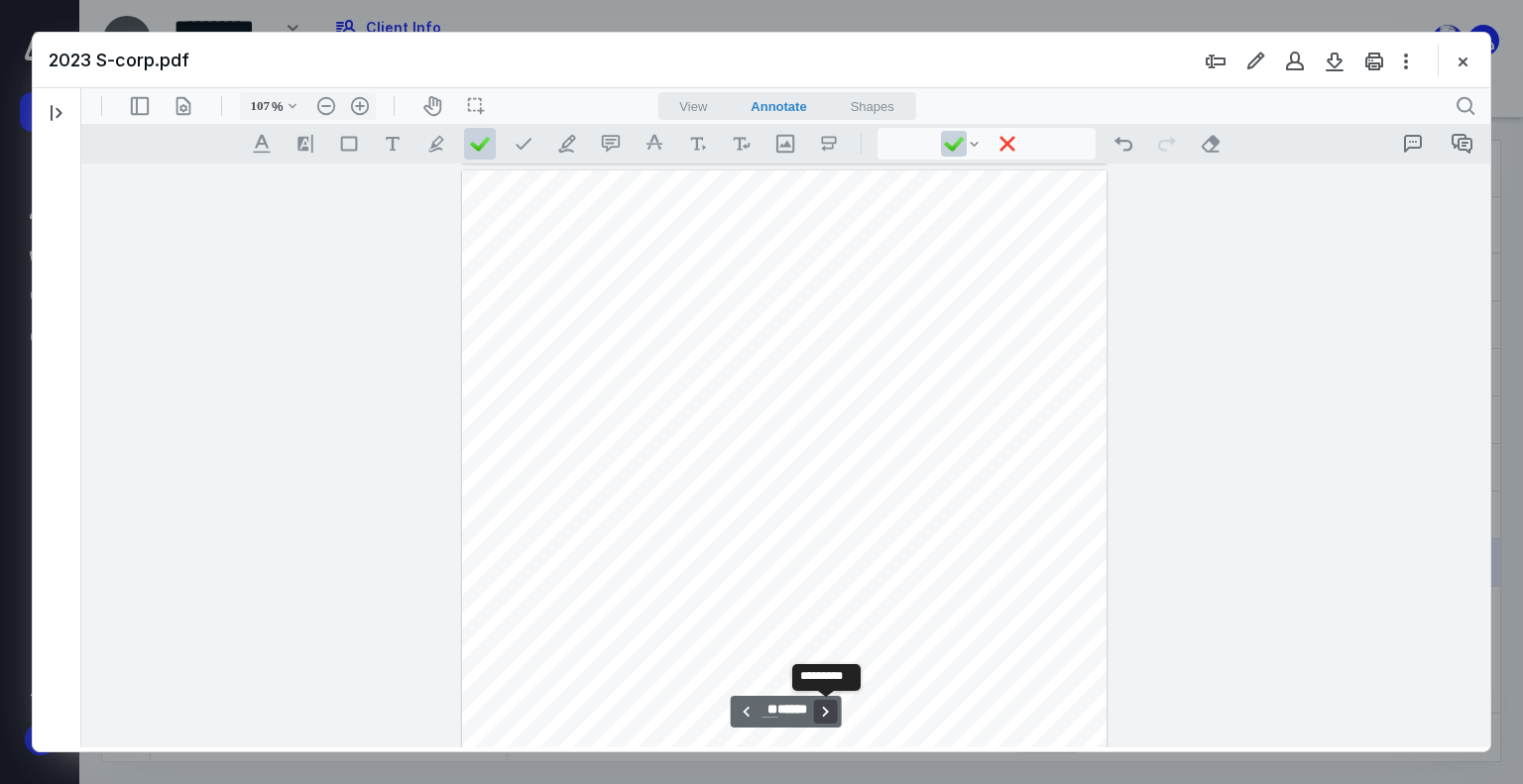 click on "**********" at bounding box center (826, 712) 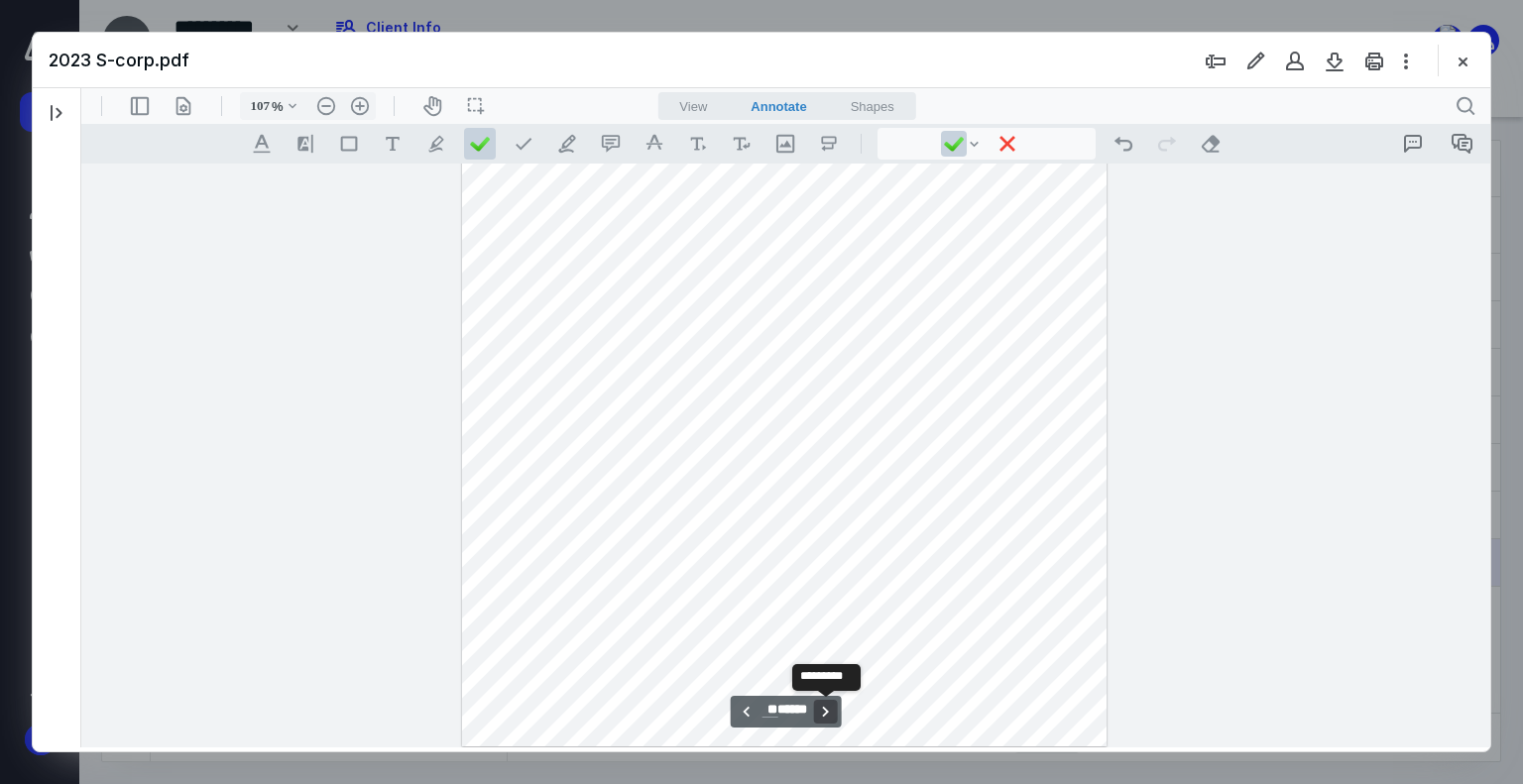 click on "**********" at bounding box center [826, 712] 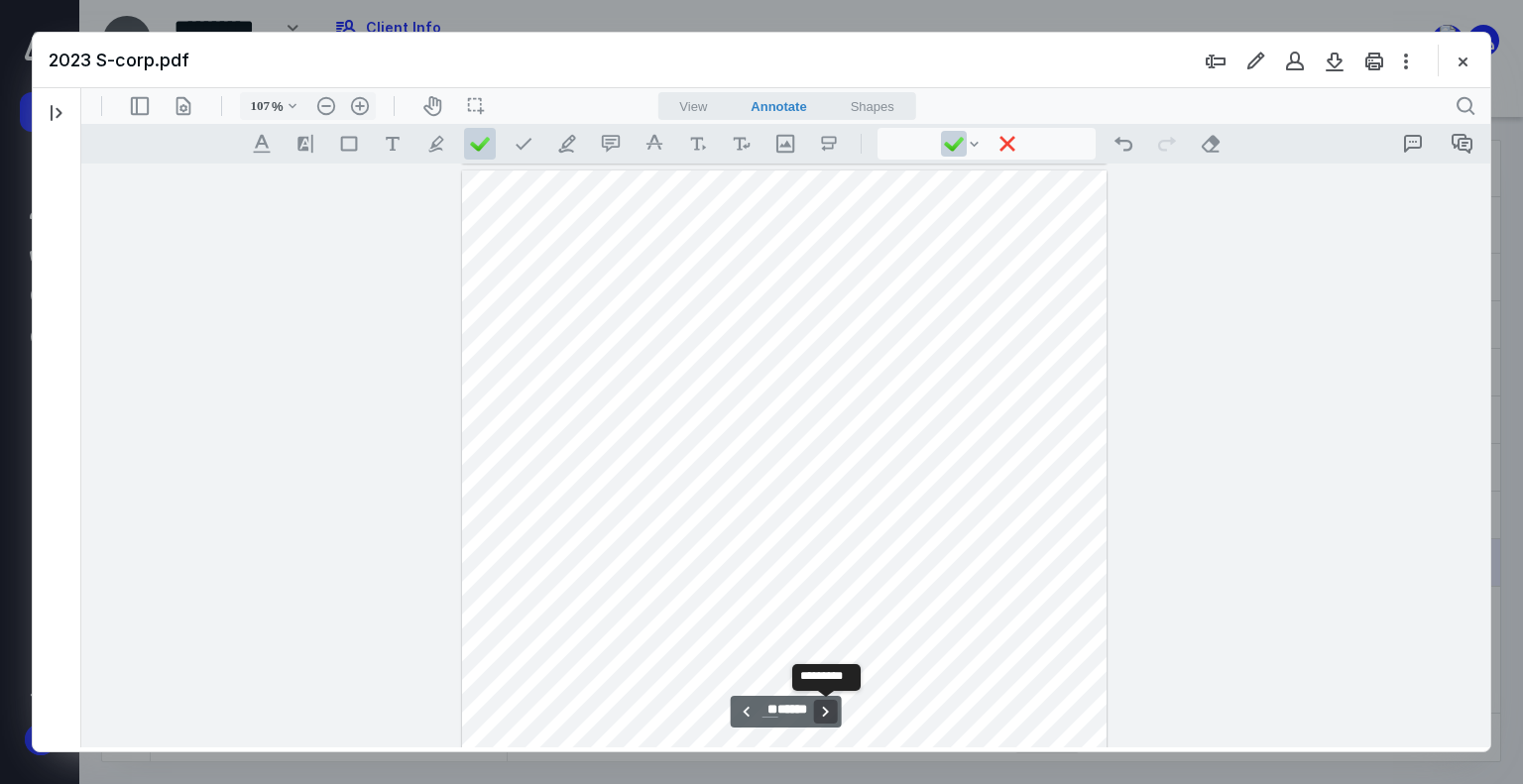 click on "**********" at bounding box center (826, 712) 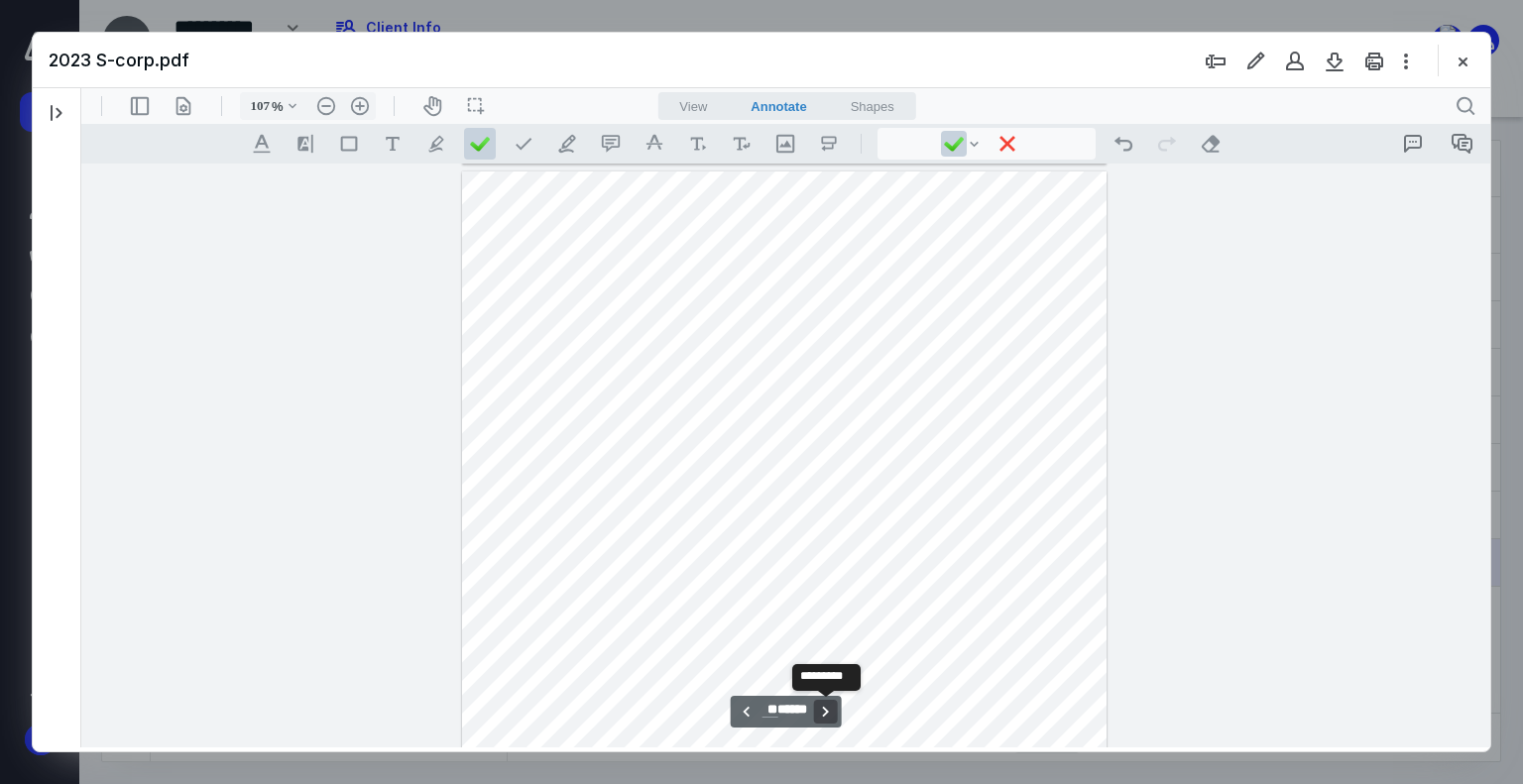 click on "**********" at bounding box center [826, 712] 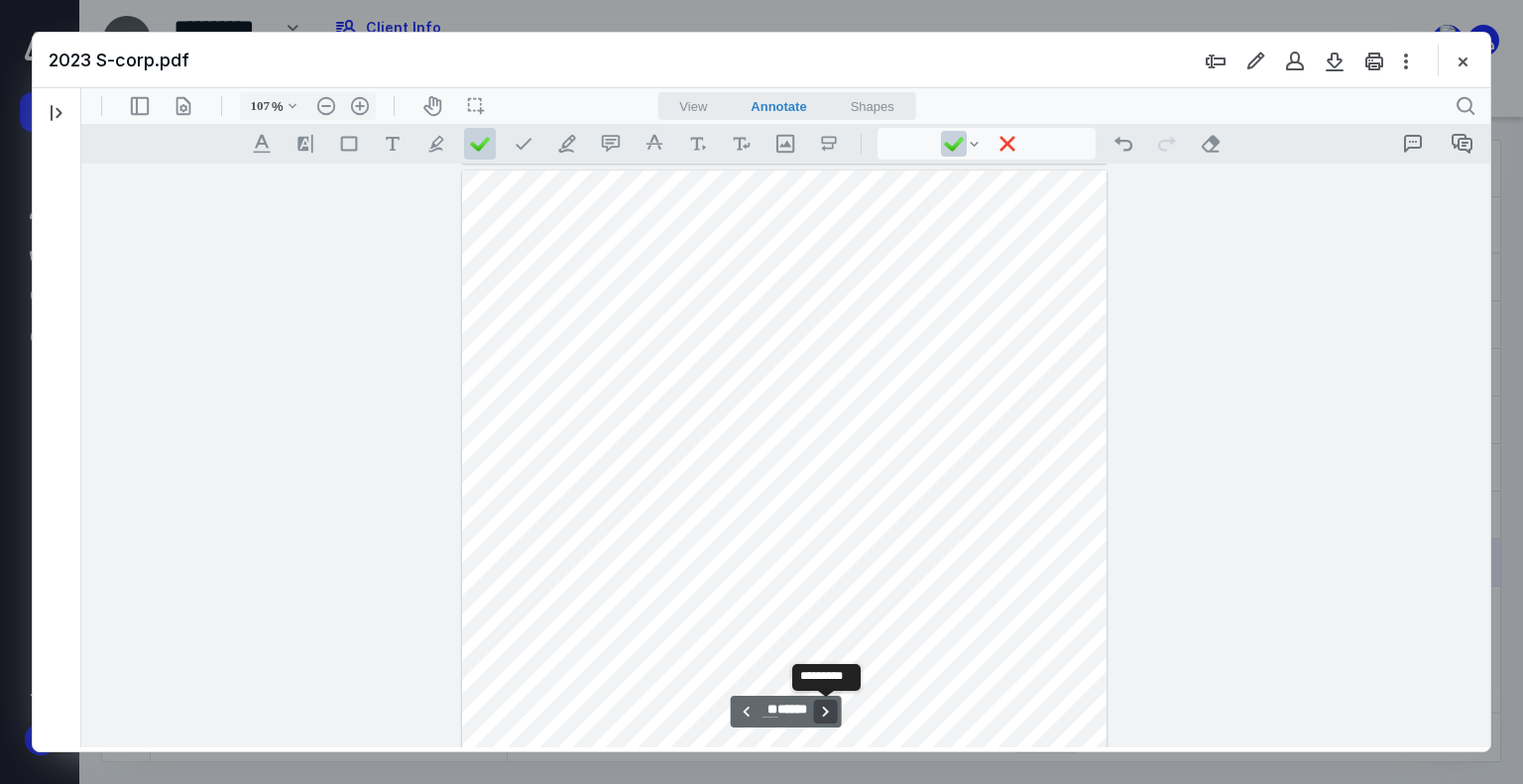 click on "**********" at bounding box center [826, 712] 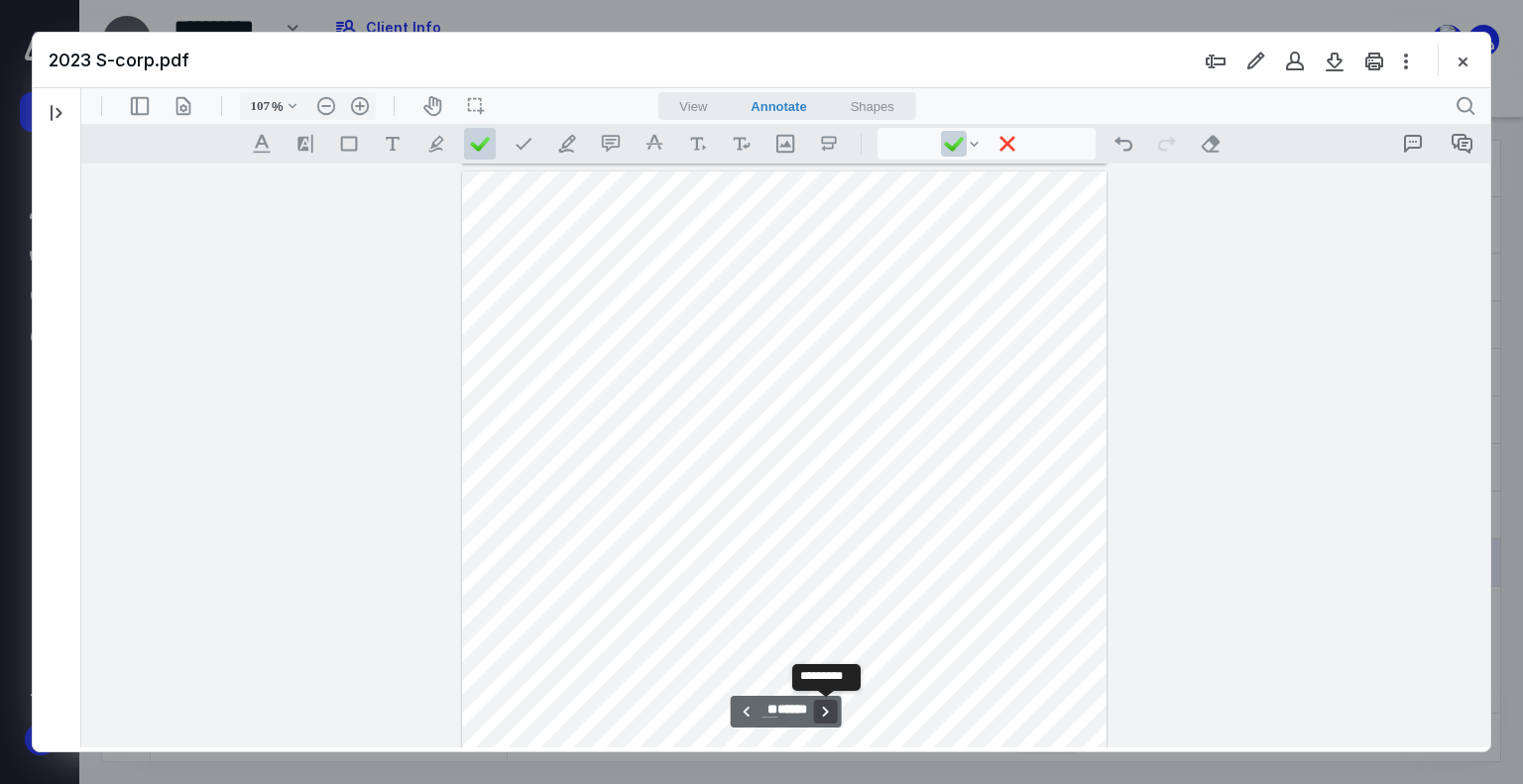 click on "**********" at bounding box center (826, 712) 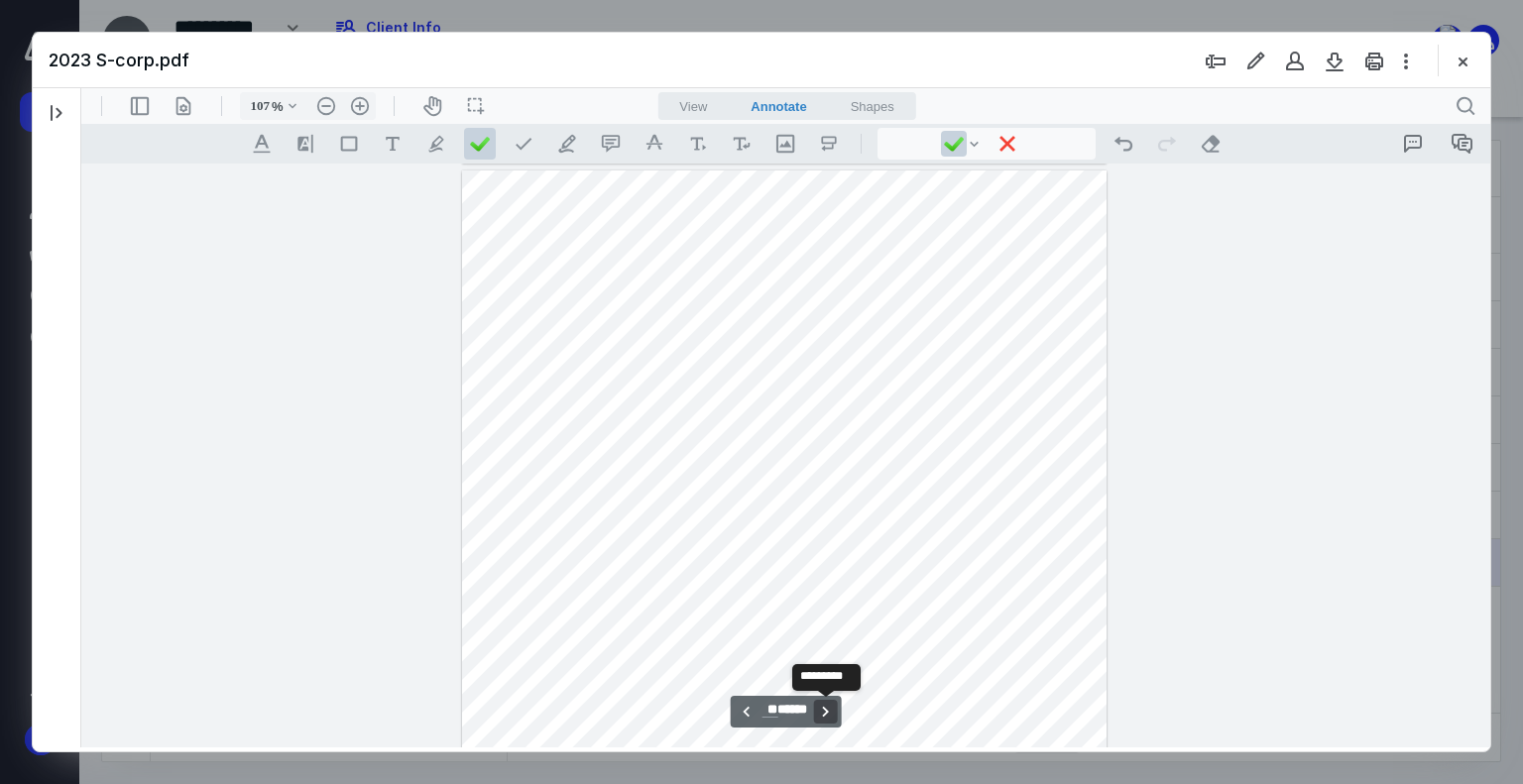 click on "**********" at bounding box center [826, 712] 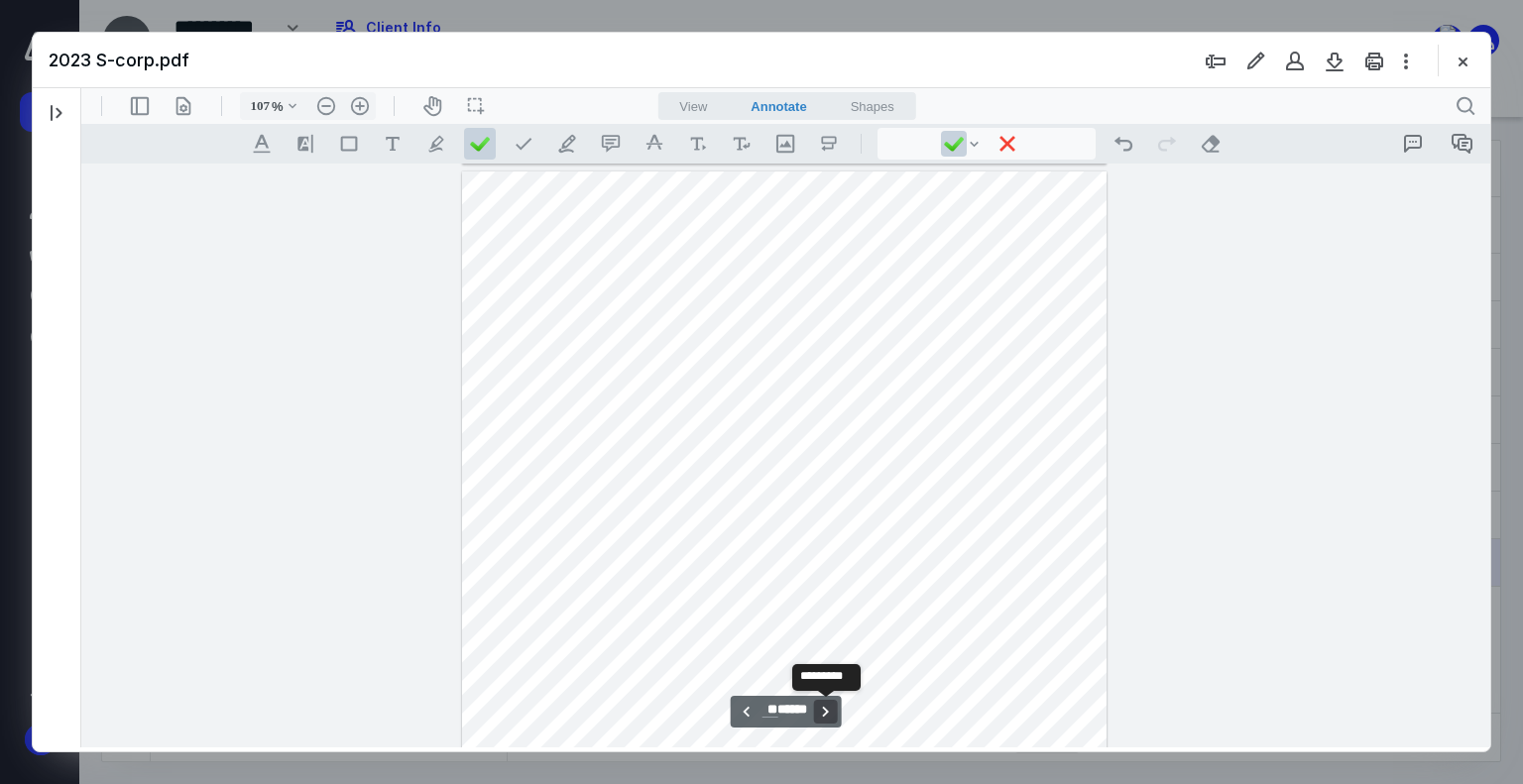 click on "**********" at bounding box center (826, 712) 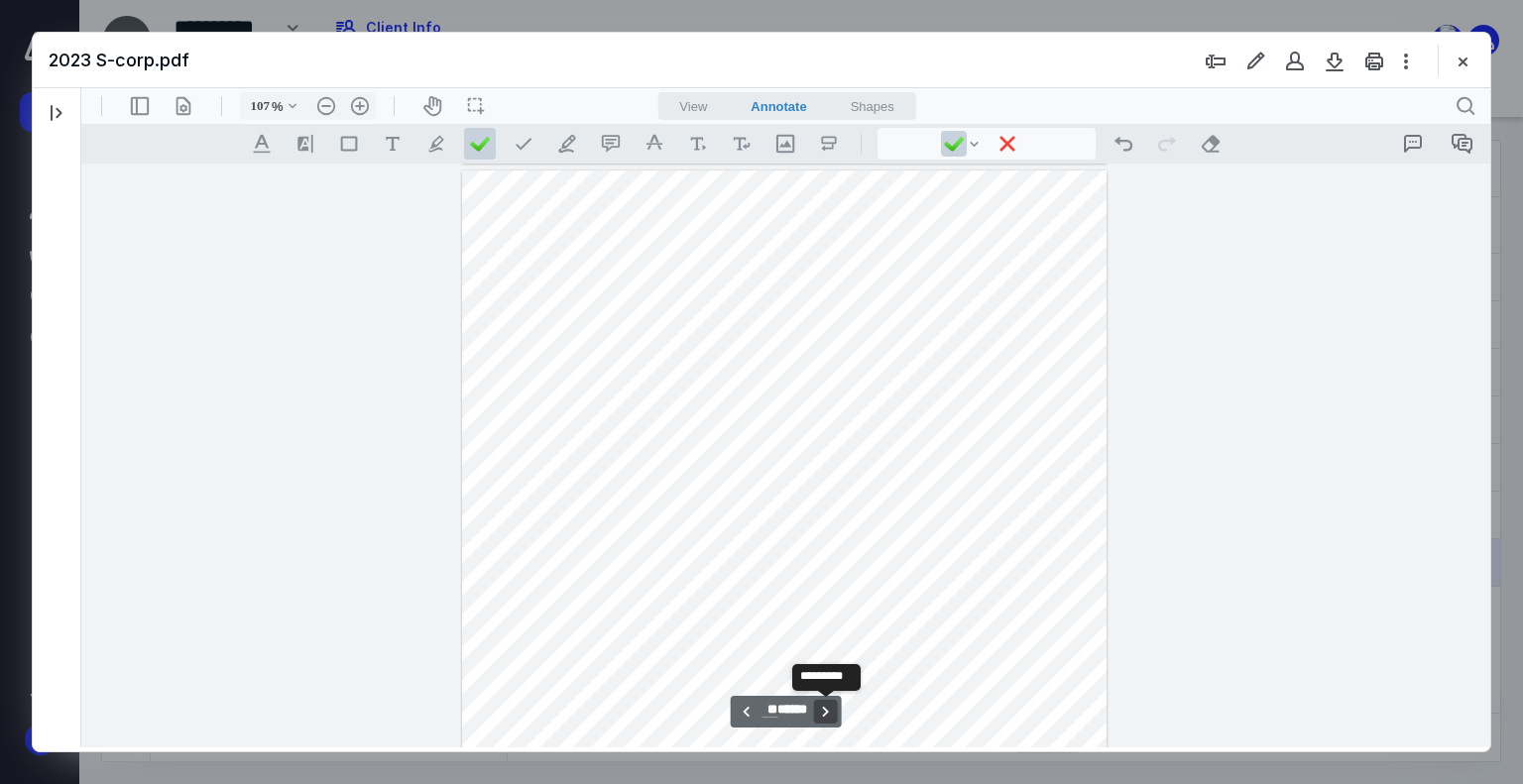 click on "**********" at bounding box center [826, 712] 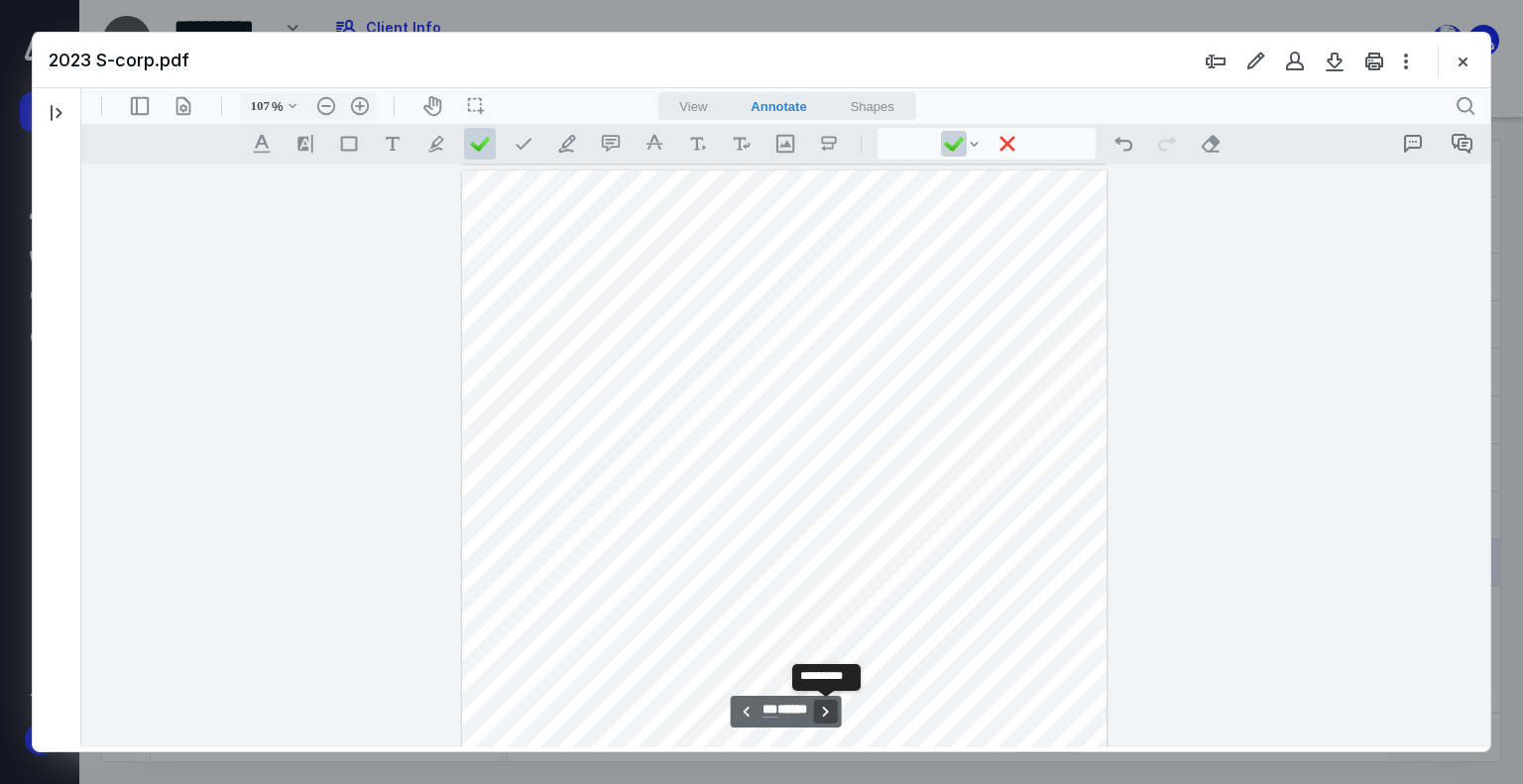 scroll, scrollTop: 83114, scrollLeft: 0, axis: vertical 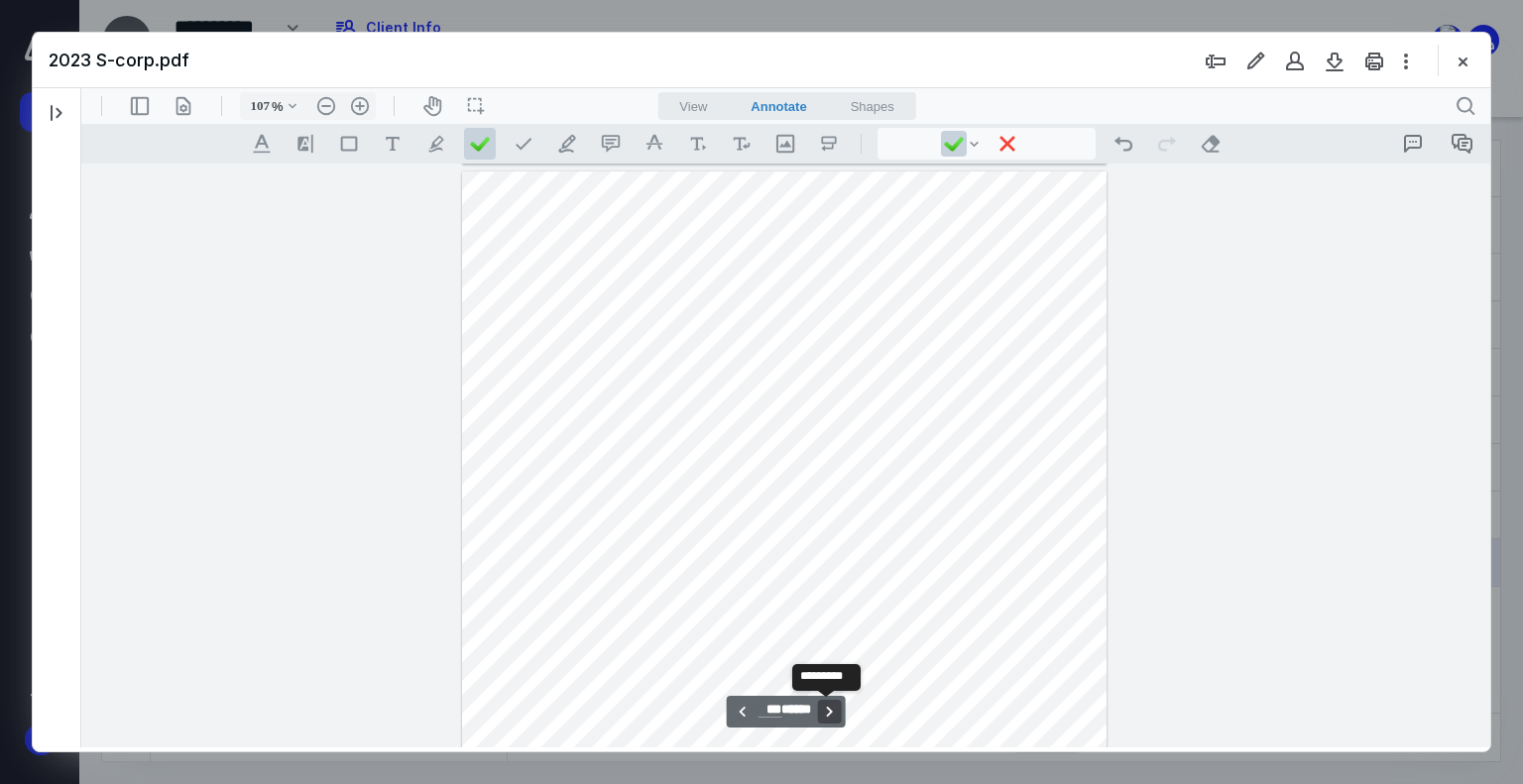 click on "**********" at bounding box center [830, 712] 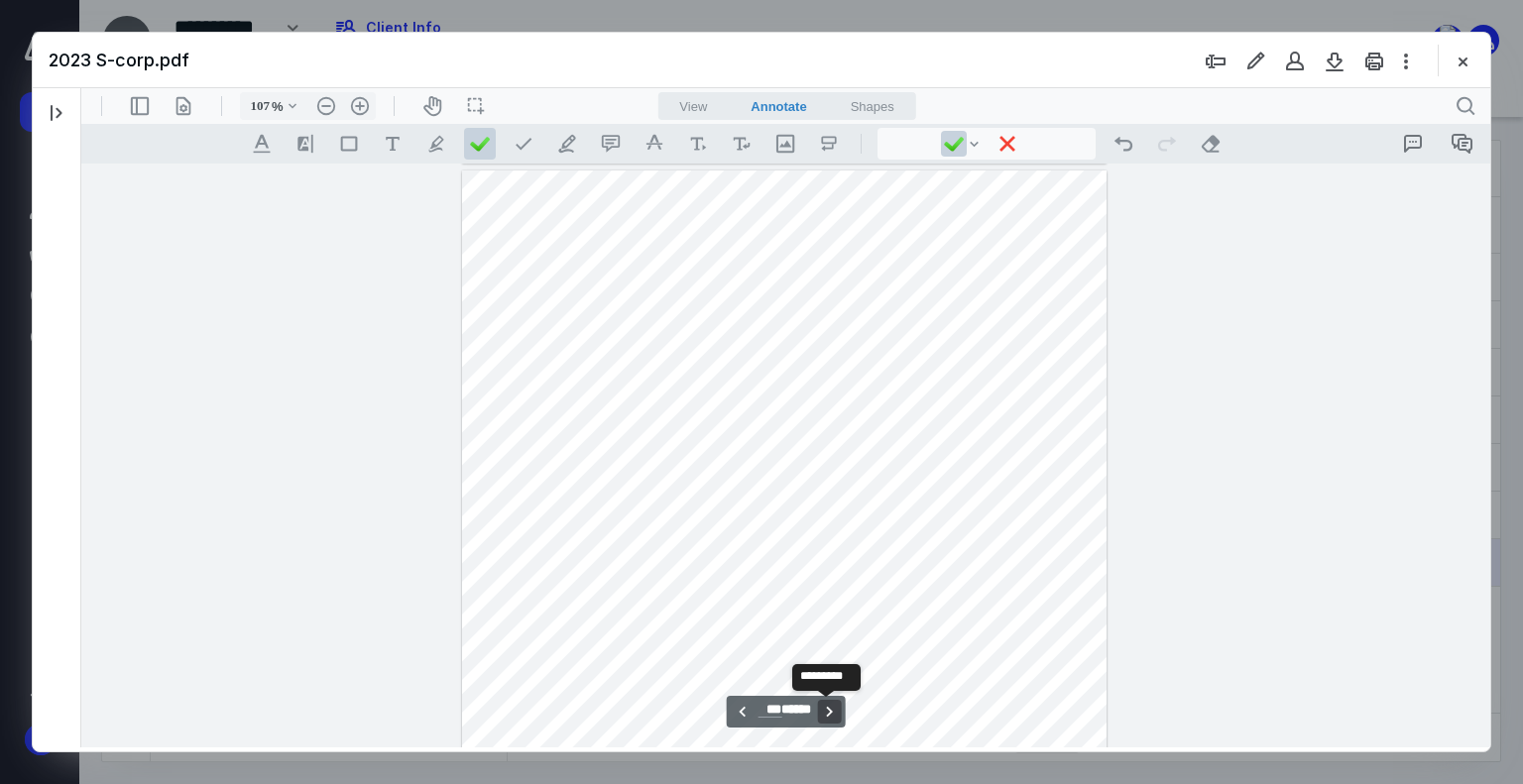 click on "**********" at bounding box center [830, 712] 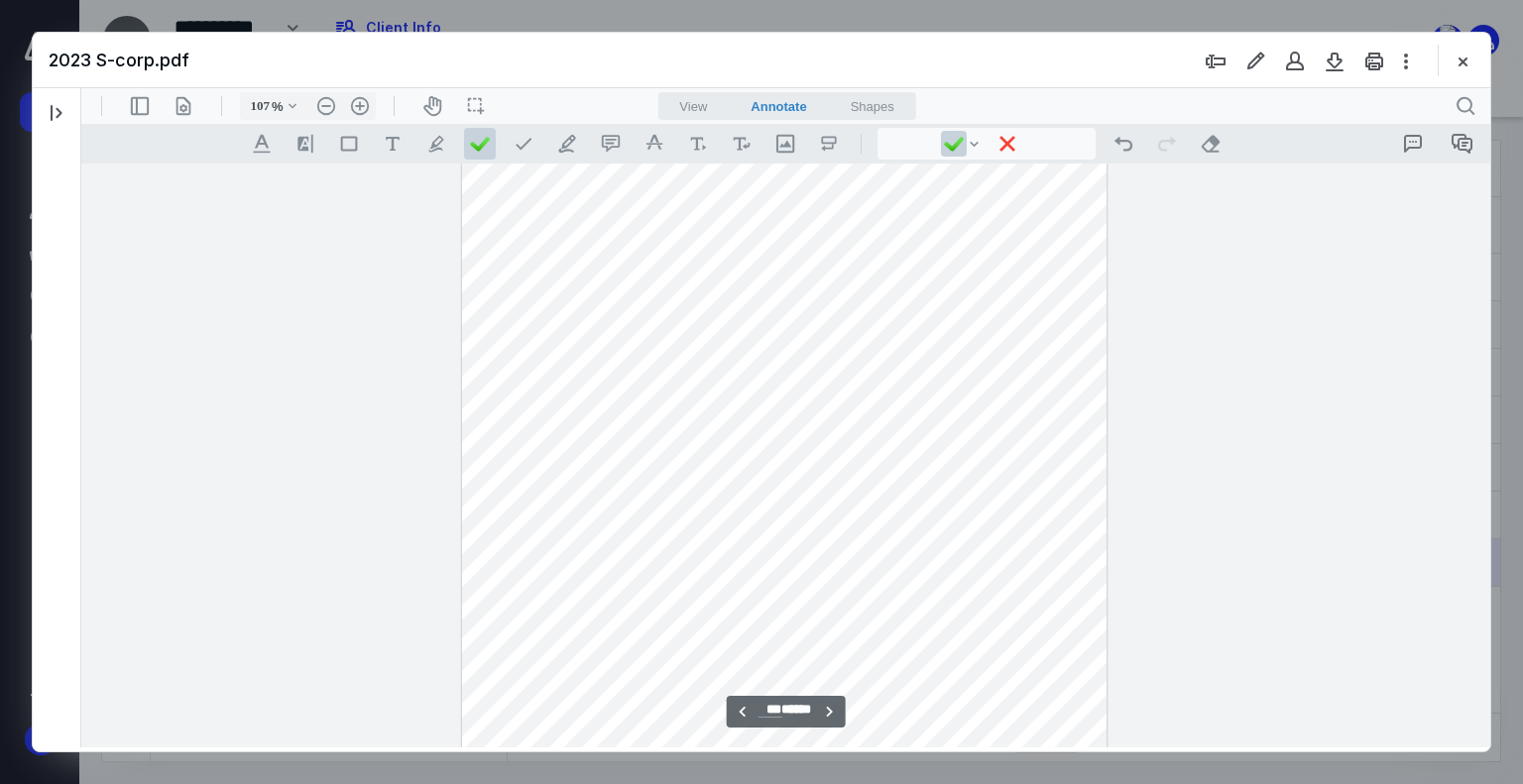 scroll, scrollTop: 85639, scrollLeft: 0, axis: vertical 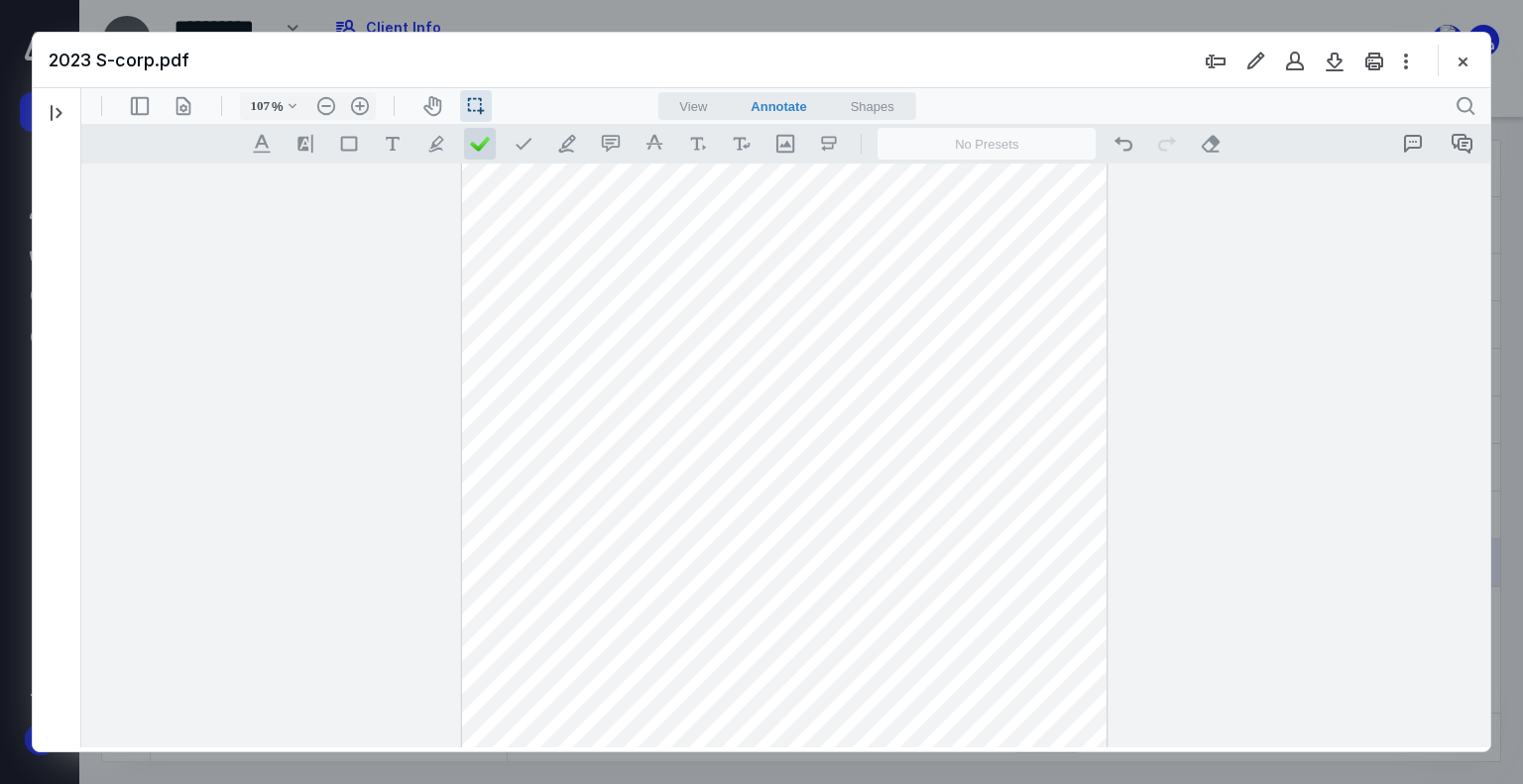 click at bounding box center (480, 144) 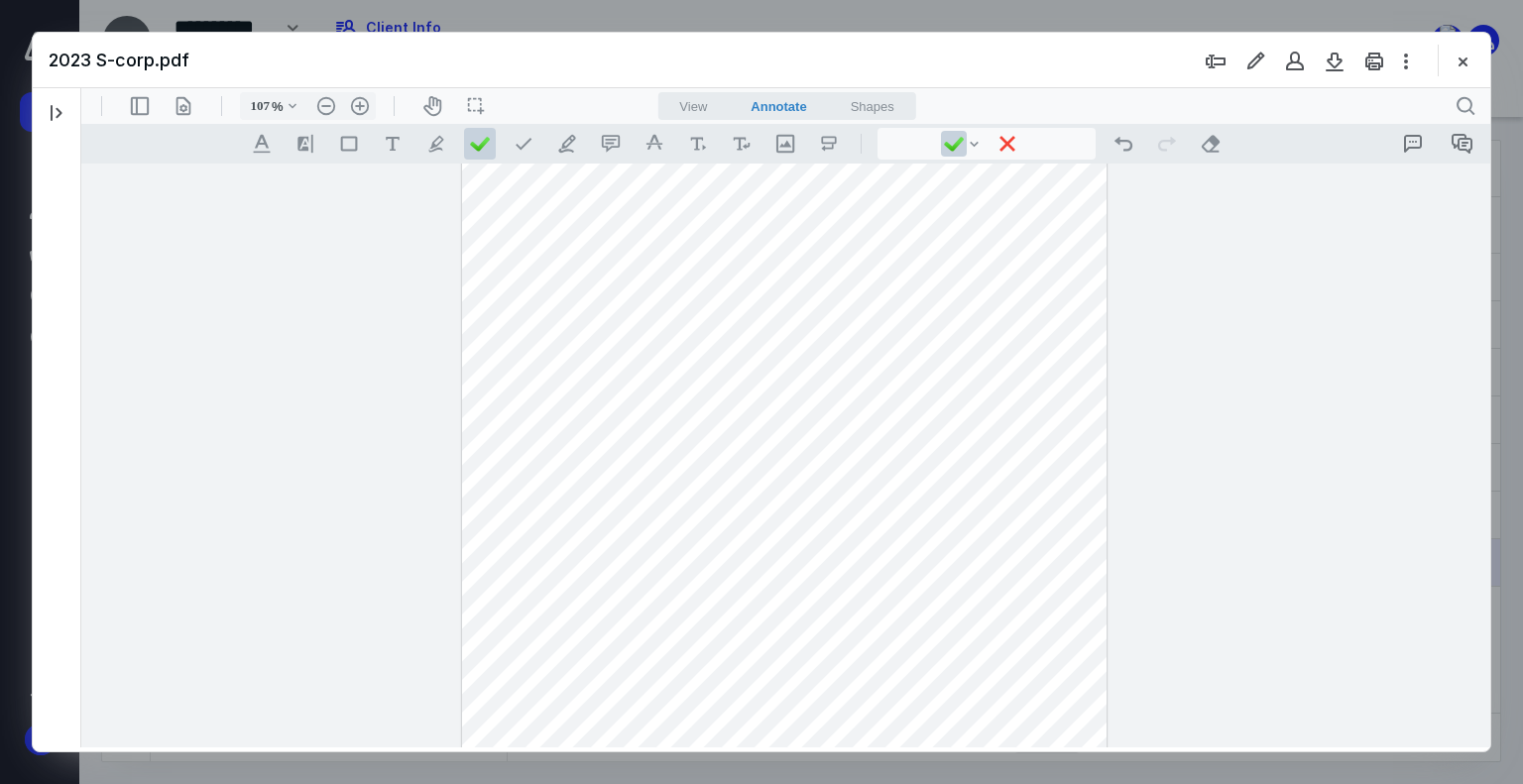 click at bounding box center [784, 359] 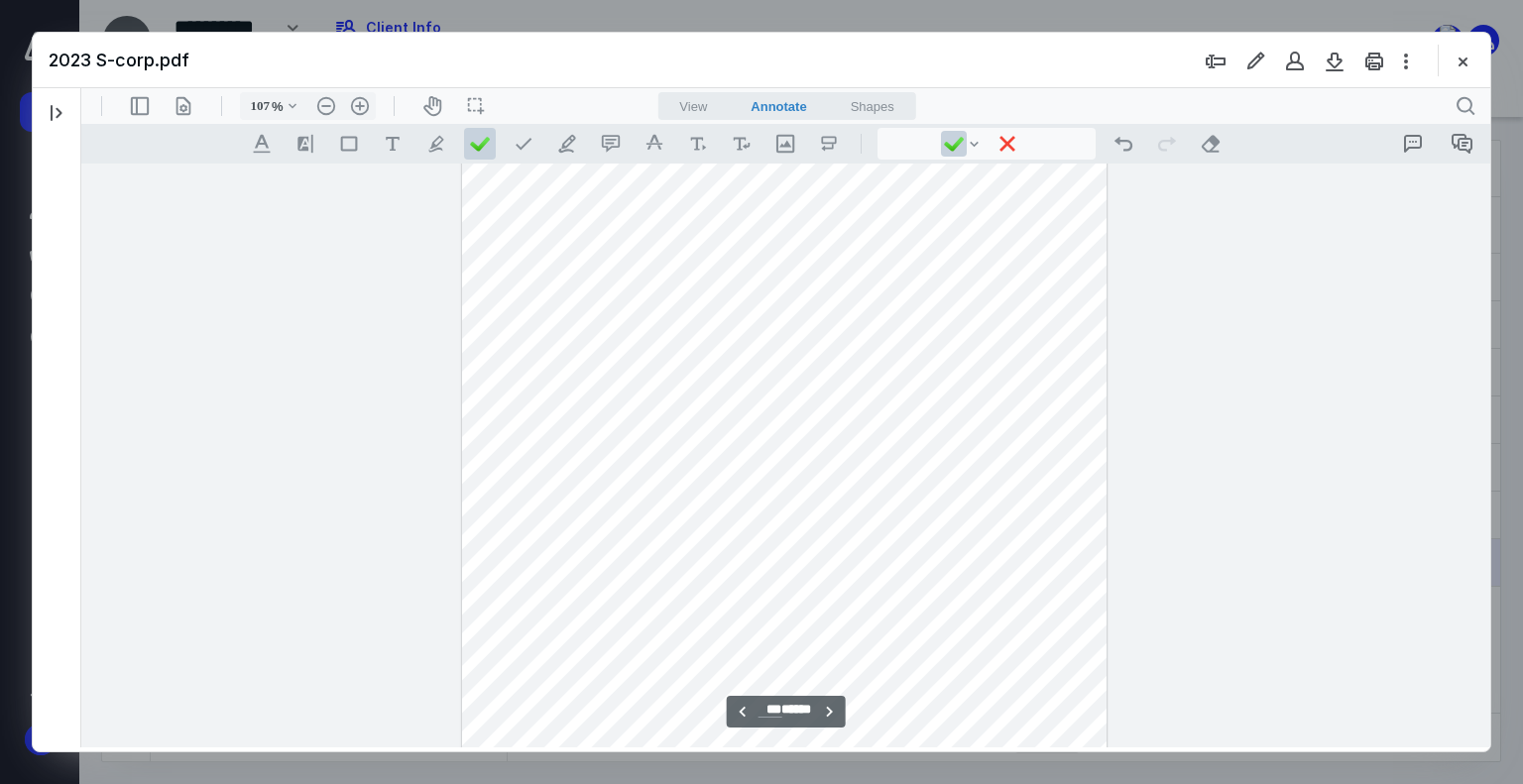 scroll, scrollTop: 96738, scrollLeft: 0, axis: vertical 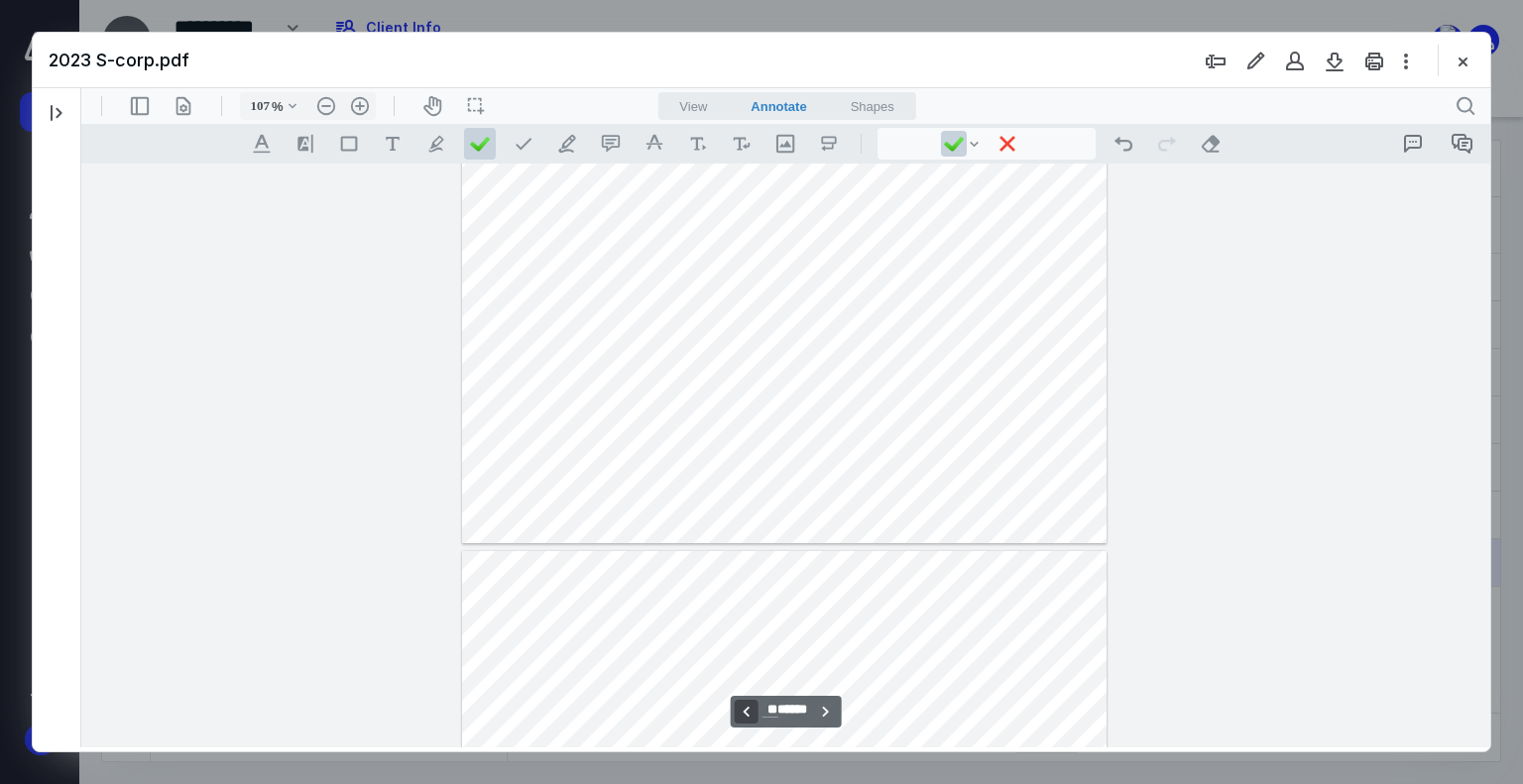 click on "**********" at bounding box center (746, 712) 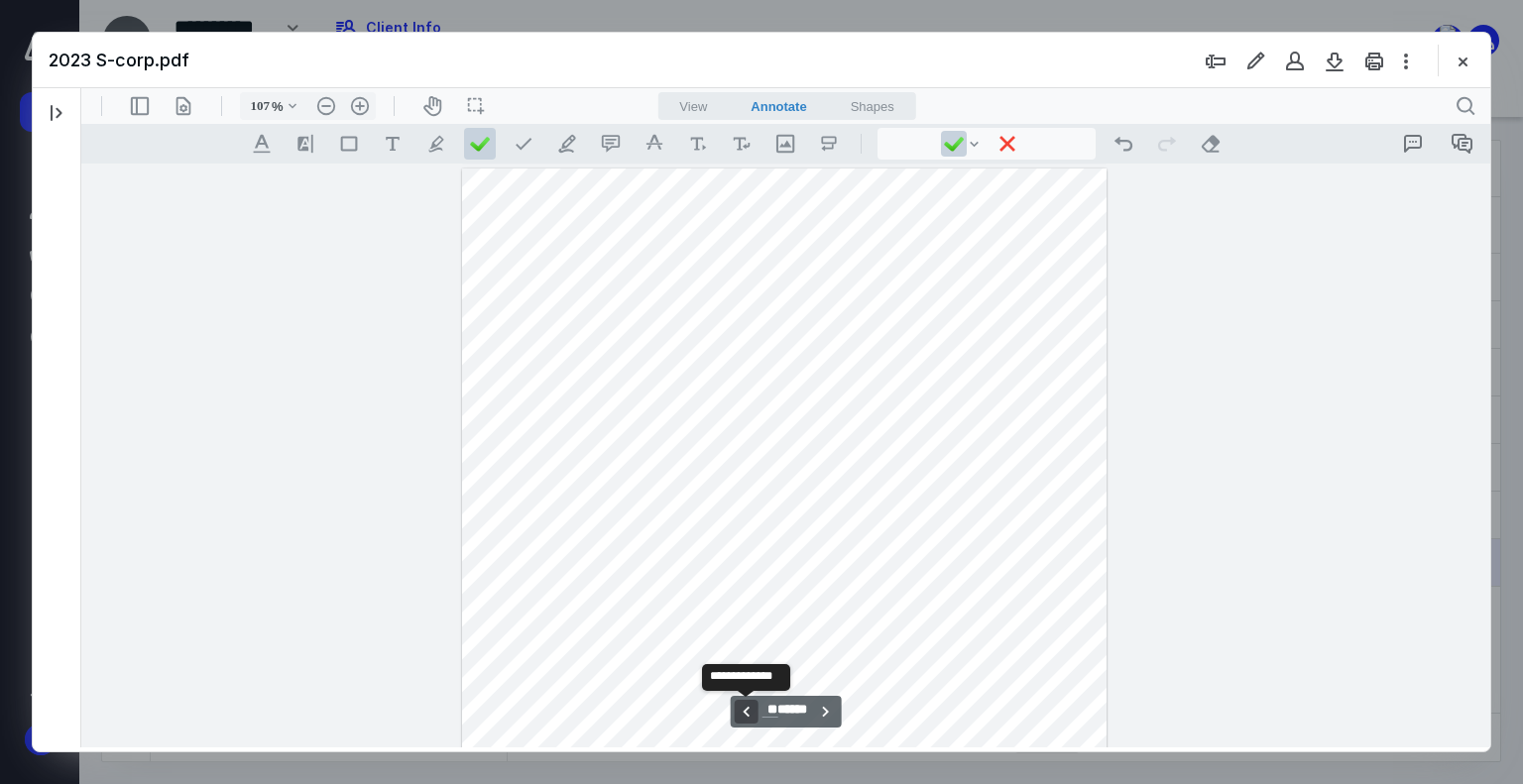 click on "**********" at bounding box center [746, 712] 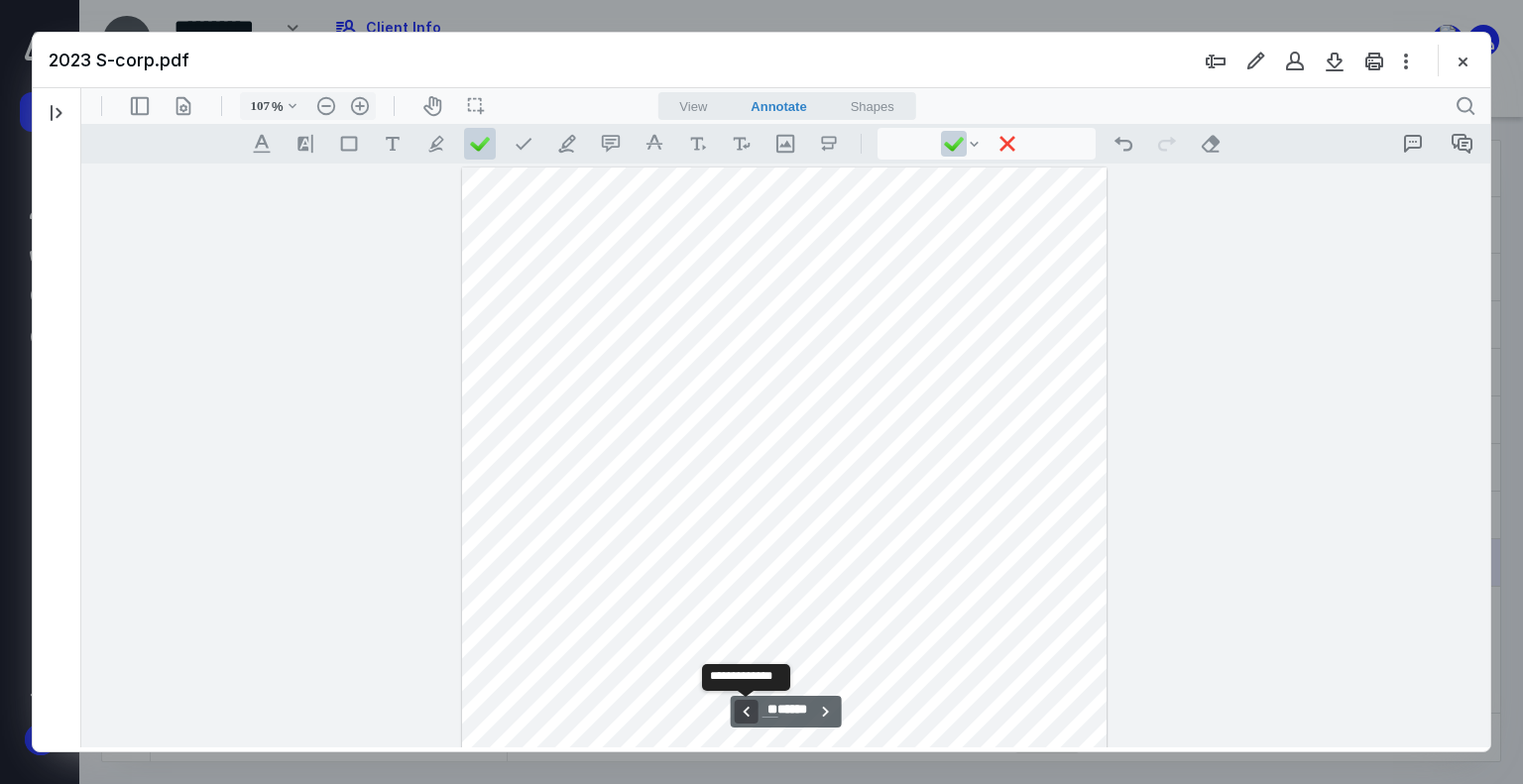 click on "**********" at bounding box center [746, 712] 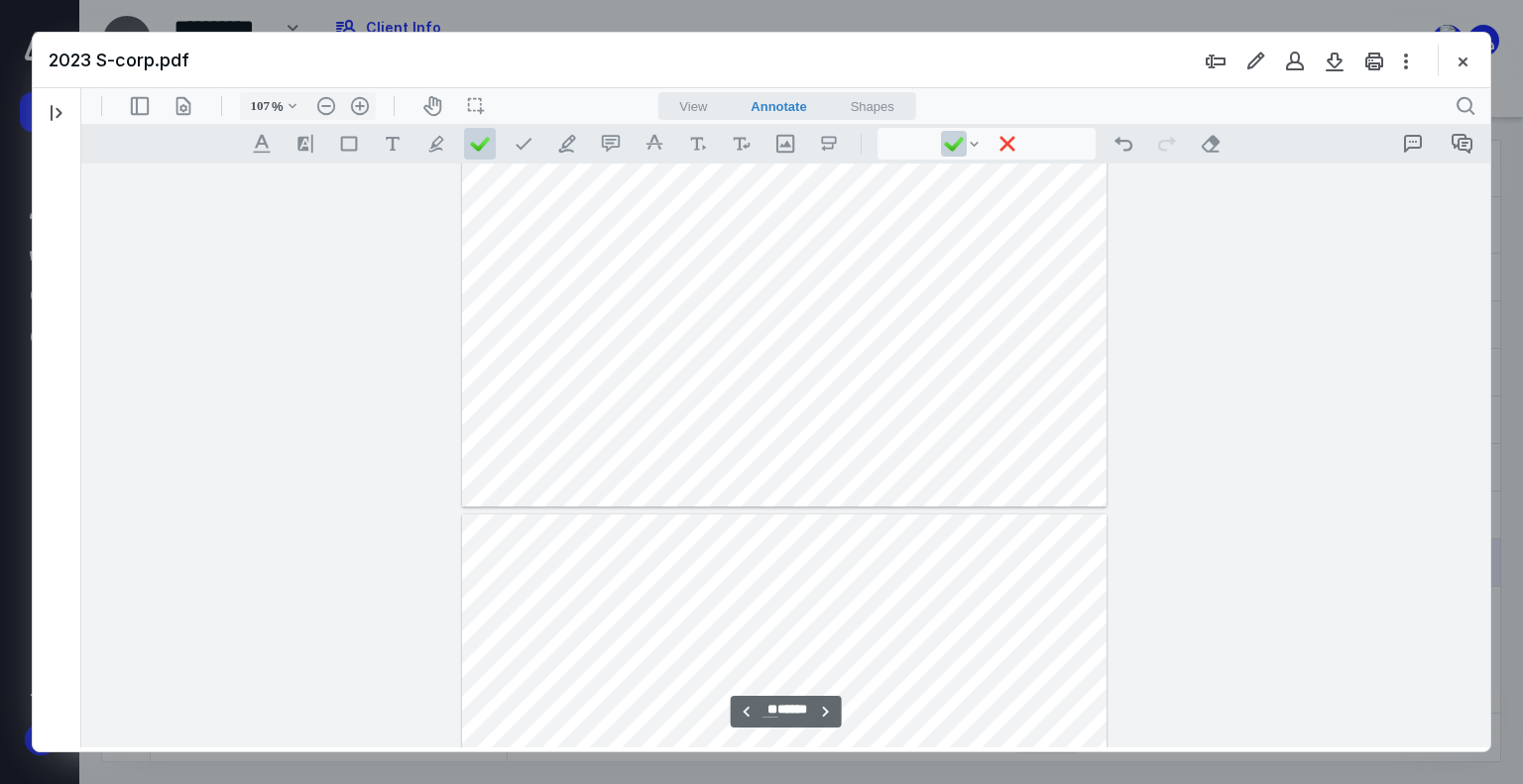 type on "**" 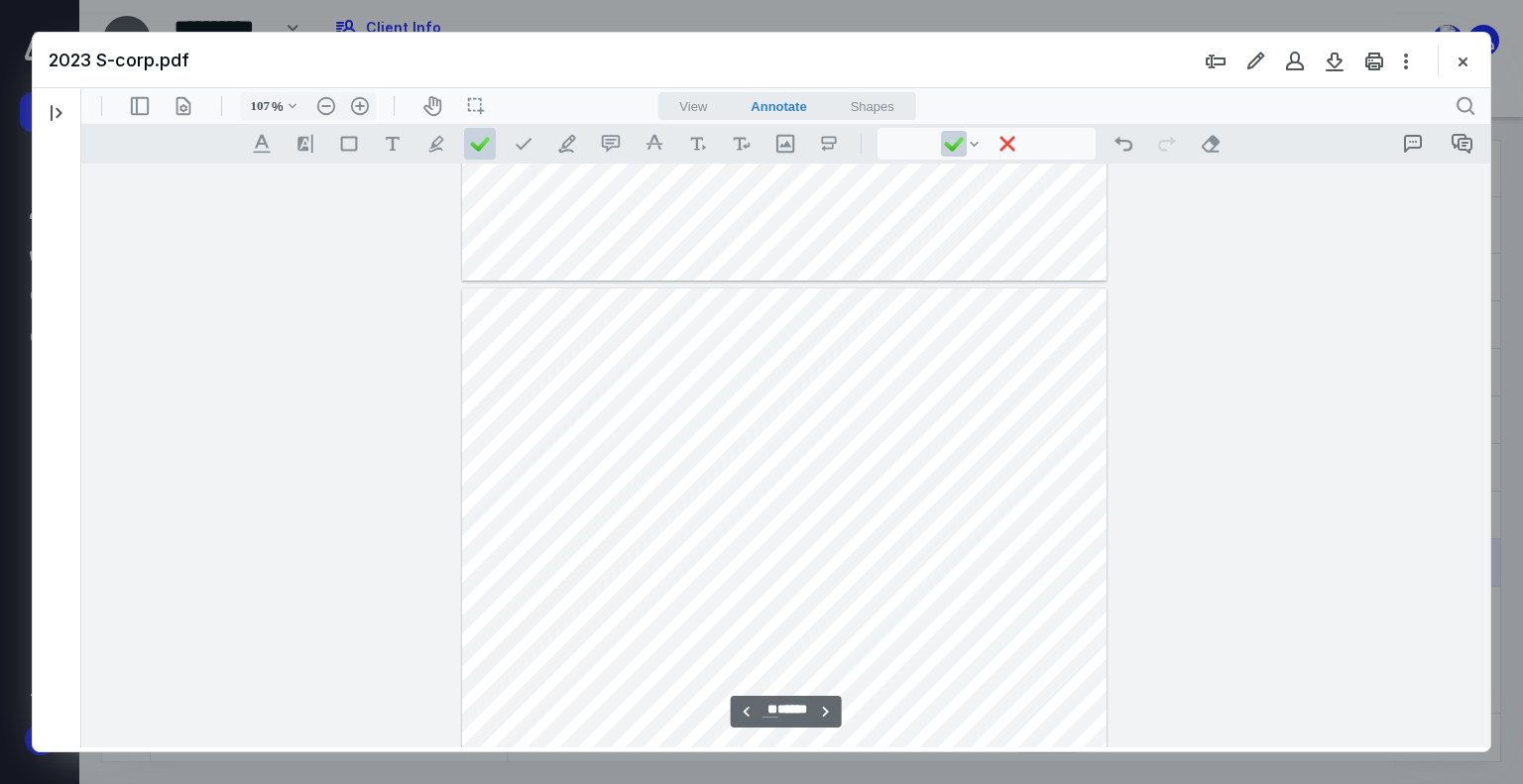 scroll, scrollTop: 24263, scrollLeft: 0, axis: vertical 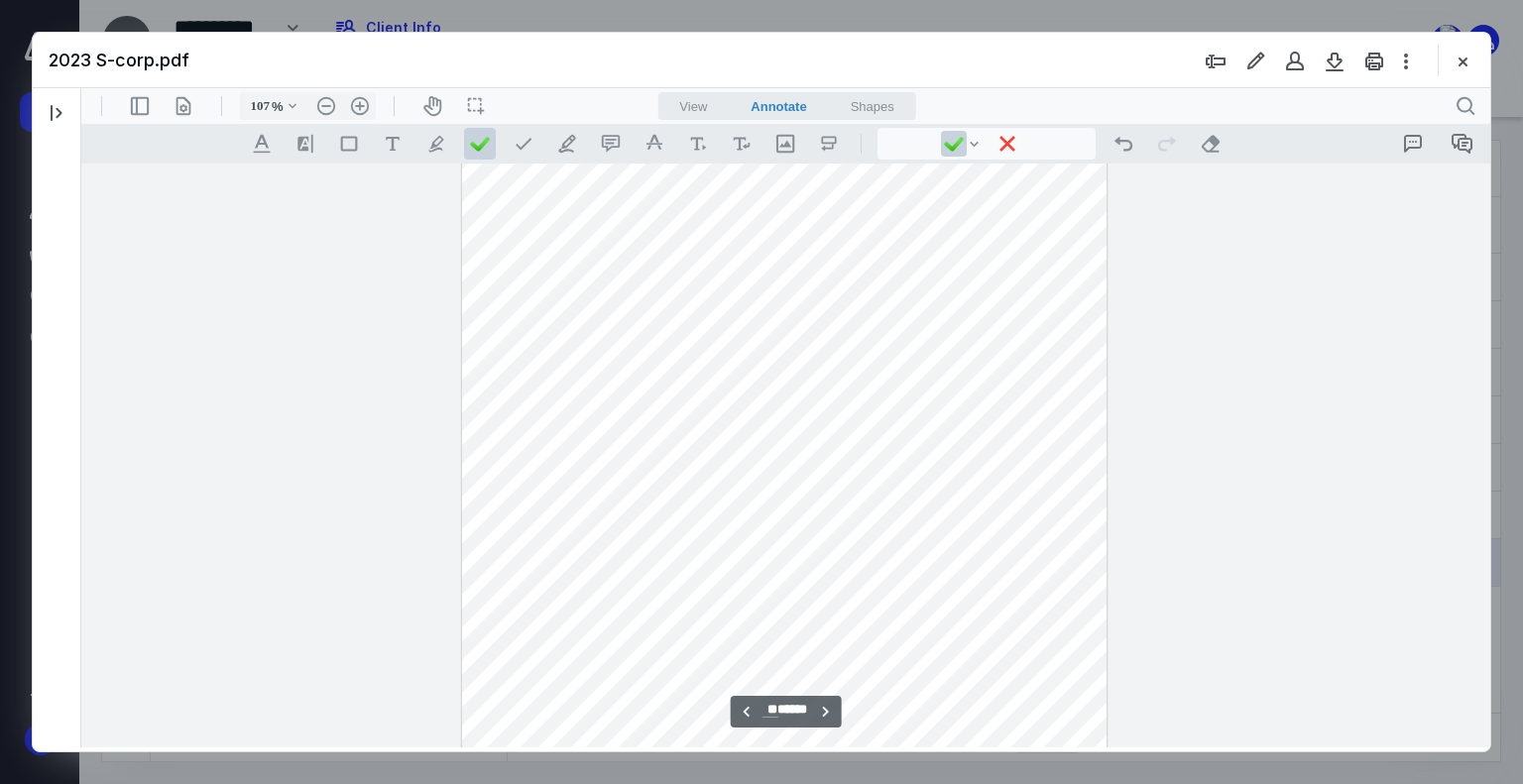 type 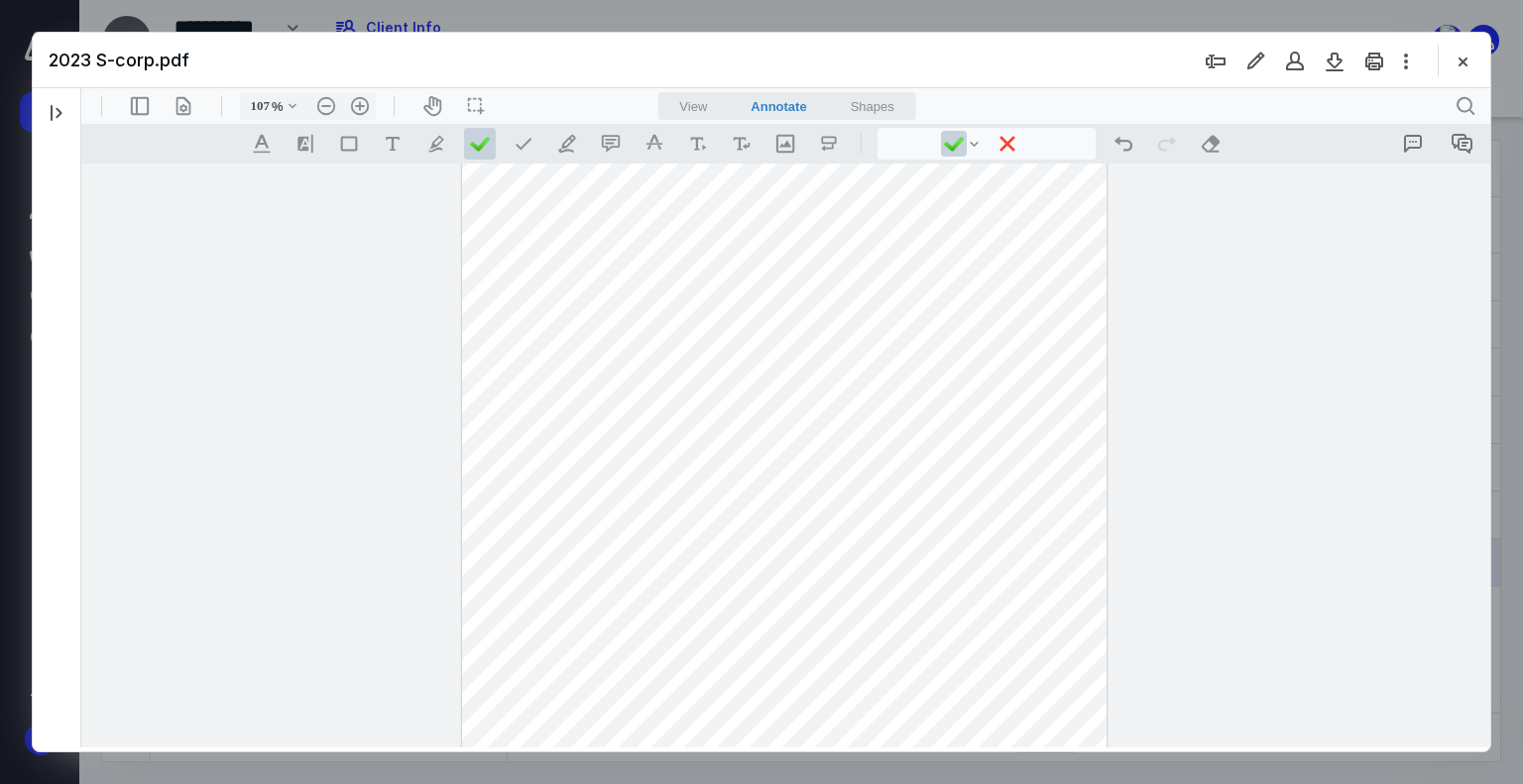 click at bounding box center (784, 535) 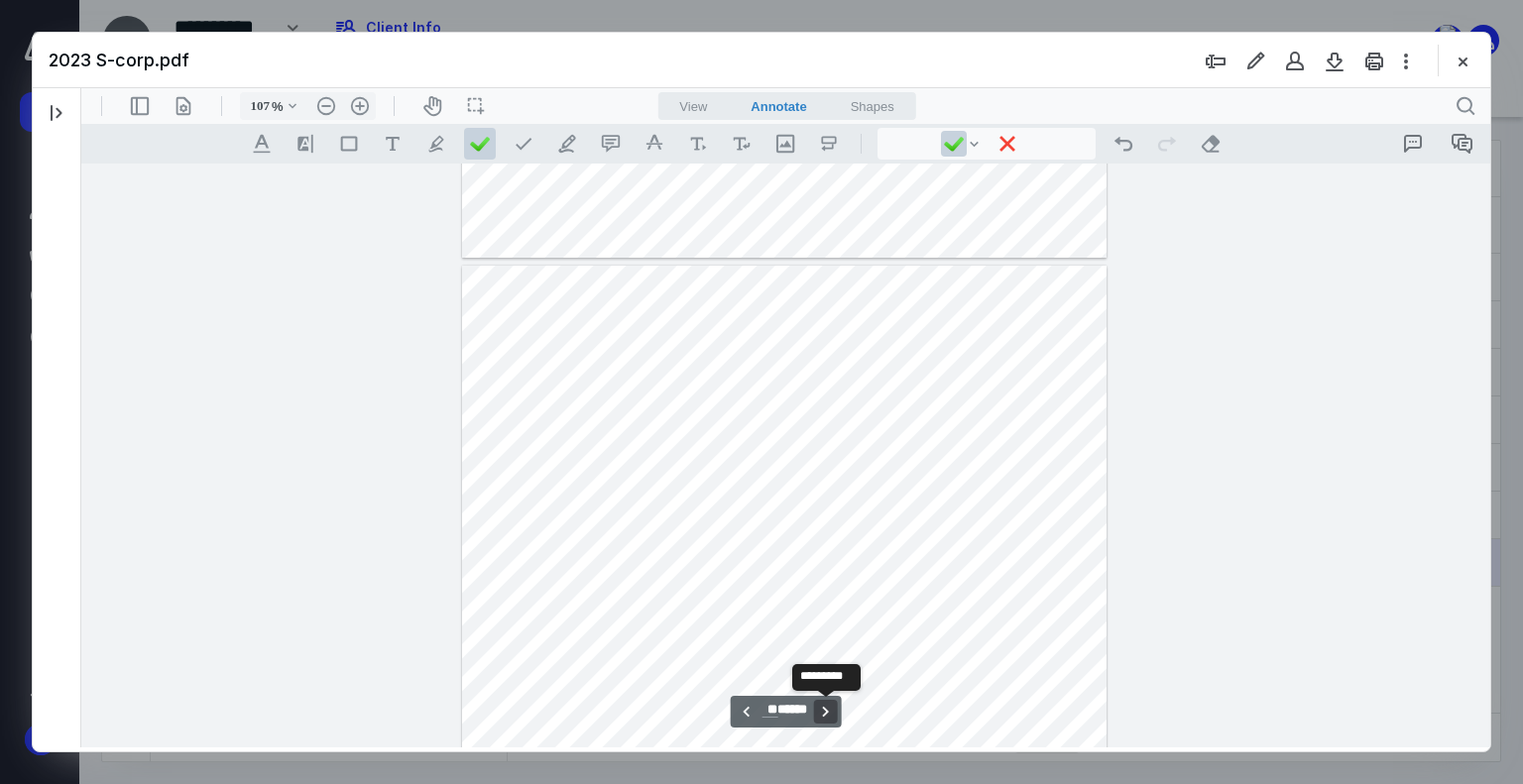 click on "**********" at bounding box center (826, 712) 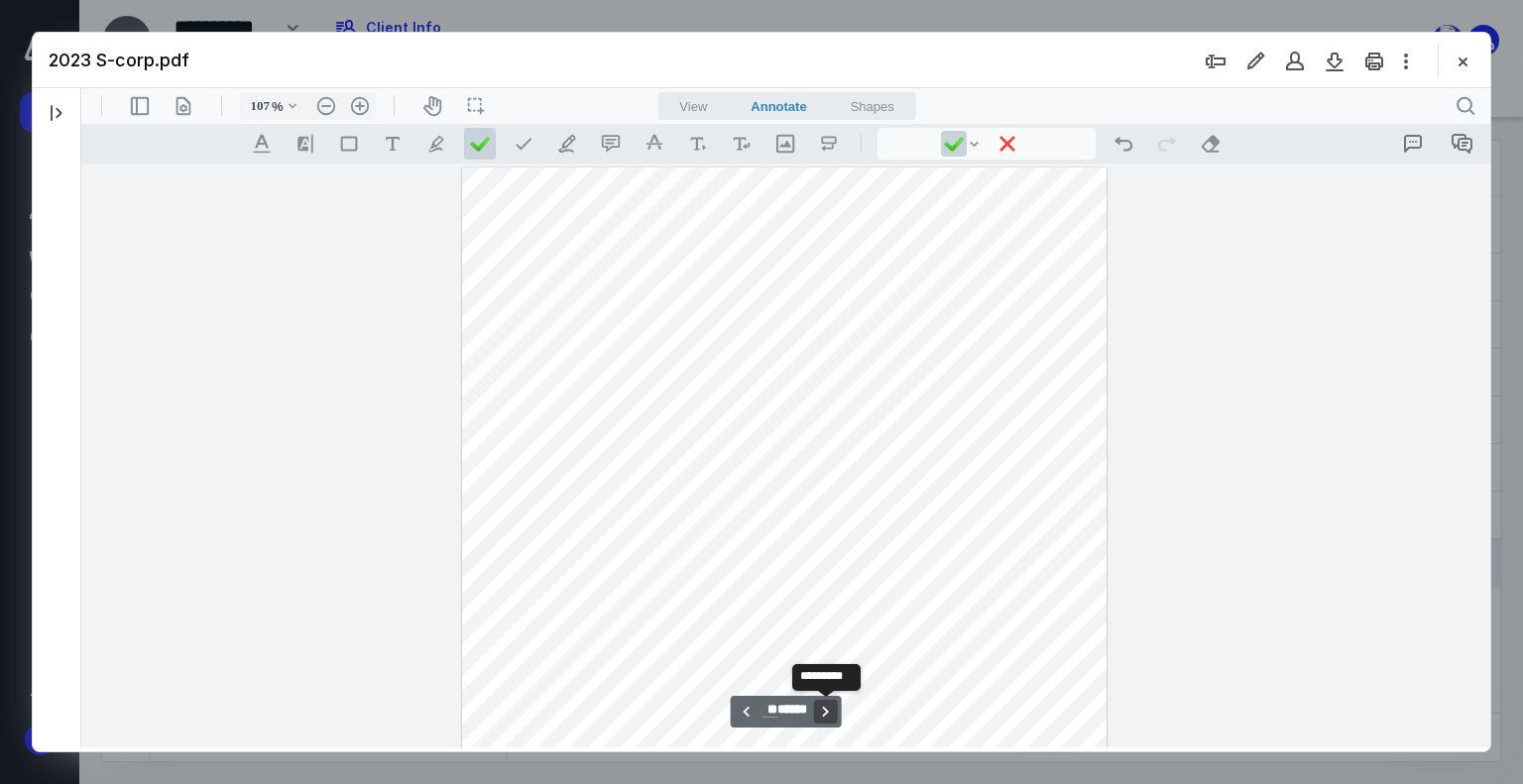 click on "**********" at bounding box center (826, 712) 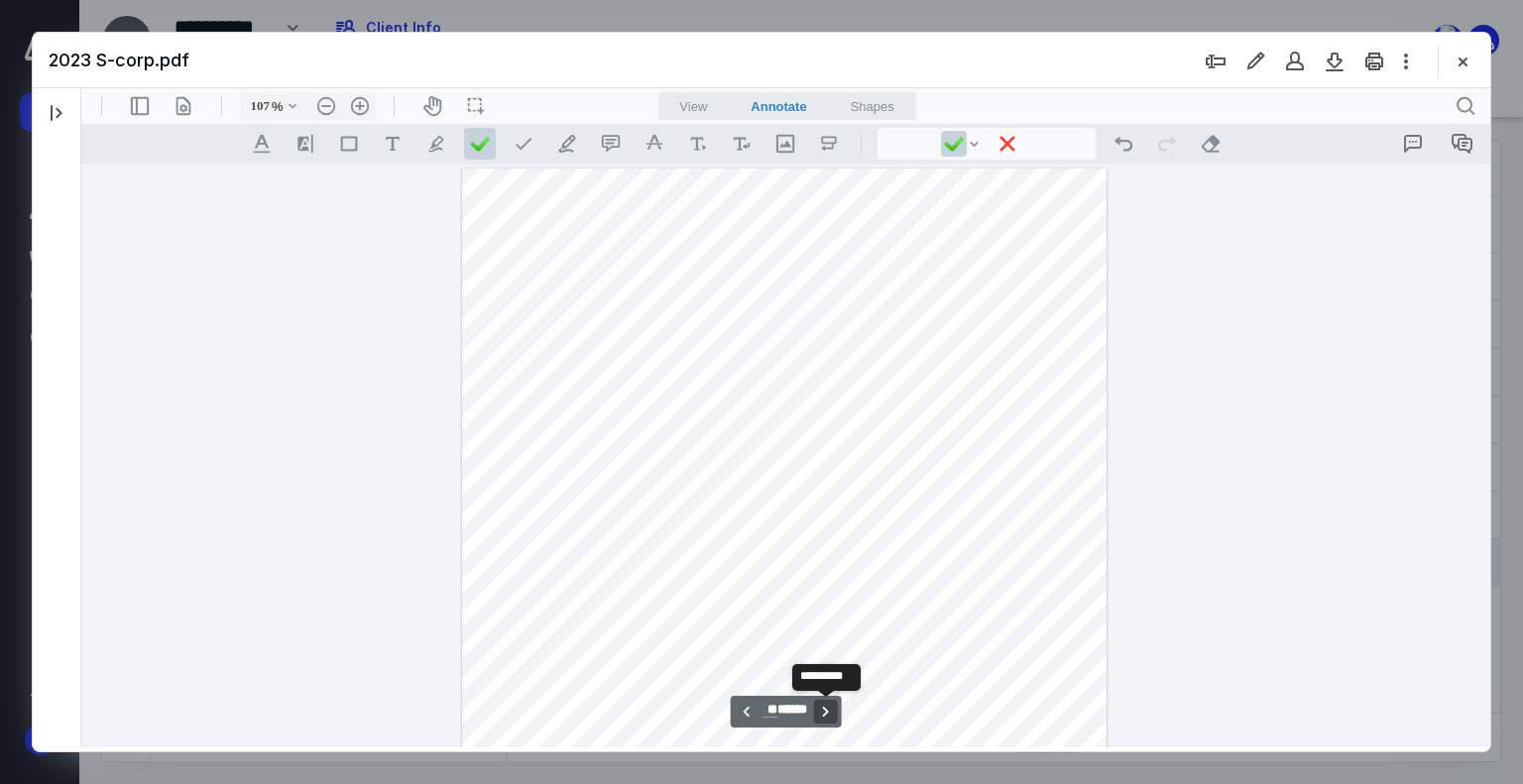 click on "**********" at bounding box center [826, 712] 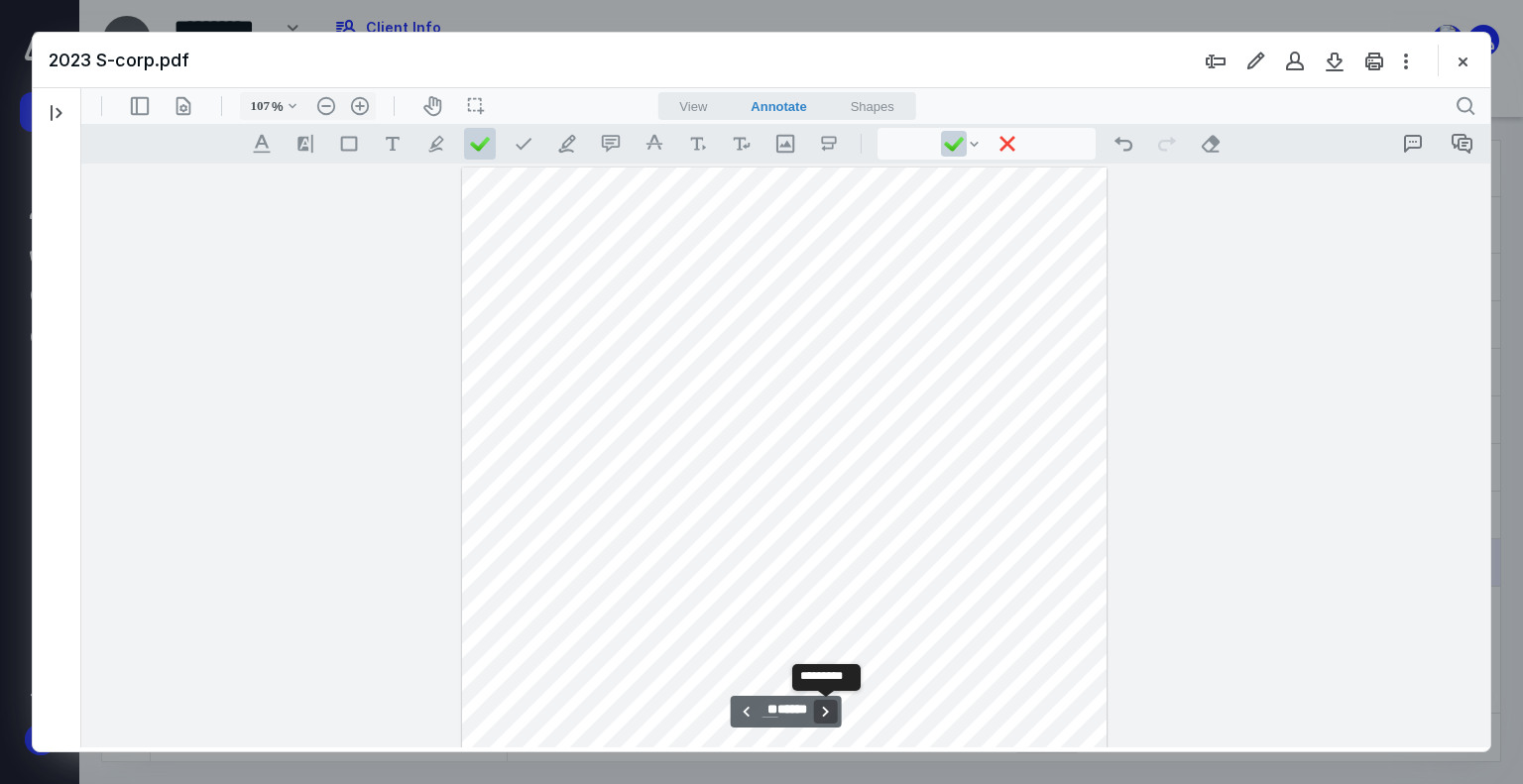 click on "**********" at bounding box center [826, 712] 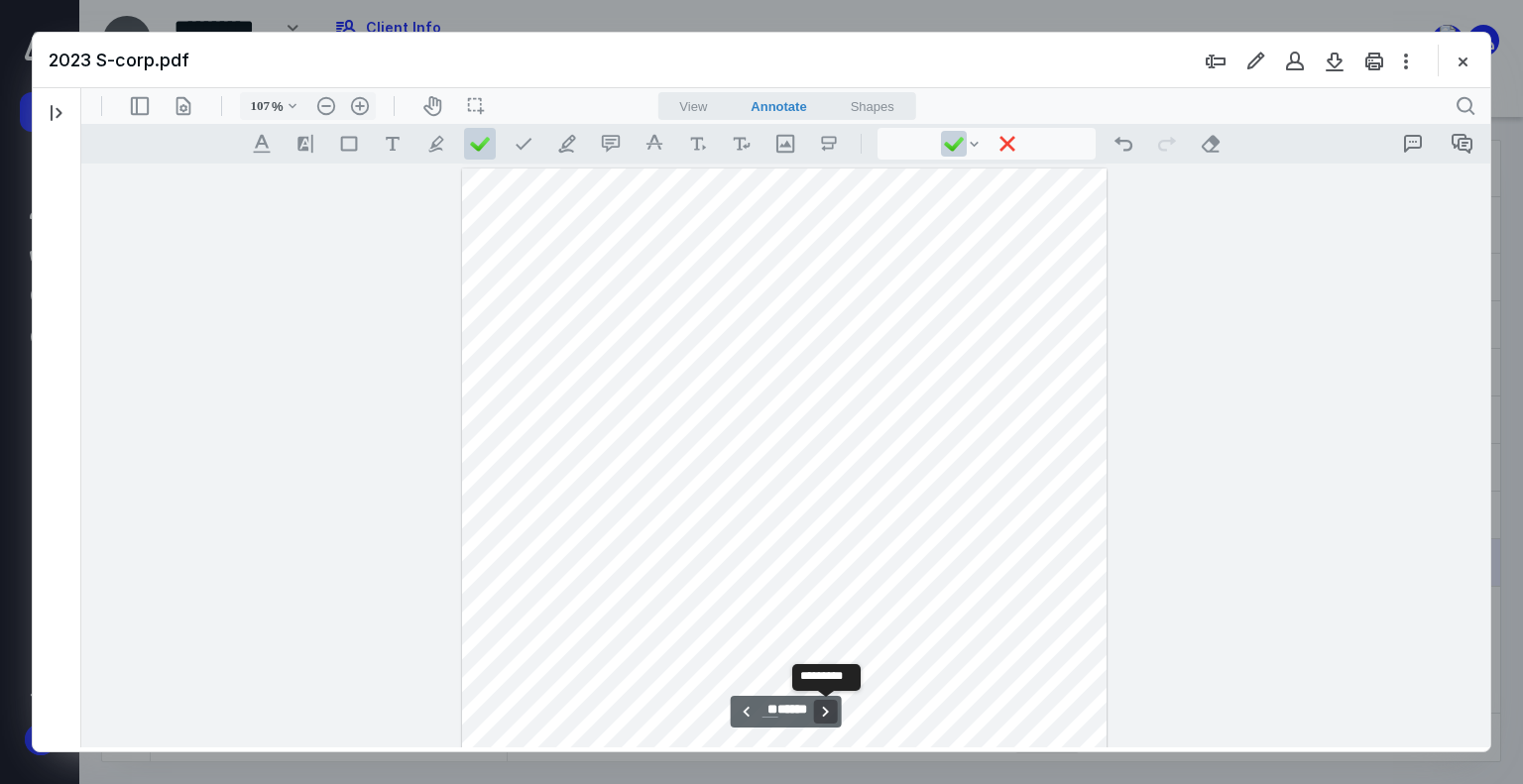 click on "**********" at bounding box center [826, 712] 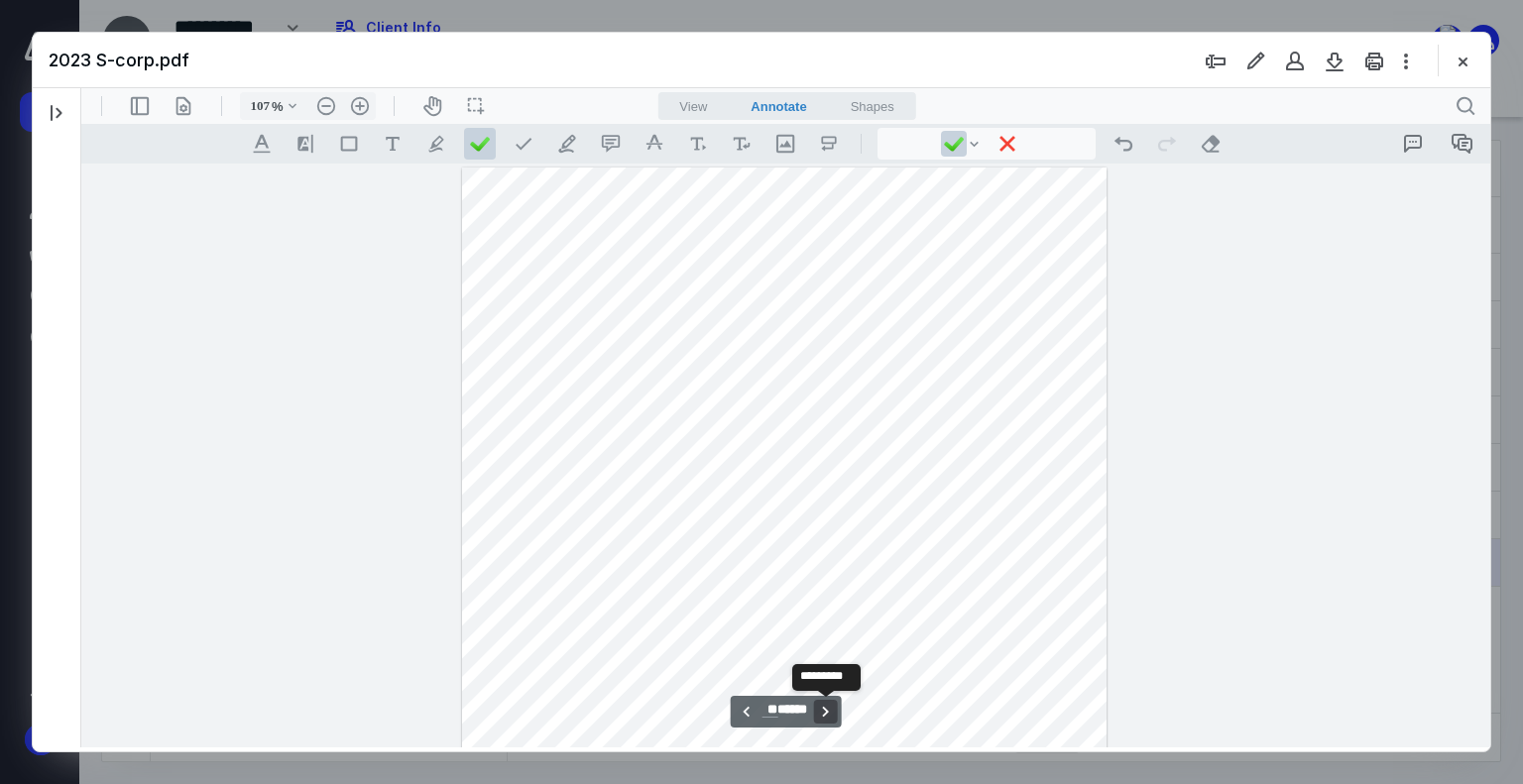click on "**********" at bounding box center [826, 712] 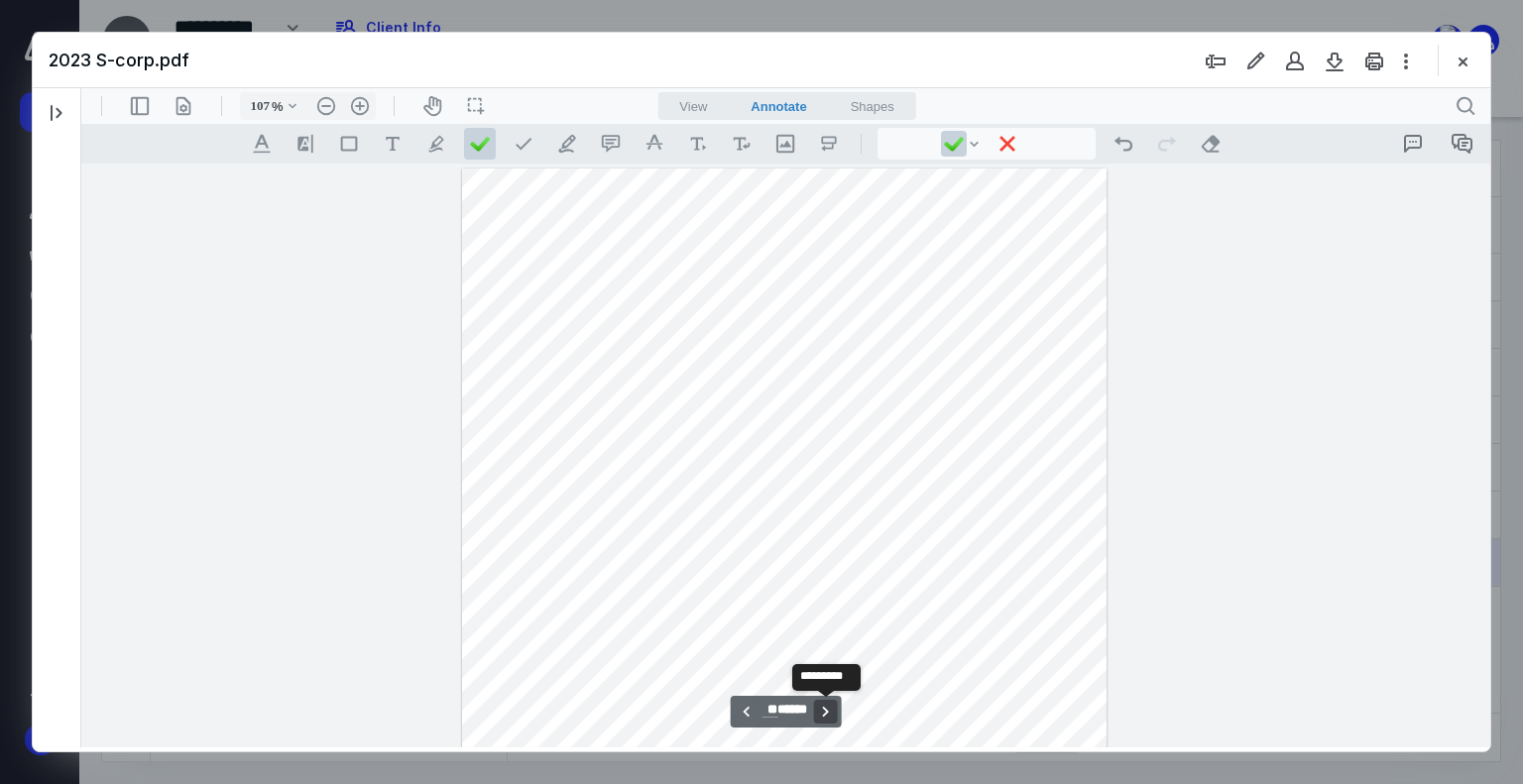 click on "**********" at bounding box center (826, 712) 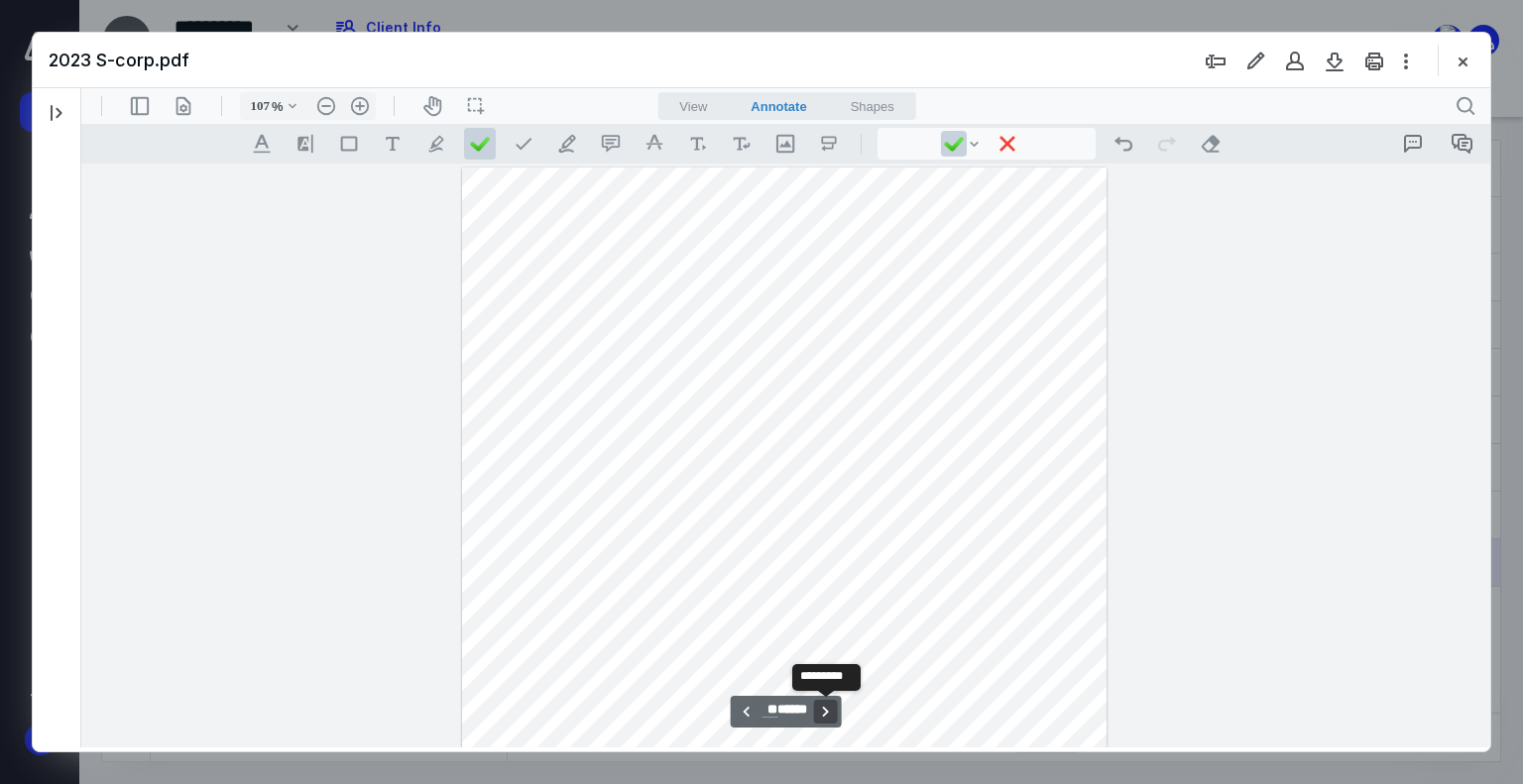 click on "**********" at bounding box center [826, 712] 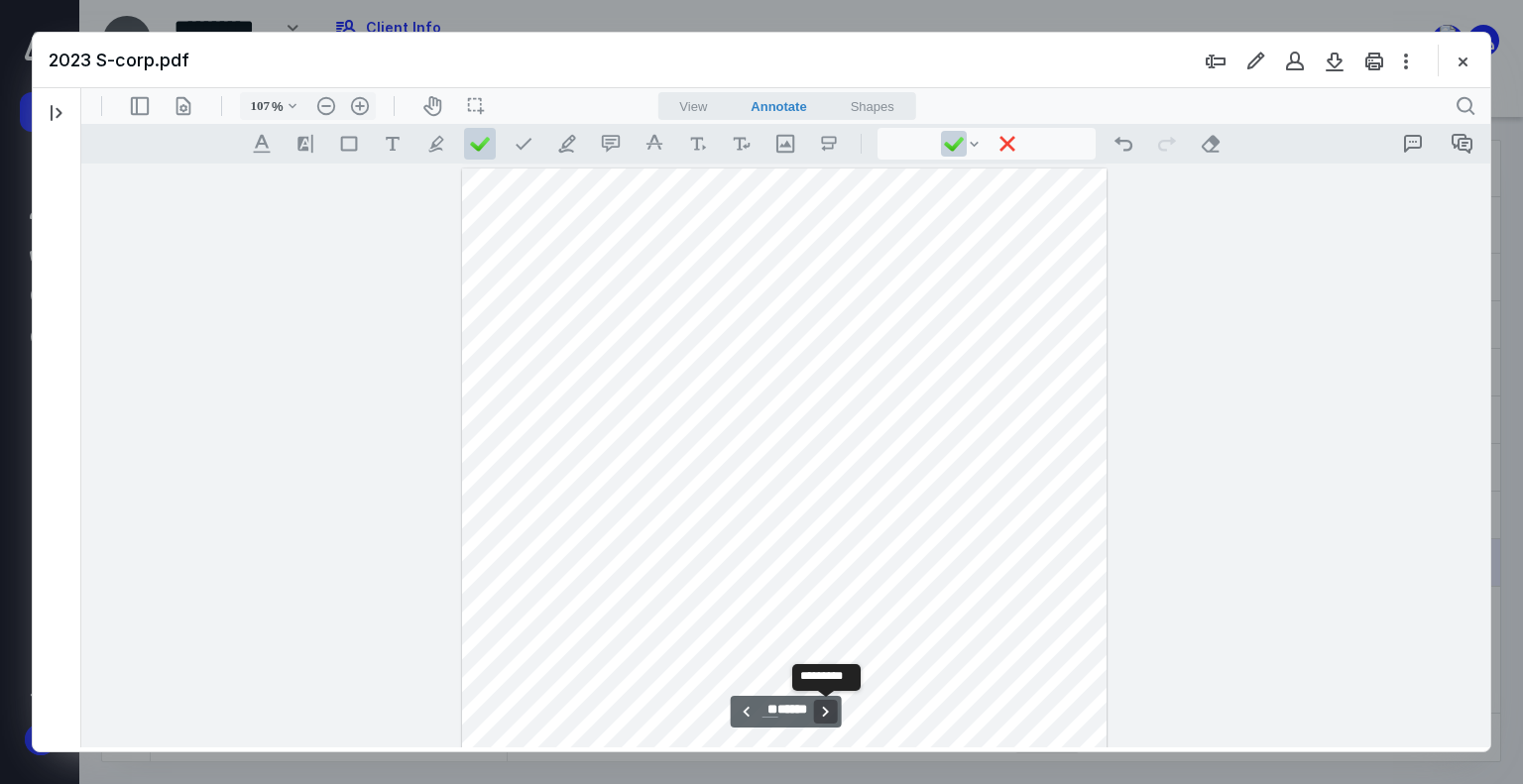 click on "**********" at bounding box center (826, 712) 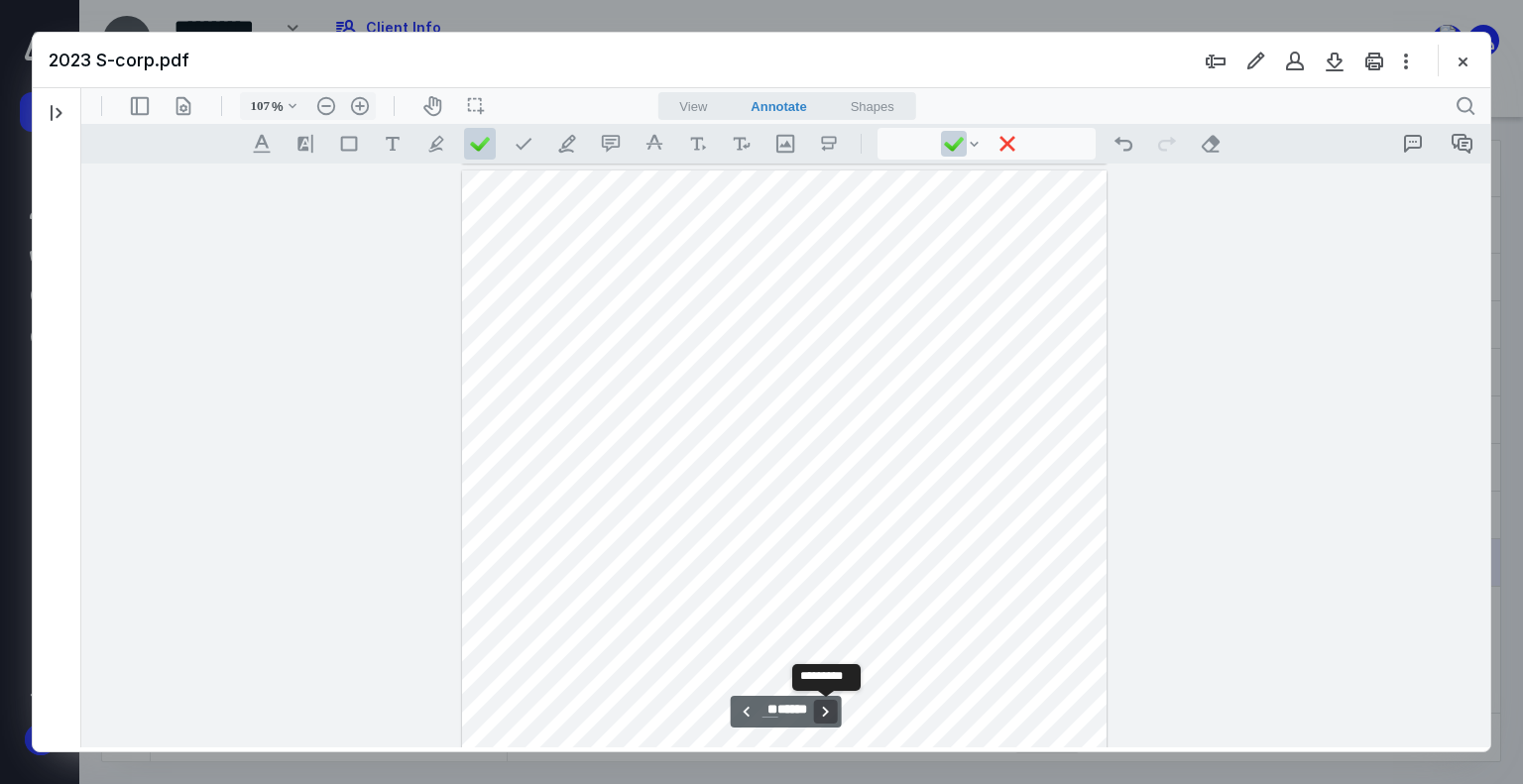 click on "**********" at bounding box center (826, 712) 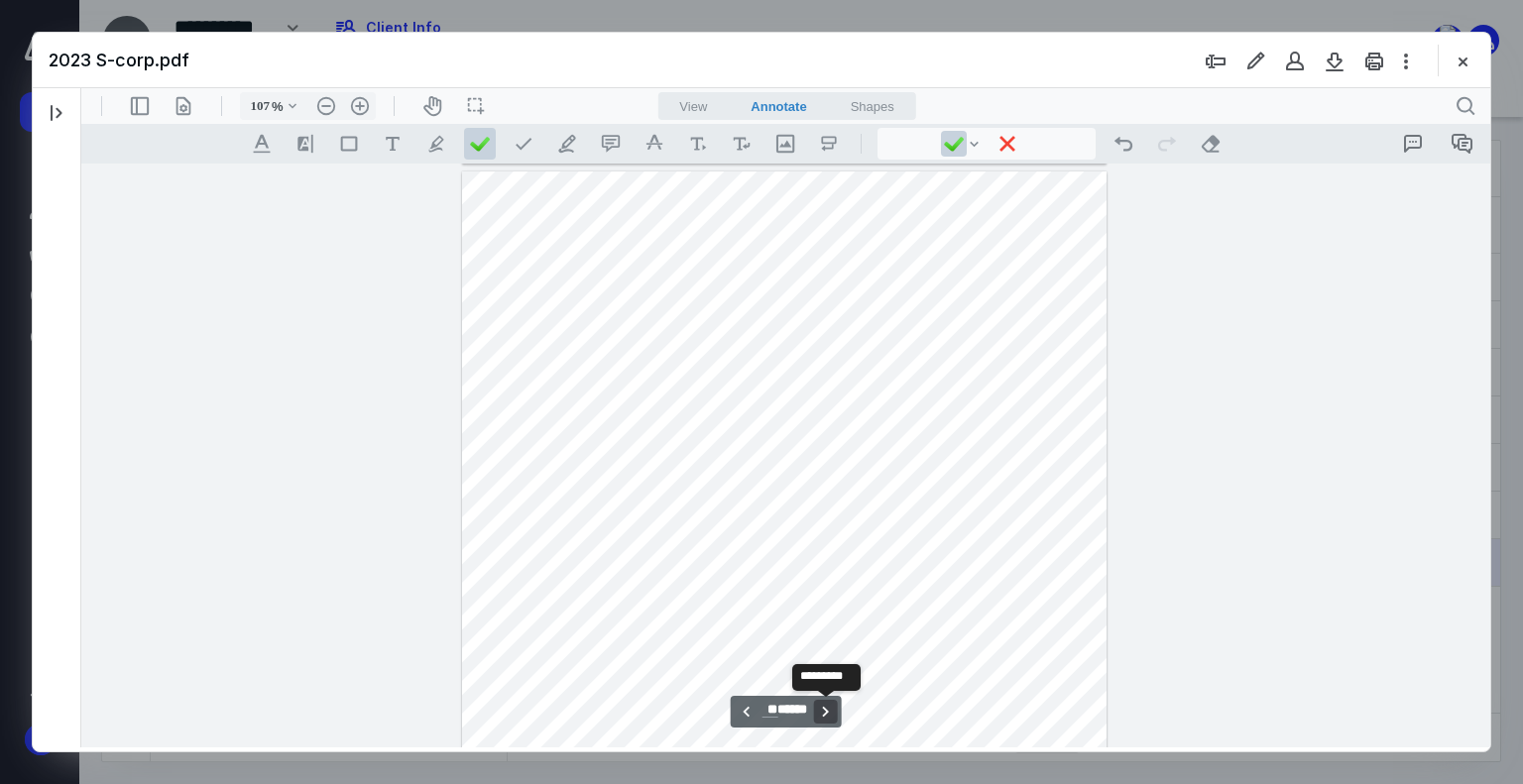 click on "**********" at bounding box center (826, 712) 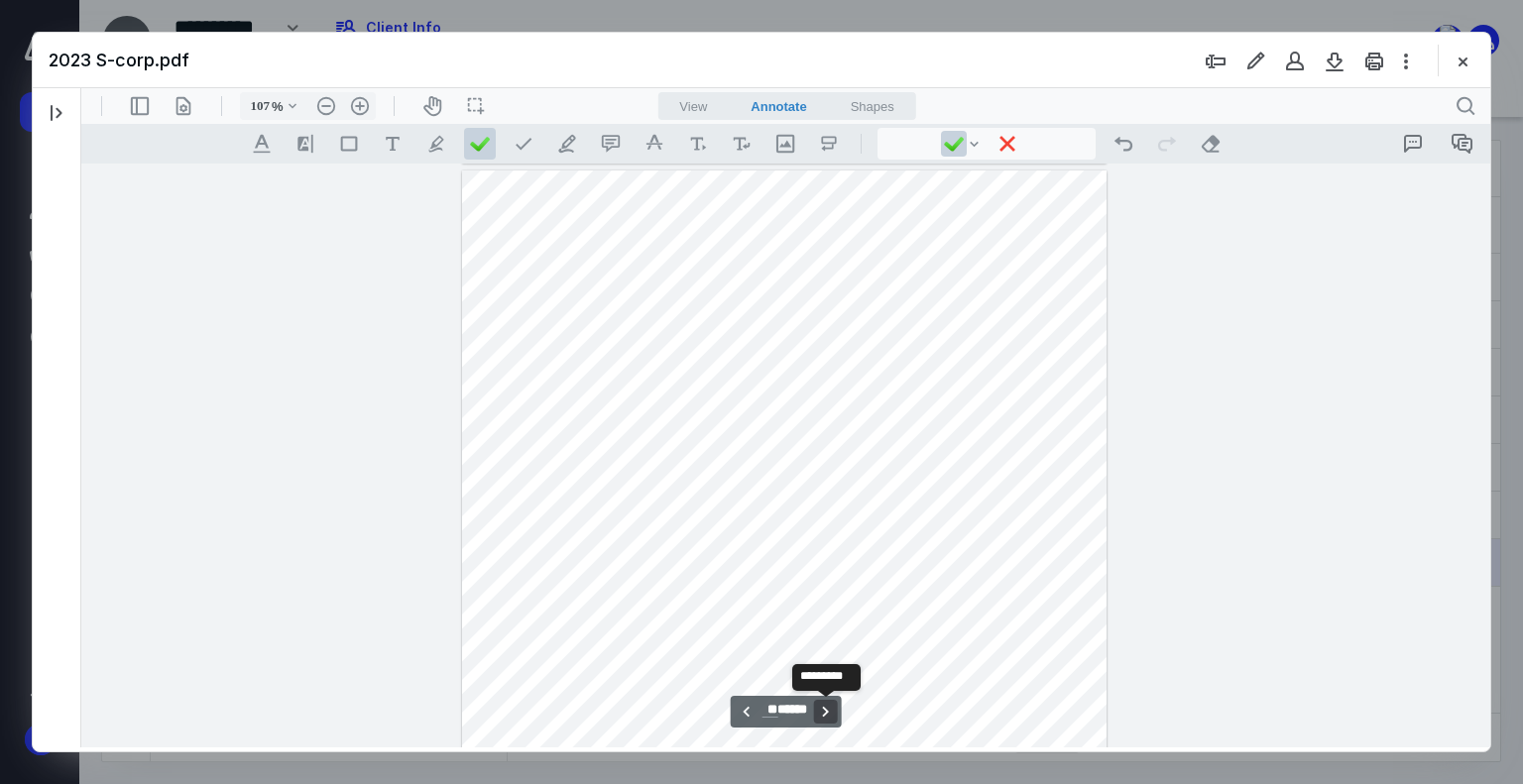 click on "**********" at bounding box center (826, 712) 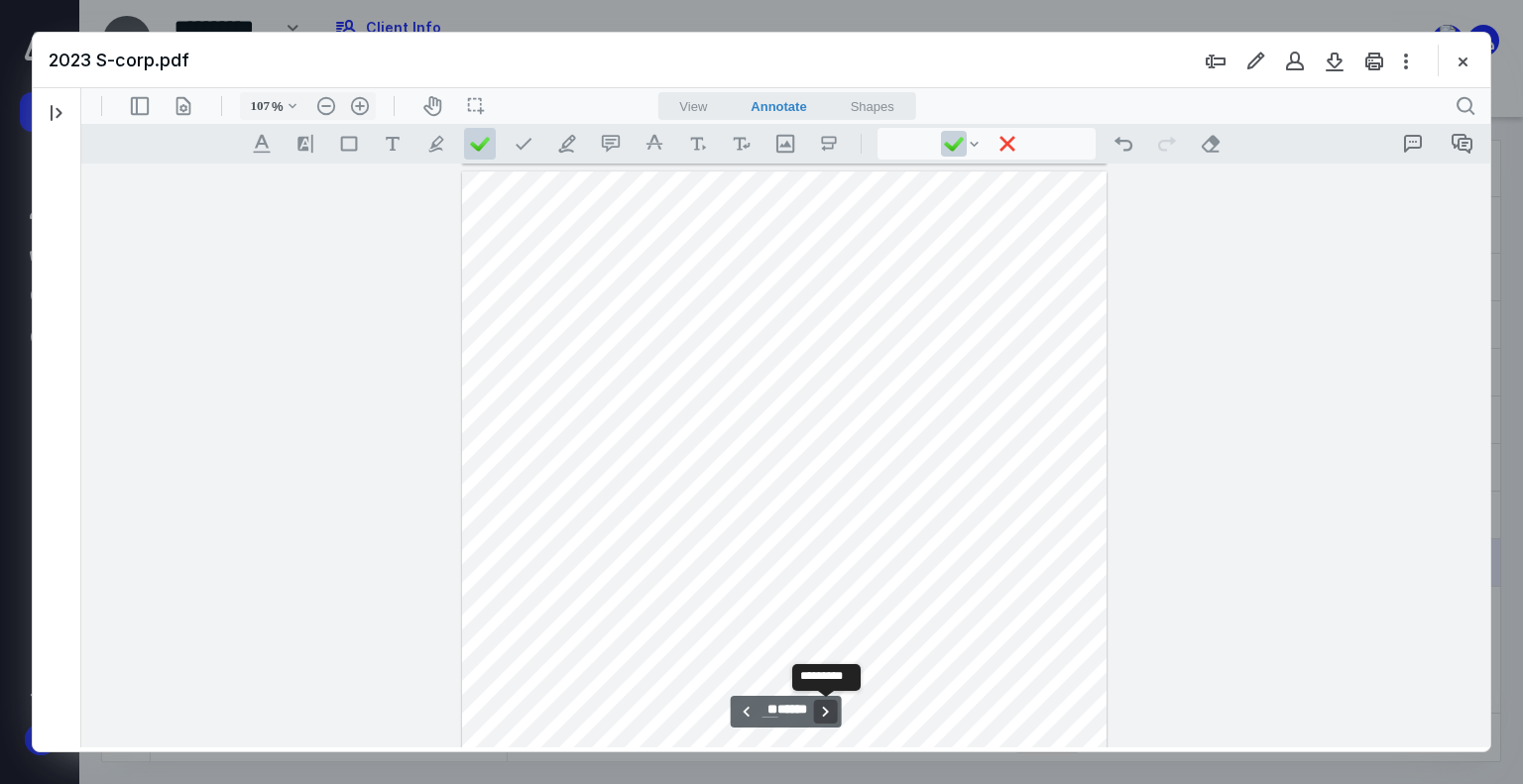 click on "**********" at bounding box center [826, 712] 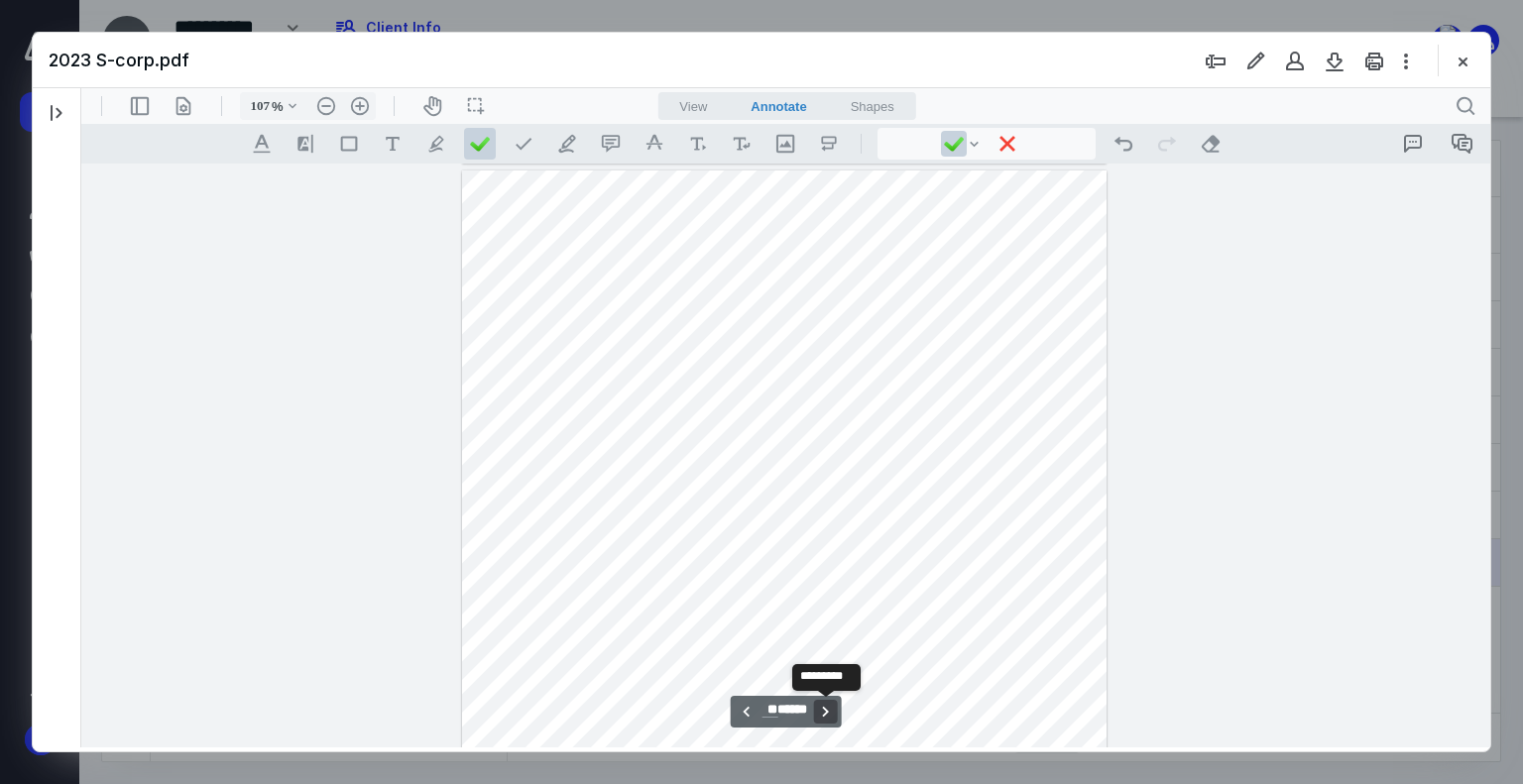 click on "**********" at bounding box center (826, 712) 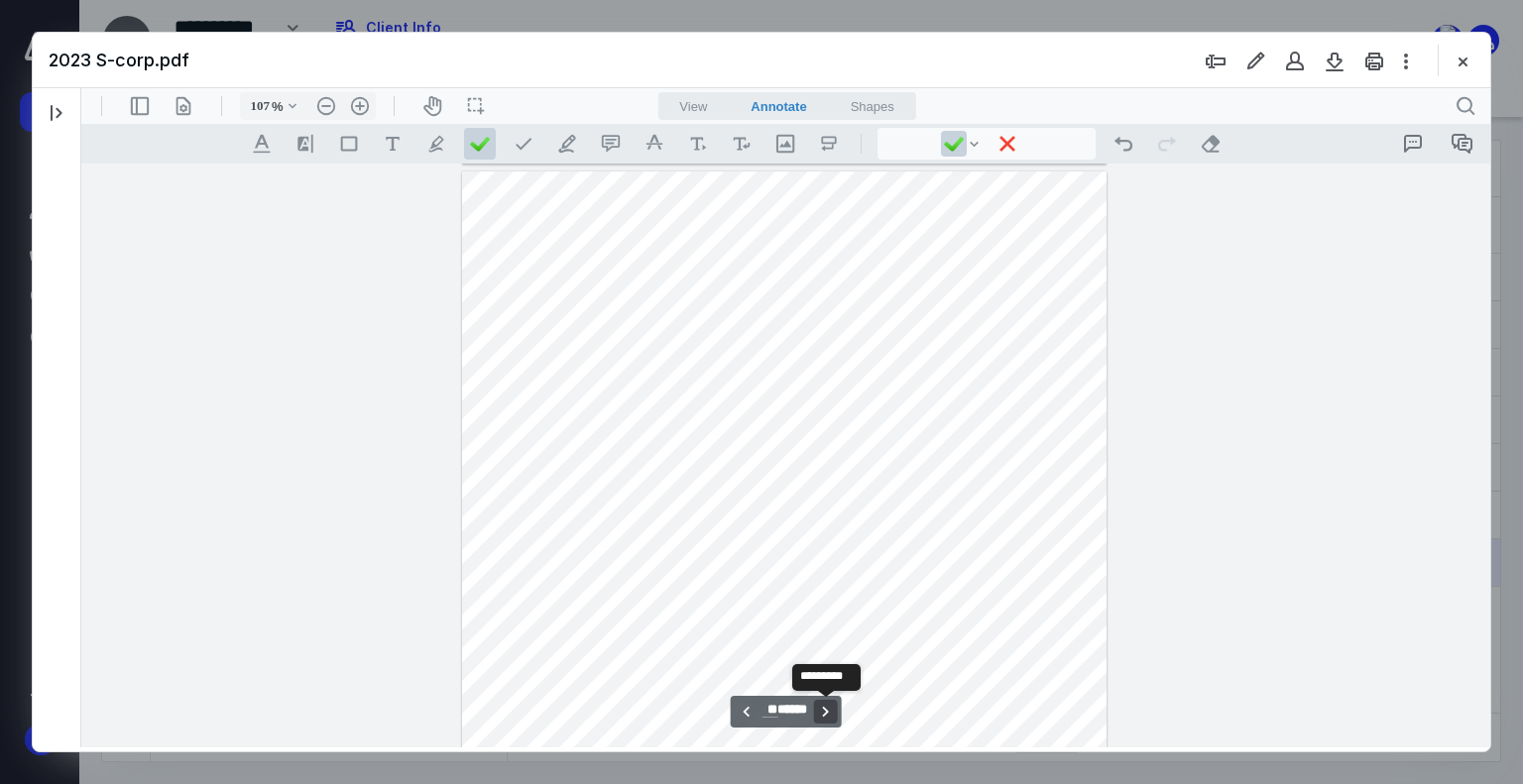 click on "**********" at bounding box center [826, 712] 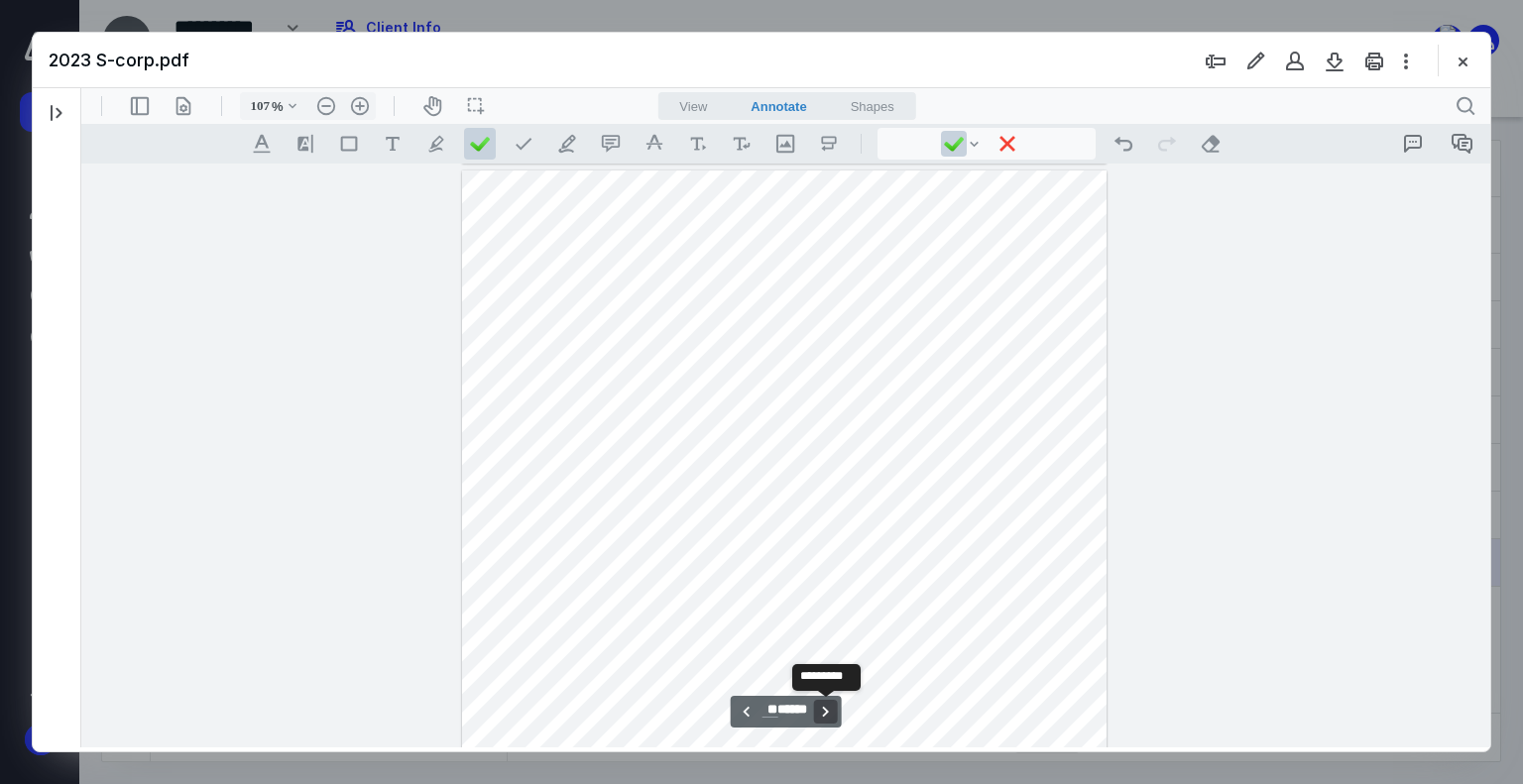 click on "**********" at bounding box center [826, 712] 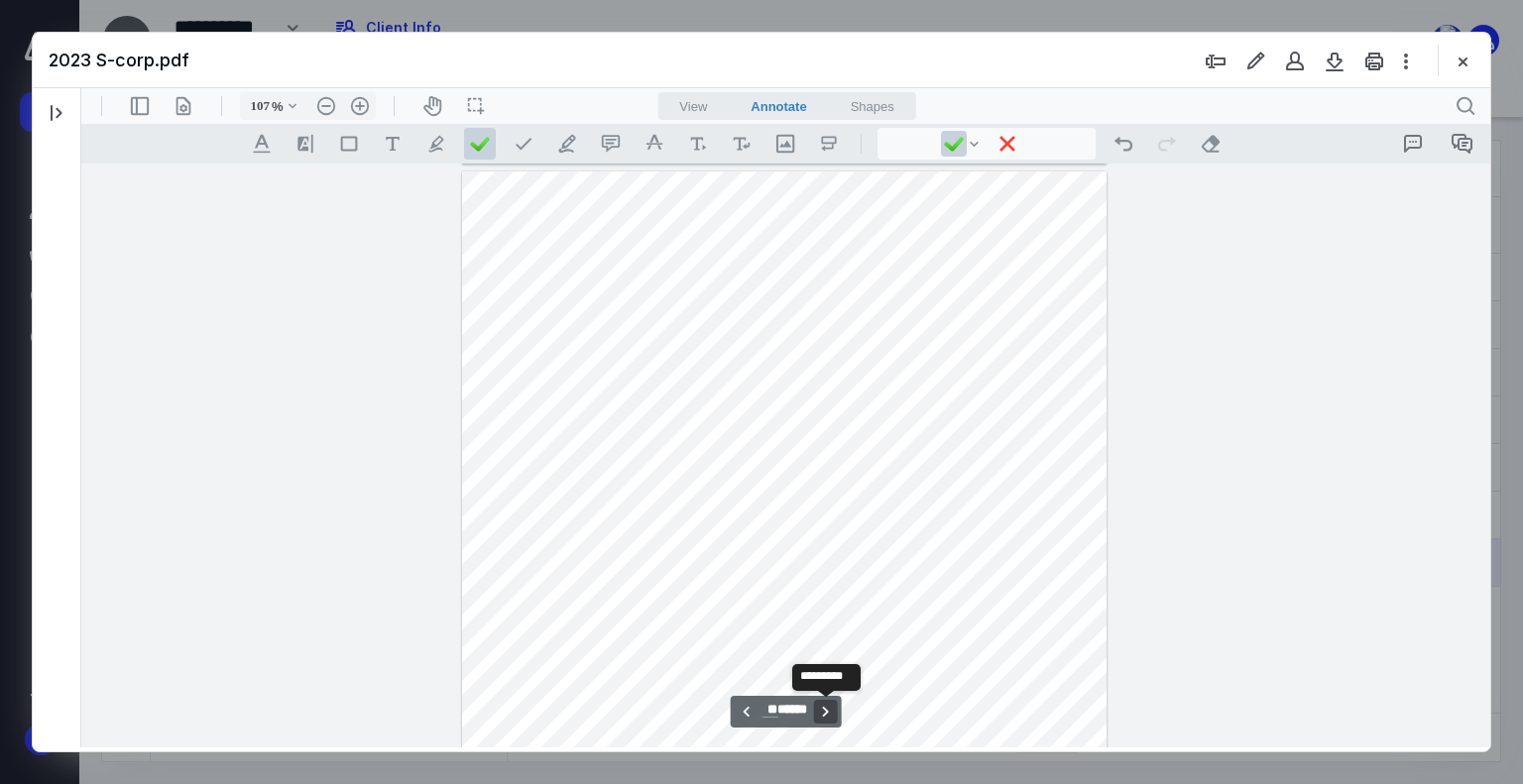 click on "**********" at bounding box center [826, 712] 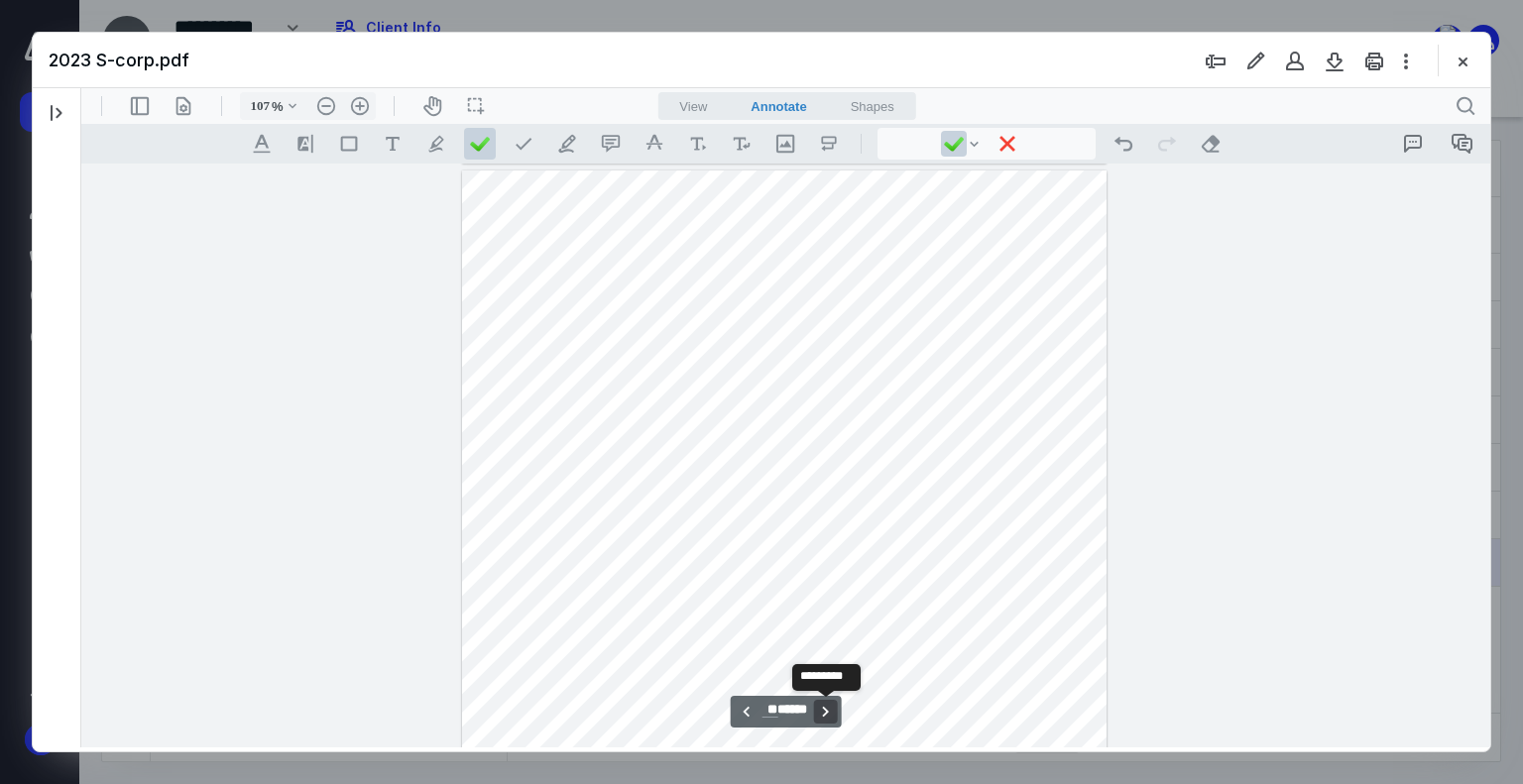 click on "**********" at bounding box center (826, 712) 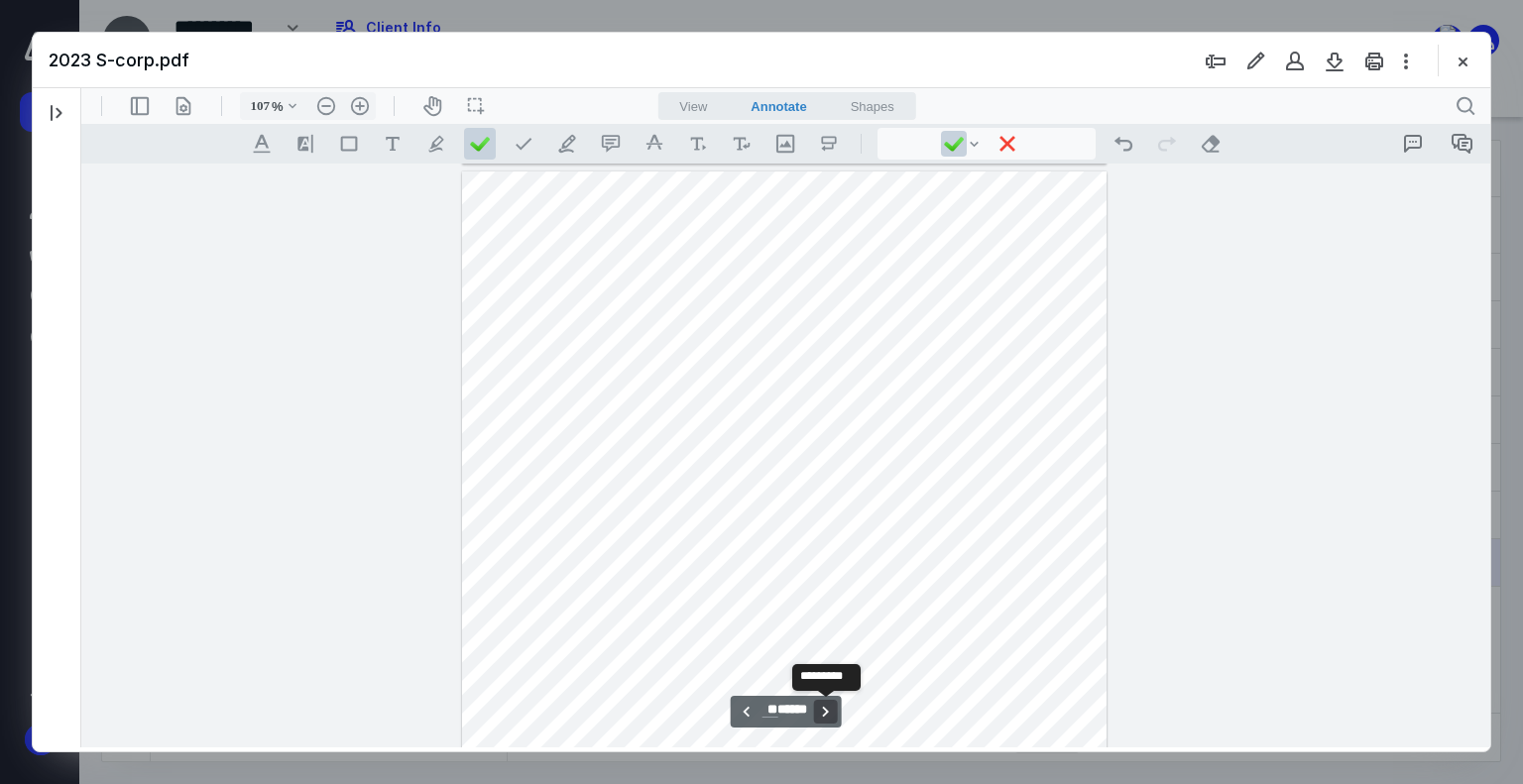 click on "**********" at bounding box center [826, 712] 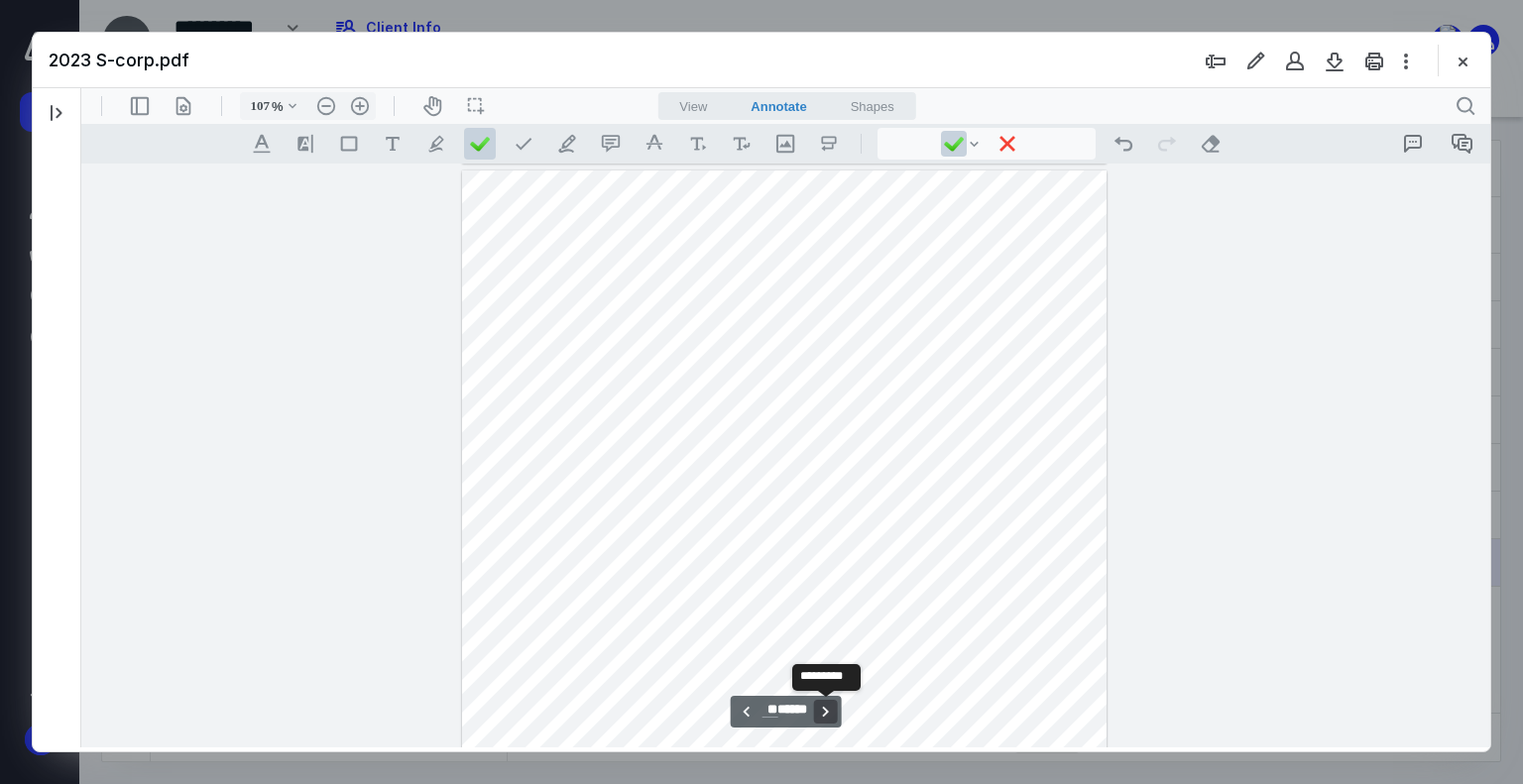 click on "**********" at bounding box center (826, 712) 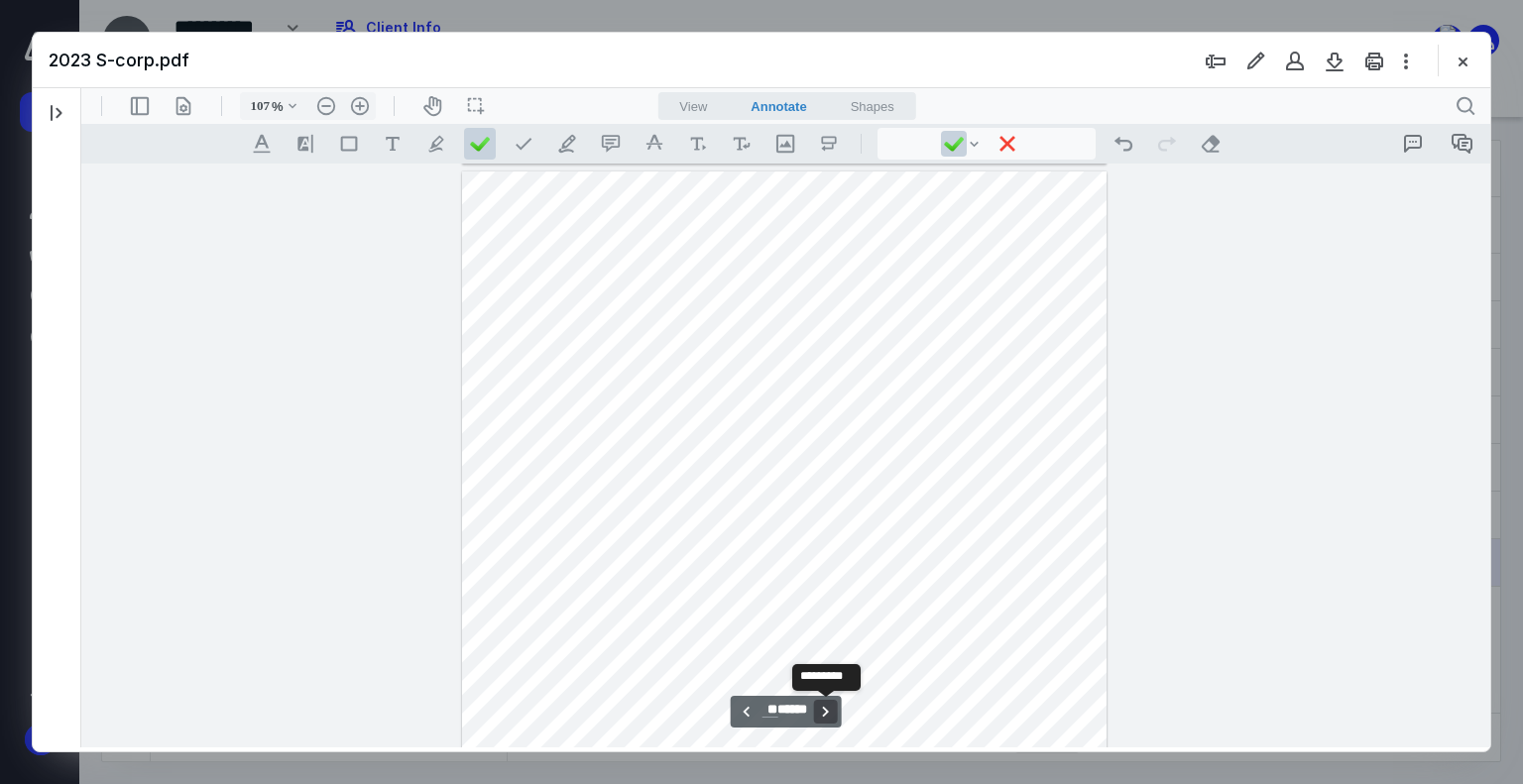 click on "**********" at bounding box center (826, 712) 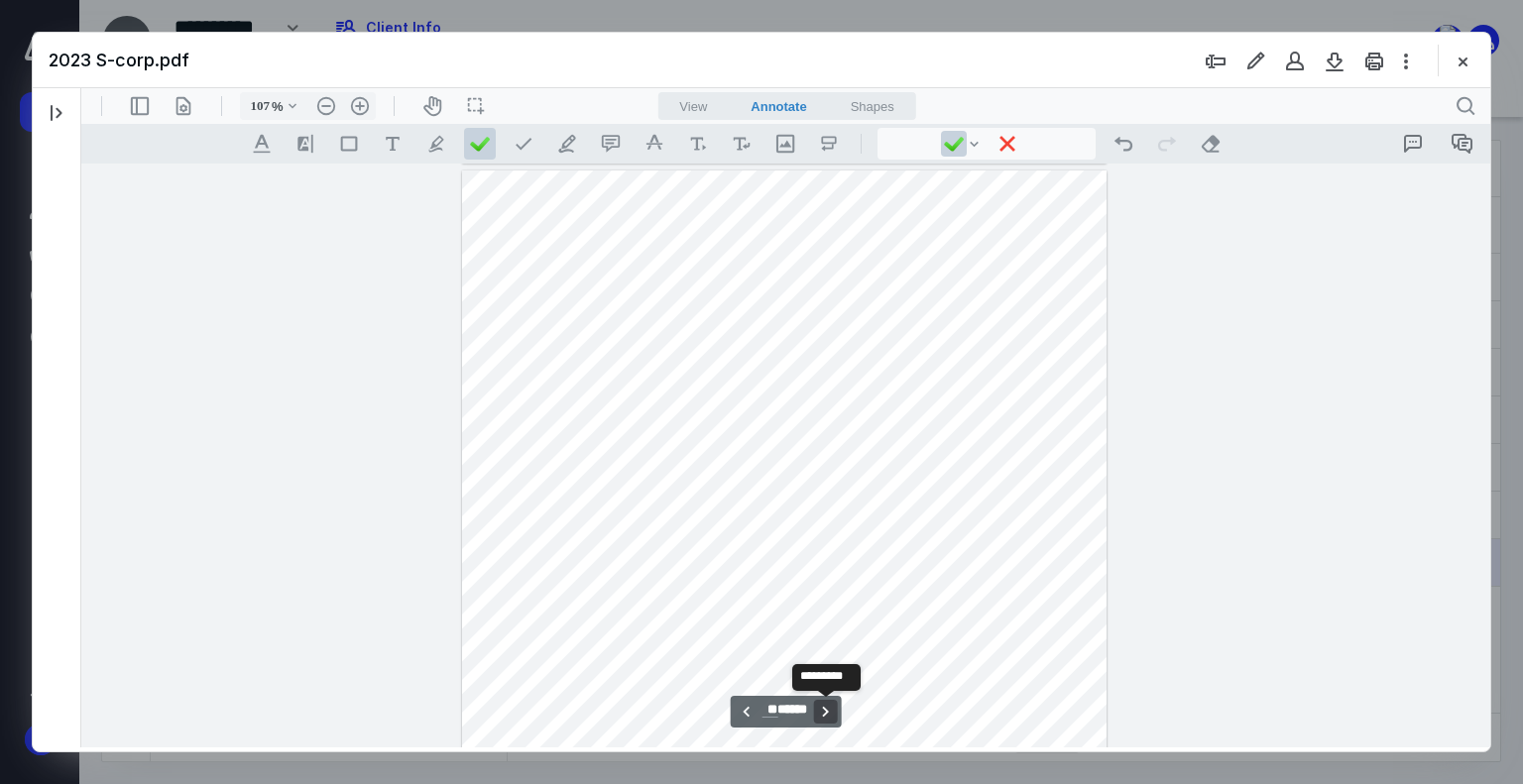 click on "**********" at bounding box center [826, 712] 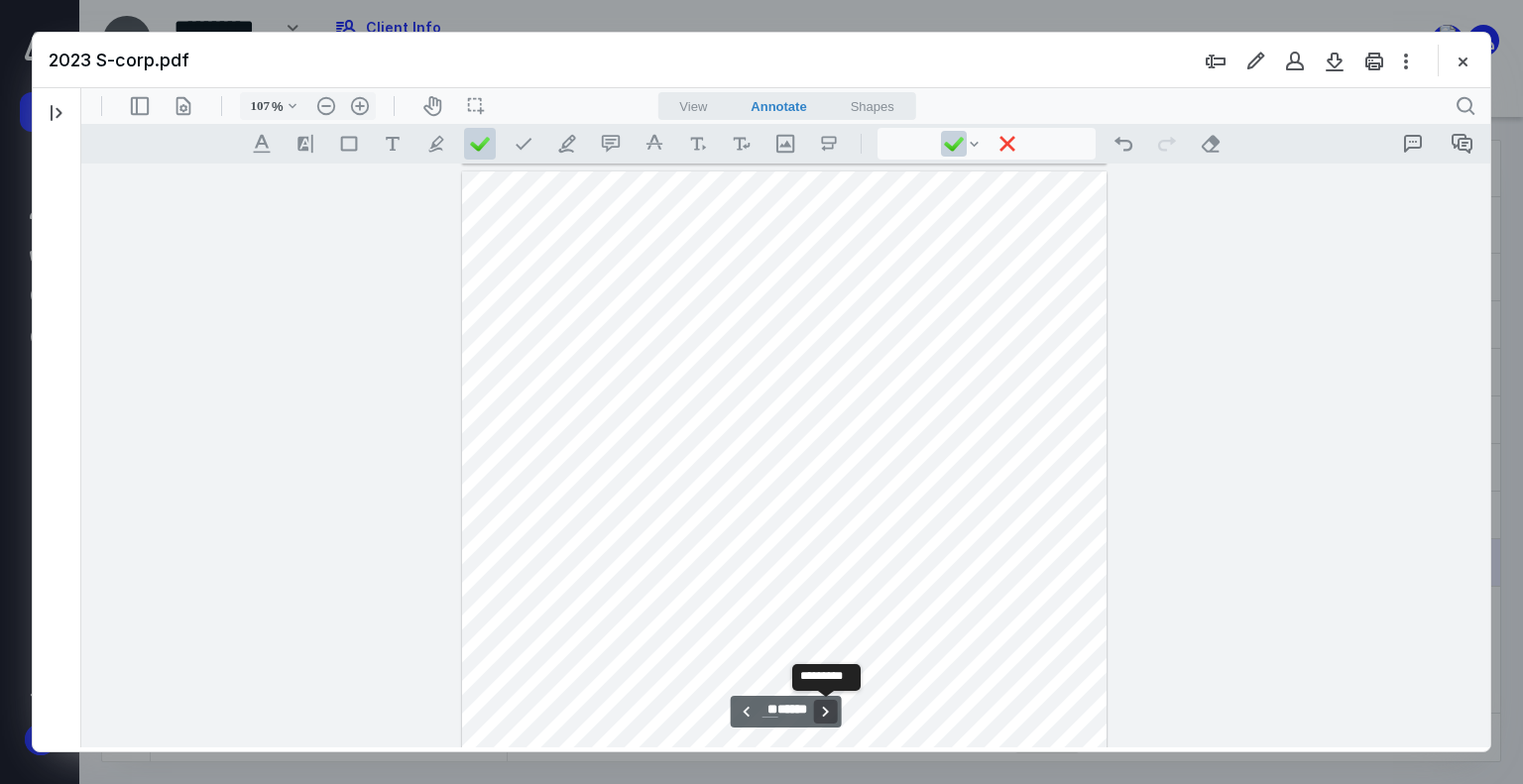 click on "**********" at bounding box center (826, 712) 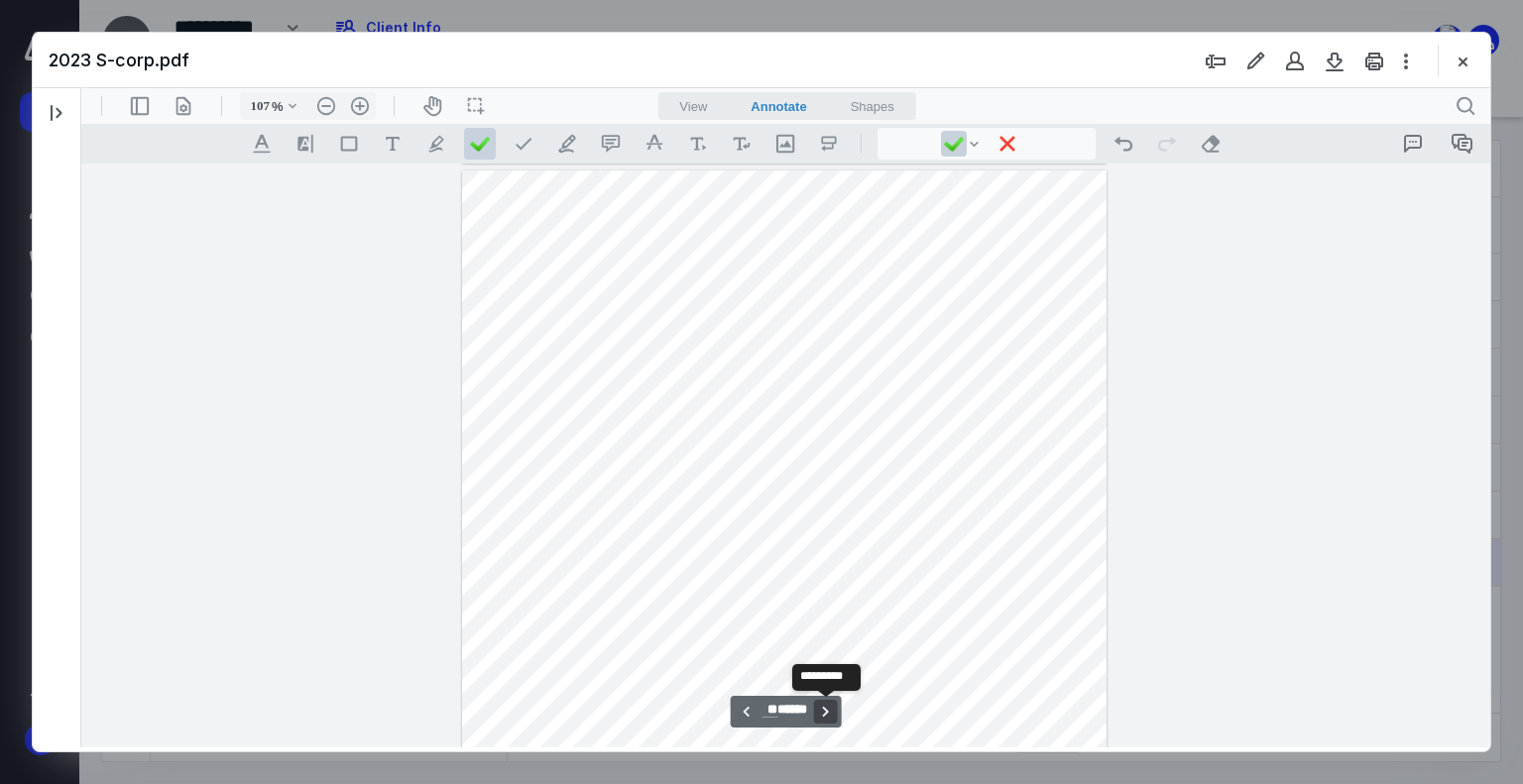 click on "**********" at bounding box center (826, 712) 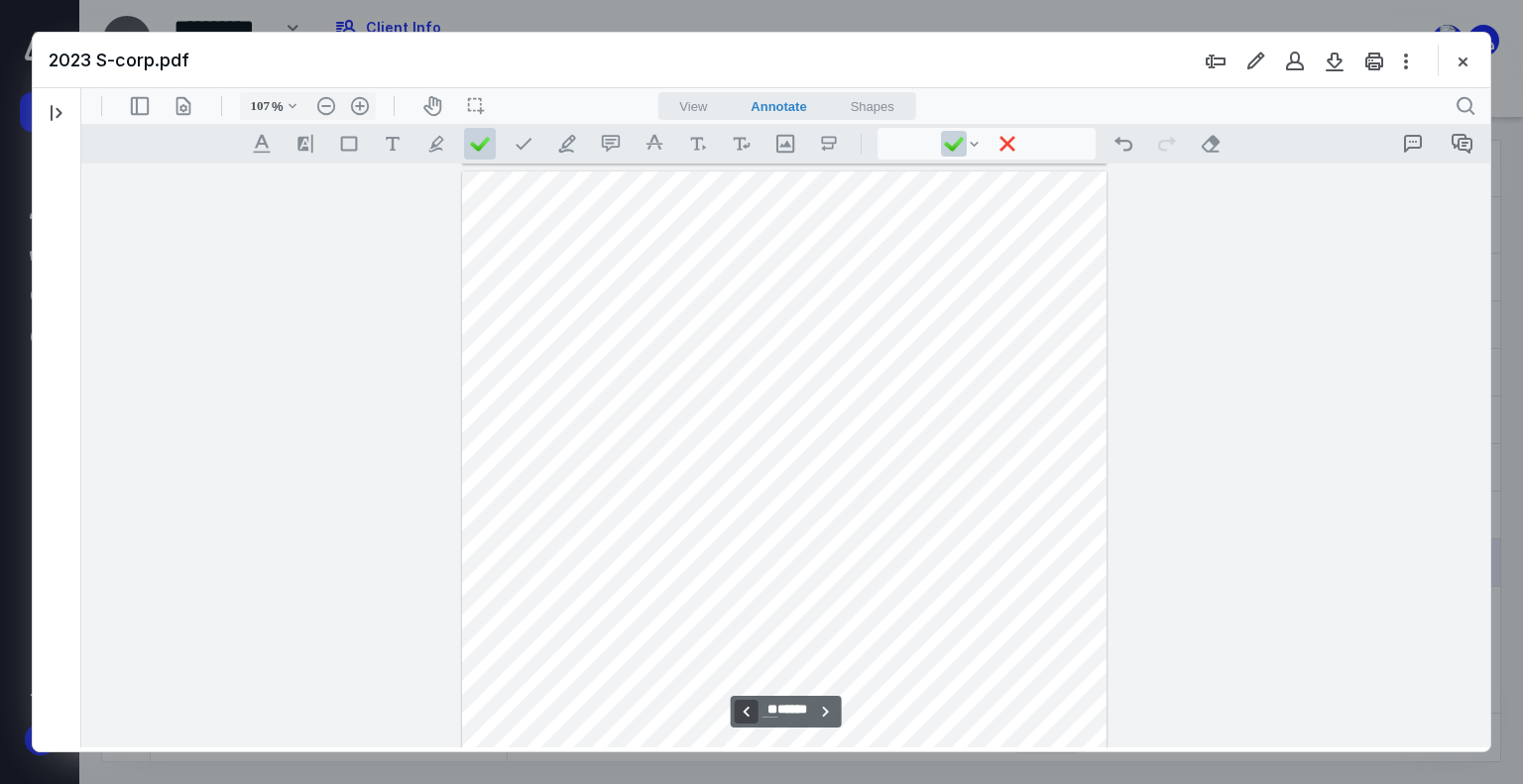 click on "**********" at bounding box center (746, 712) 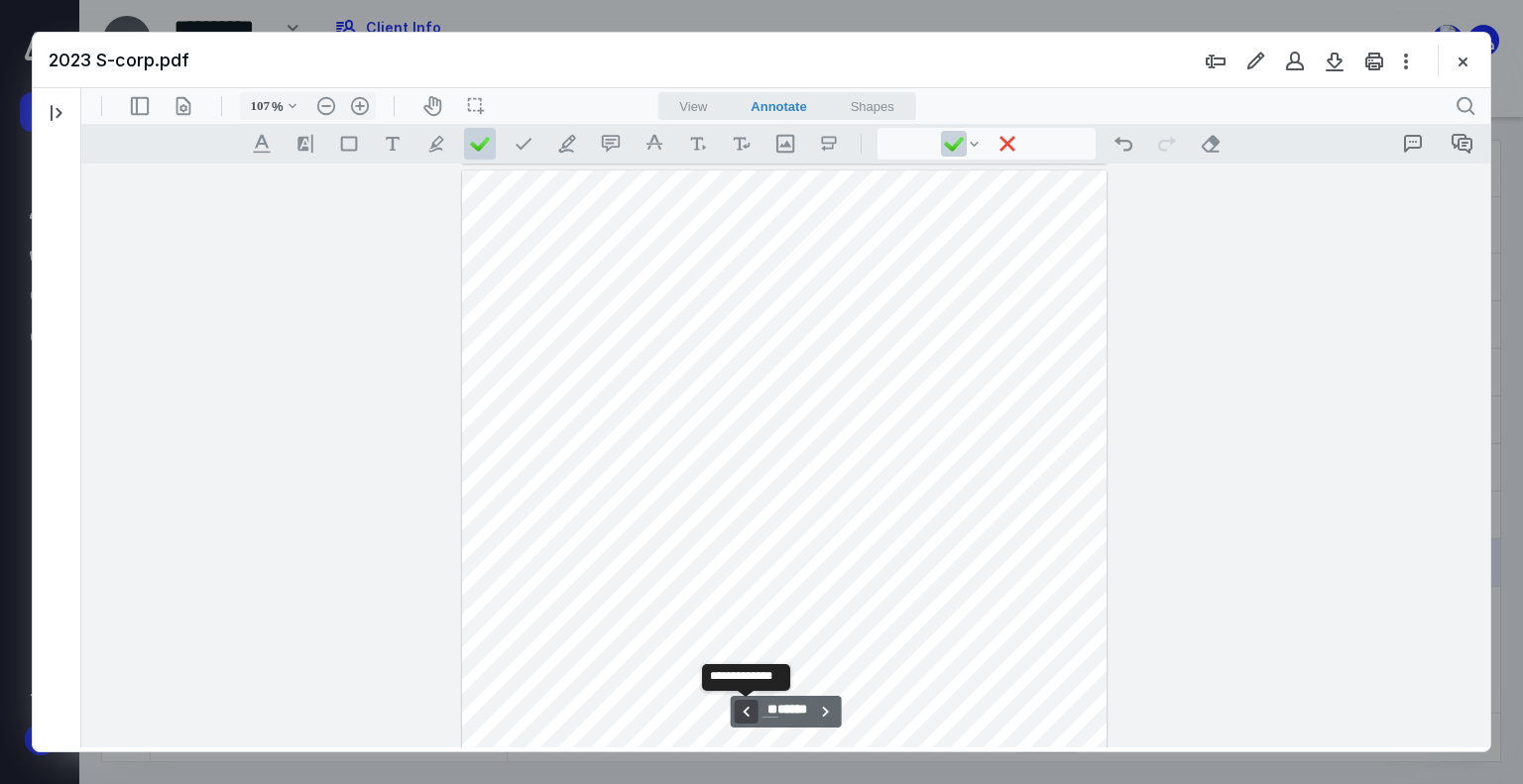 click on "**********" at bounding box center (746, 712) 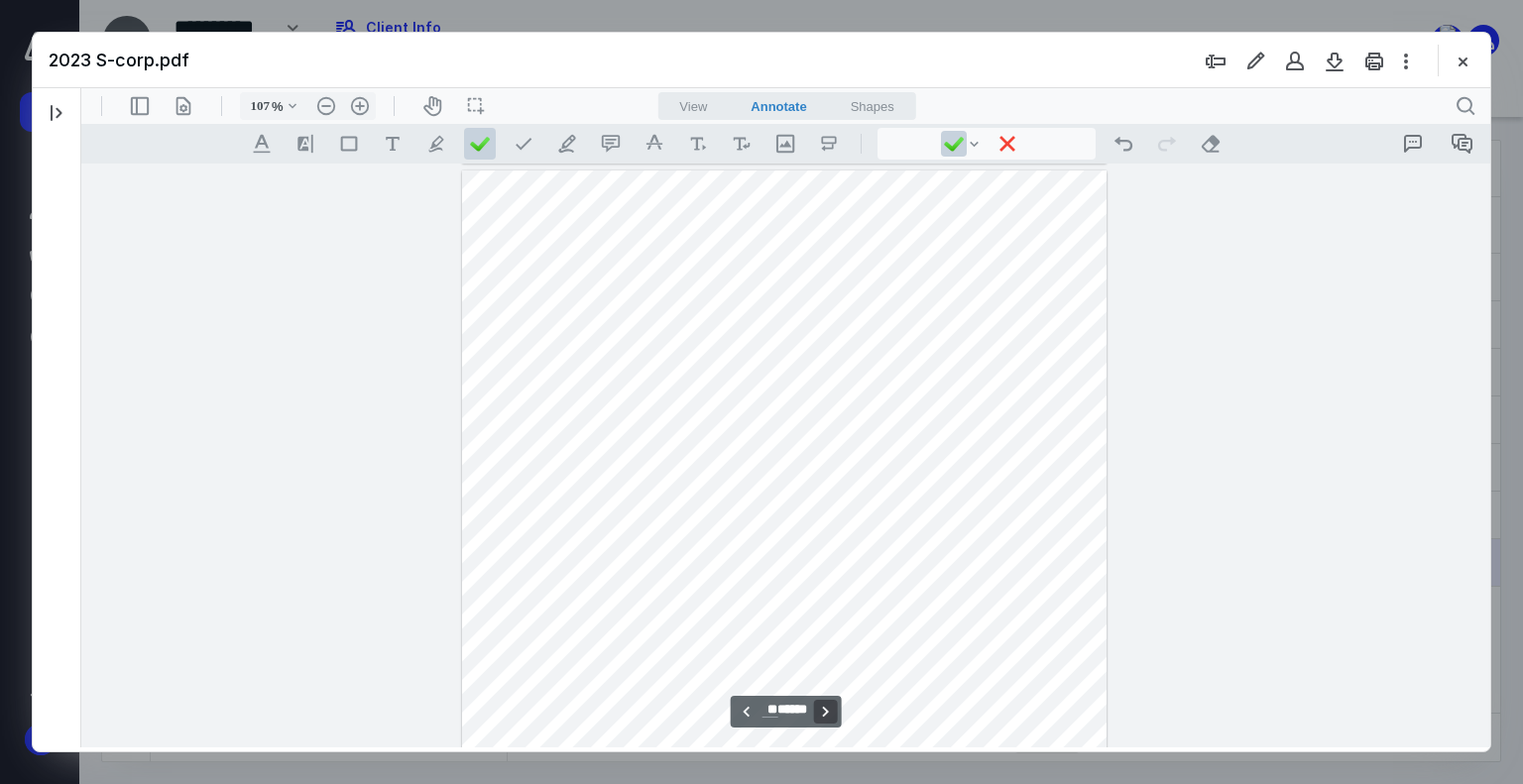 click on "**********" at bounding box center (826, 712) 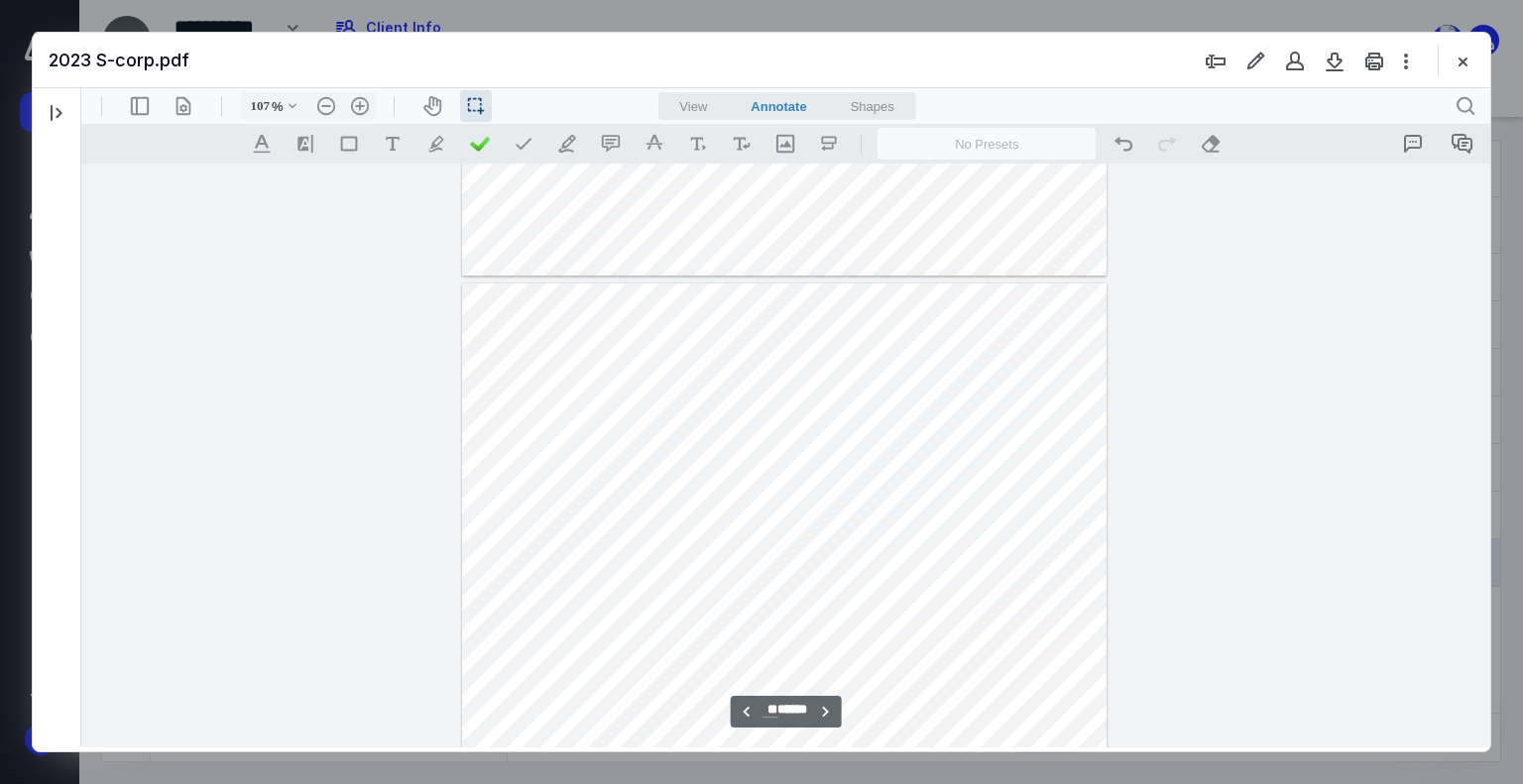 scroll, scrollTop: 63465, scrollLeft: 0, axis: vertical 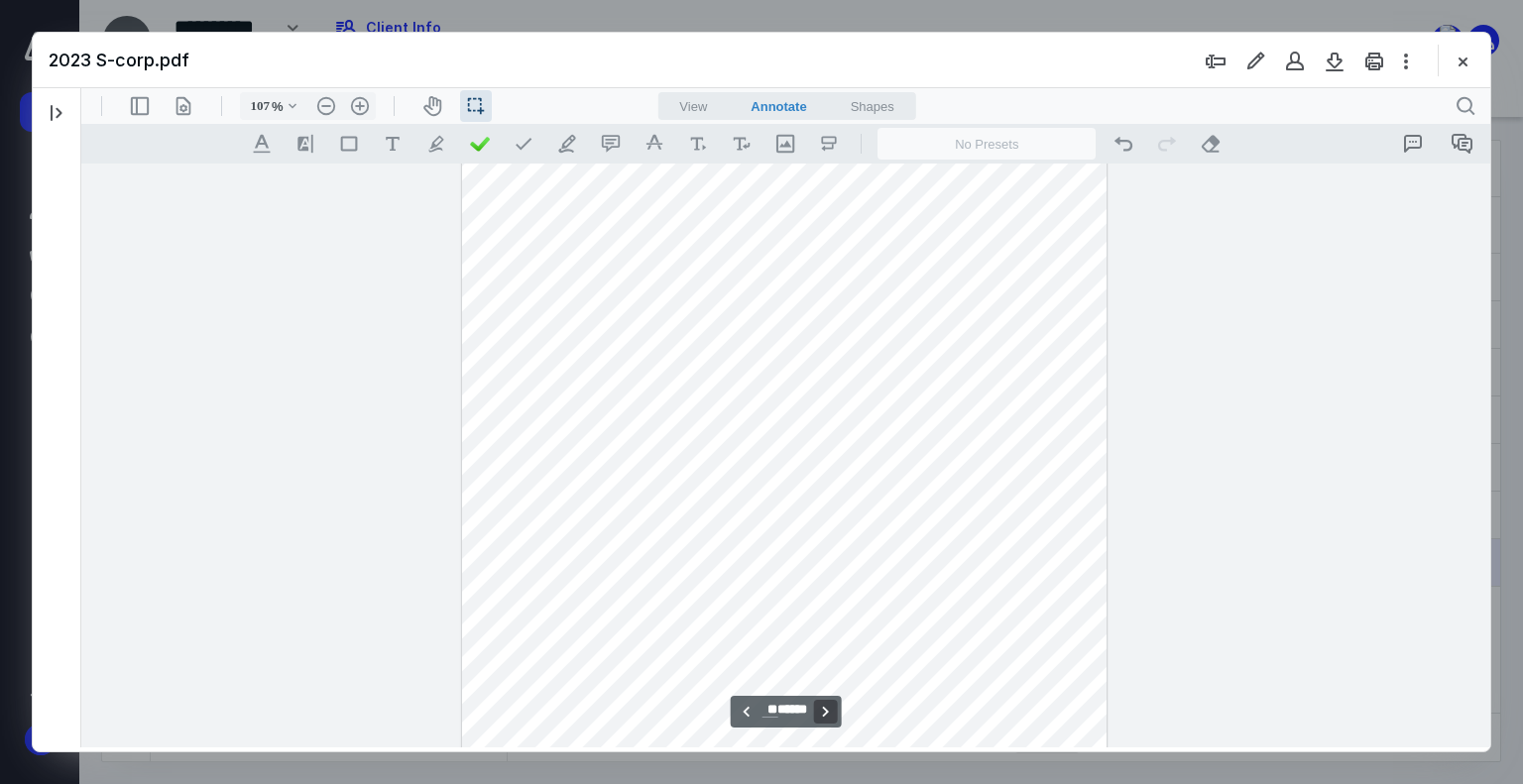 click on "**********" at bounding box center (826, 712) 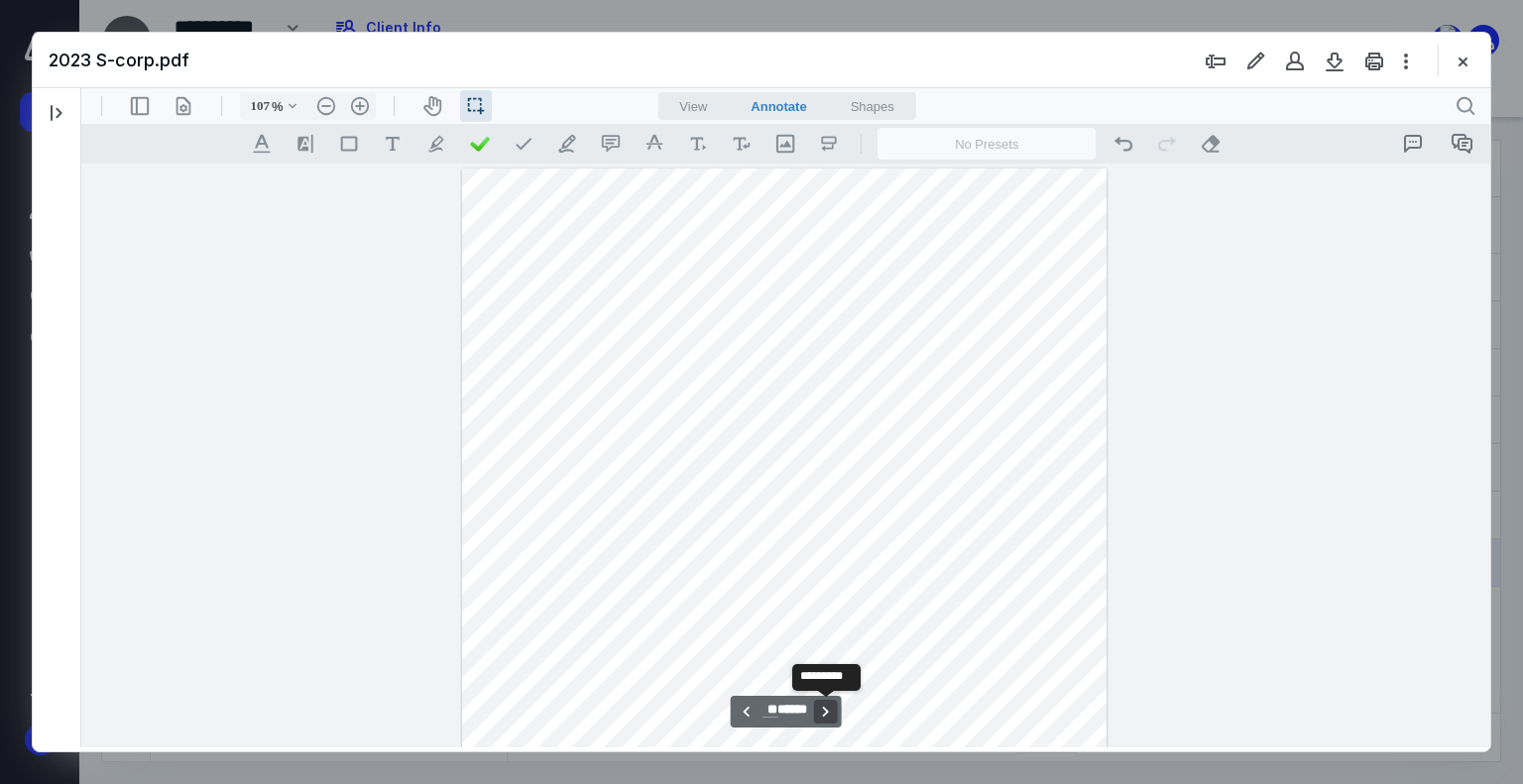 click on "**********" at bounding box center (826, 712) 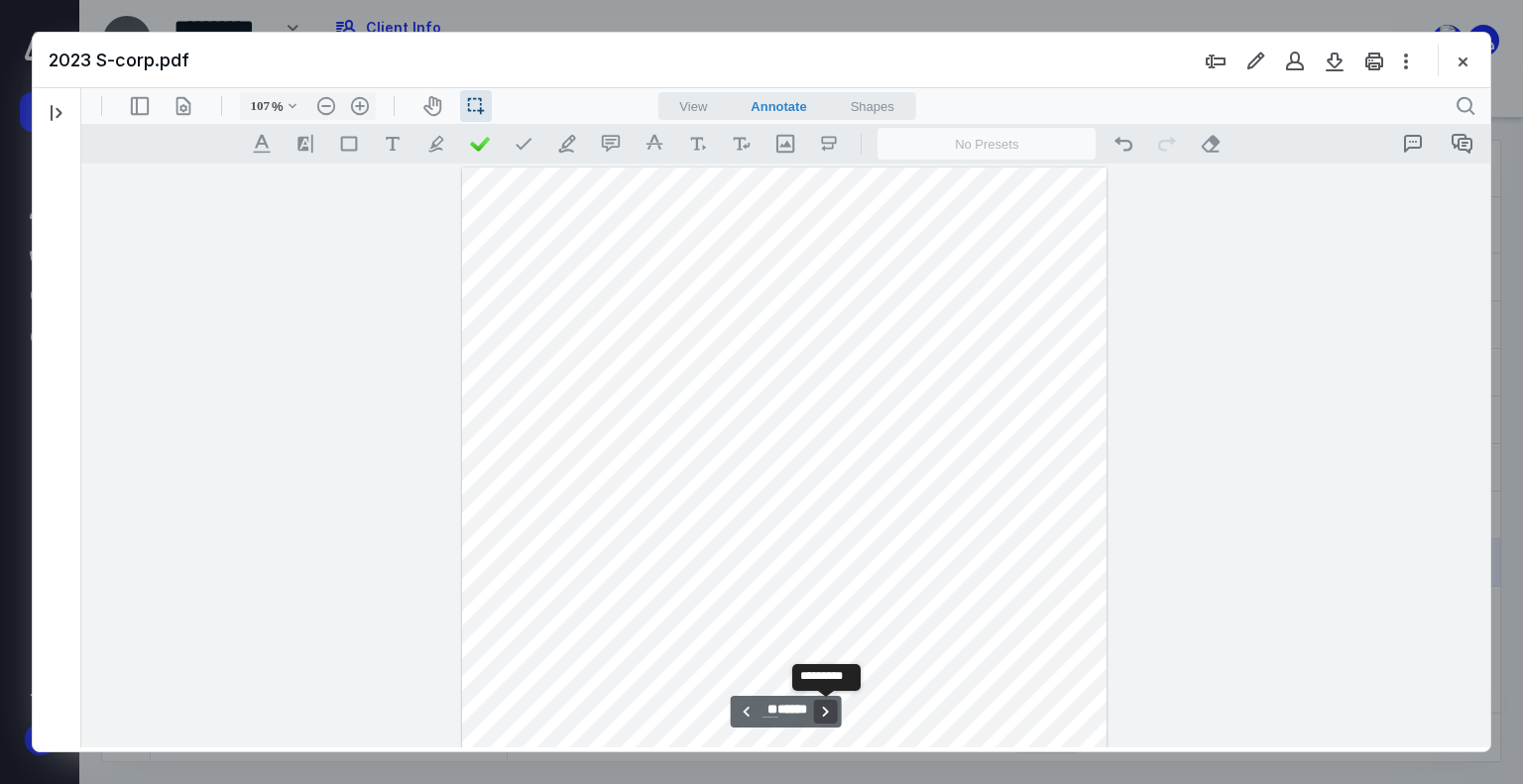 click on "**********" at bounding box center (826, 712) 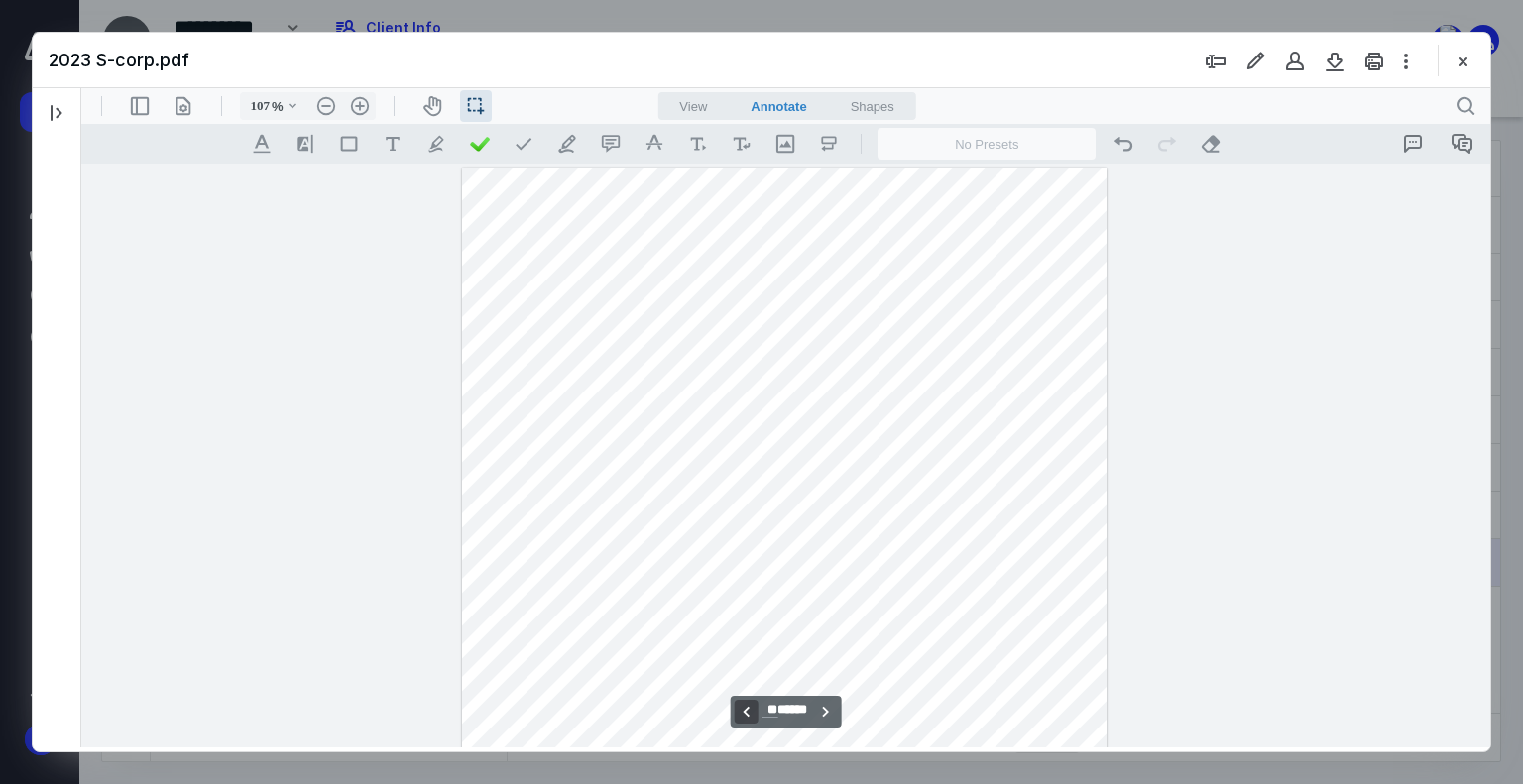 click on "**********" at bounding box center (746, 712) 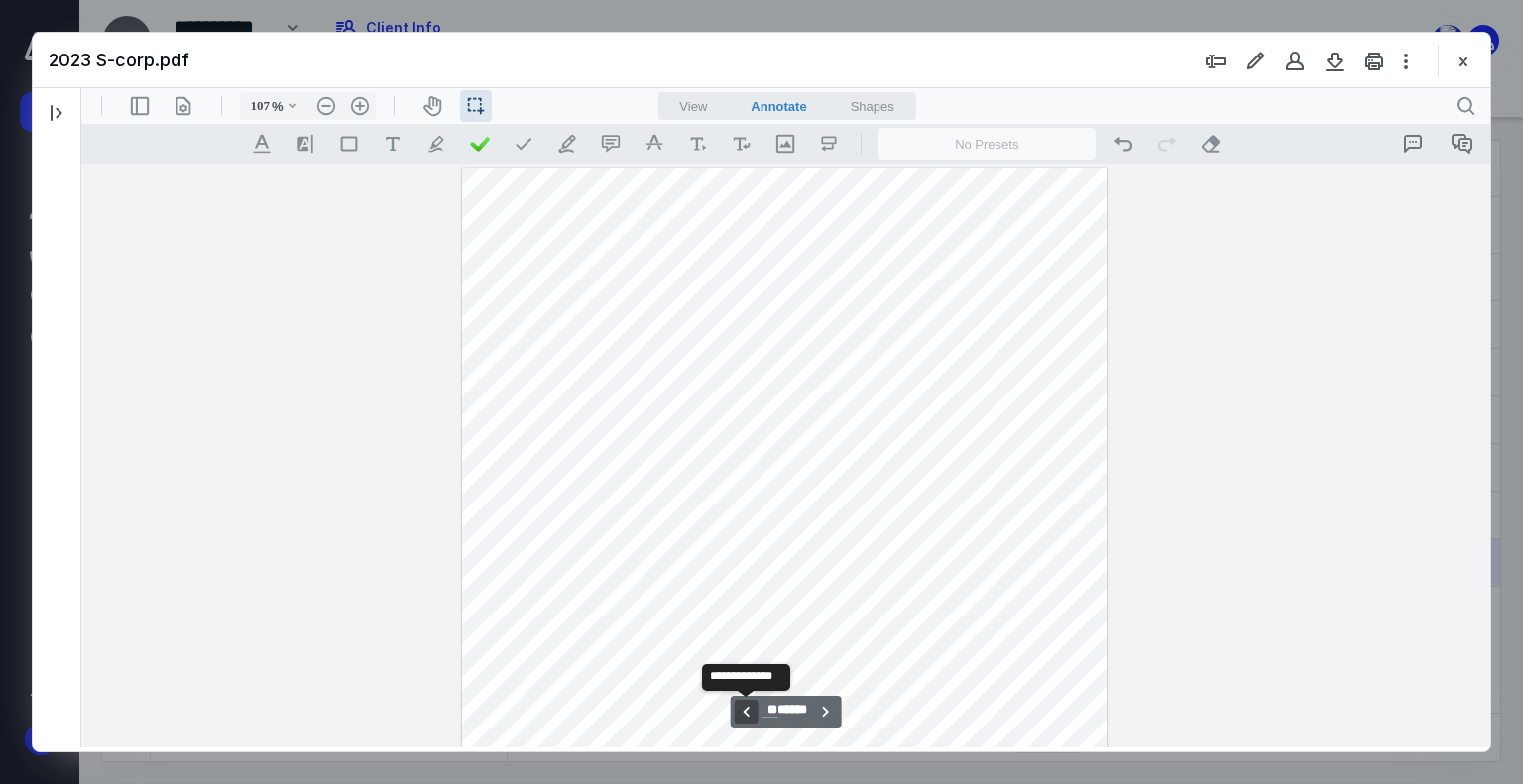 scroll, scrollTop: 18323, scrollLeft: 0, axis: vertical 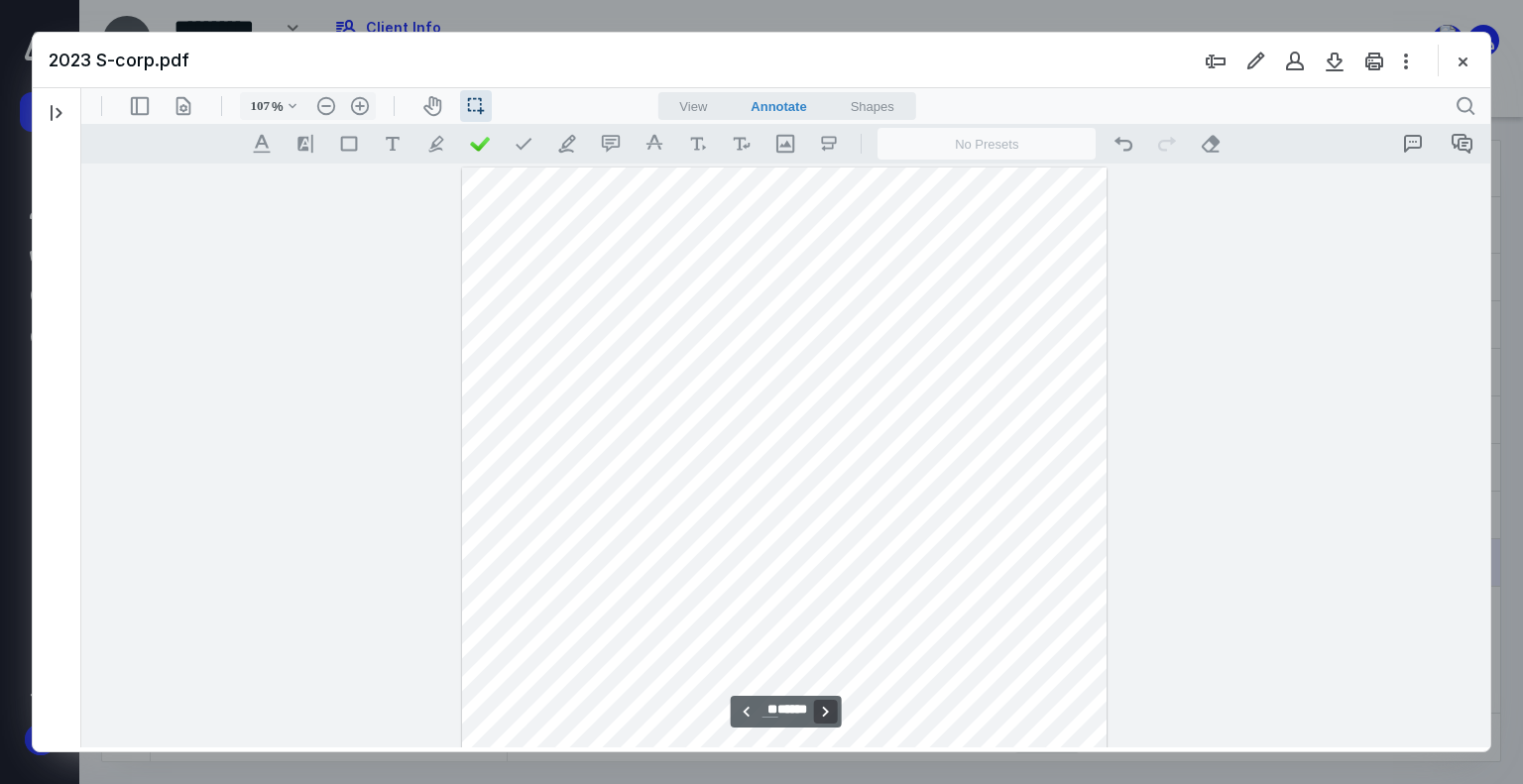 click on "**********" at bounding box center (826, 712) 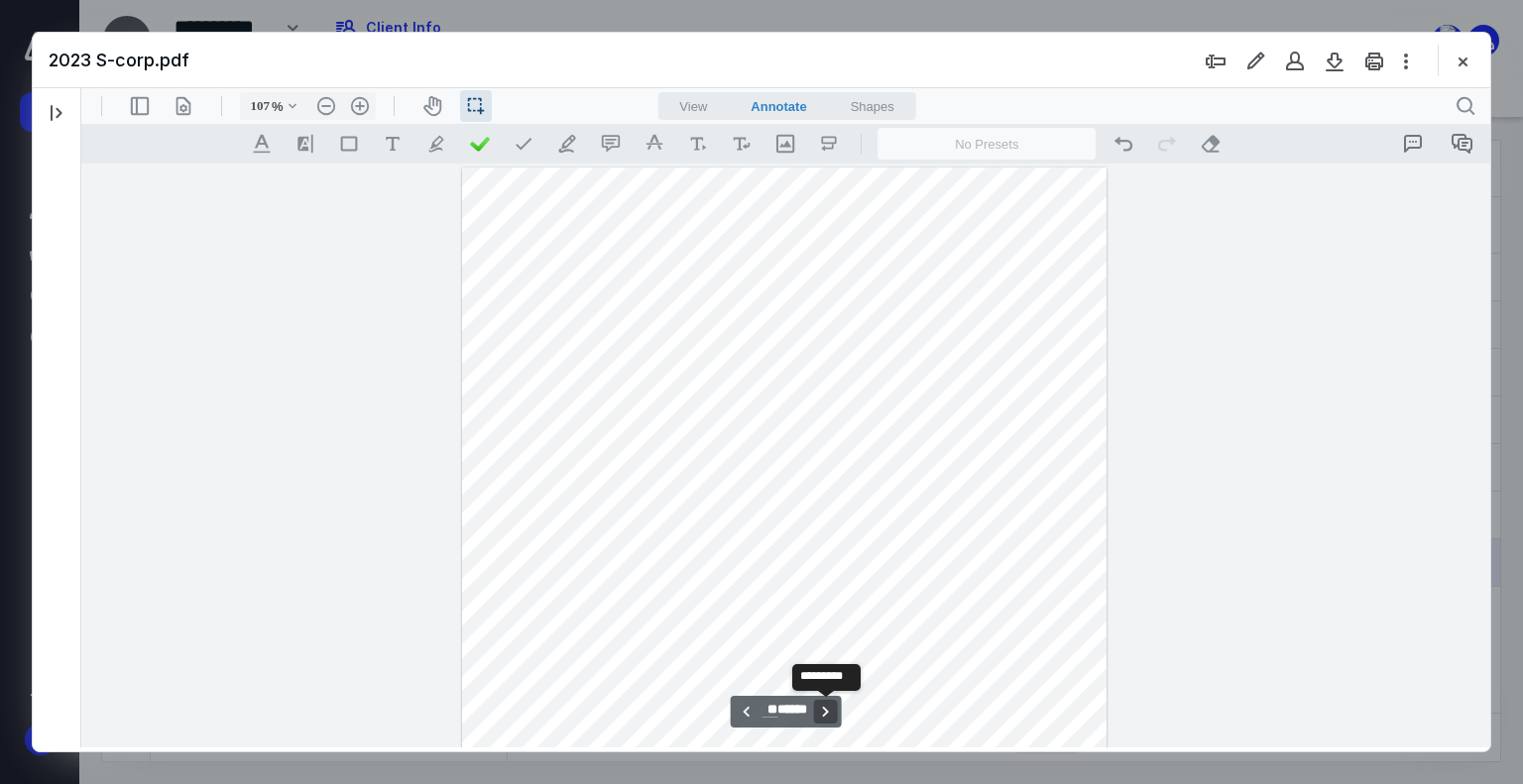 click on "**********" at bounding box center [826, 712] 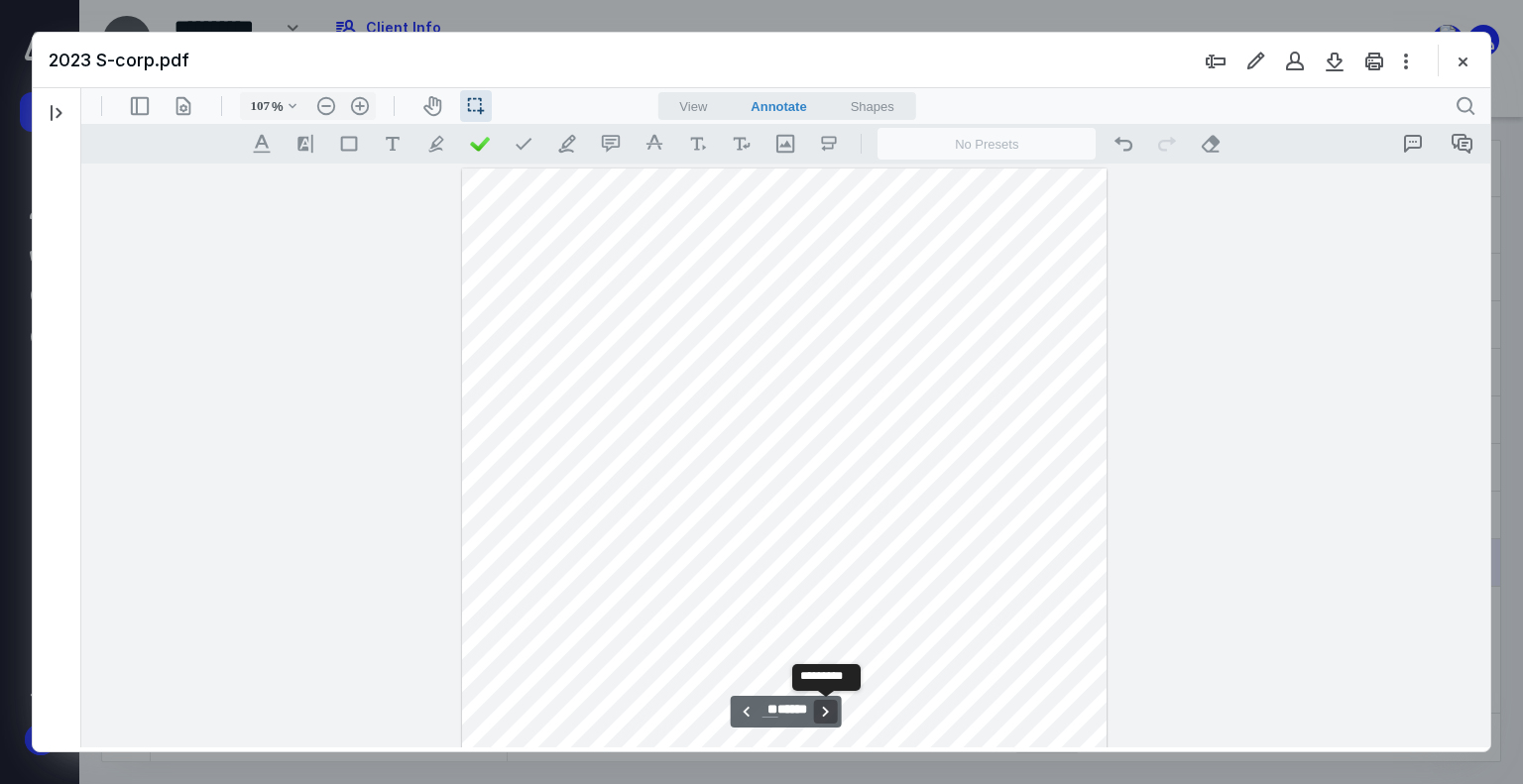 click on "**********" at bounding box center (826, 712) 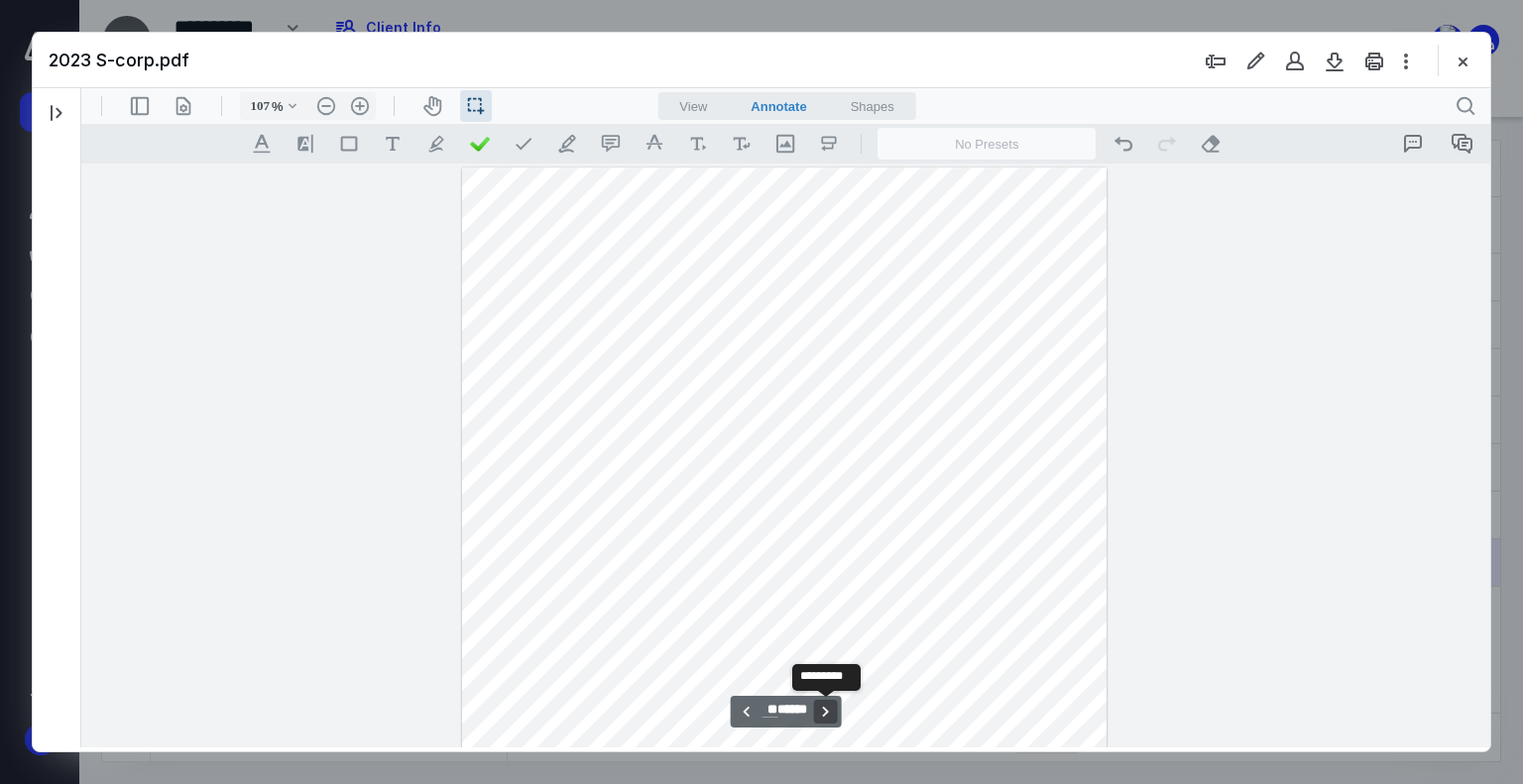 click on "**********" at bounding box center [826, 712] 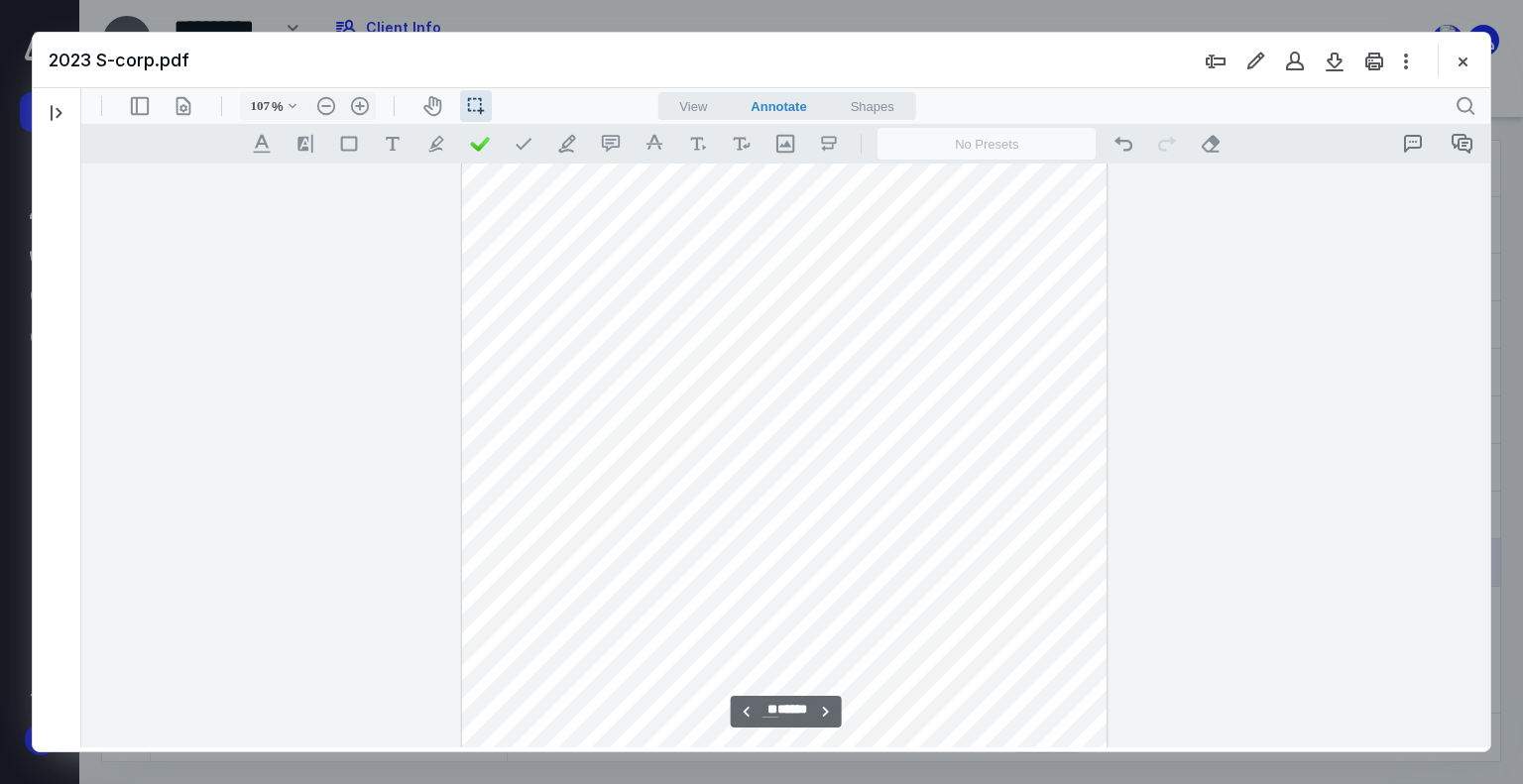 scroll, scrollTop: 23867, scrollLeft: 0, axis: vertical 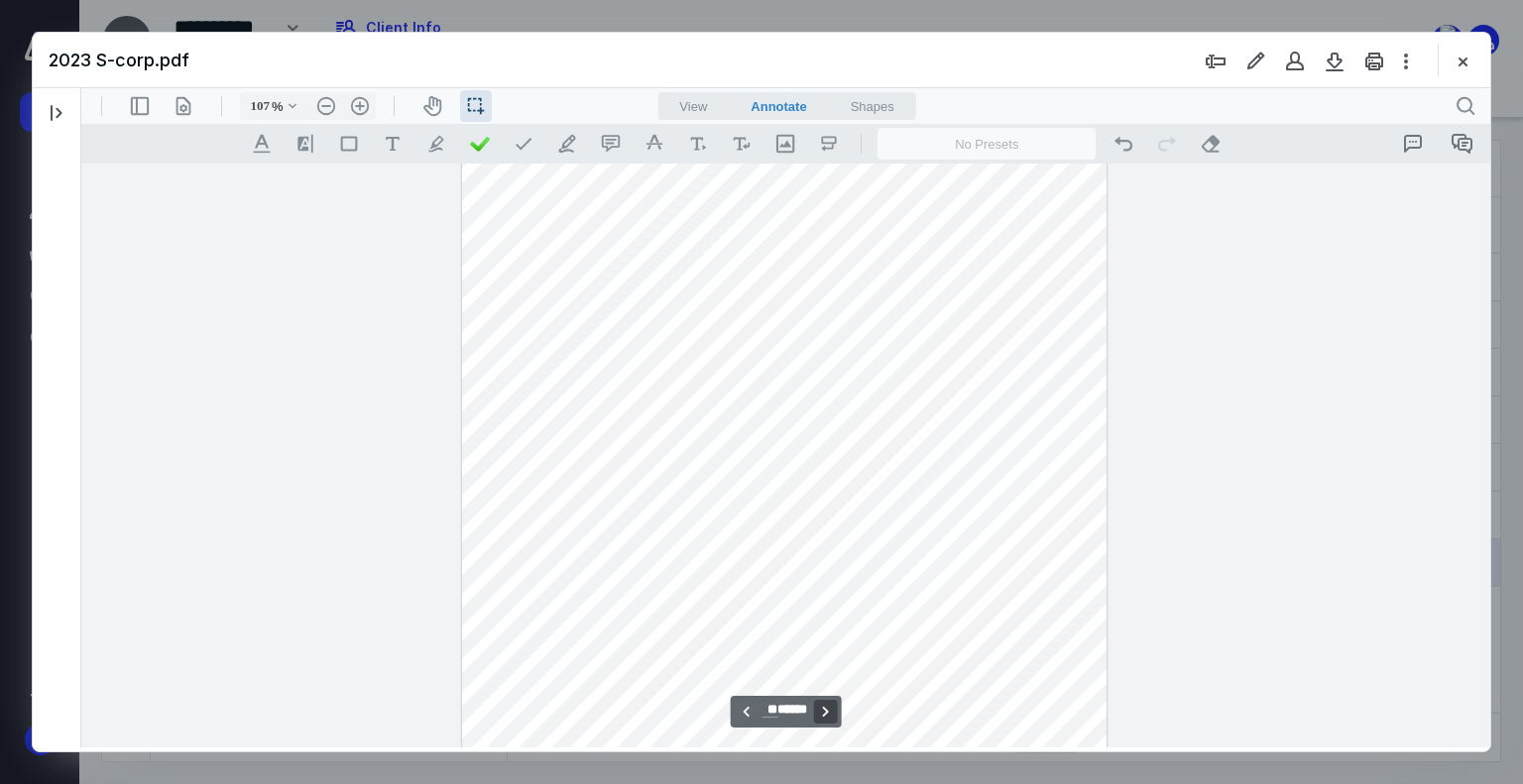 click on "**********" at bounding box center [826, 712] 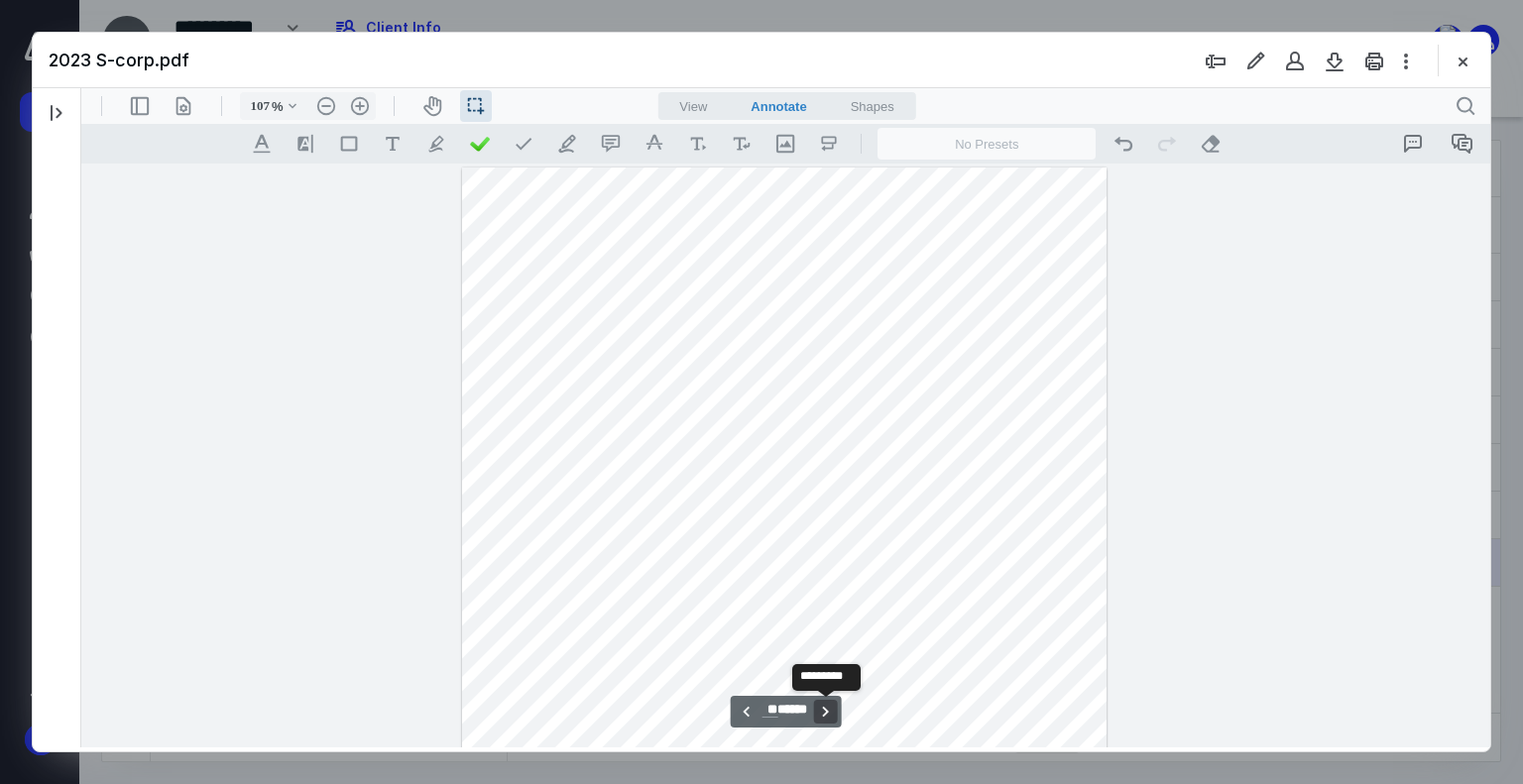 click on "**********" at bounding box center (826, 712) 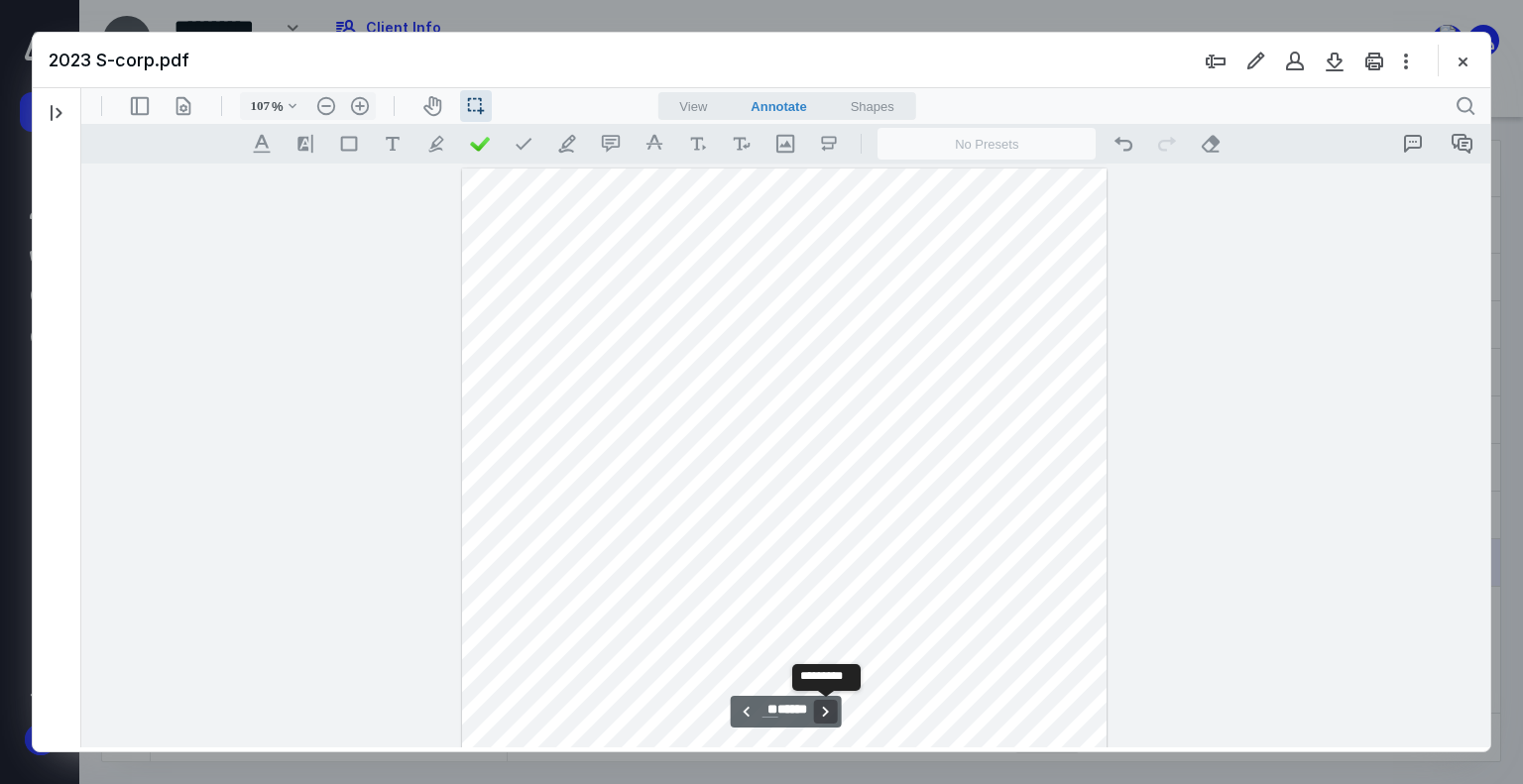 click on "**********" at bounding box center [826, 712] 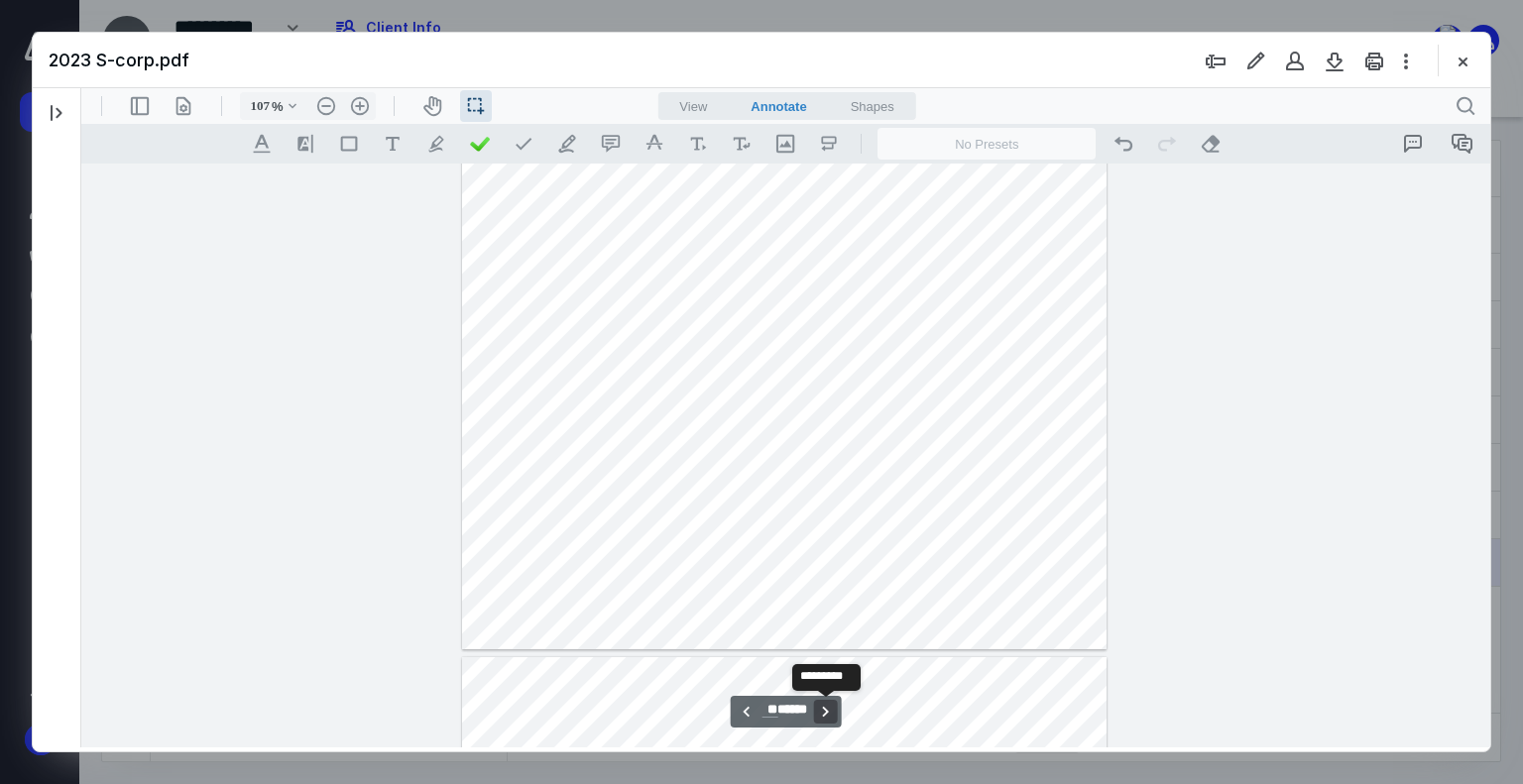 click on "**********" at bounding box center [826, 712] 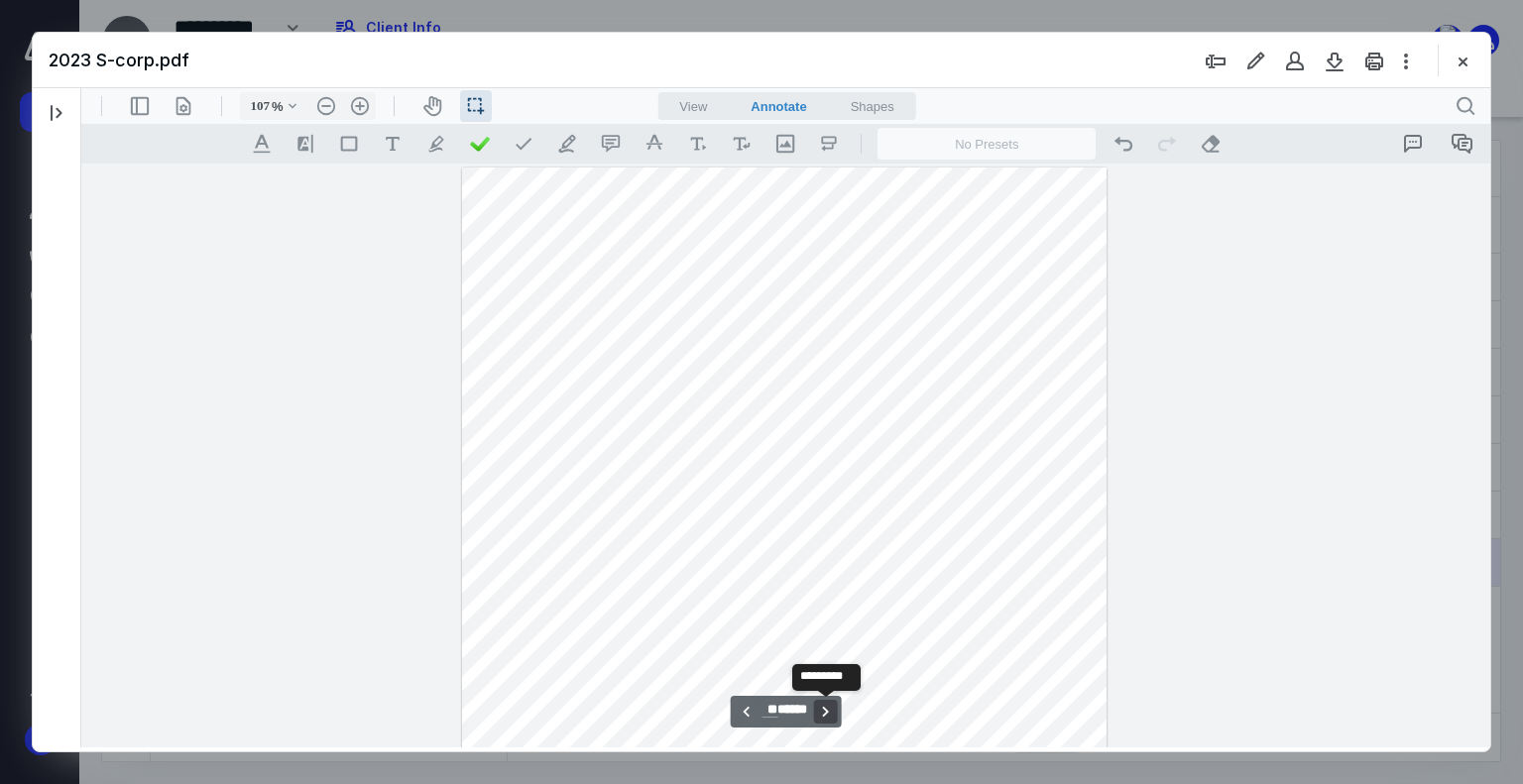 click on "**********" at bounding box center (826, 712) 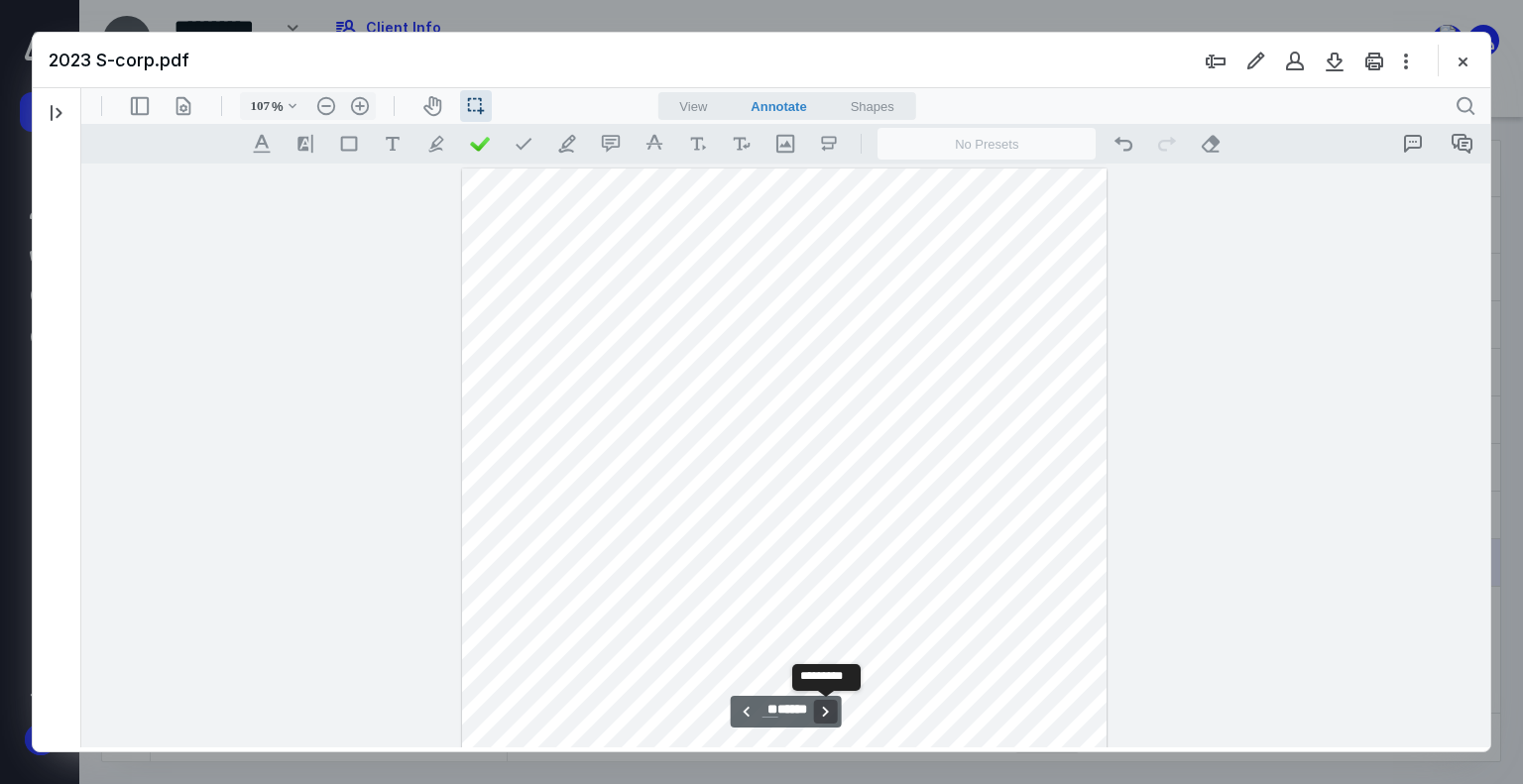 click on "**********" at bounding box center (826, 712) 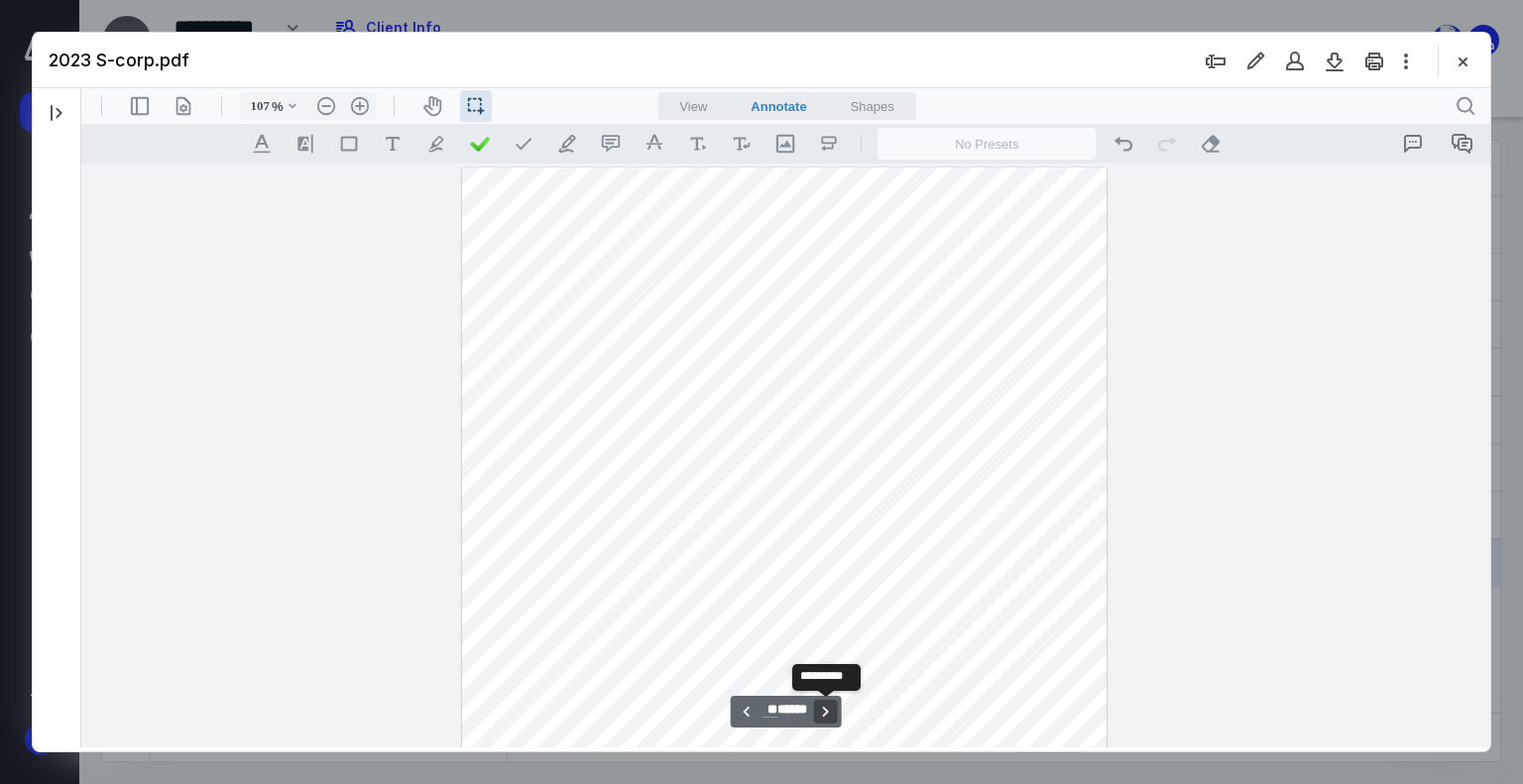 click on "**********" at bounding box center (826, 712) 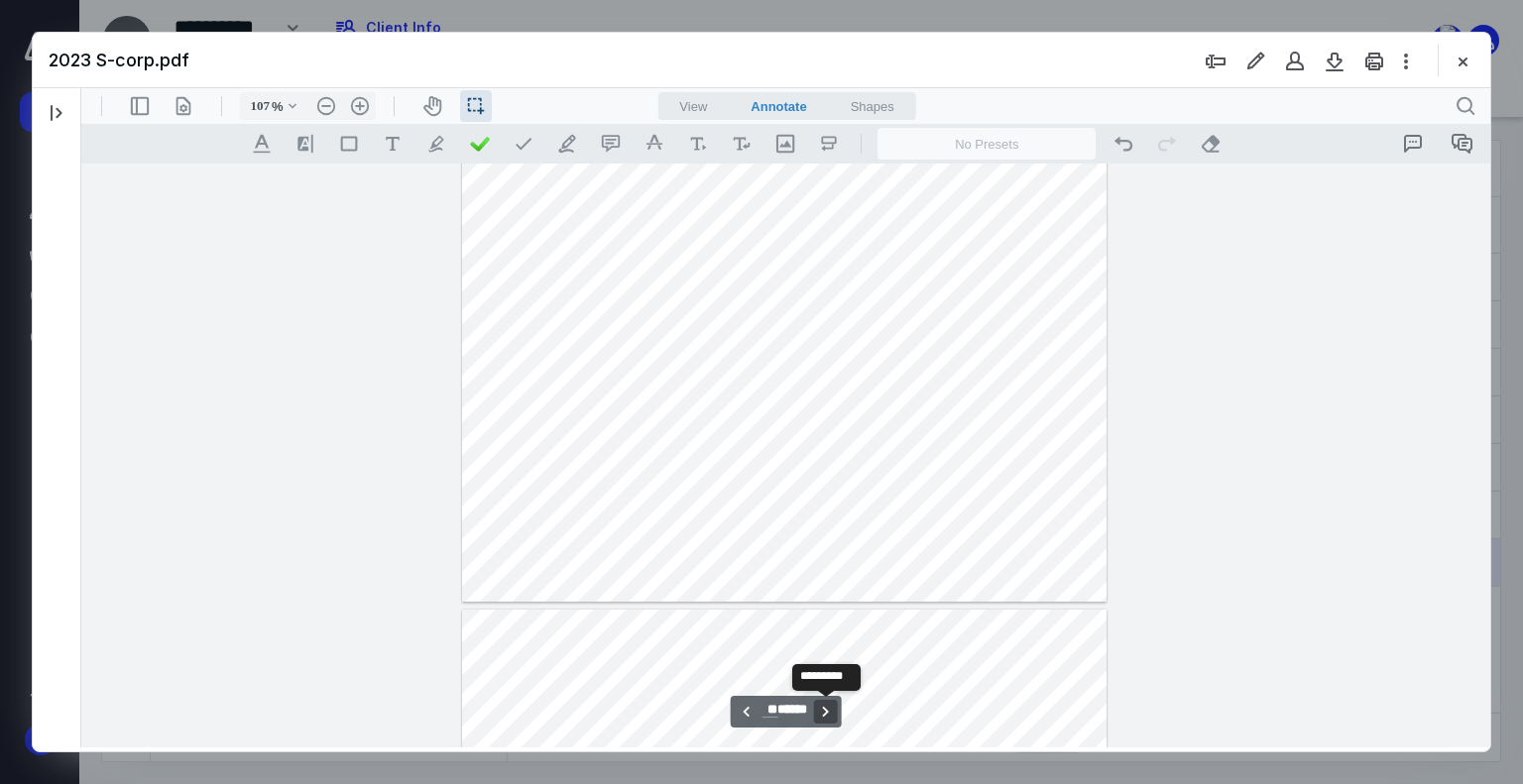 click on "**********" at bounding box center [826, 712] 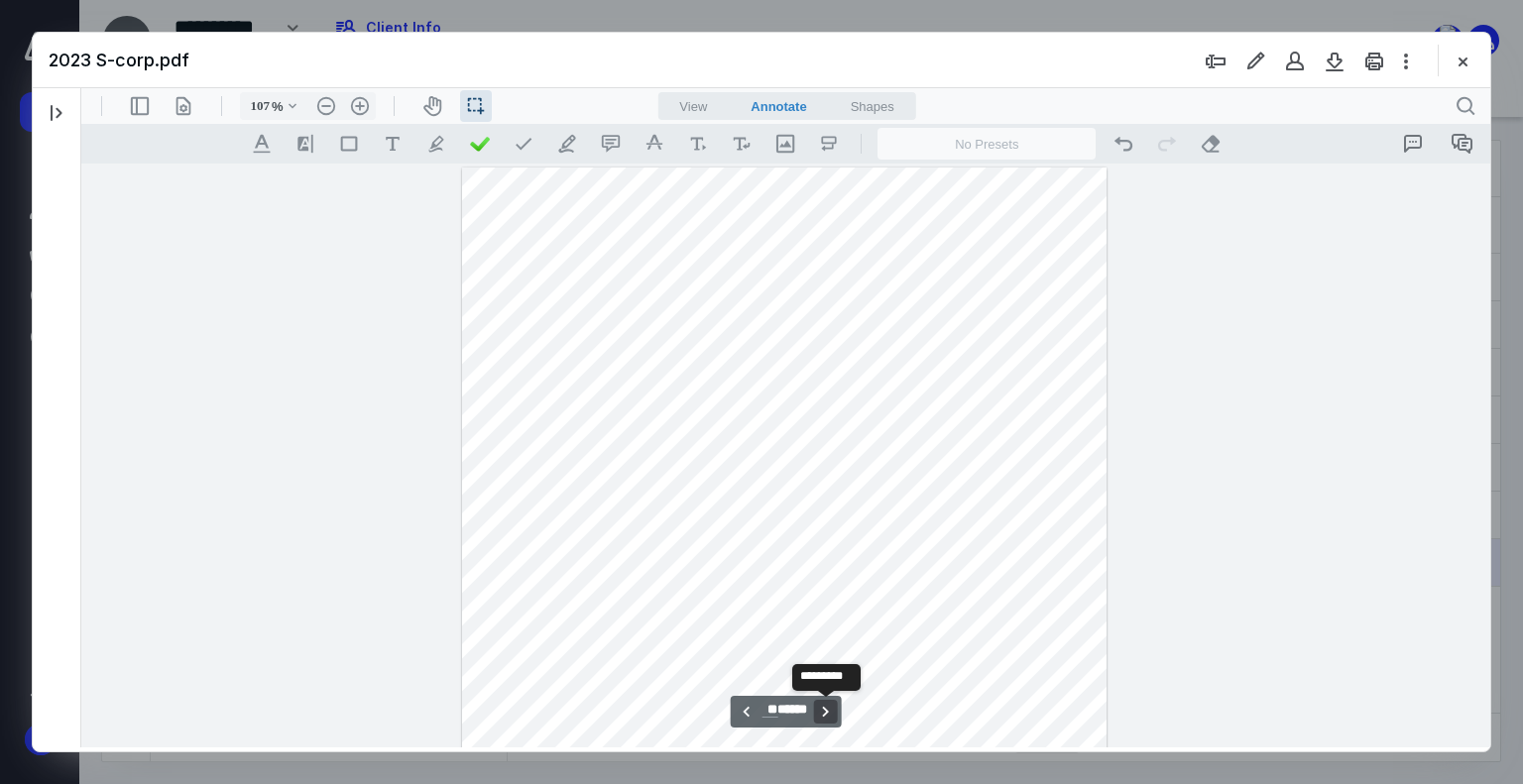 click on "**********" at bounding box center [826, 712] 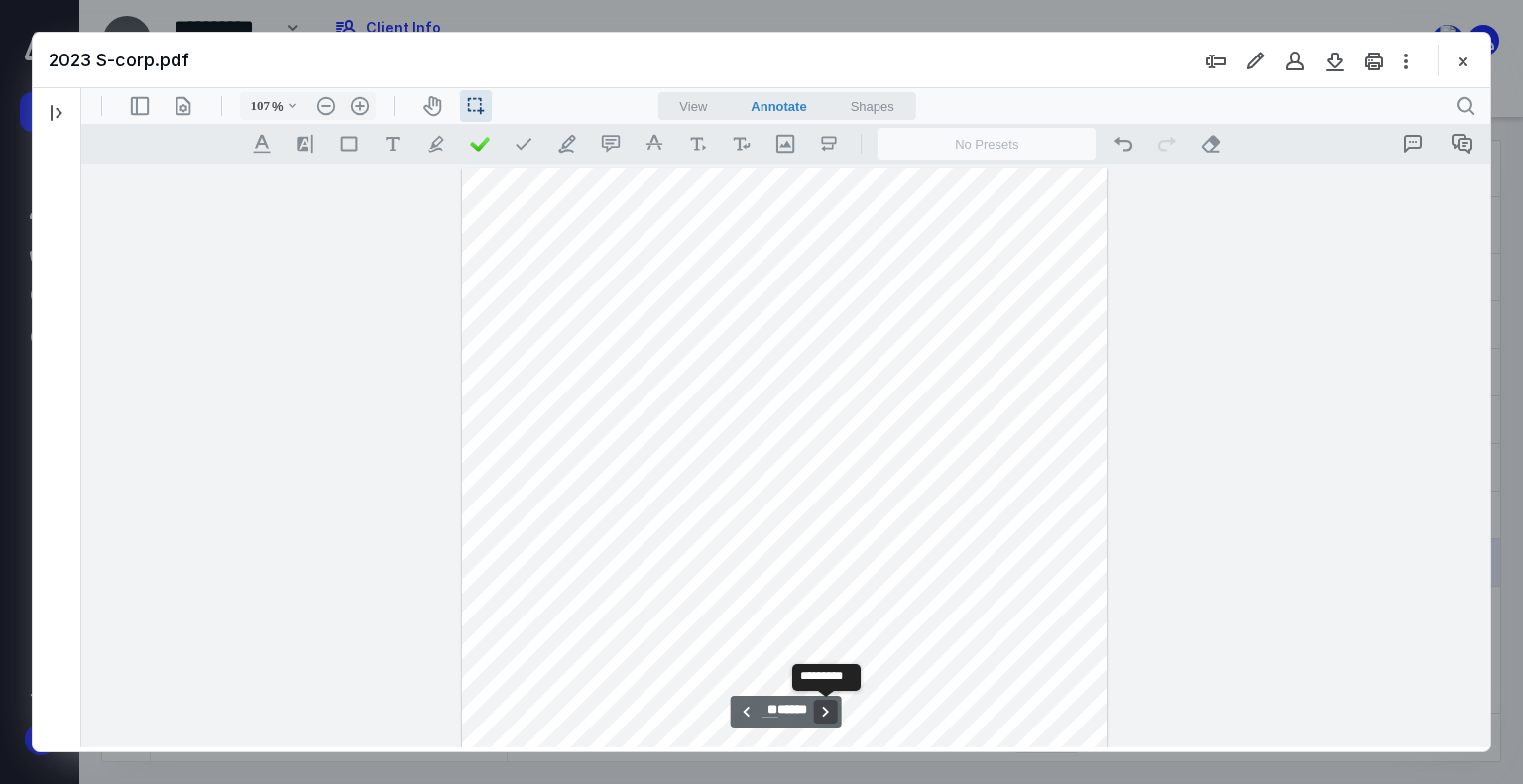 click on "**********" at bounding box center [826, 712] 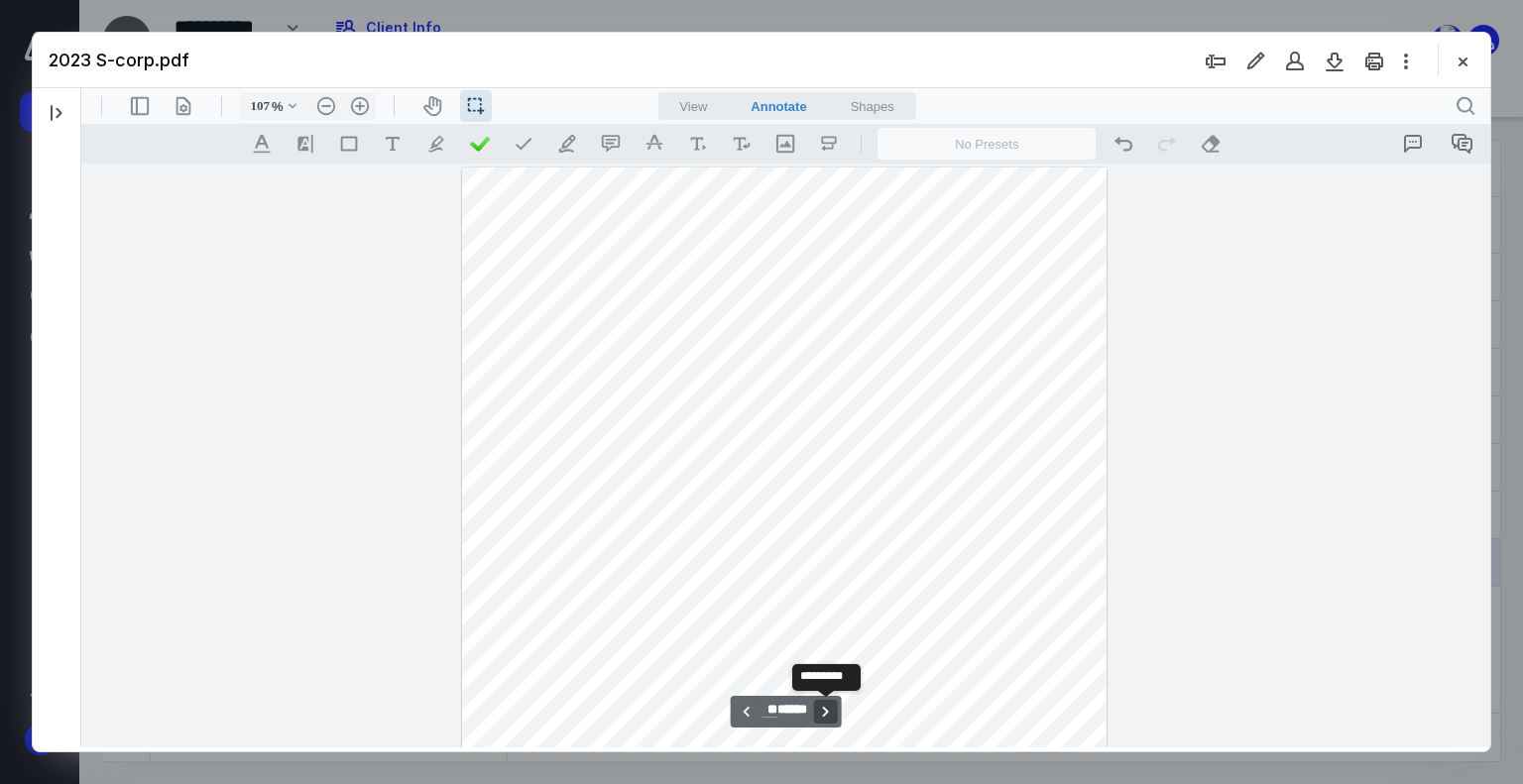 click on "**********" at bounding box center [826, 712] 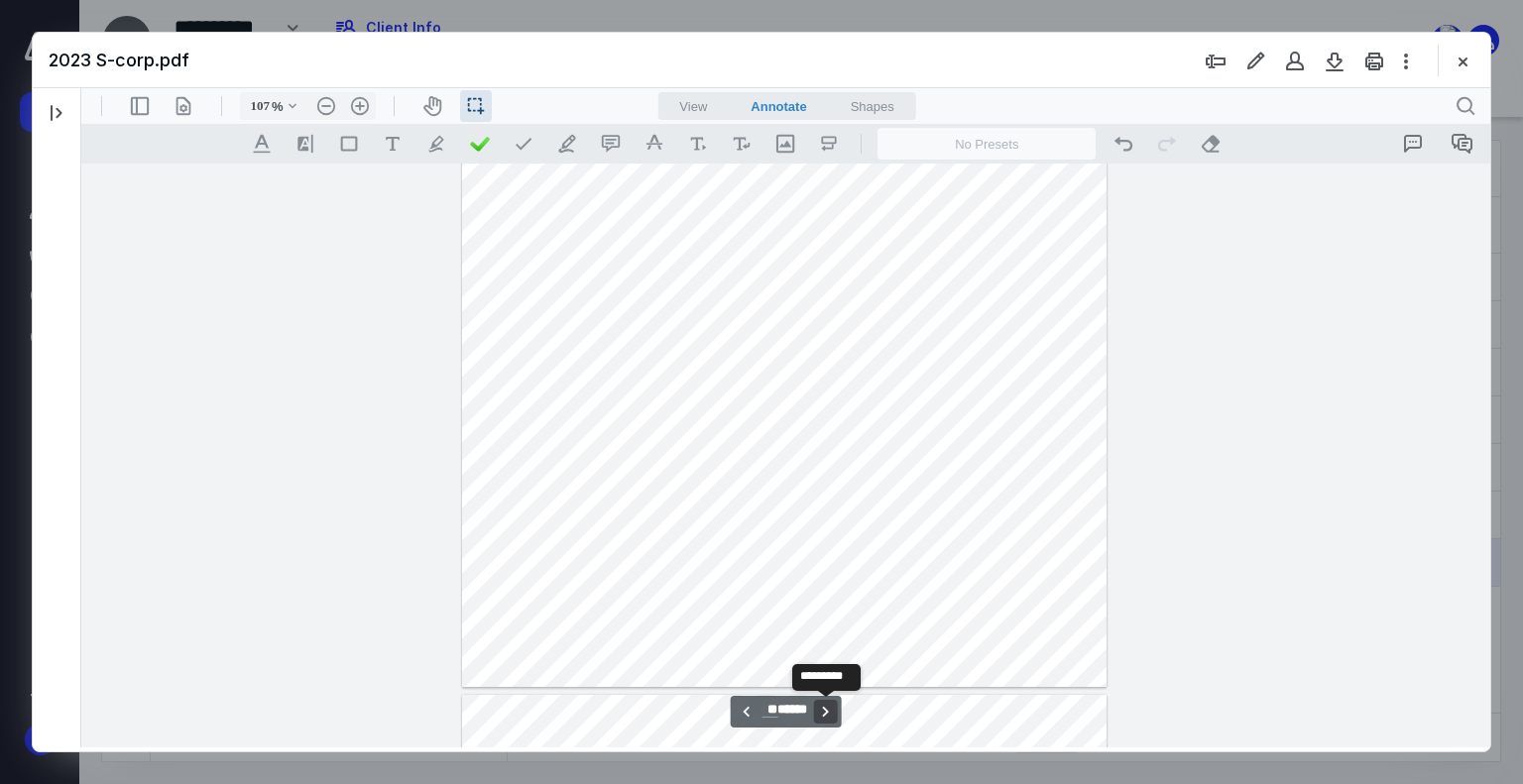 click on "**********" at bounding box center [826, 712] 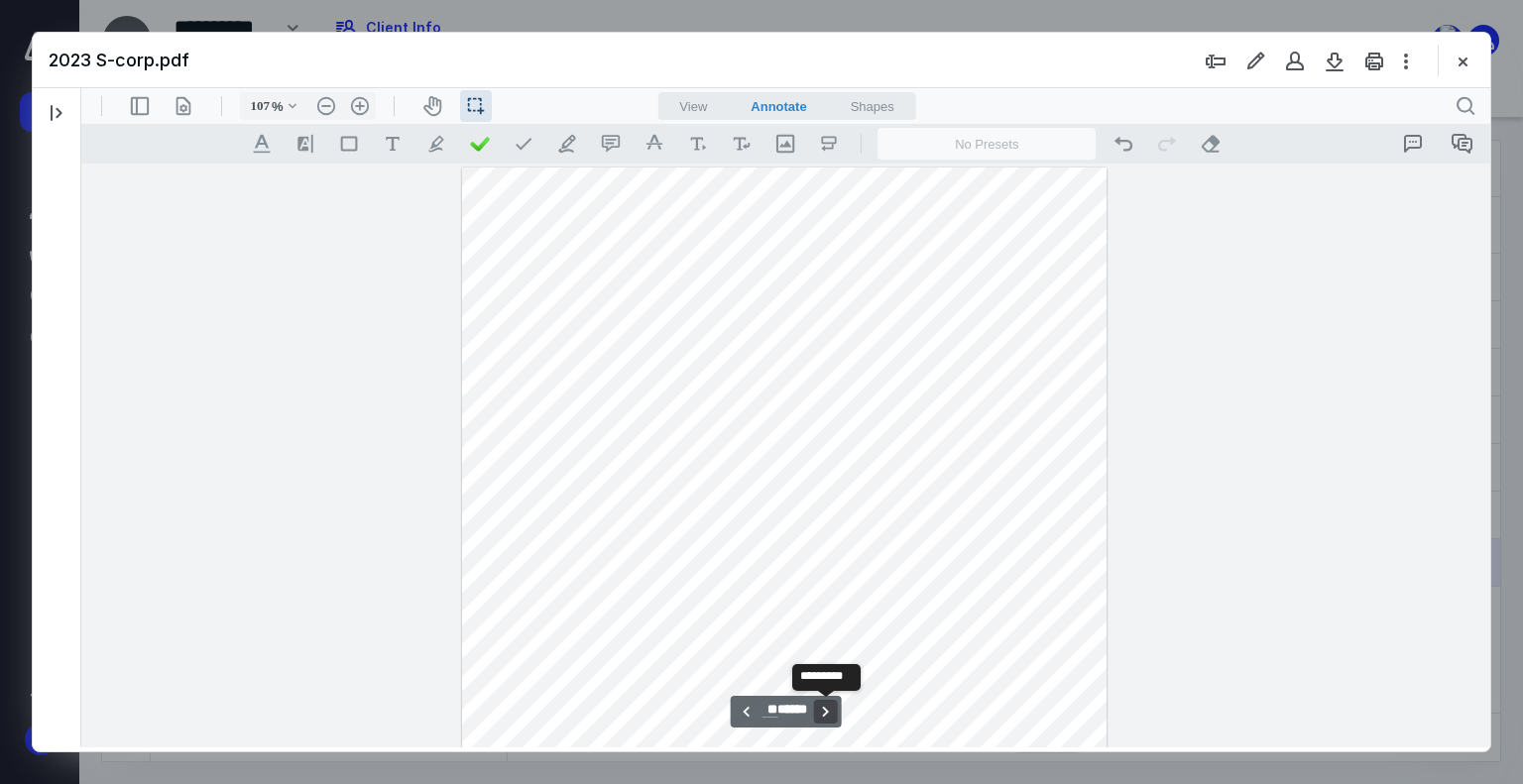 click on "**********" at bounding box center [826, 712] 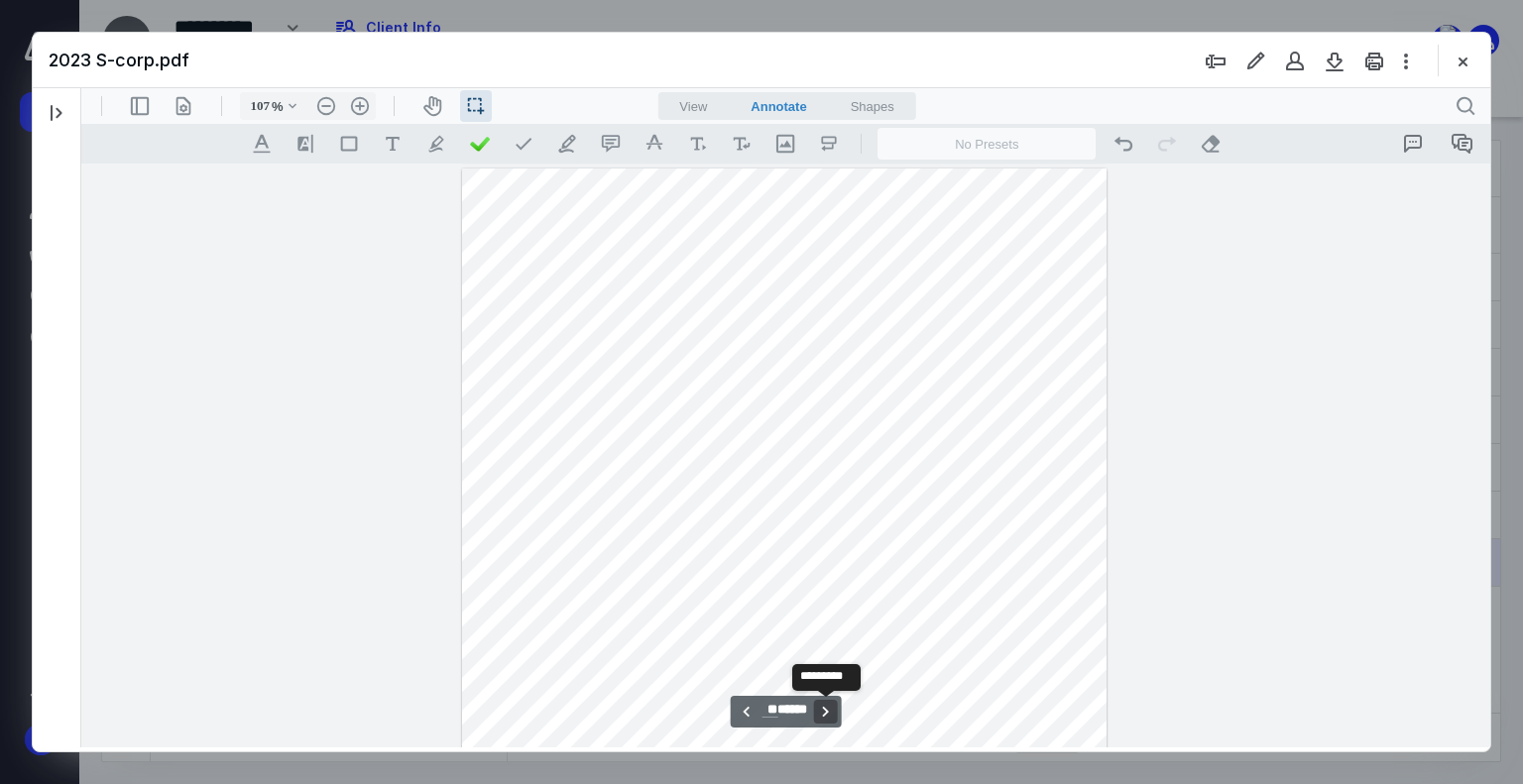 click on "**********" at bounding box center [826, 712] 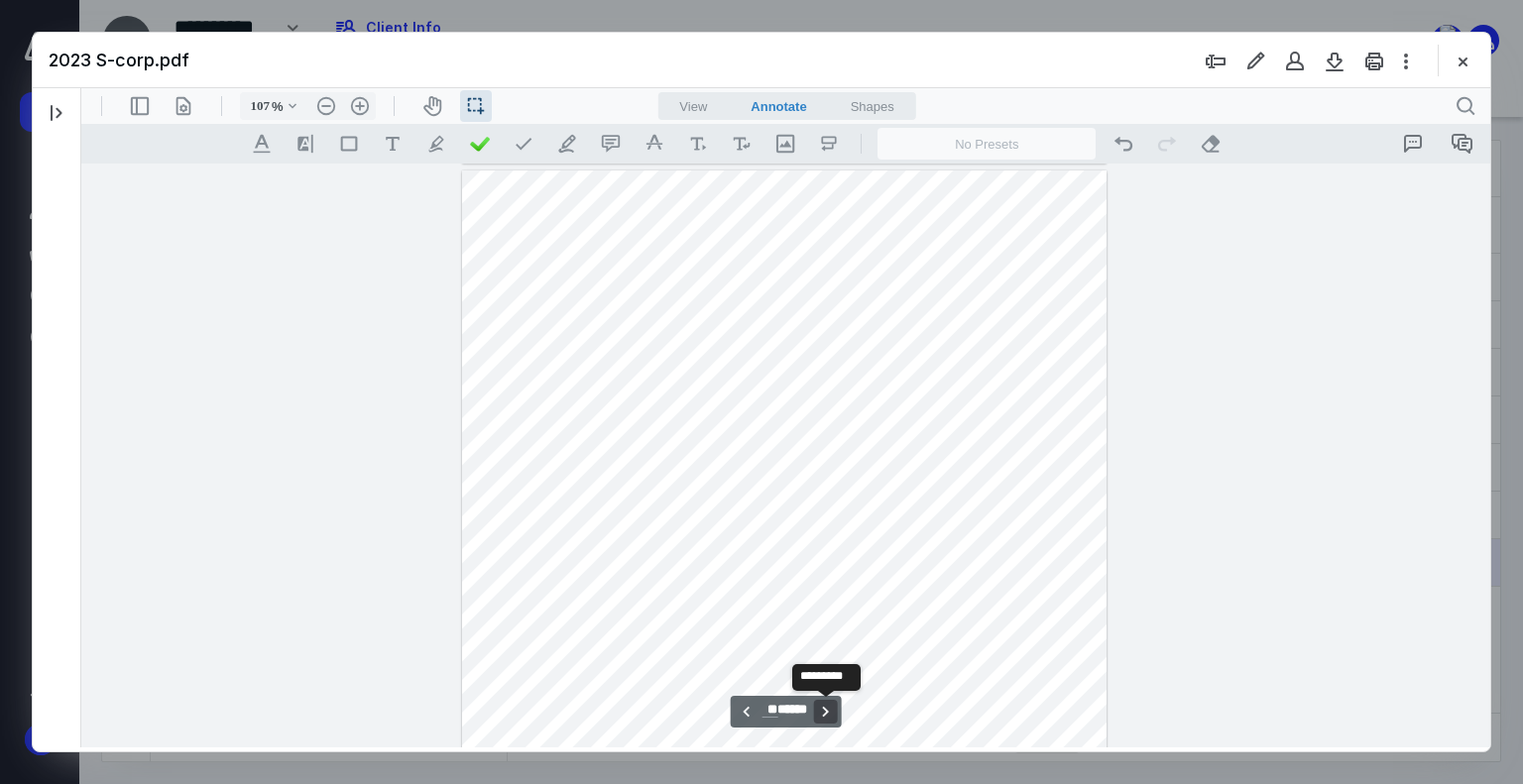 click on "**********" at bounding box center (826, 712) 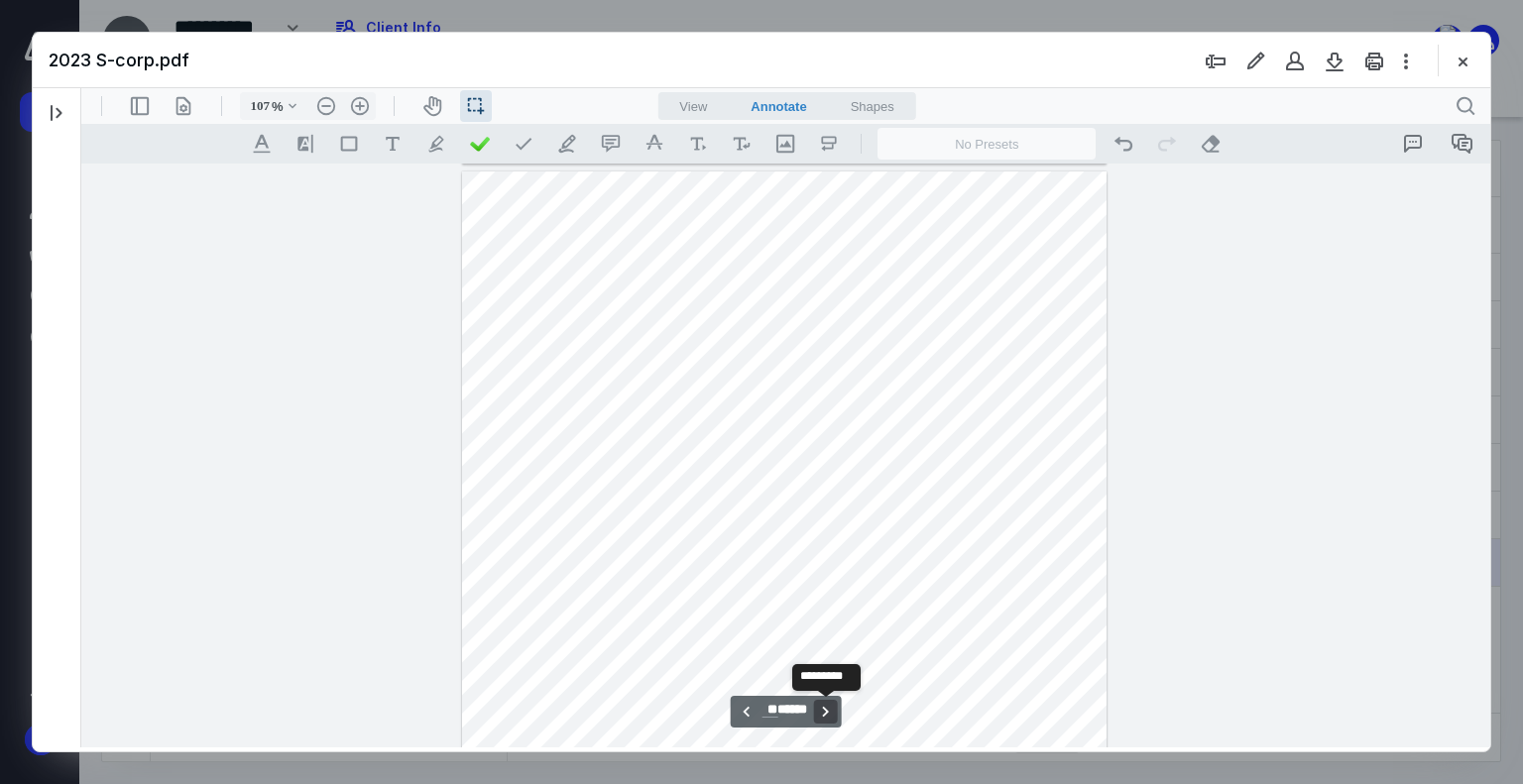 click on "**********" at bounding box center (826, 712) 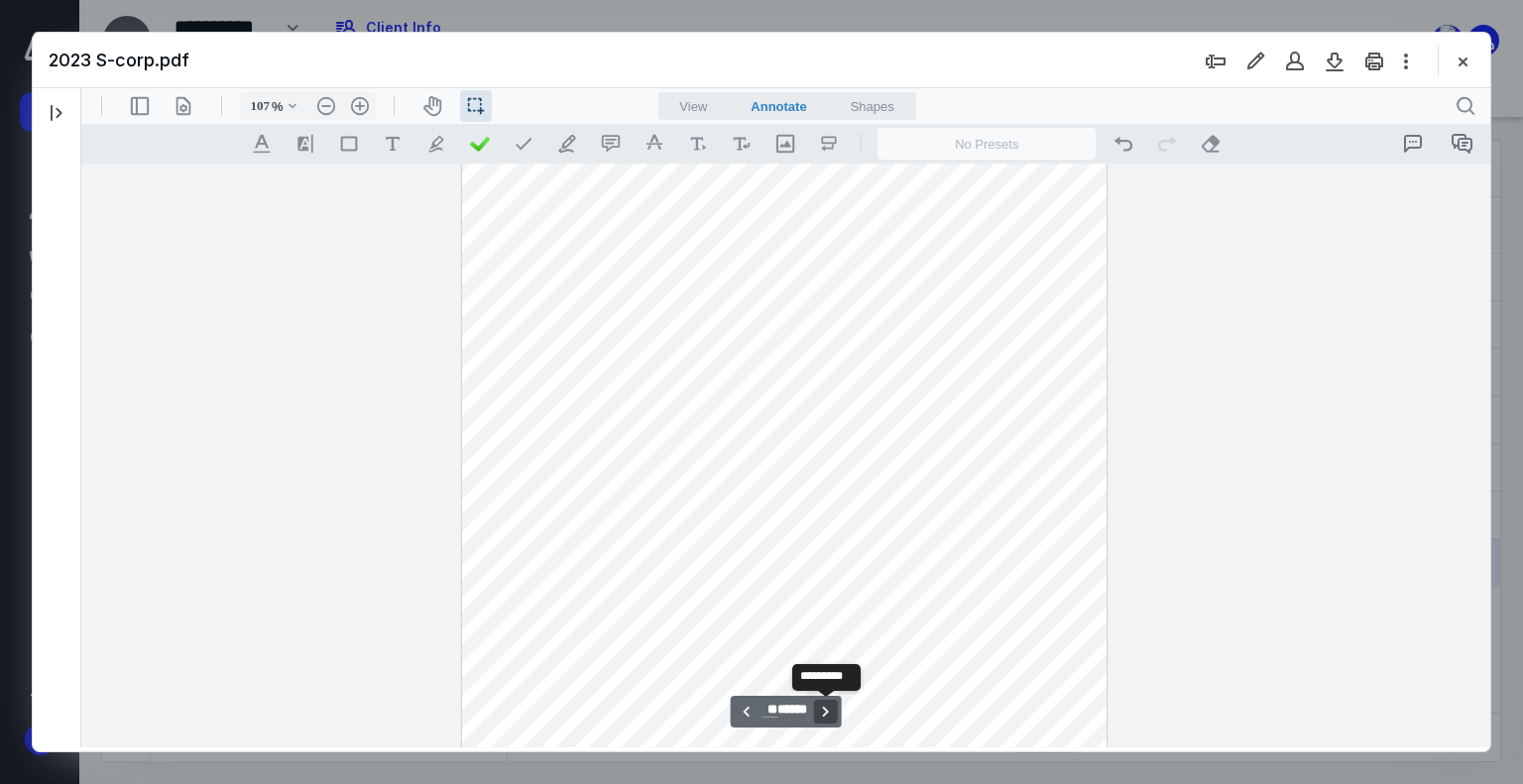 click on "**********" at bounding box center [826, 712] 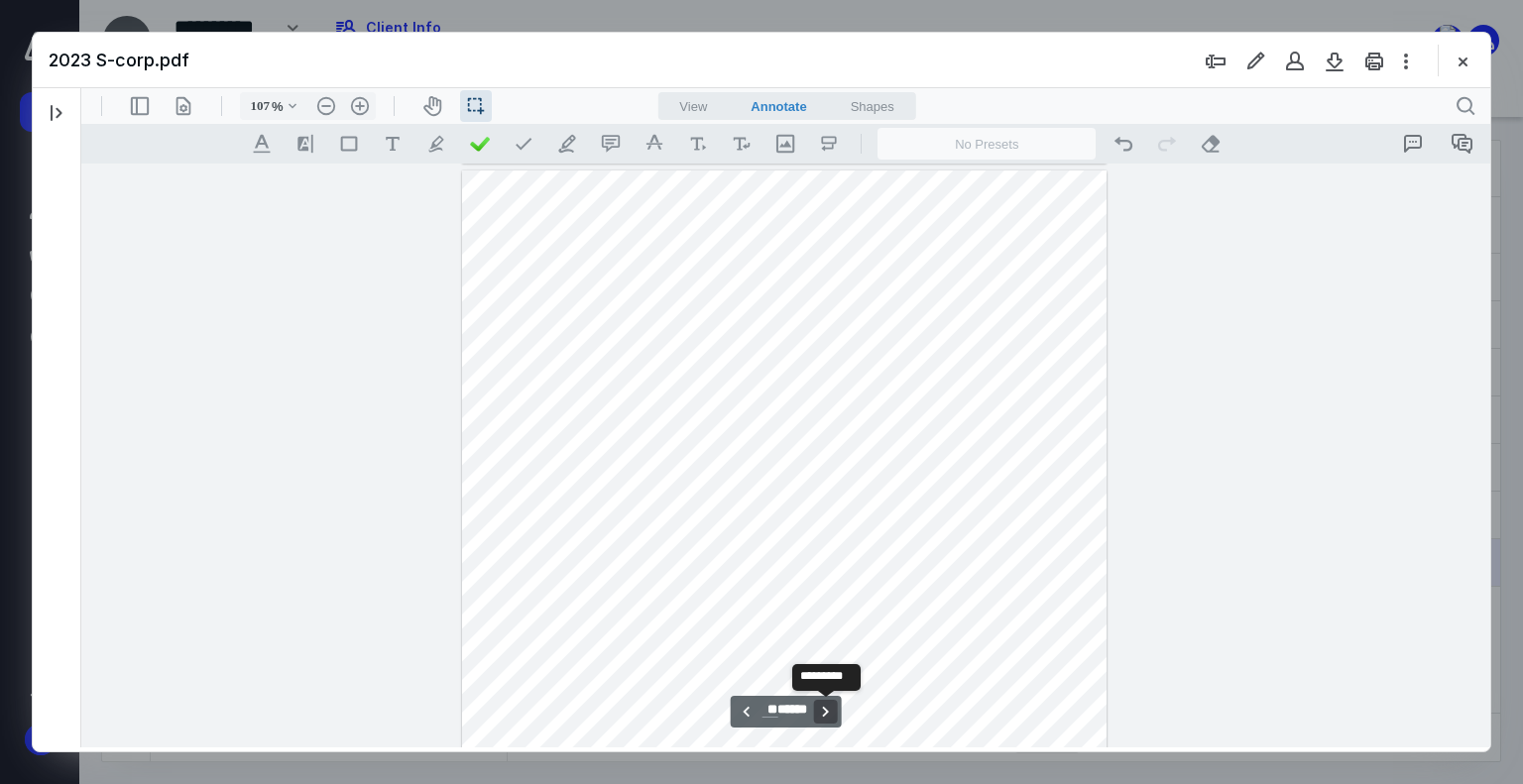 click on "**********" at bounding box center (826, 712) 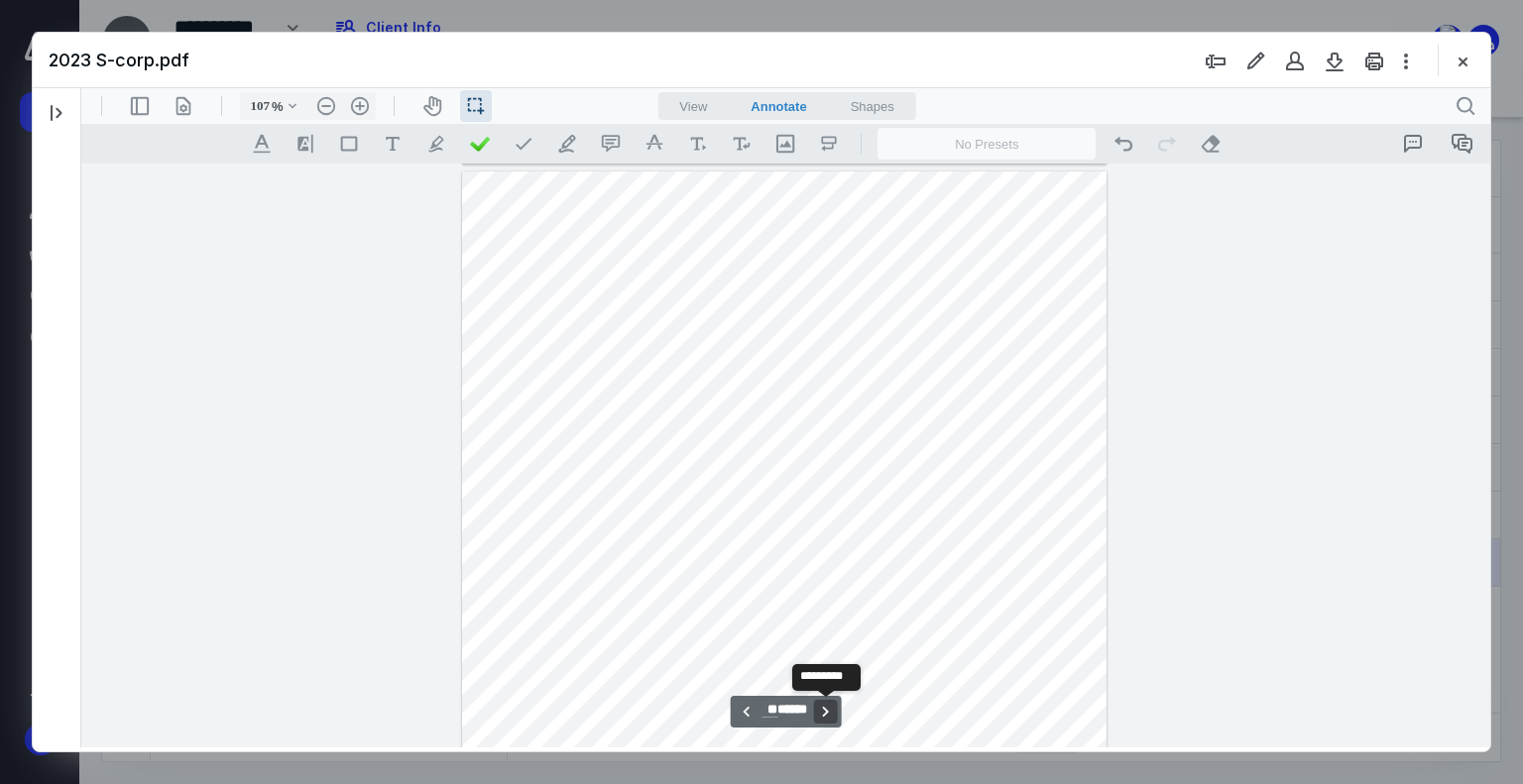 click on "**********" at bounding box center [826, 712] 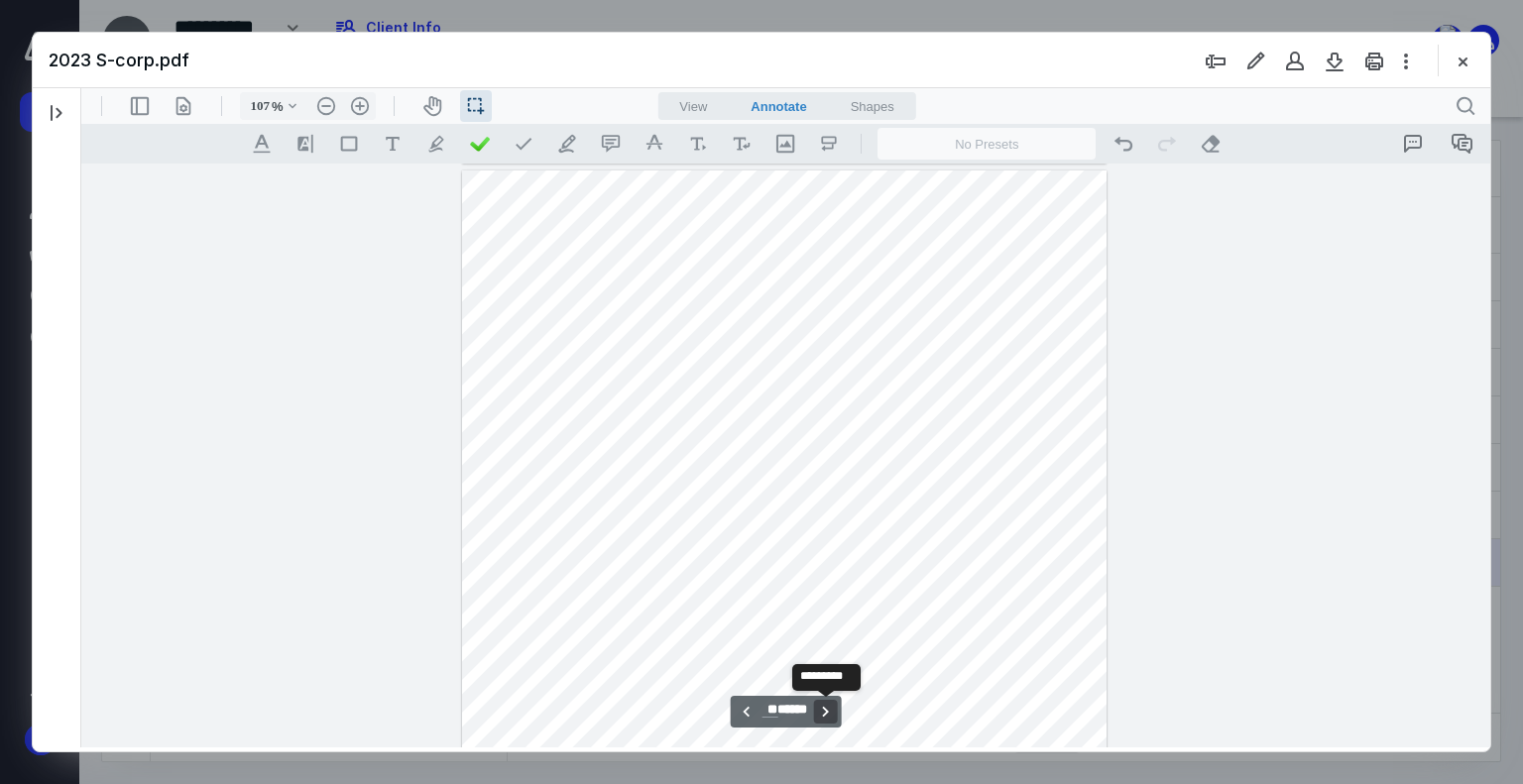 click on "**********" at bounding box center (826, 712) 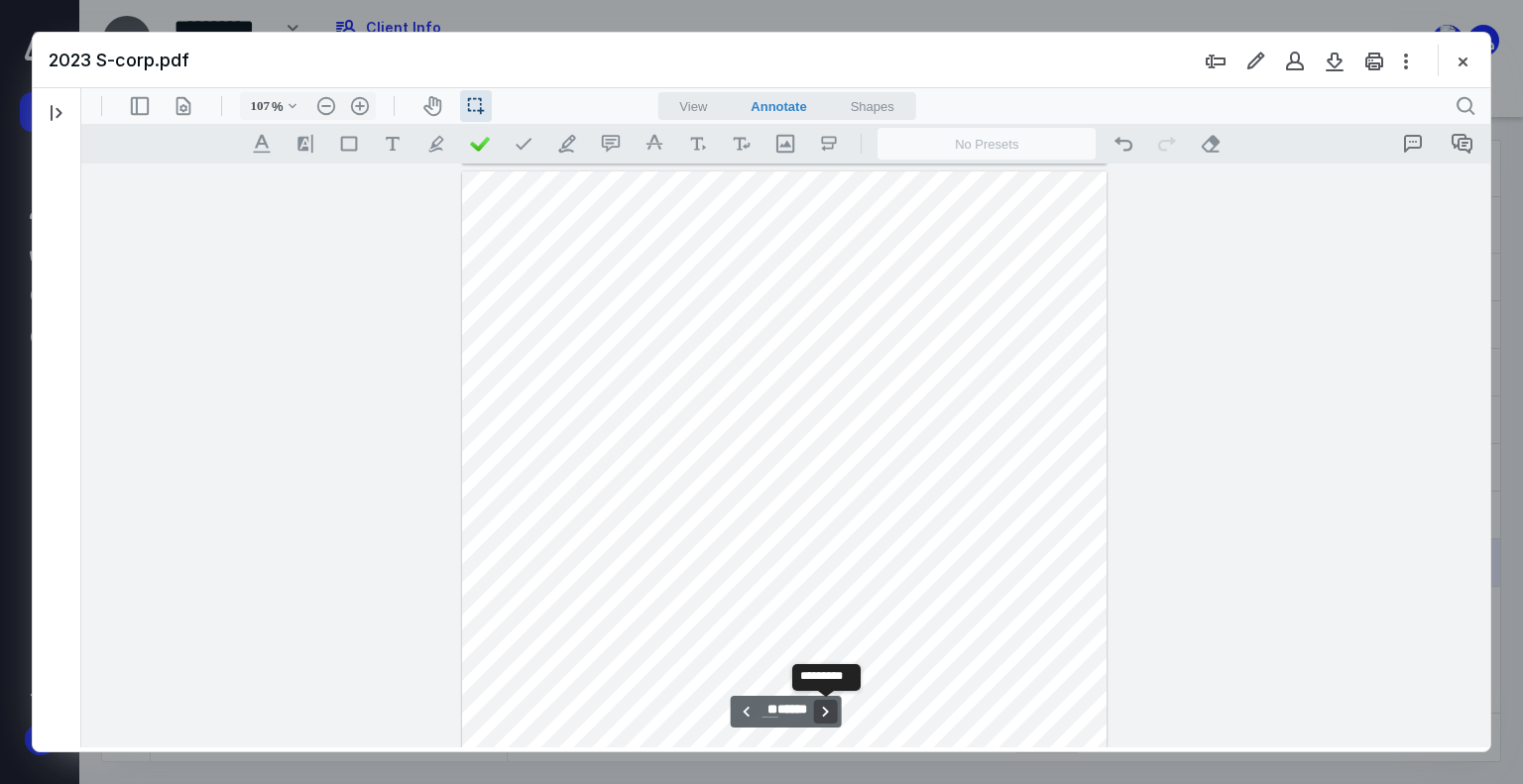 click on "**********" at bounding box center (826, 712) 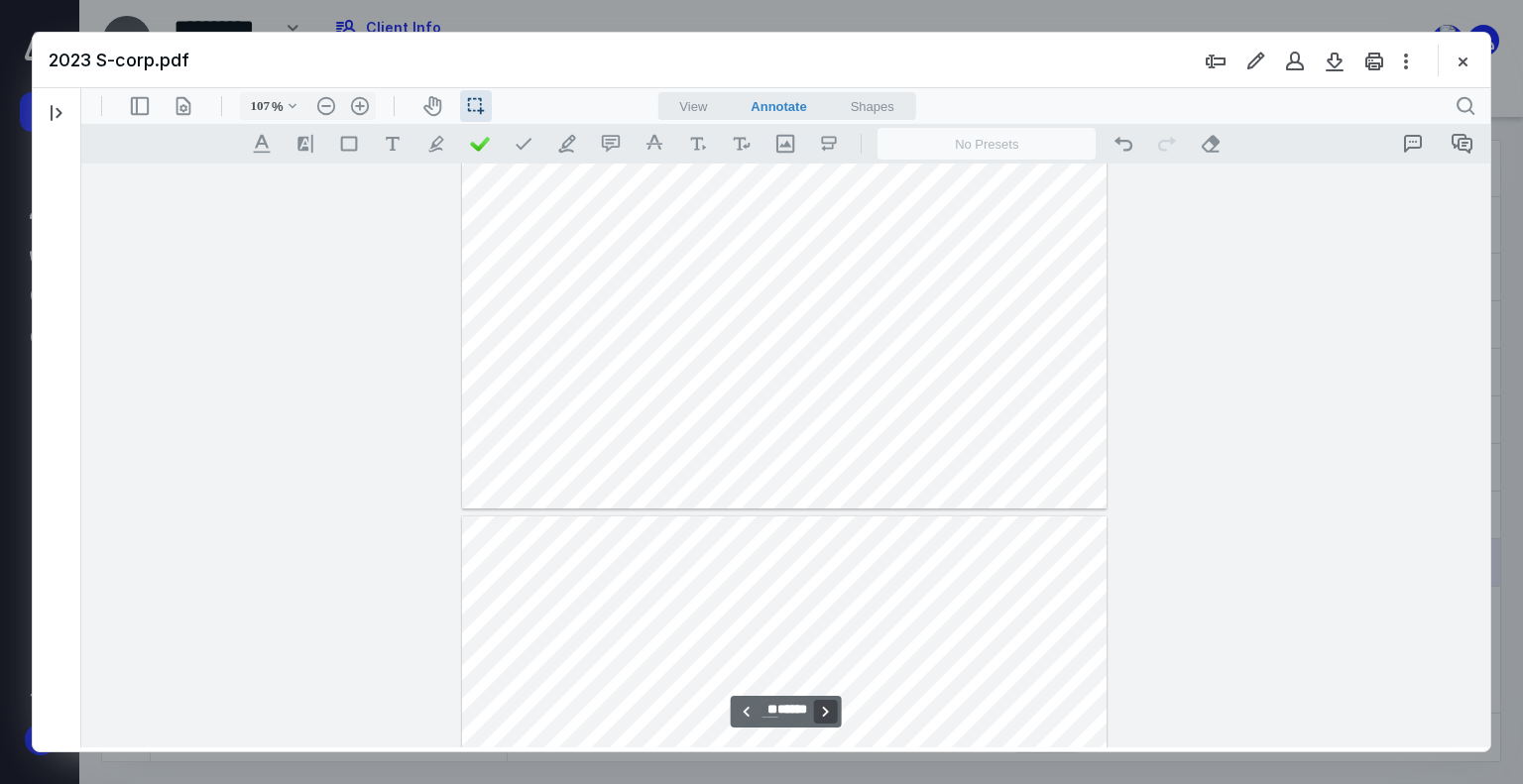 click on "**********" at bounding box center [826, 712] 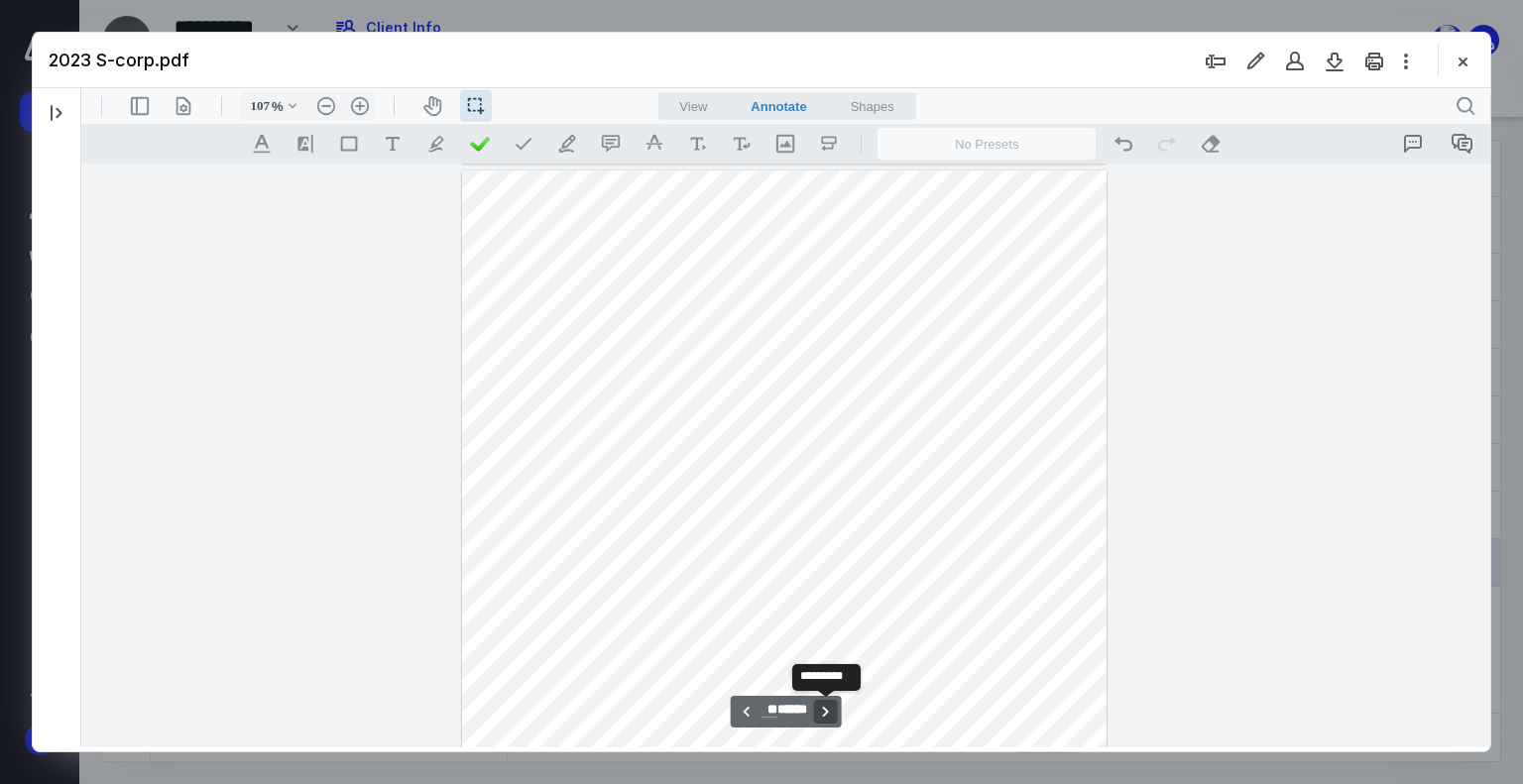 click on "**********" at bounding box center [826, 712] 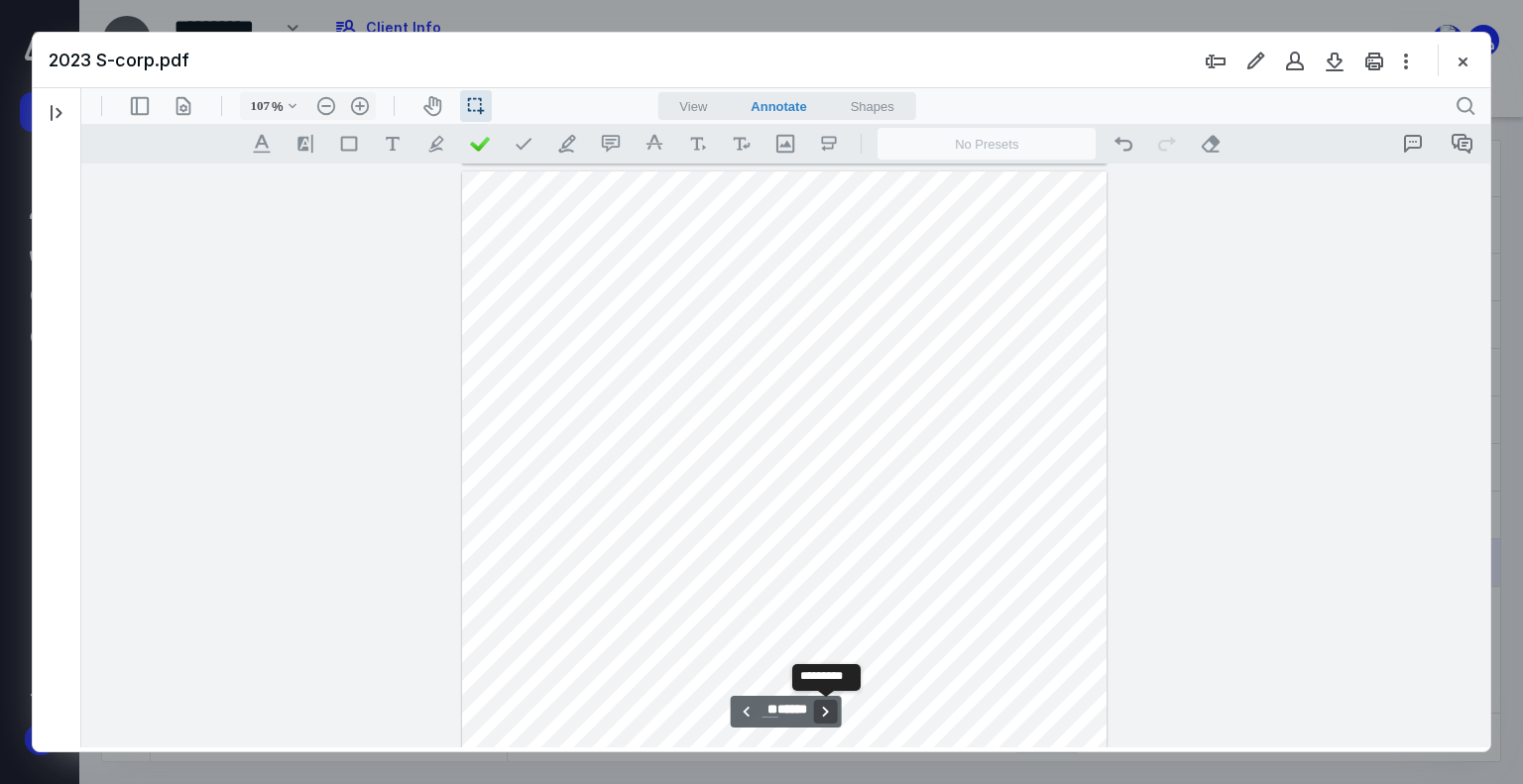 click on "**********" at bounding box center (826, 712) 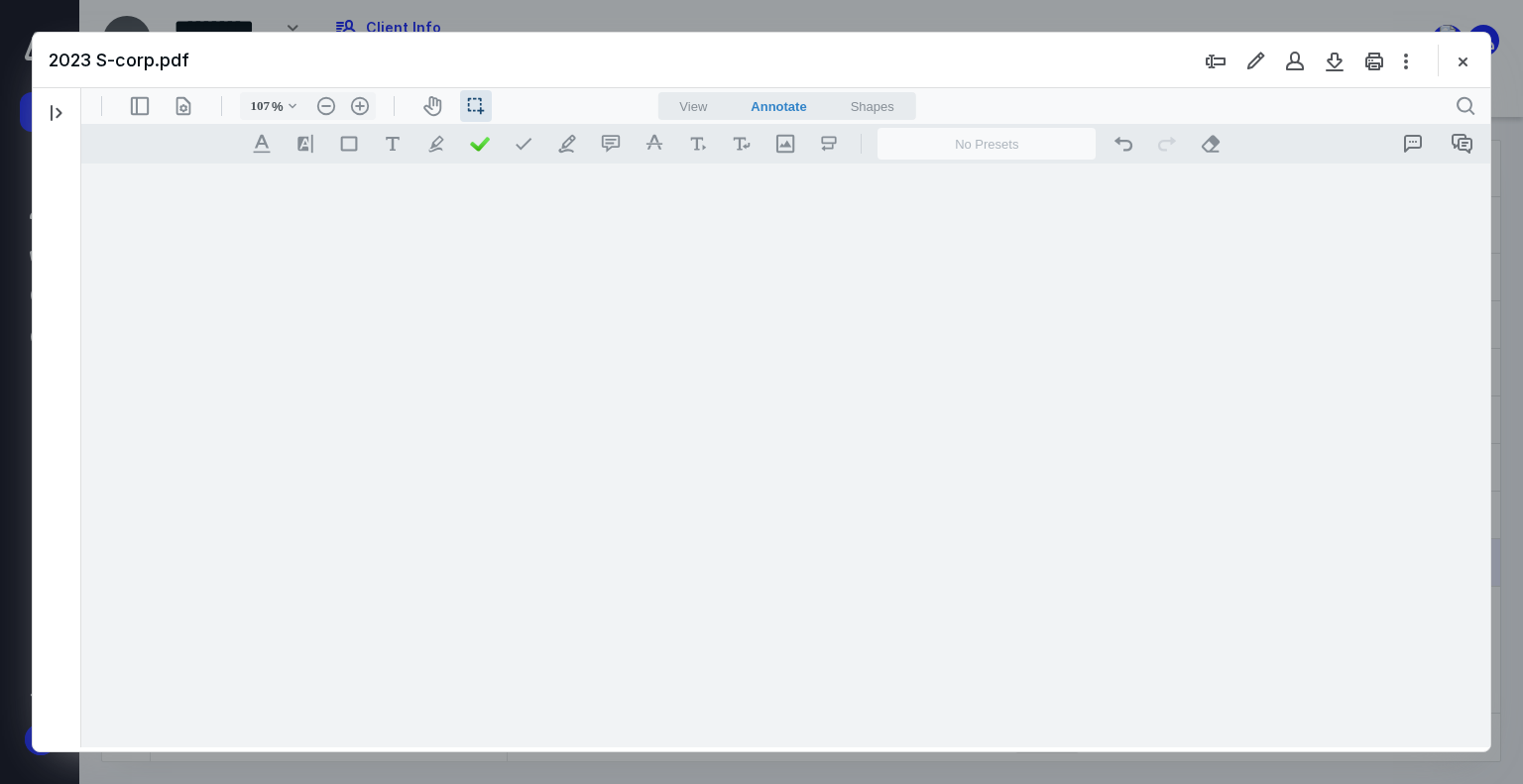 scroll, scrollTop: 0, scrollLeft: 0, axis: both 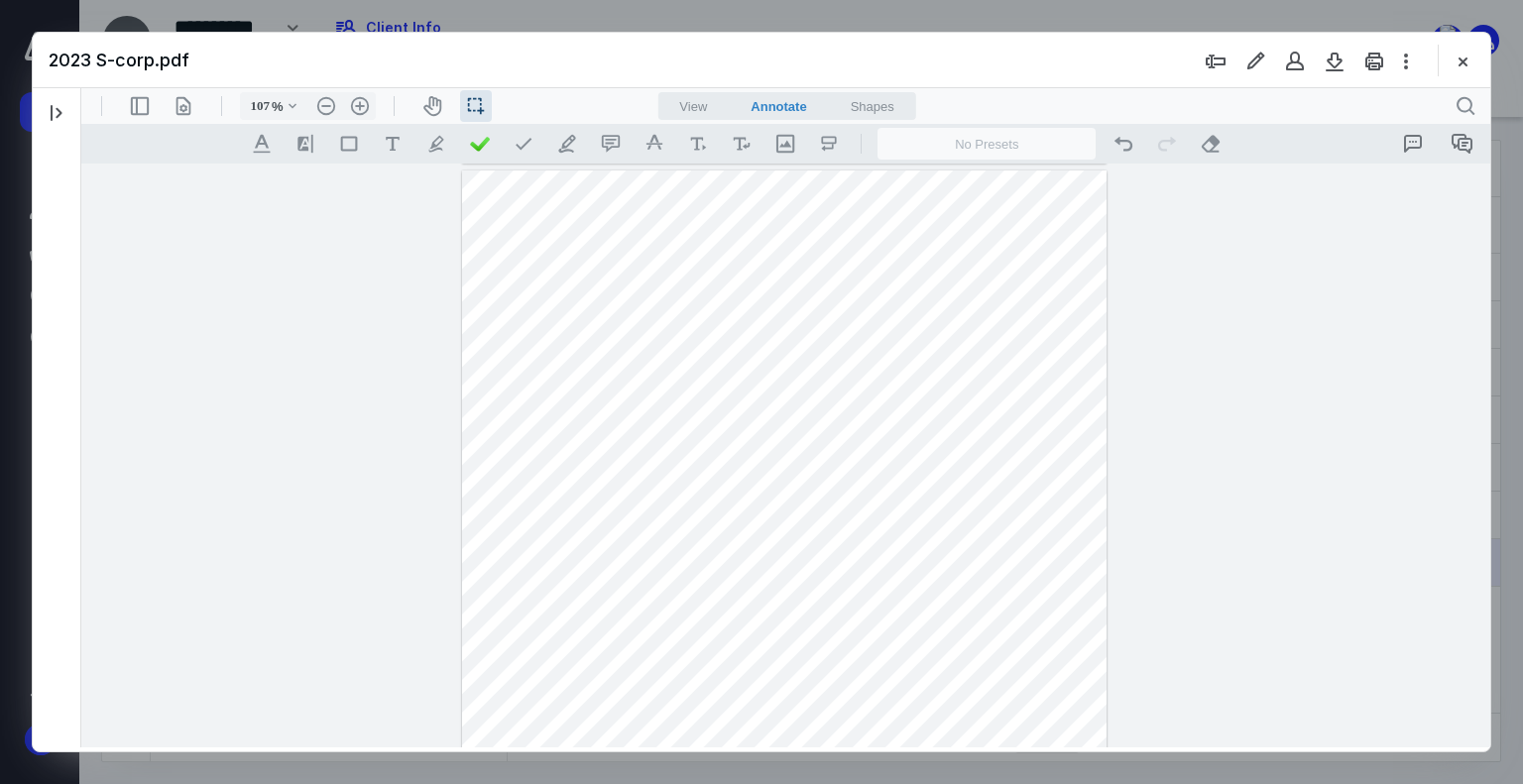 click on "**********" at bounding box center (786, 456) 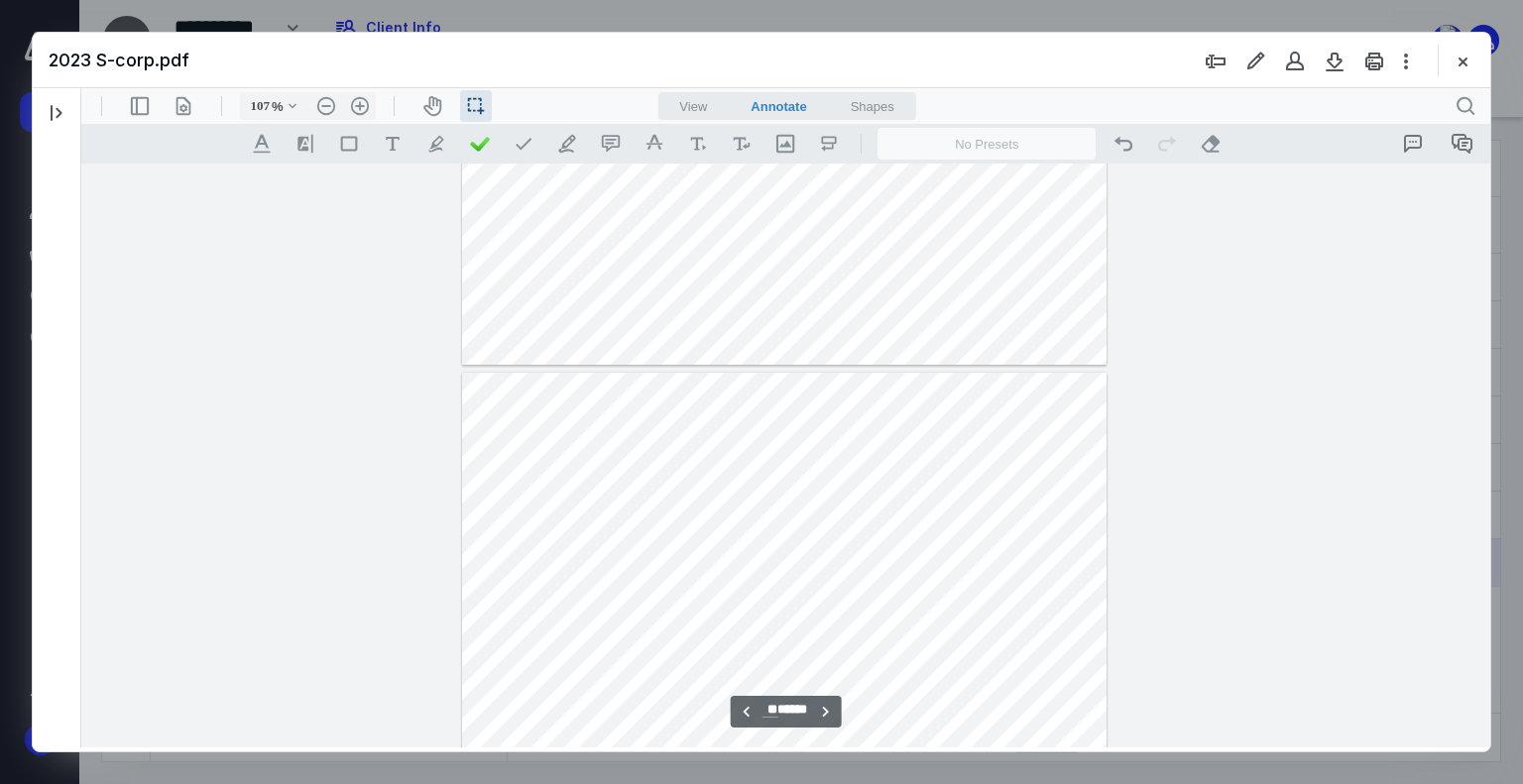 scroll, scrollTop: 51784, scrollLeft: 0, axis: vertical 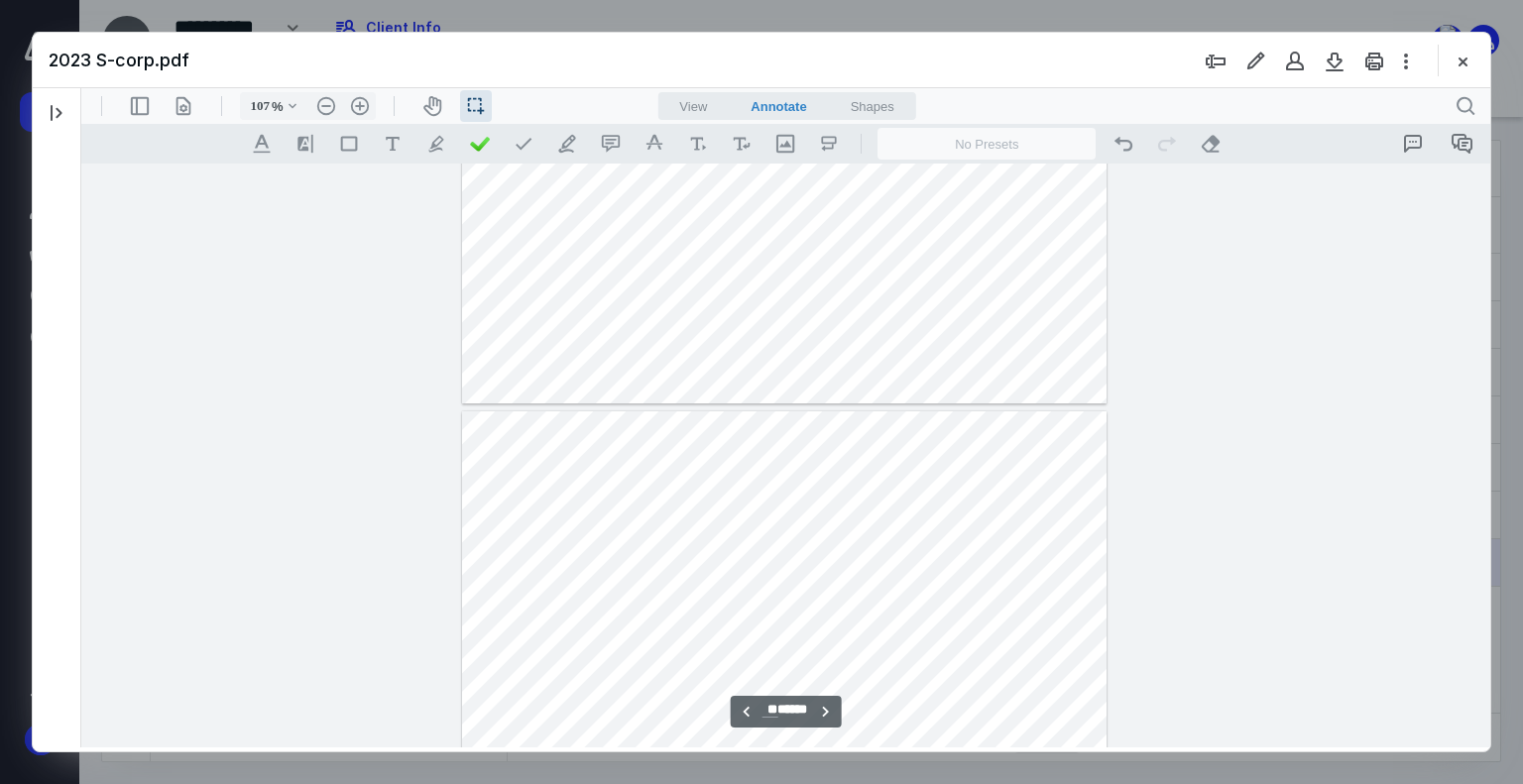 type on "**" 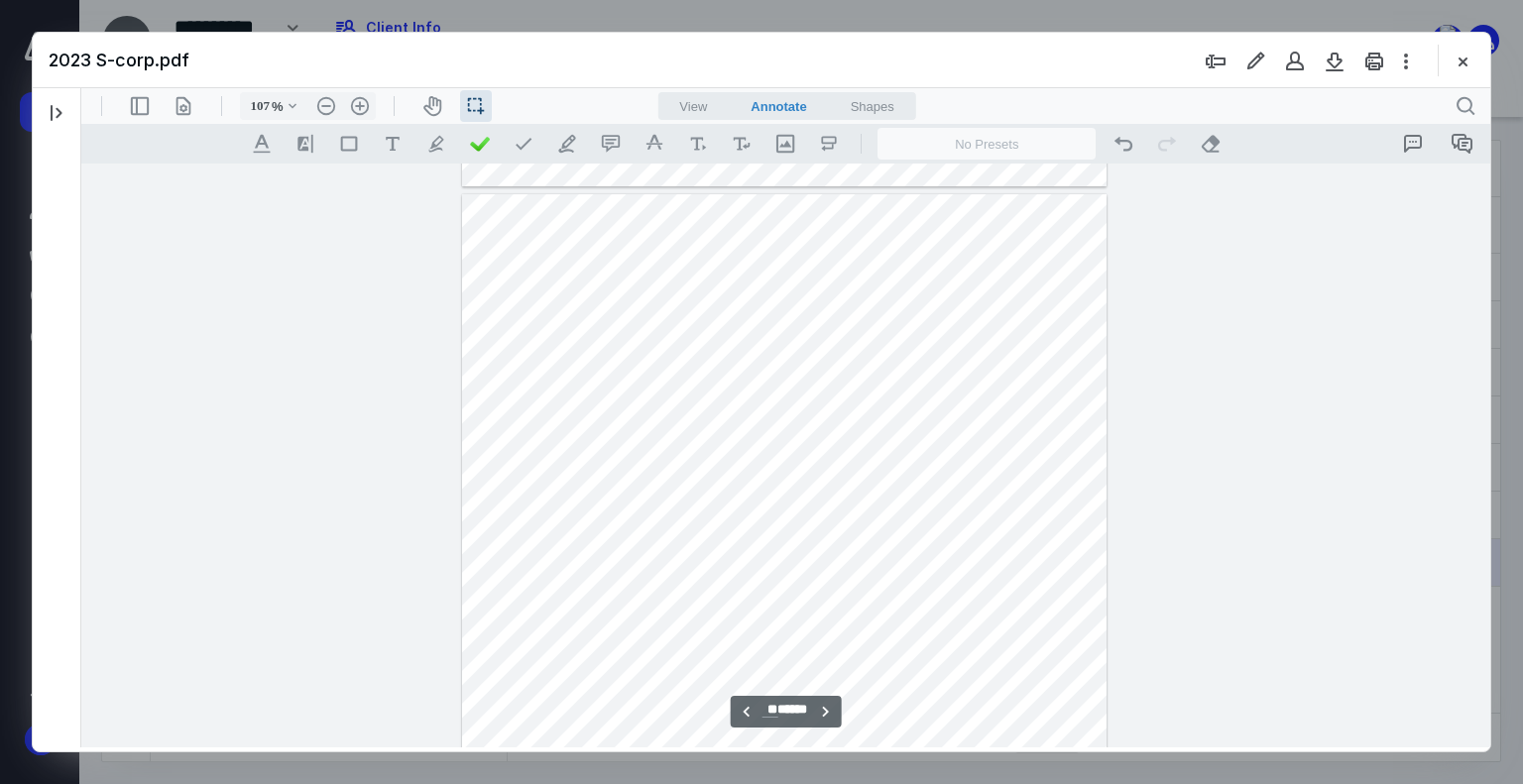 scroll, scrollTop: 56244, scrollLeft: 0, axis: vertical 